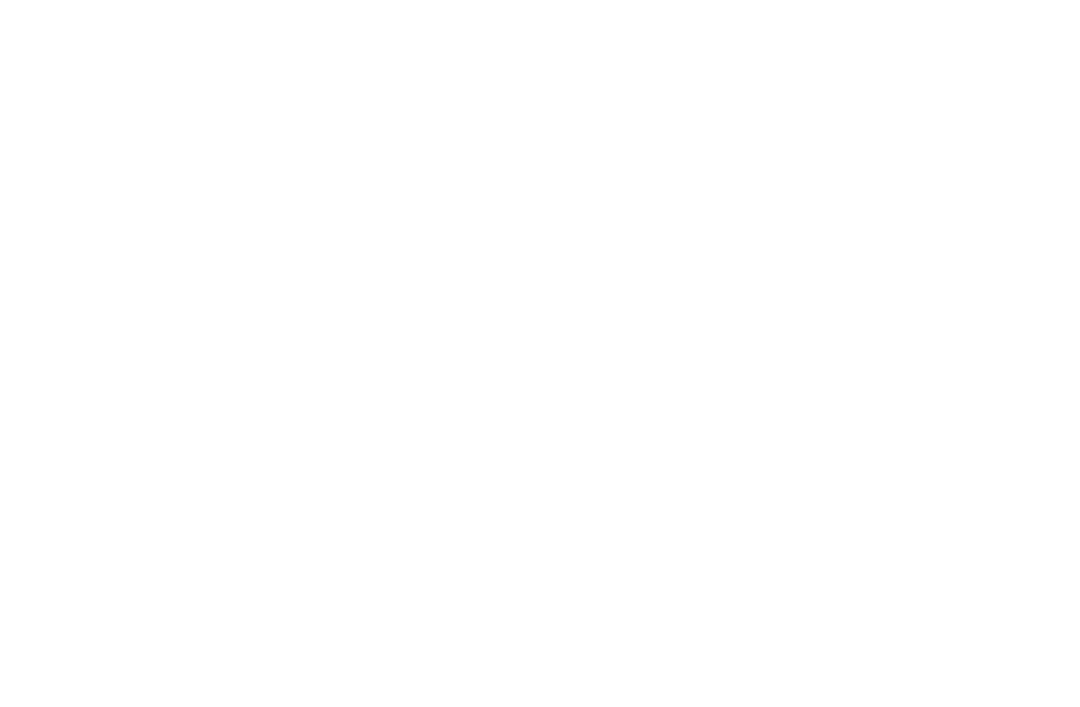 scroll, scrollTop: 0, scrollLeft: 0, axis: both 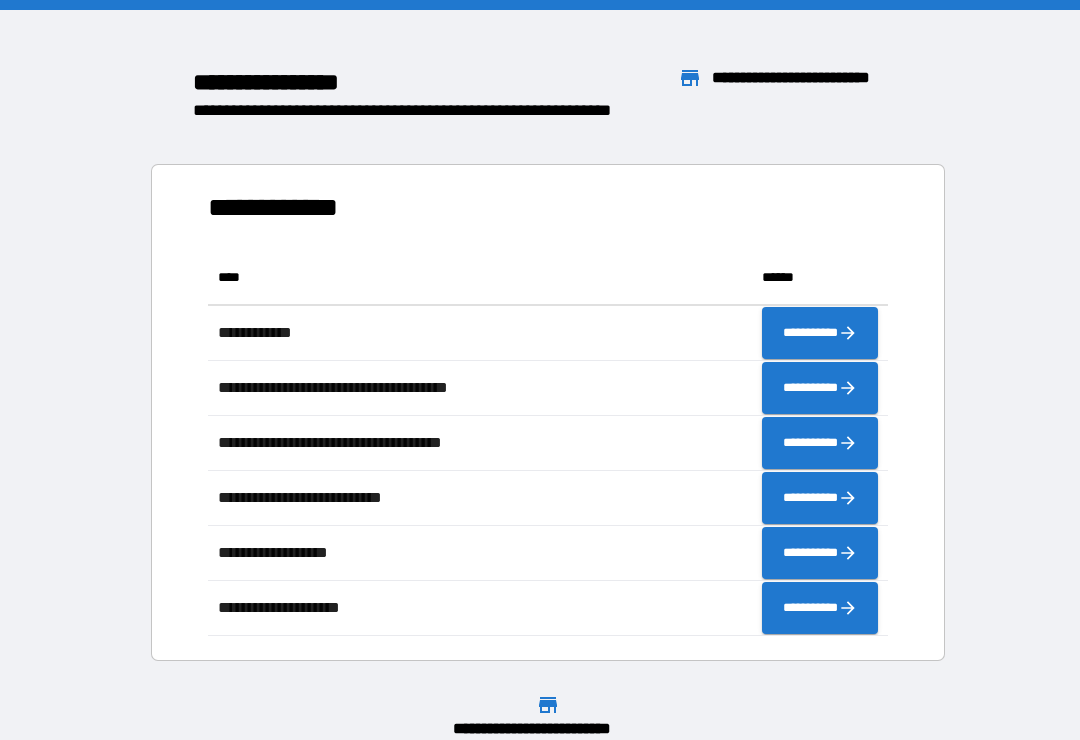click on "**********" at bounding box center [540, 395] 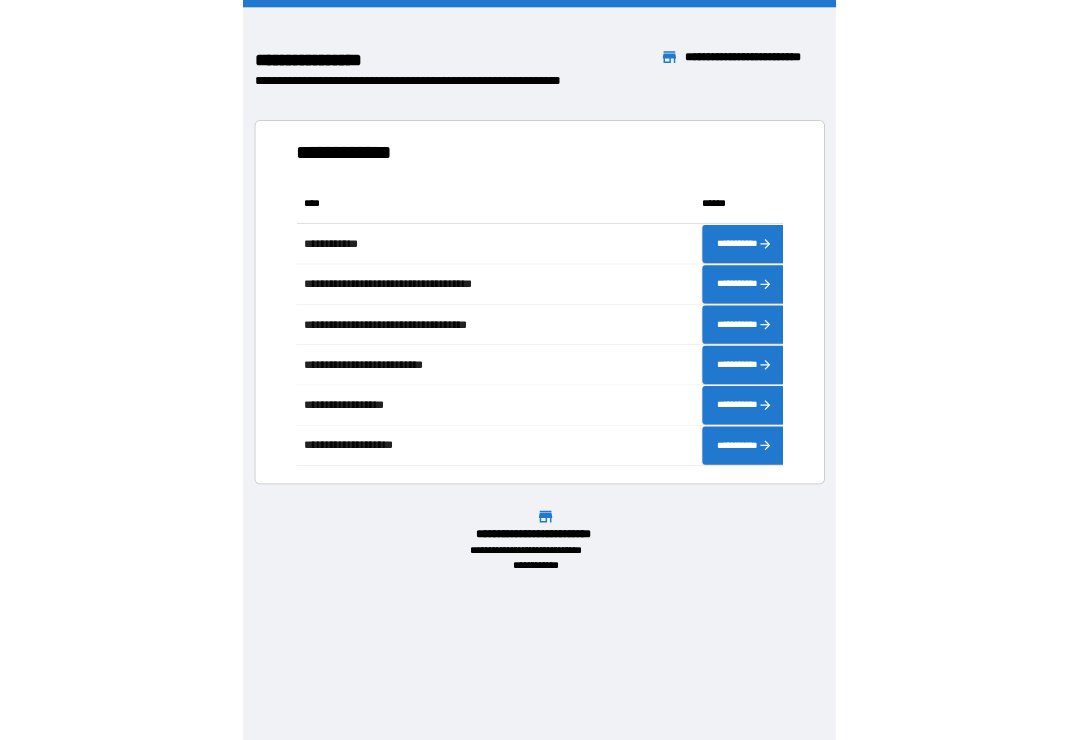 scroll, scrollTop: 386, scrollLeft: 664, axis: both 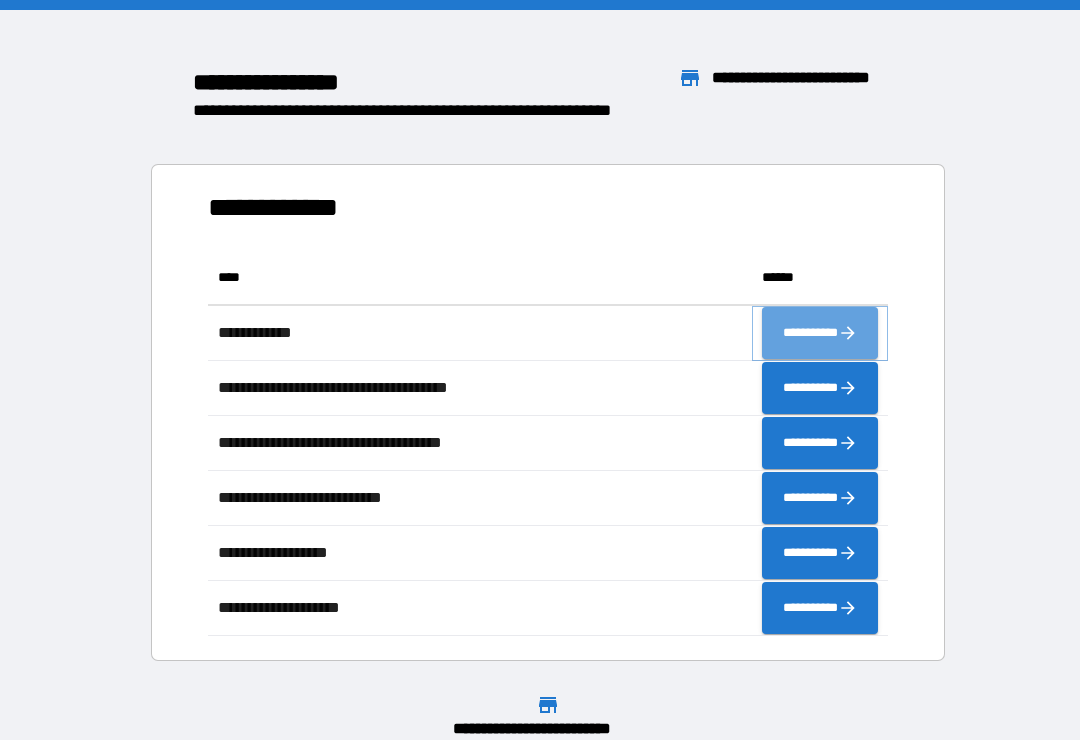 click on "**********" at bounding box center [820, 333] 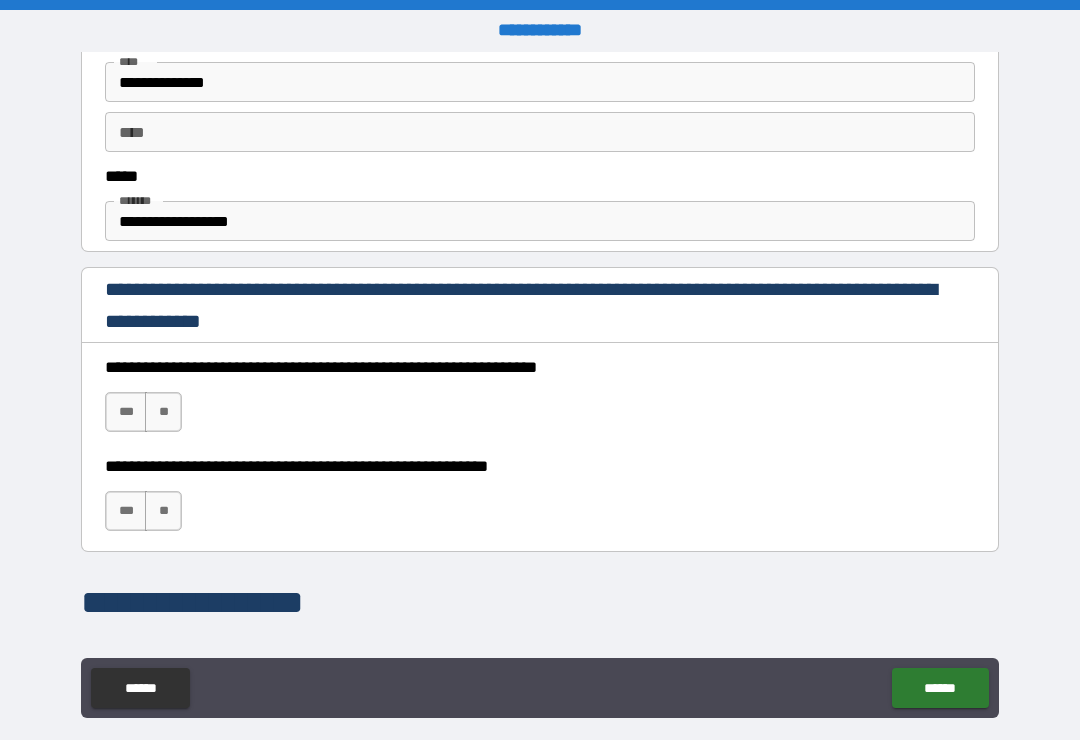 scroll, scrollTop: 1144, scrollLeft: 0, axis: vertical 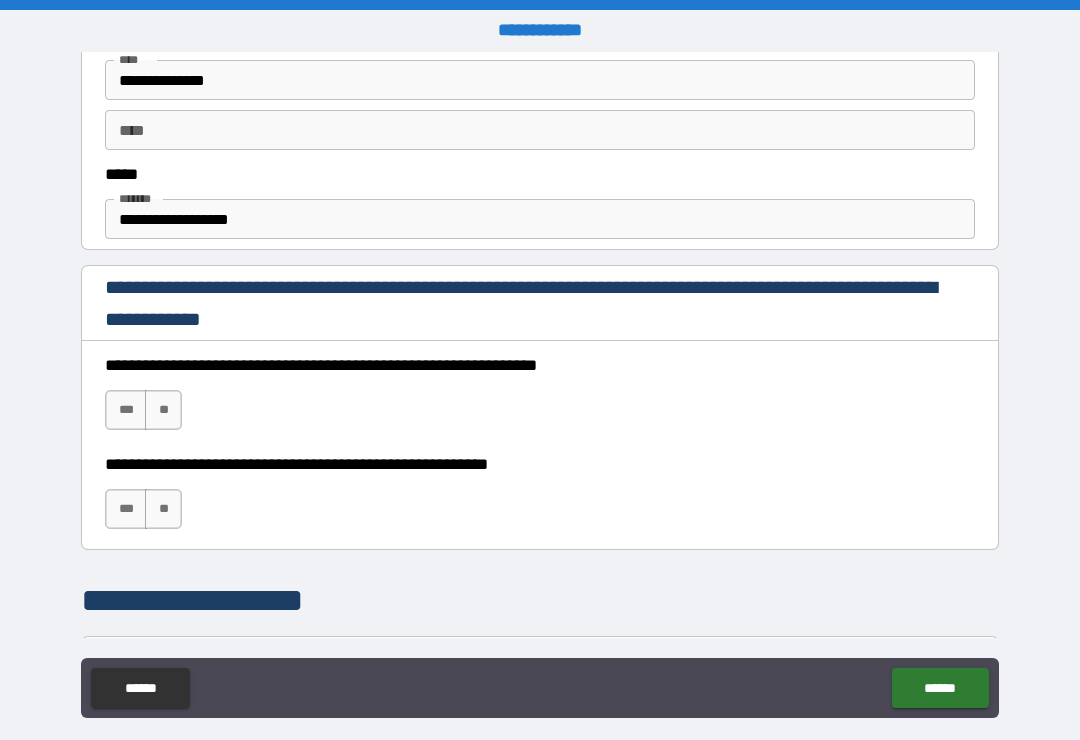 click on "***" at bounding box center (126, 410) 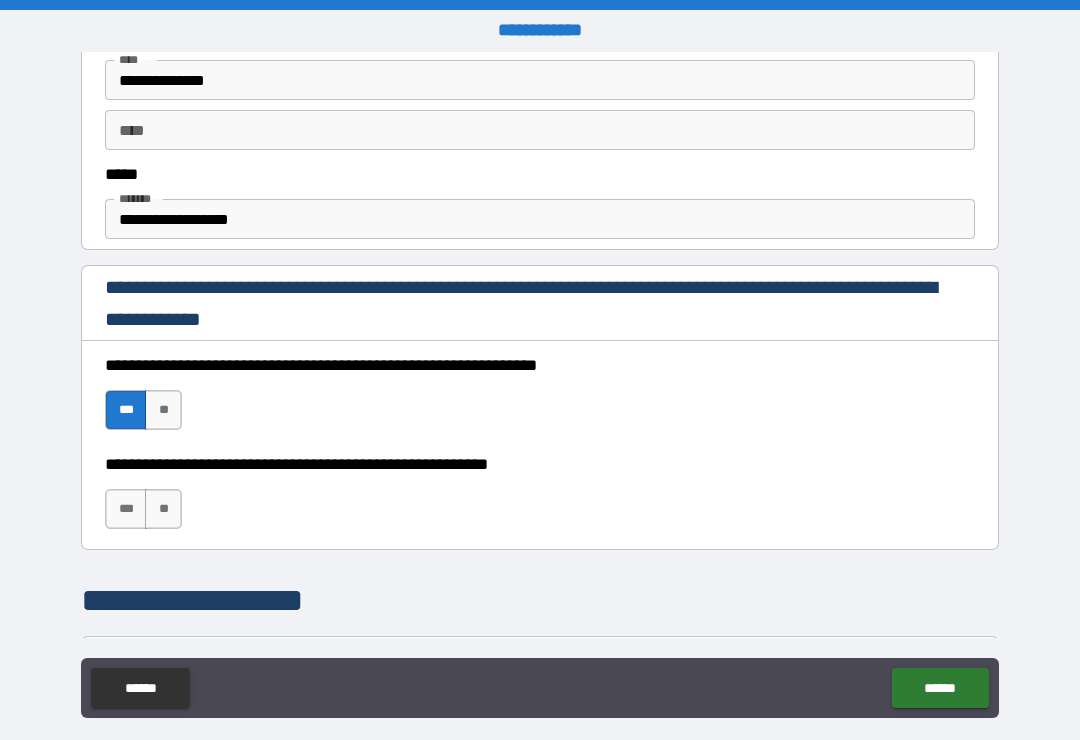 click on "***" at bounding box center (126, 509) 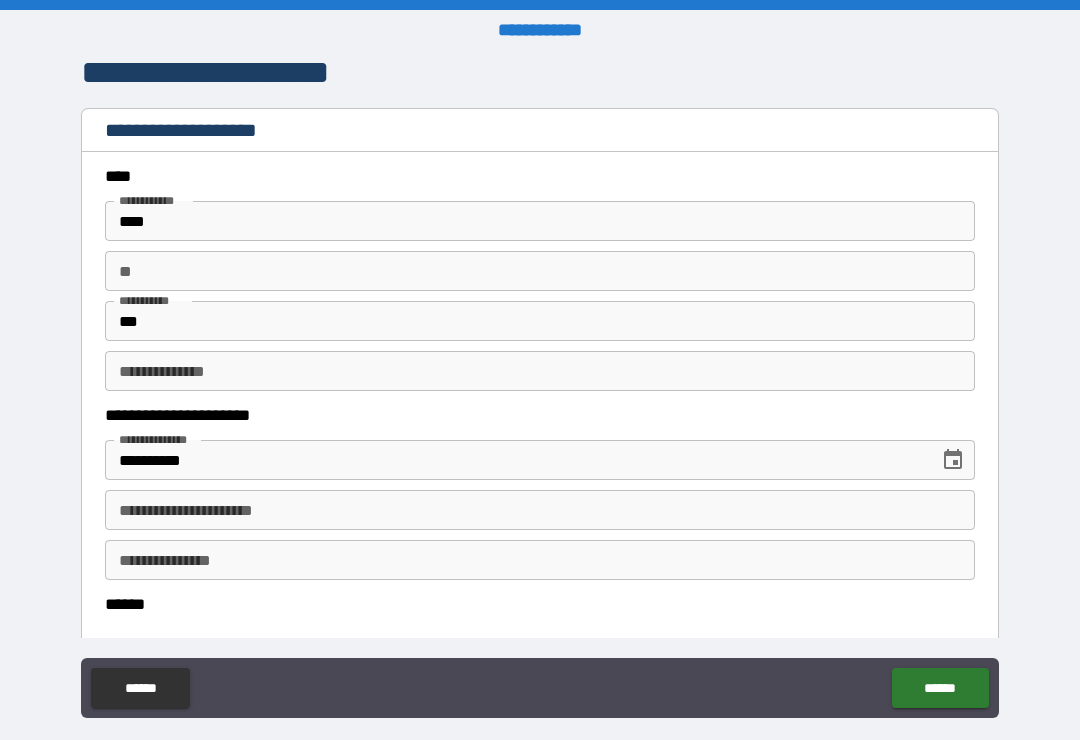 scroll, scrollTop: 0, scrollLeft: 0, axis: both 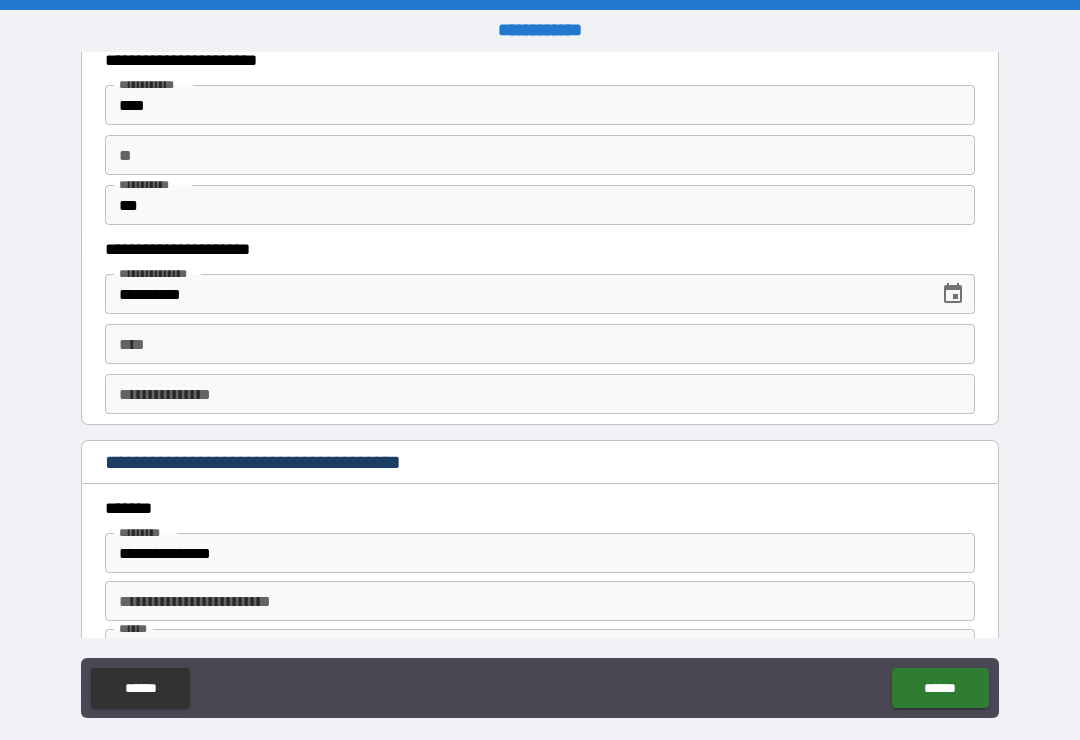 type on "*****" 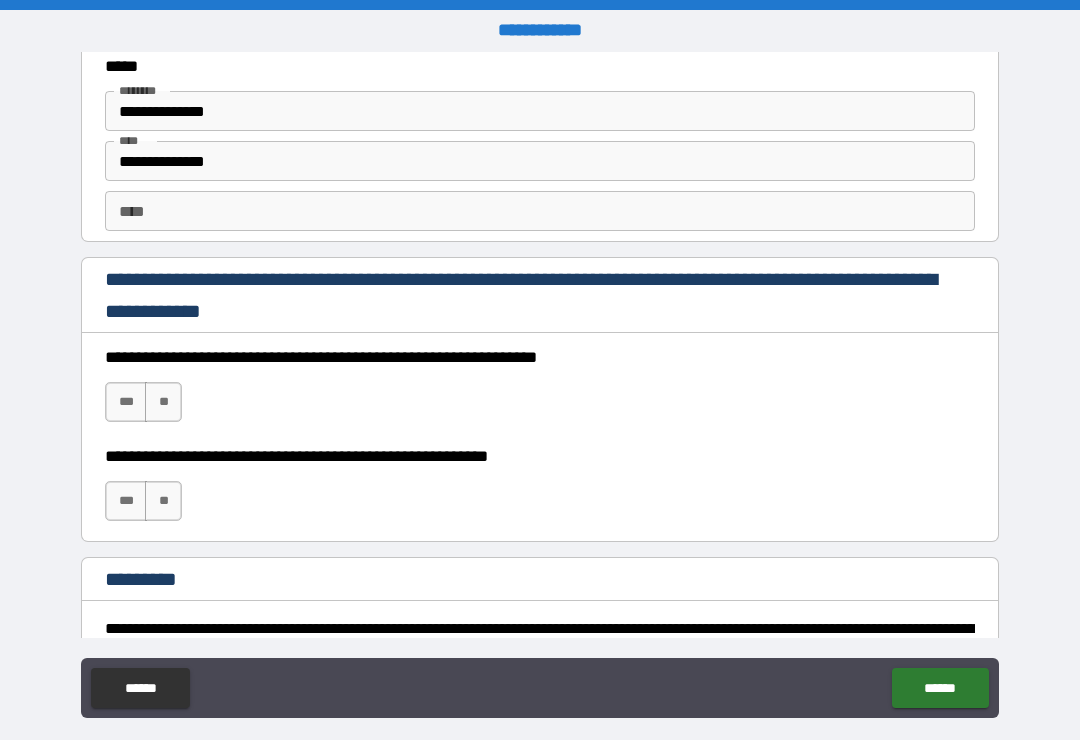 scroll, scrollTop: 2811, scrollLeft: 0, axis: vertical 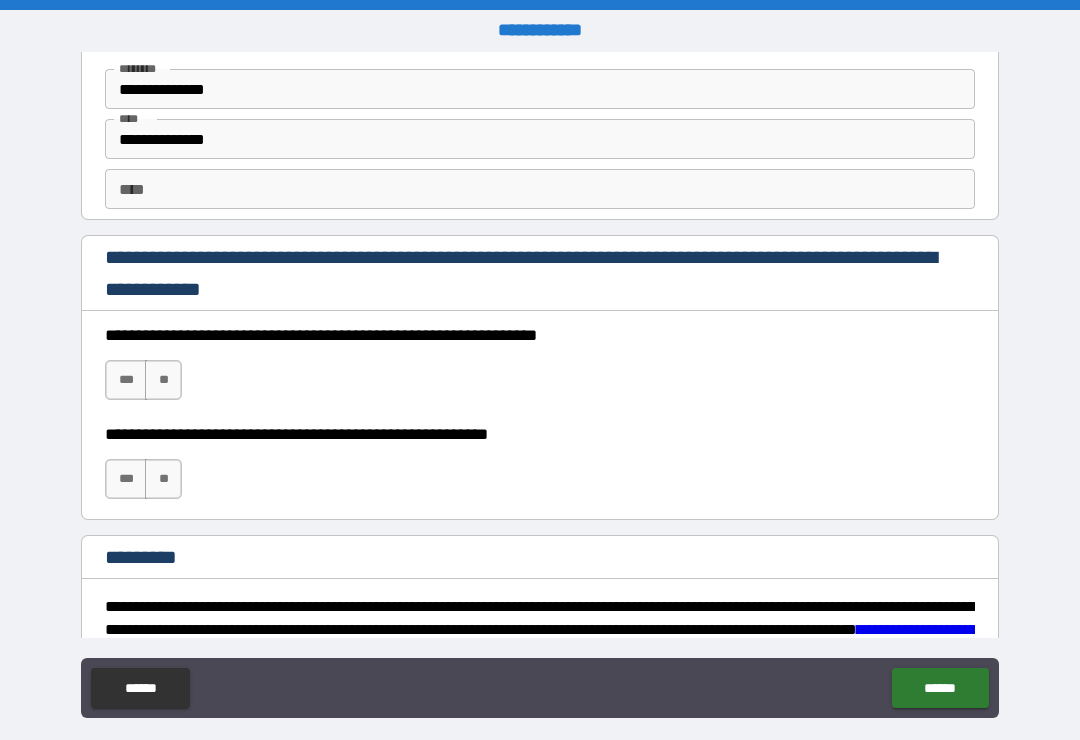 type on "*****" 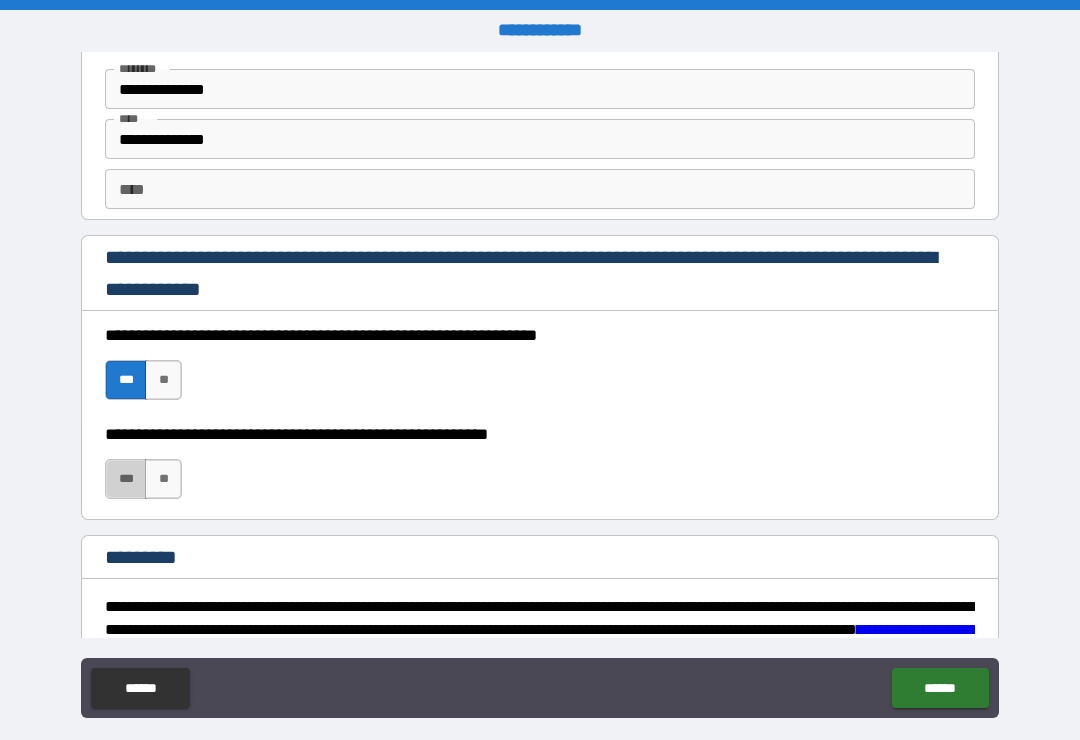 click on "***" at bounding box center [126, 479] 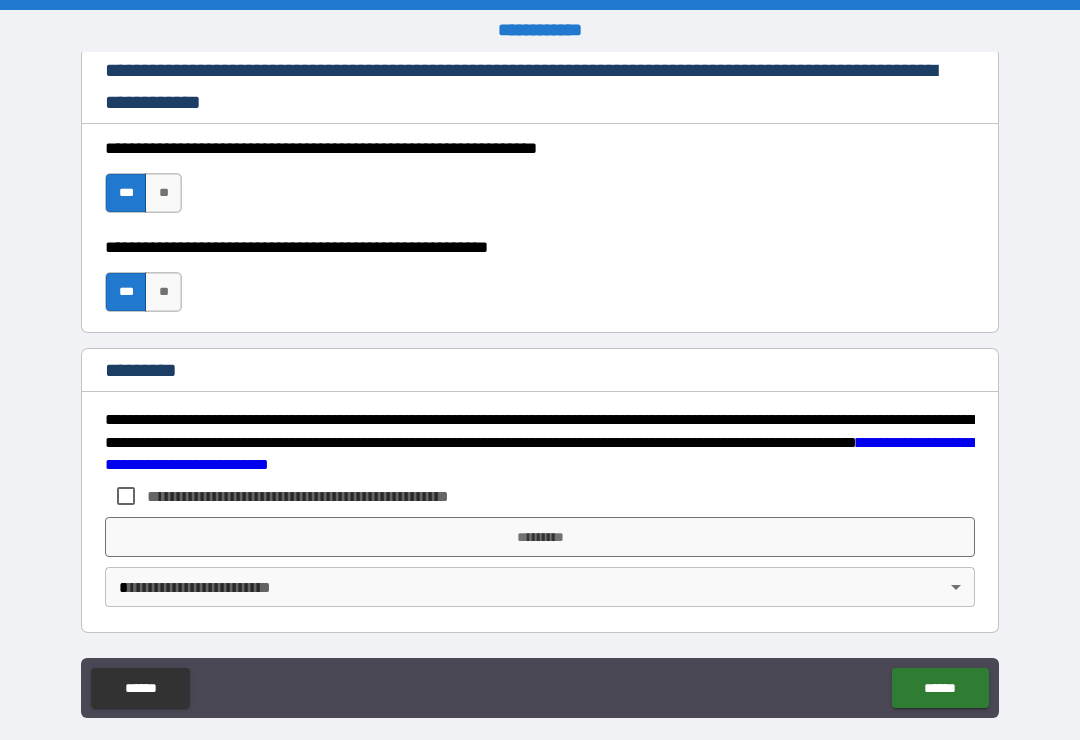scroll, scrollTop: 2998, scrollLeft: 0, axis: vertical 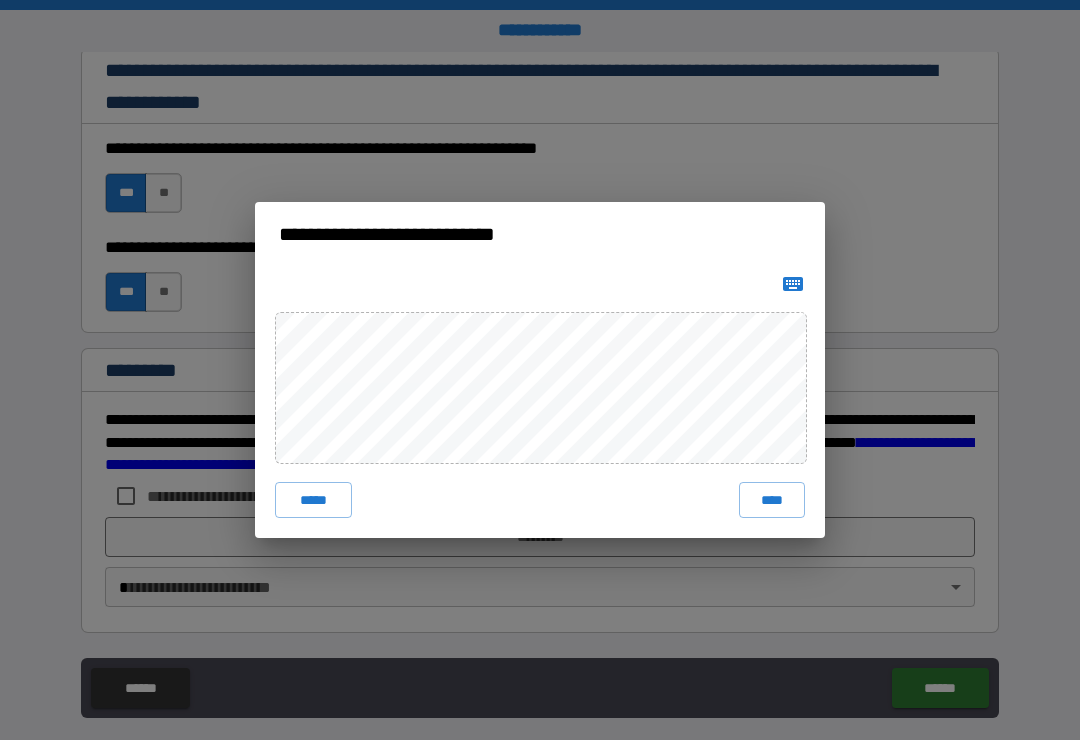 click on "****" at bounding box center [772, 500] 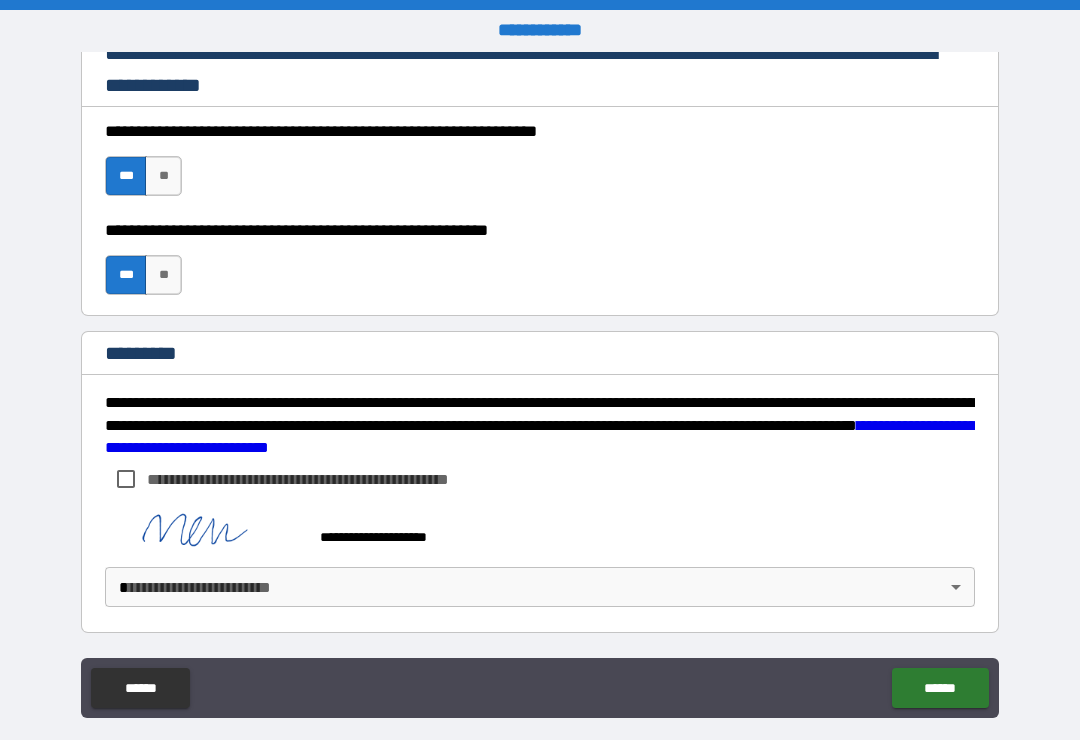 scroll, scrollTop: 3015, scrollLeft: 0, axis: vertical 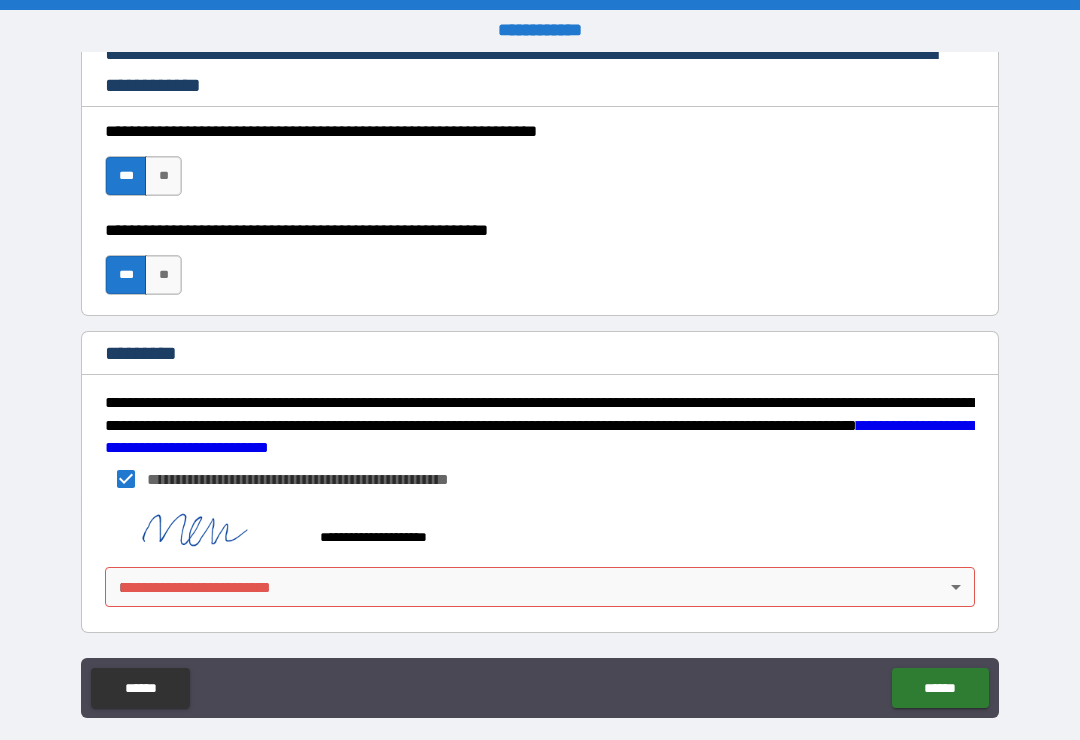 click on "******" at bounding box center [940, 688] 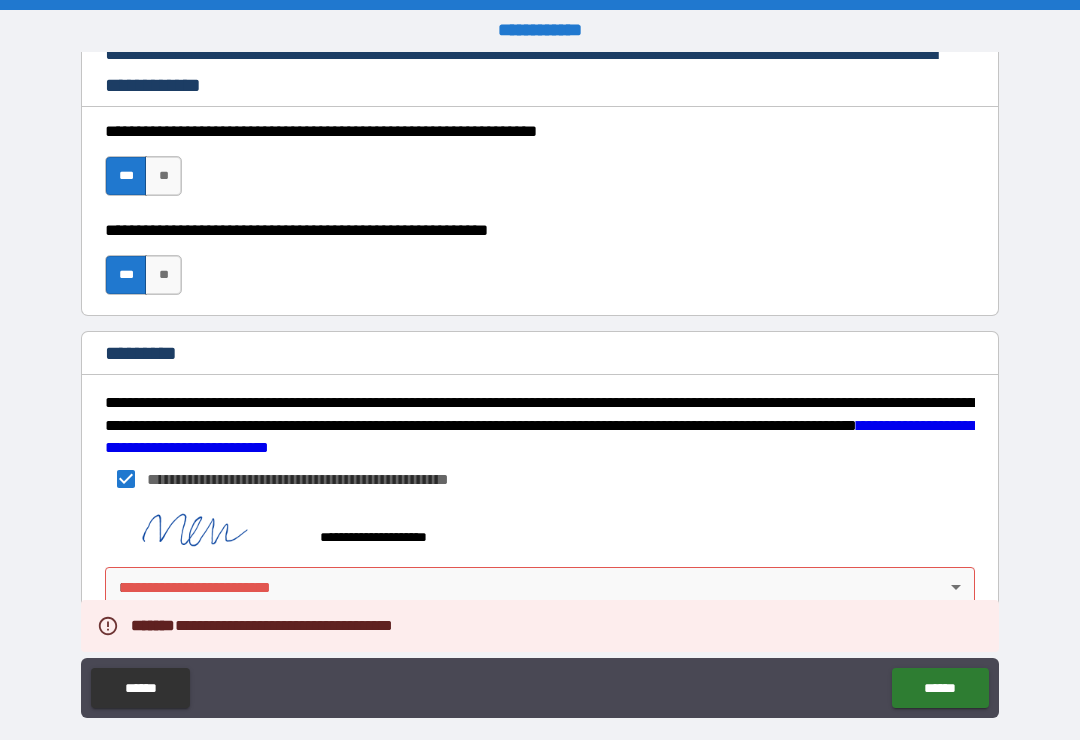 scroll, scrollTop: 3015, scrollLeft: 0, axis: vertical 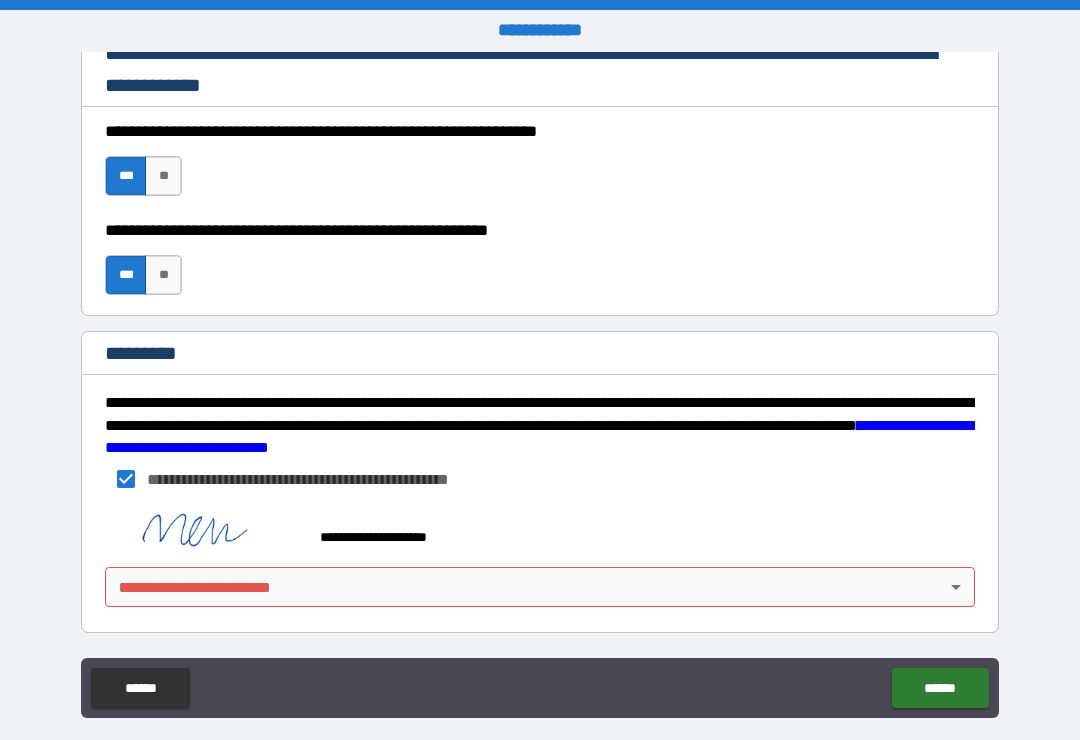 click on "**********" at bounding box center (540, 385) 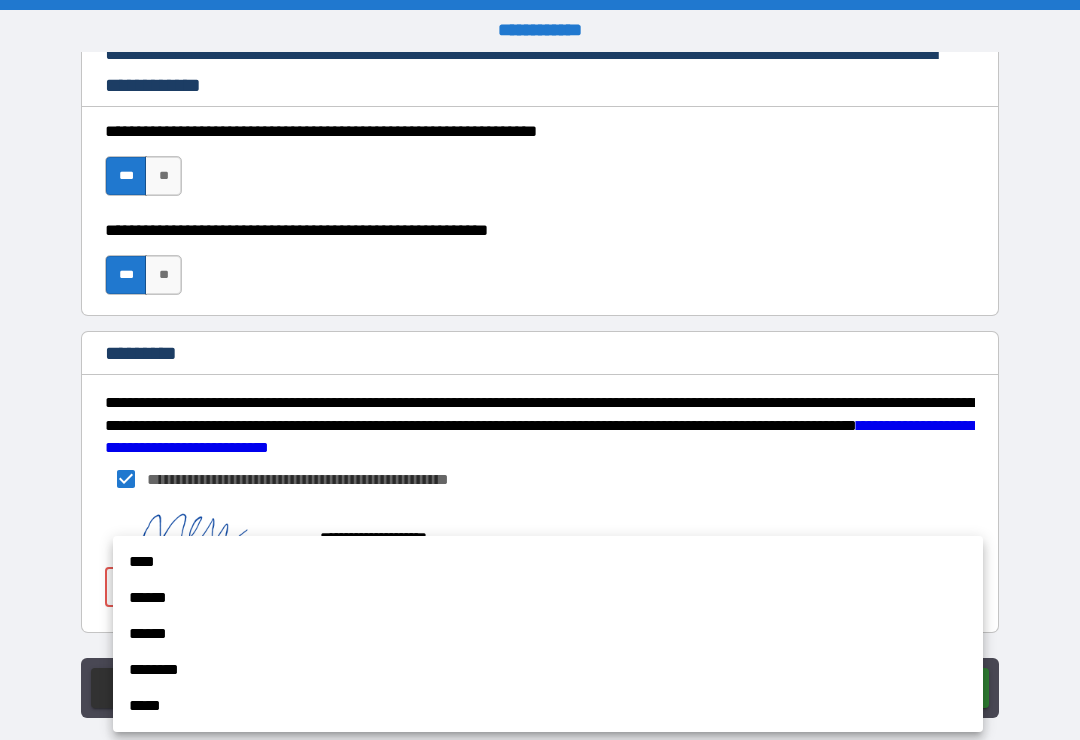 click on "****" at bounding box center [548, 562] 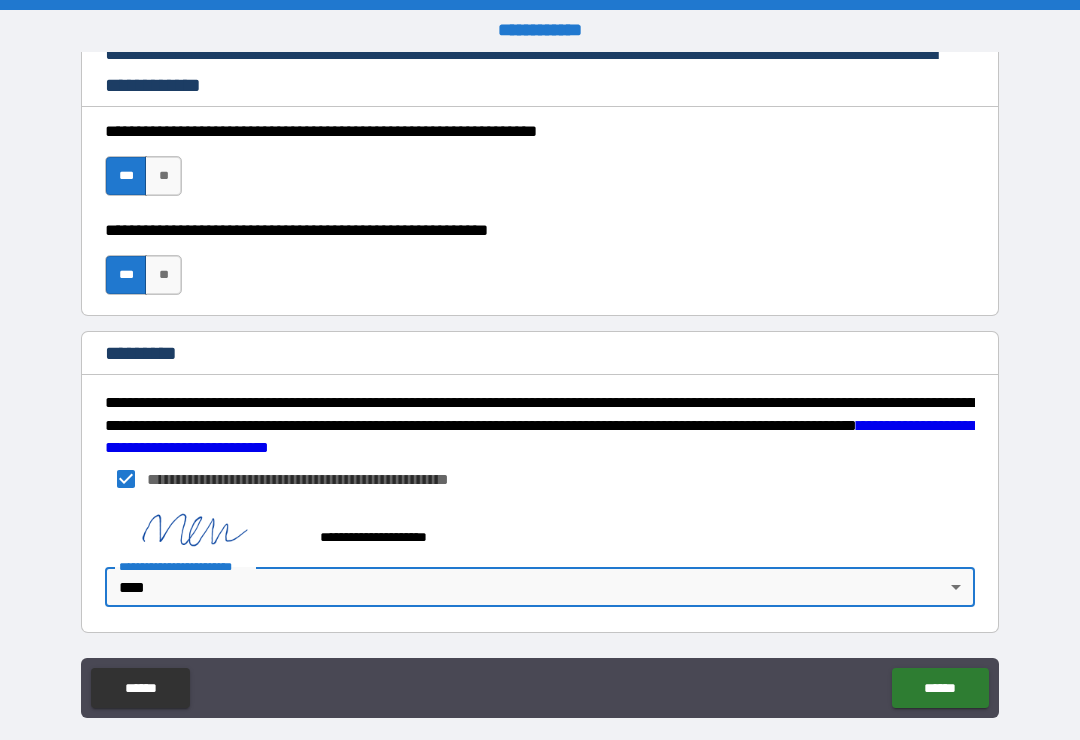 click on "******" at bounding box center (940, 688) 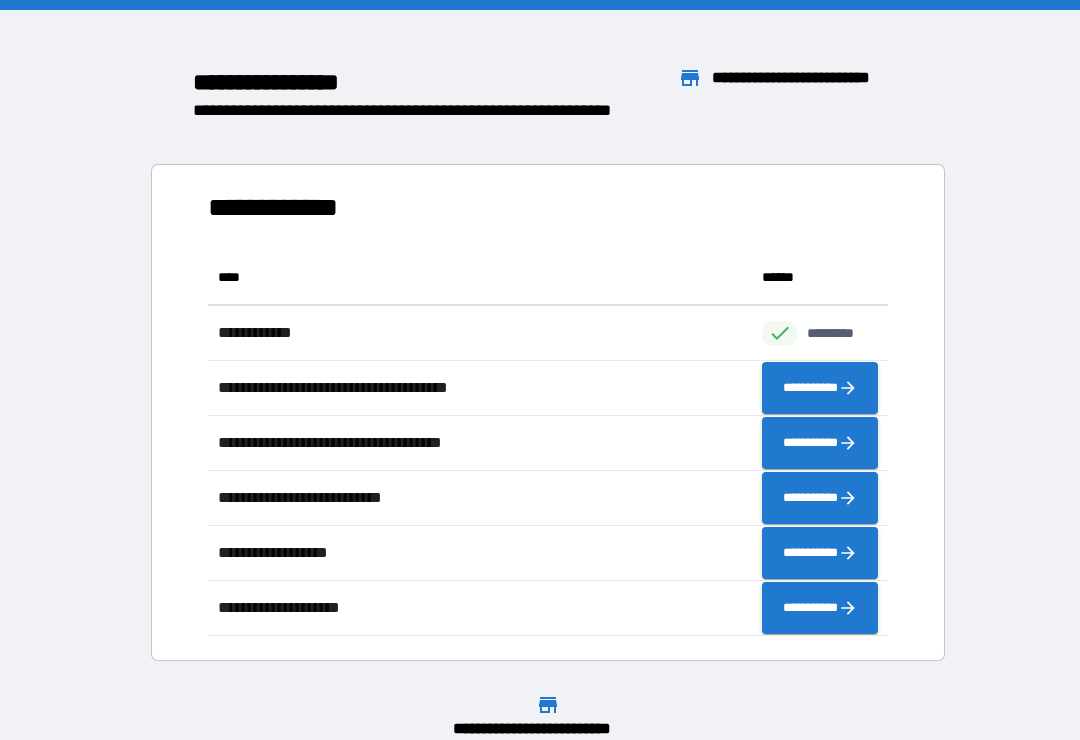 scroll, scrollTop: 1, scrollLeft: 1, axis: both 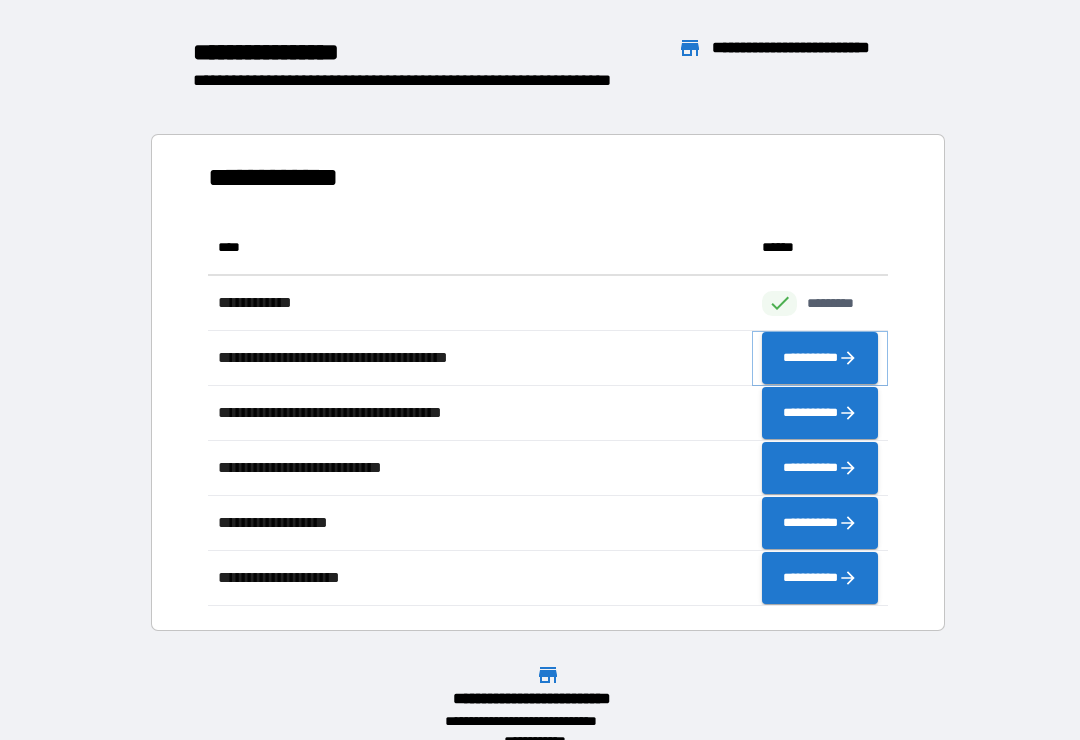 click on "**********" at bounding box center [820, 358] 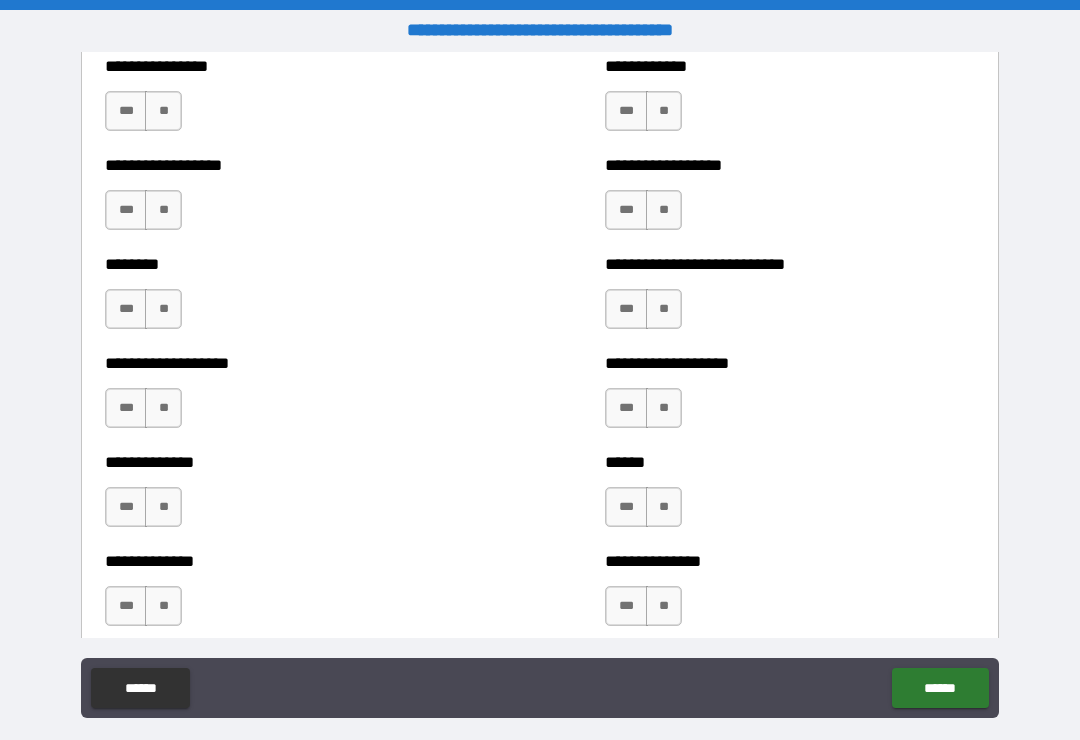 scroll, scrollTop: 4377, scrollLeft: 0, axis: vertical 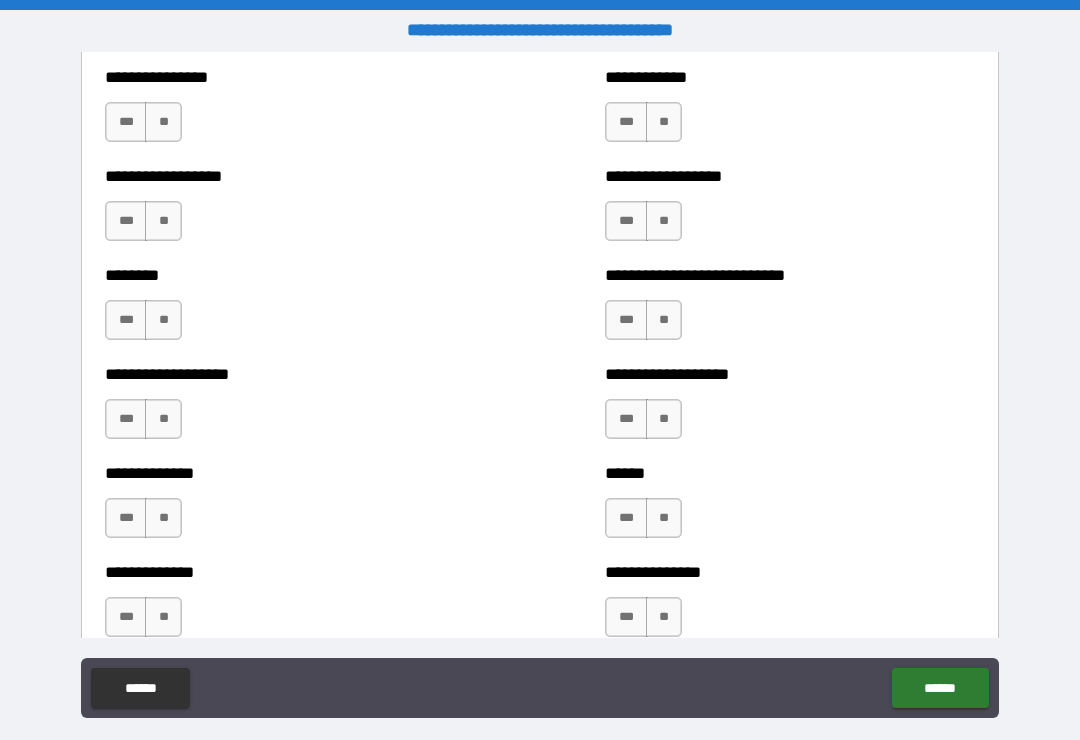 click on "**********" at bounding box center (540, 31) 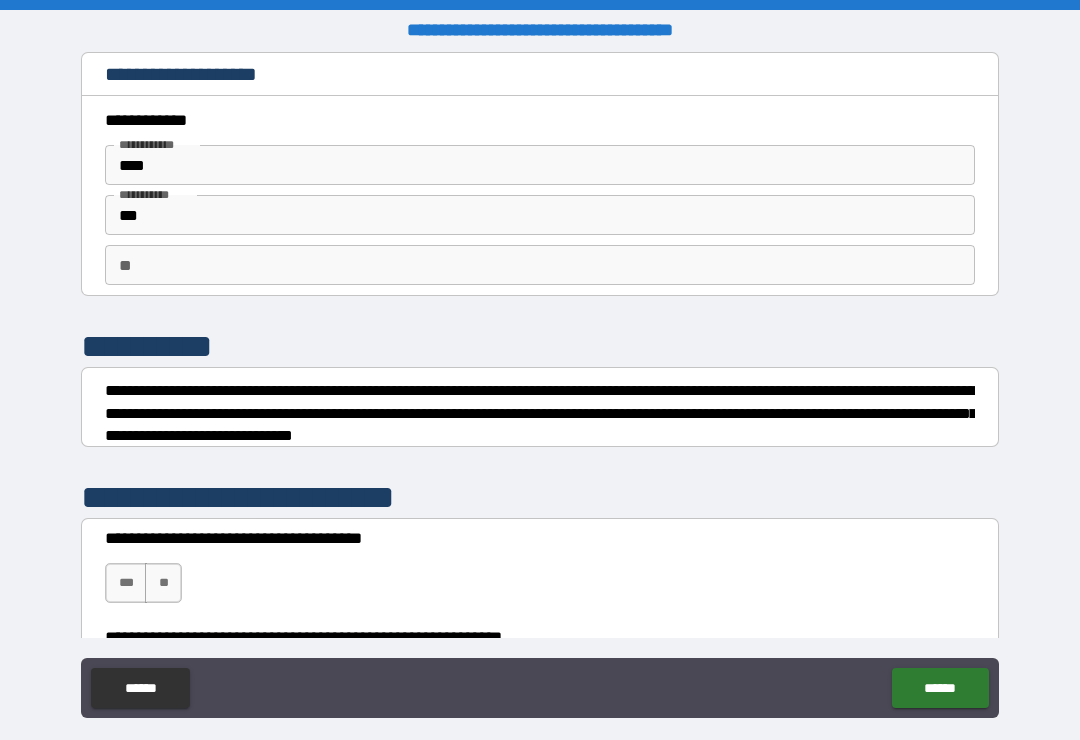 scroll, scrollTop: 0, scrollLeft: 0, axis: both 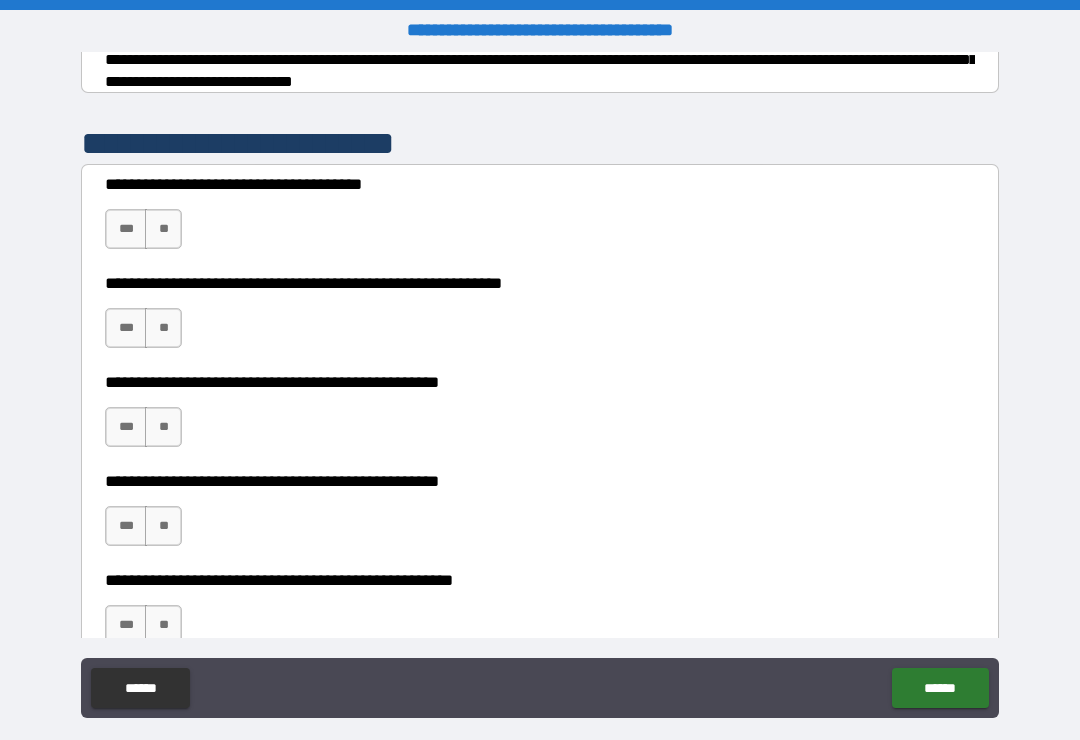 type on "*****" 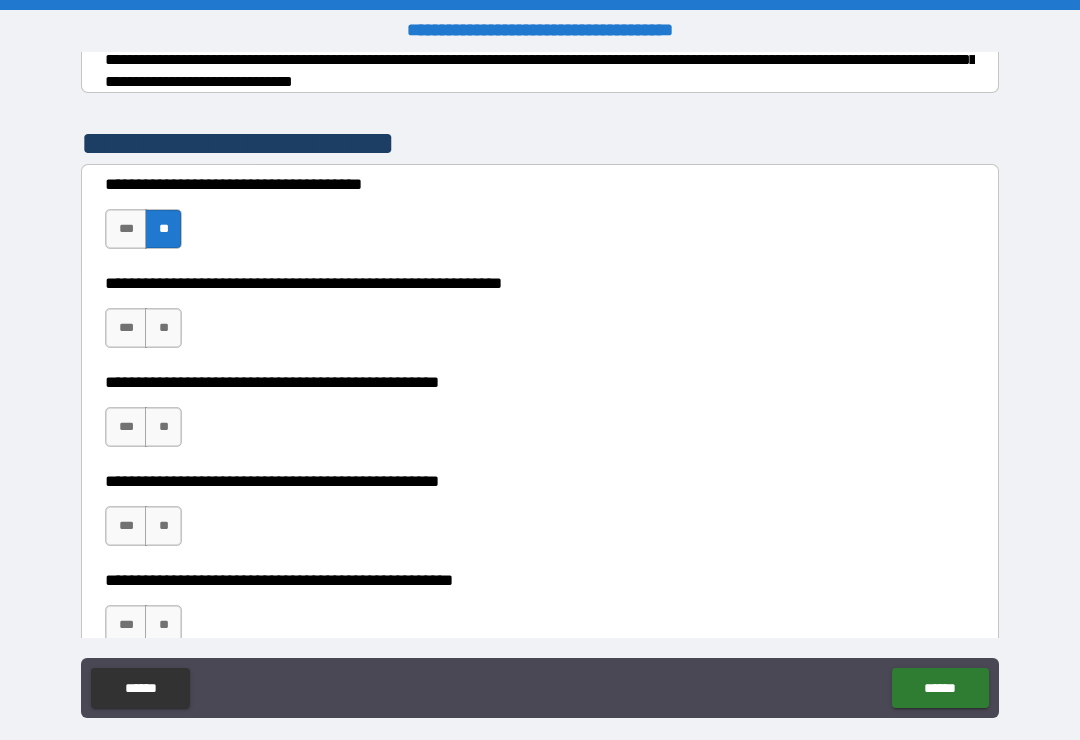 click on "**" at bounding box center [163, 328] 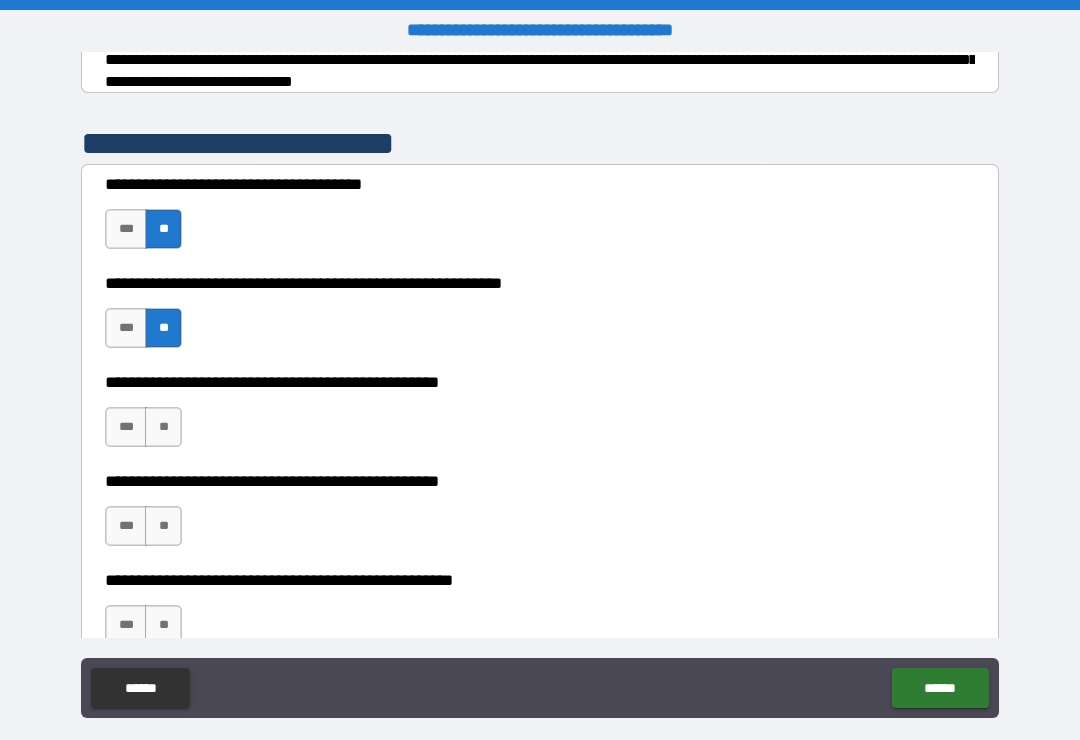 click on "**" at bounding box center (163, 427) 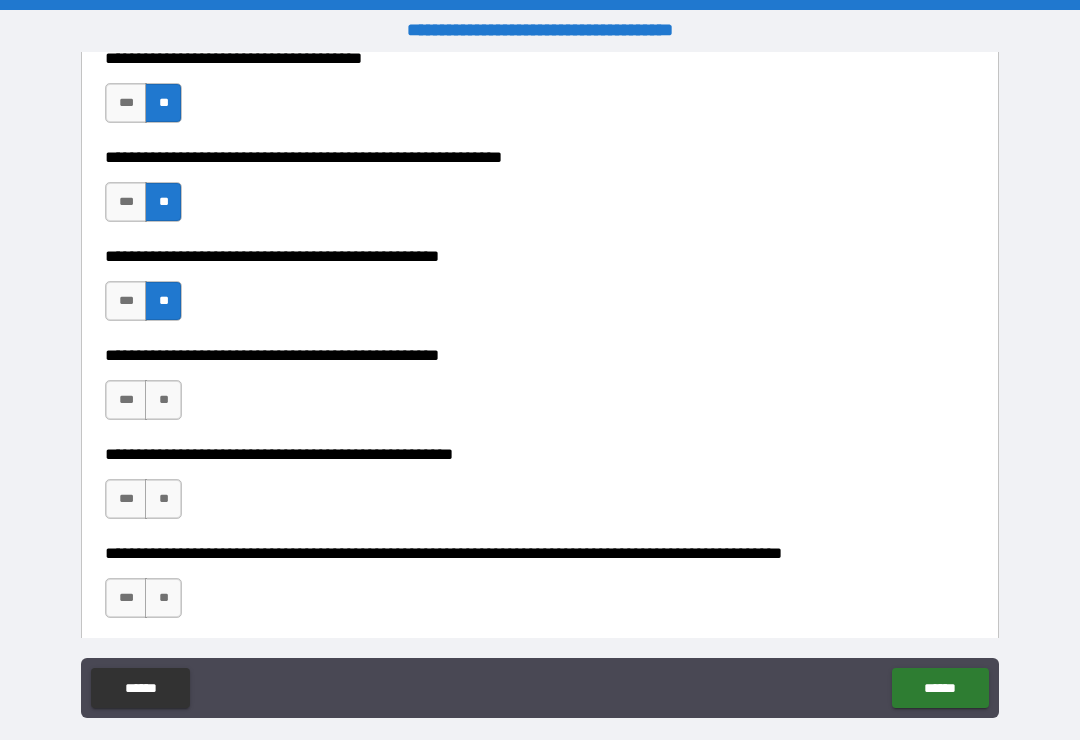 scroll, scrollTop: 485, scrollLeft: 0, axis: vertical 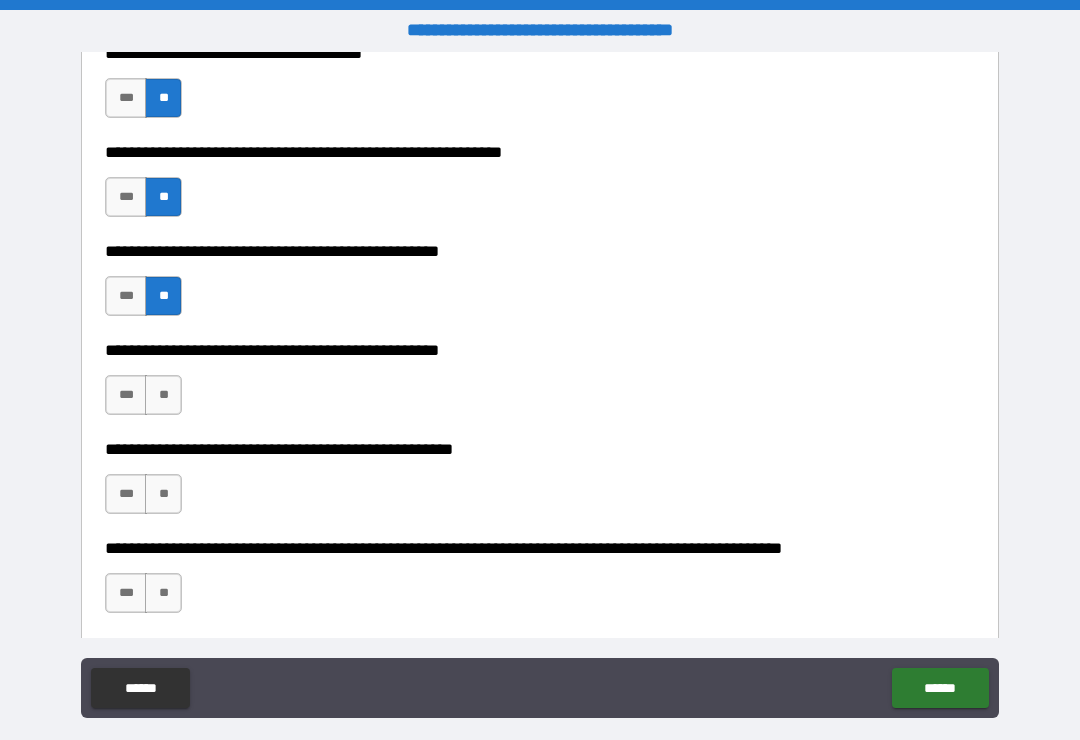 click on "**" at bounding box center [163, 395] 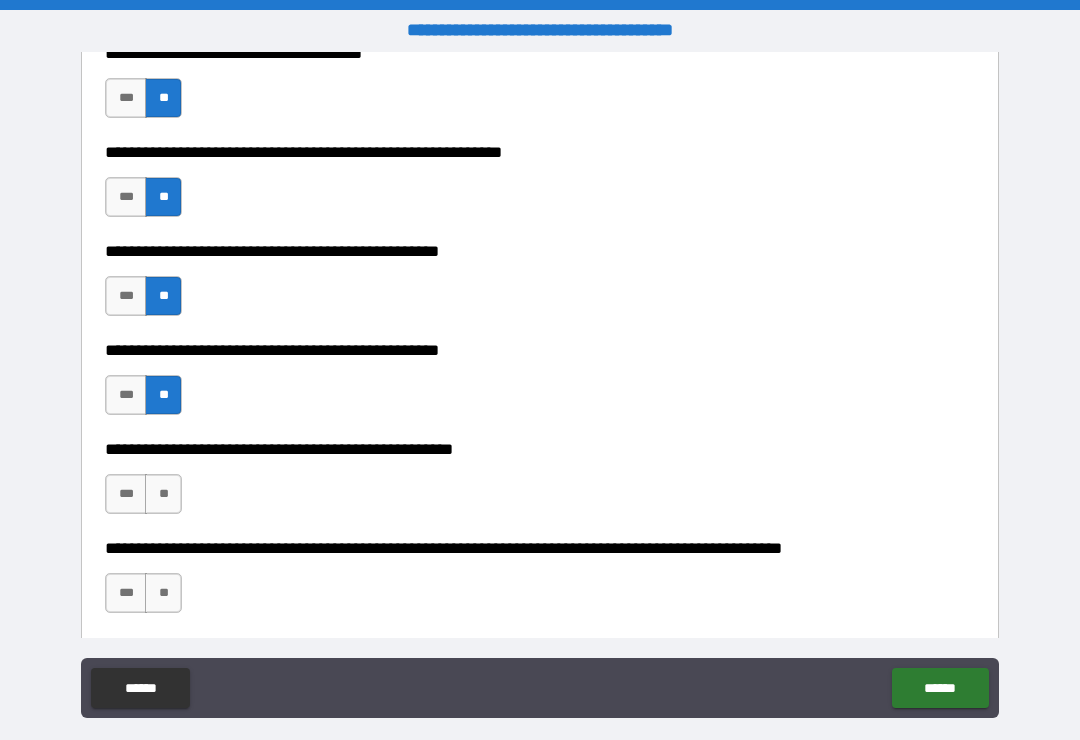 click on "**" at bounding box center (163, 494) 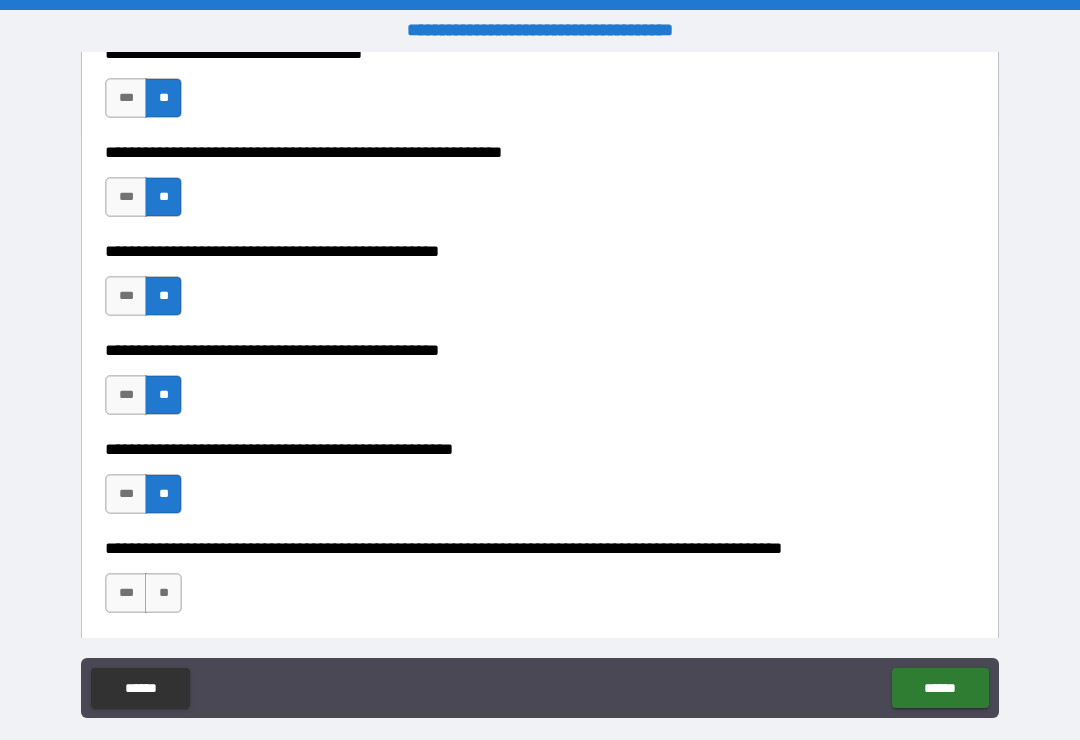 click on "**" at bounding box center [163, 593] 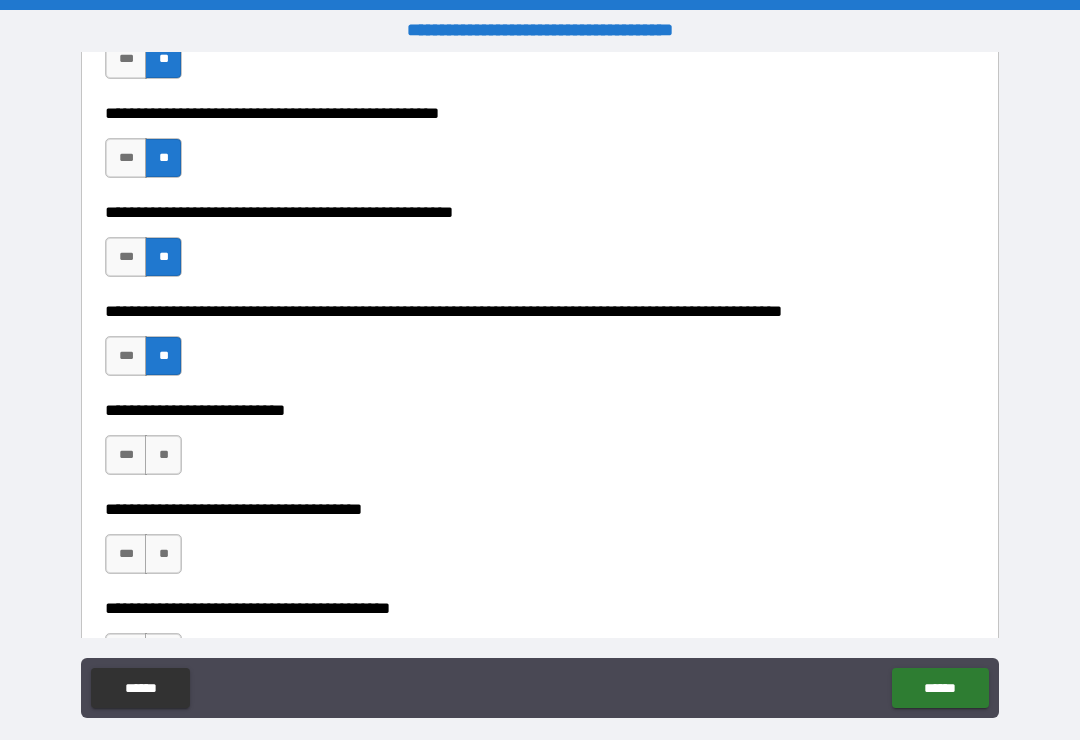 scroll, scrollTop: 721, scrollLeft: 0, axis: vertical 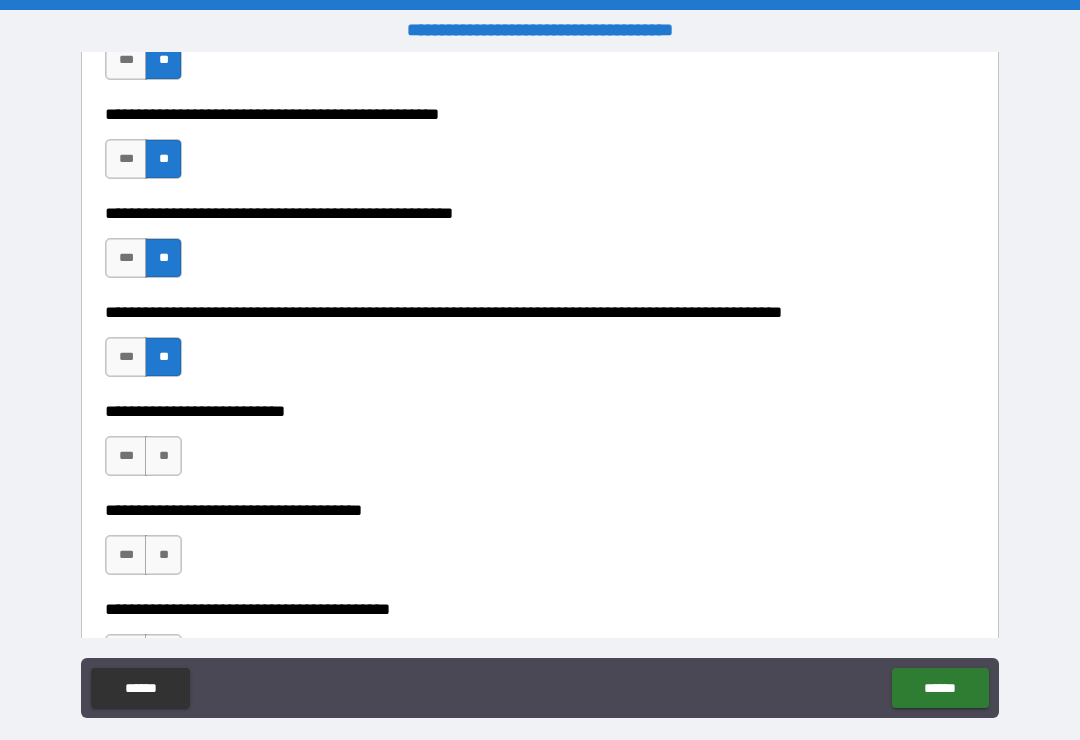 click on "**" at bounding box center [163, 456] 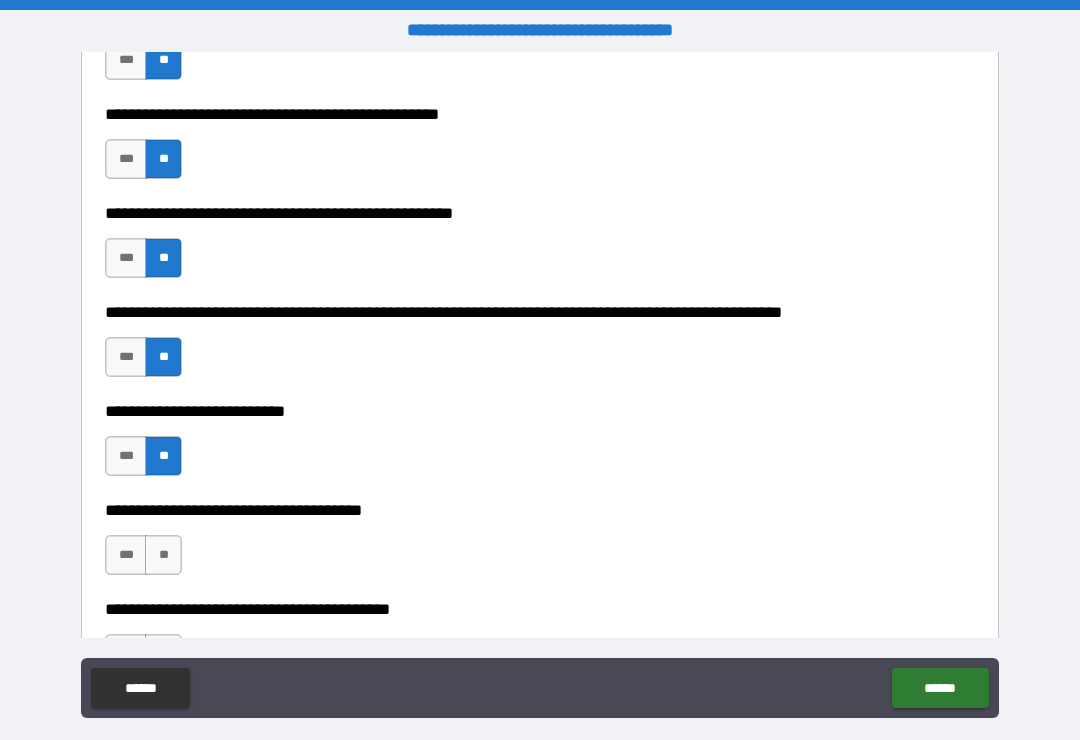 click on "**" at bounding box center (163, 555) 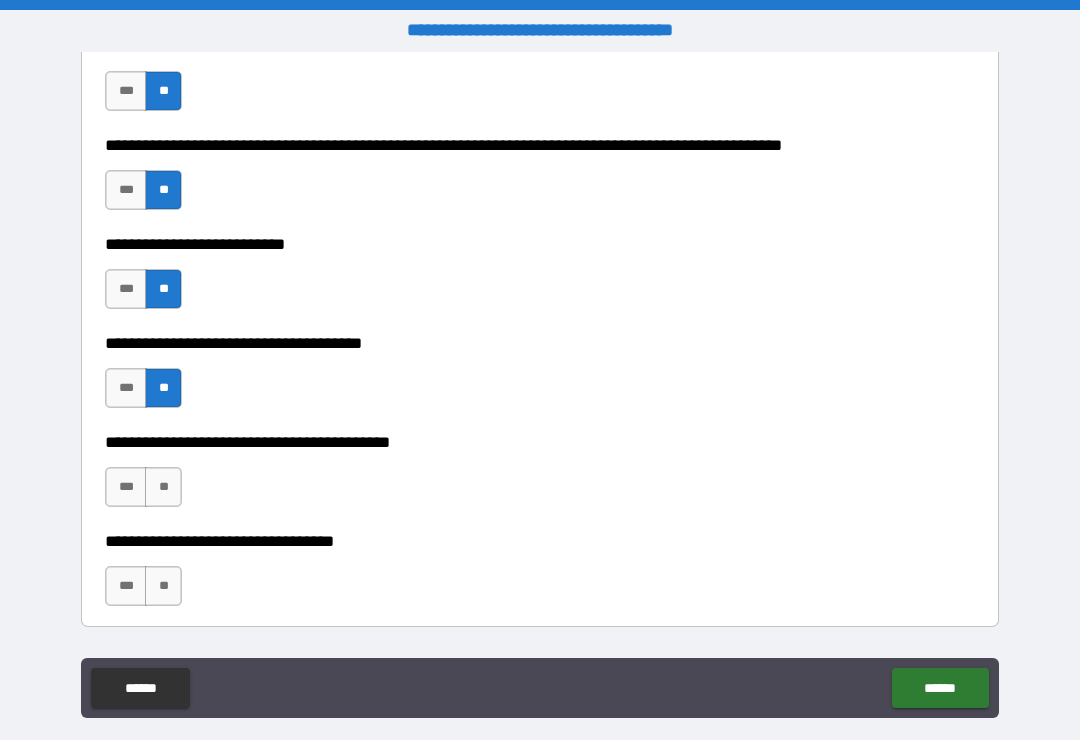 scroll, scrollTop: 889, scrollLeft: 0, axis: vertical 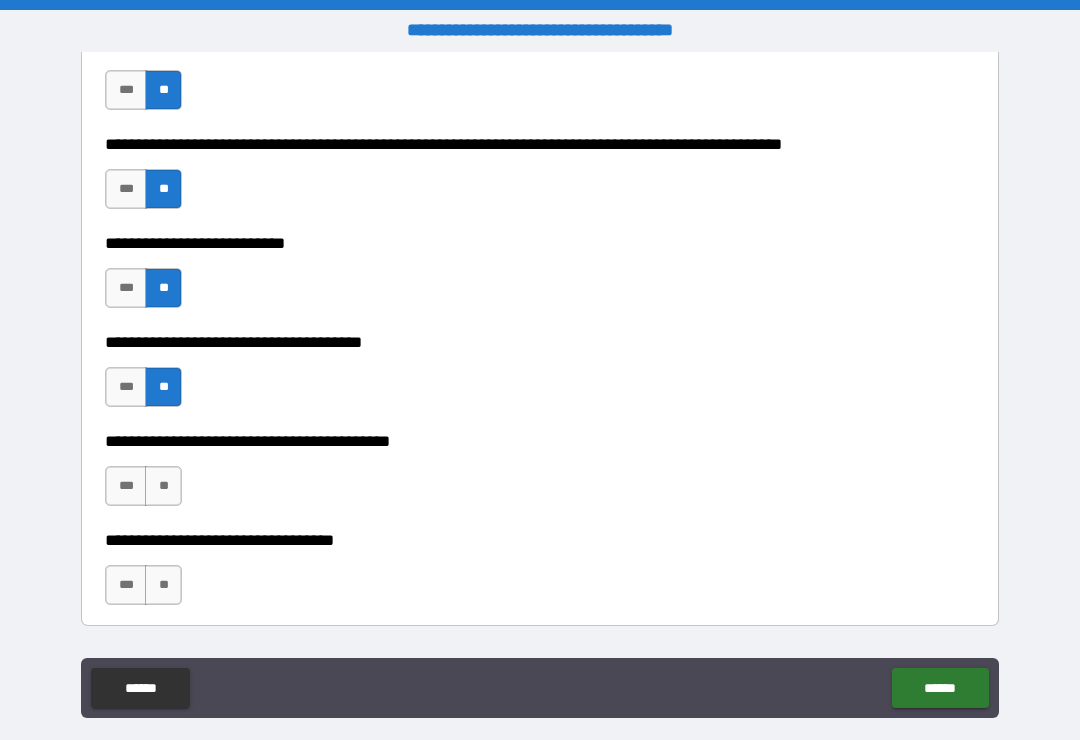 click on "**" at bounding box center [163, 486] 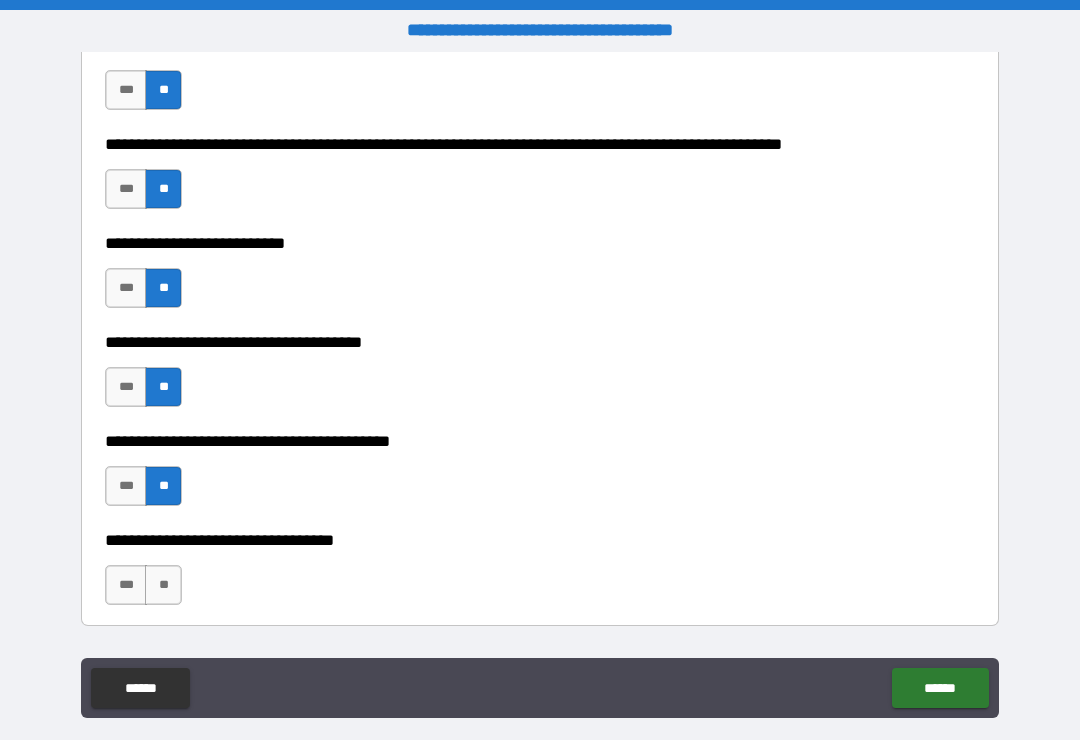 click on "**" at bounding box center (163, 585) 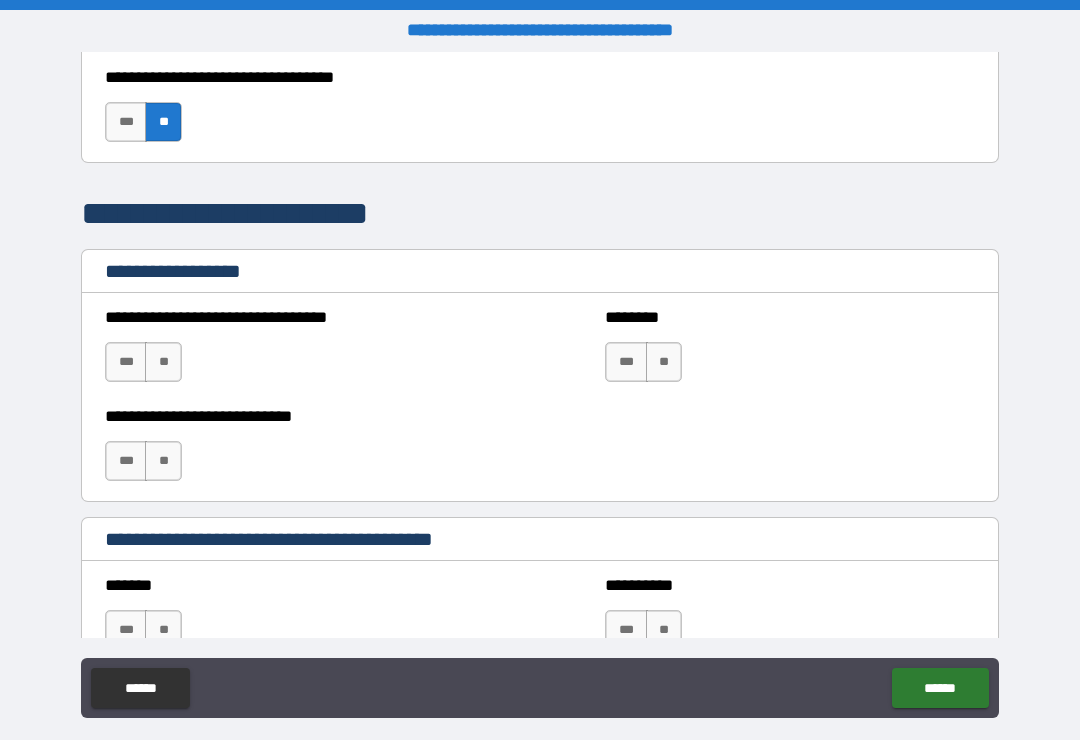 scroll, scrollTop: 1357, scrollLeft: 0, axis: vertical 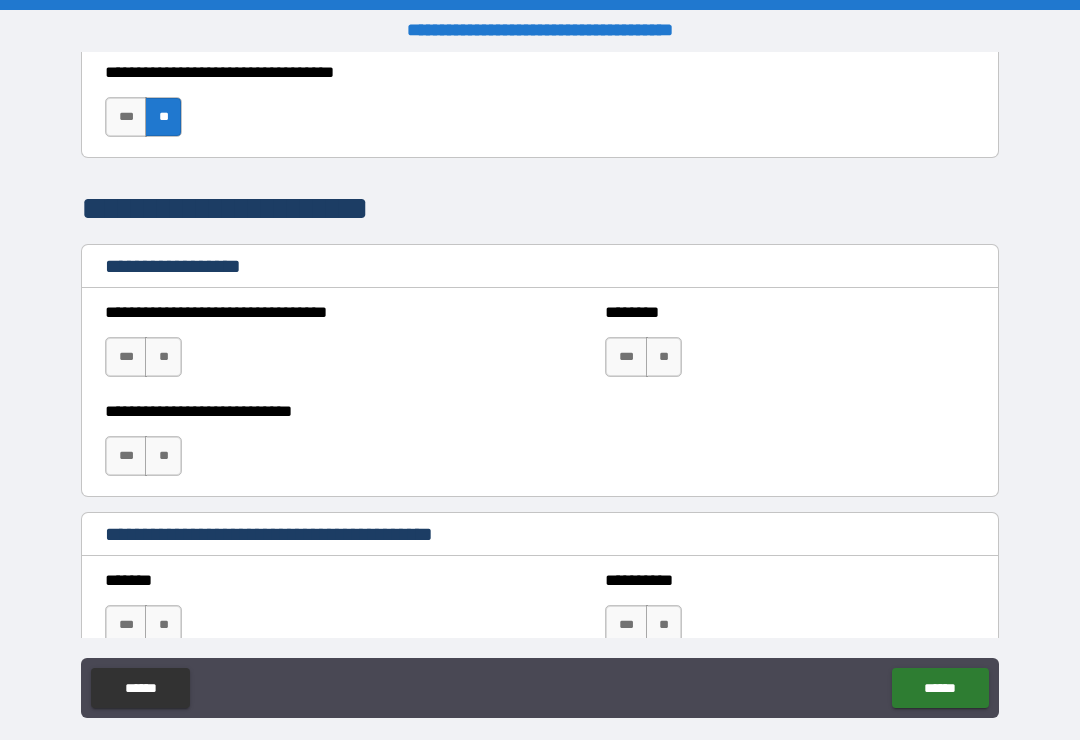 click on "**" at bounding box center (163, 357) 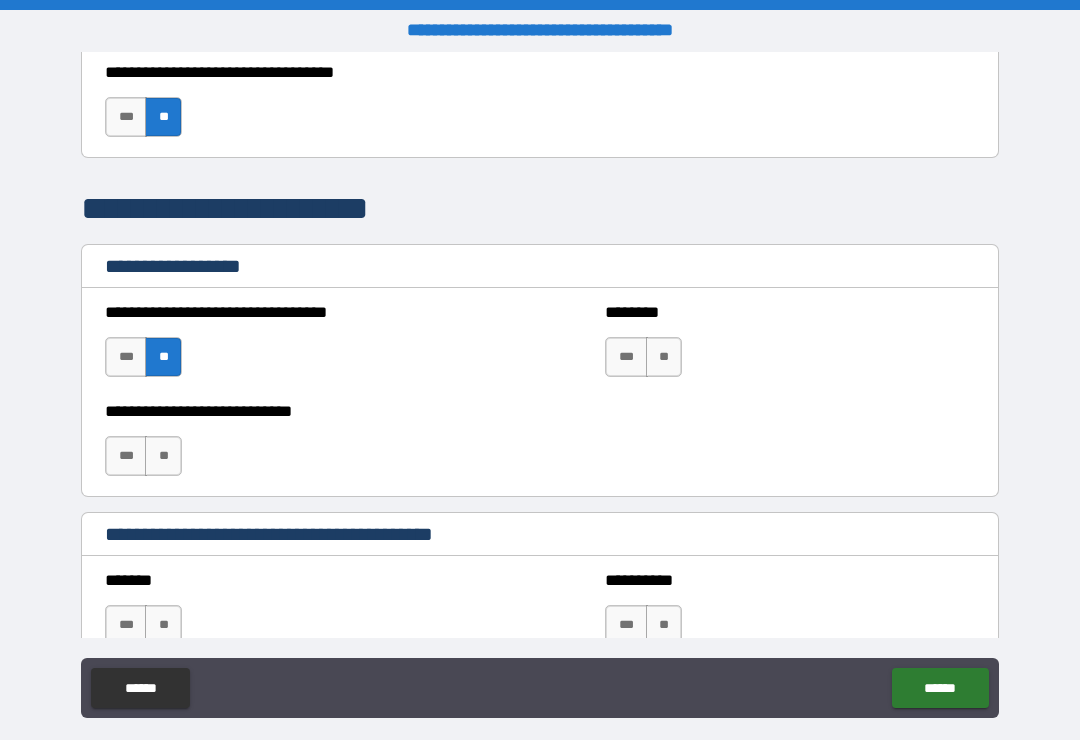 click on "**" at bounding box center (163, 456) 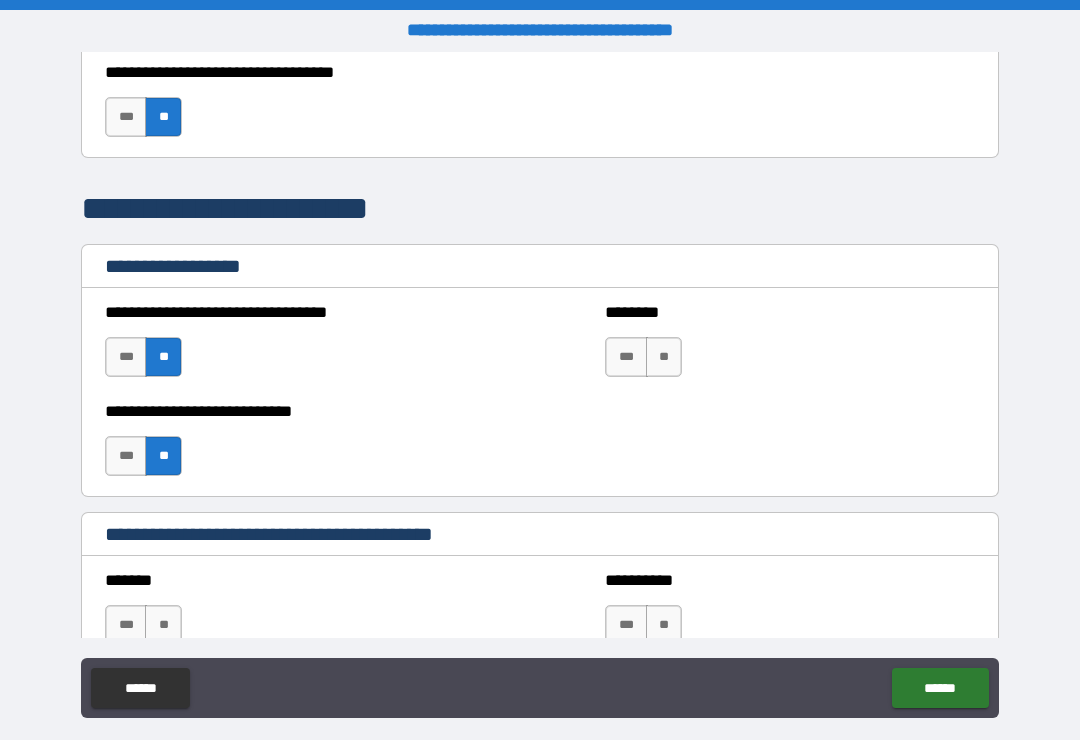 click on "**" at bounding box center [664, 357] 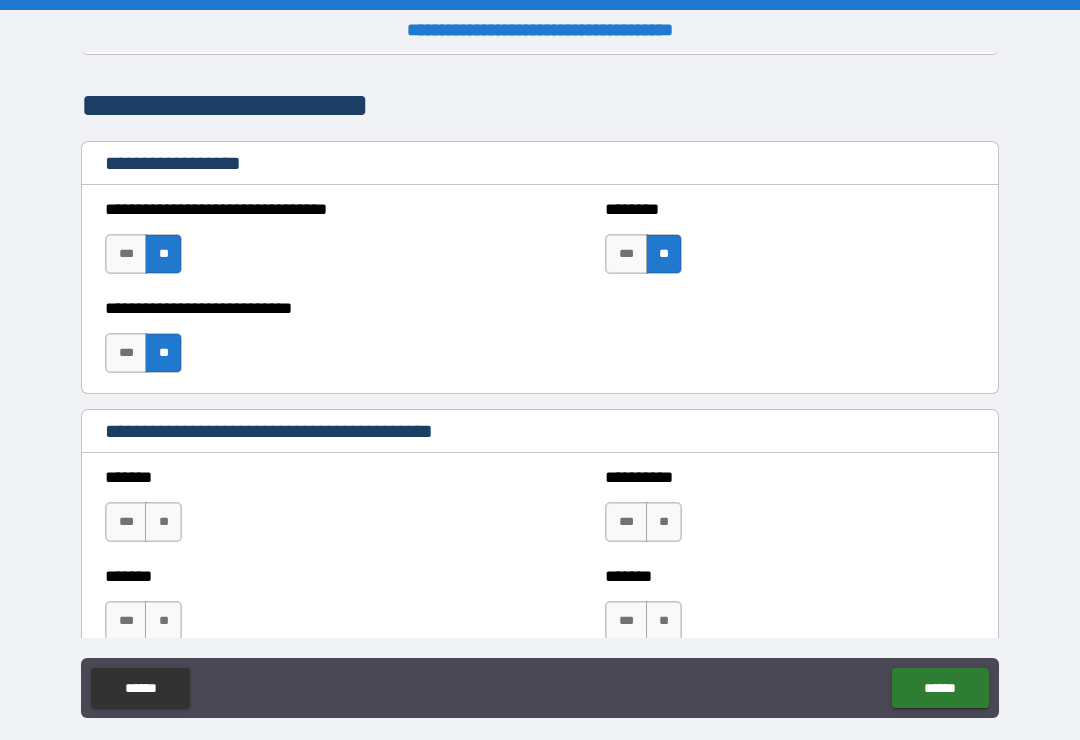 scroll, scrollTop: 1466, scrollLeft: 0, axis: vertical 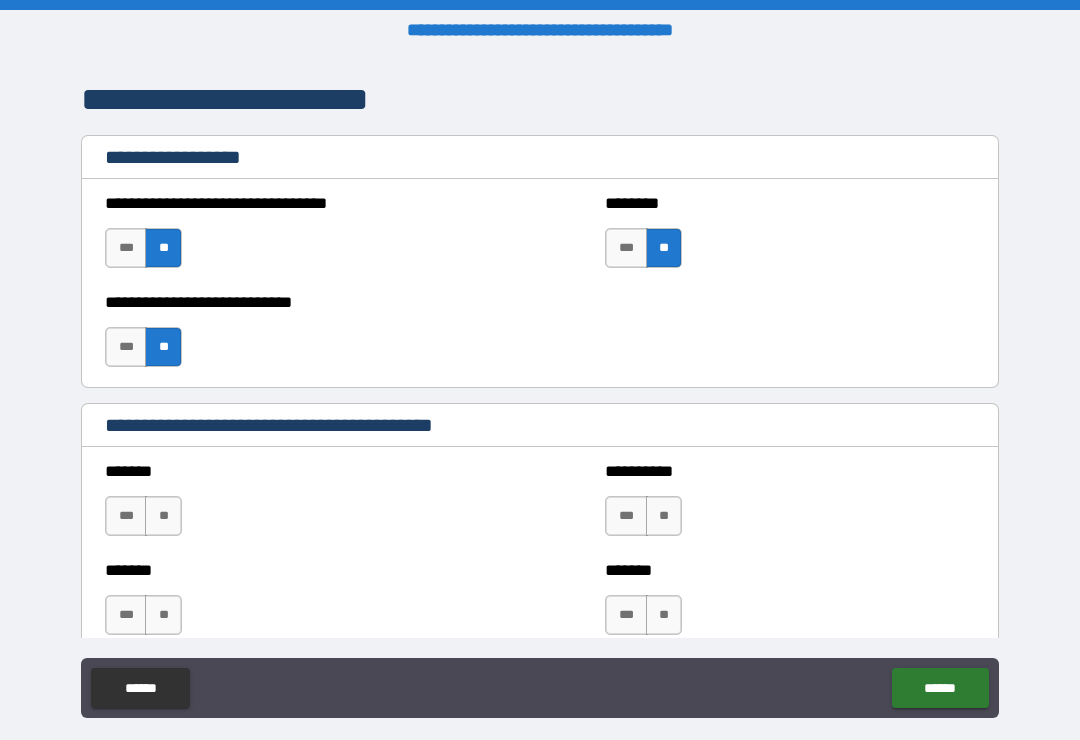 click on "**" at bounding box center (163, 516) 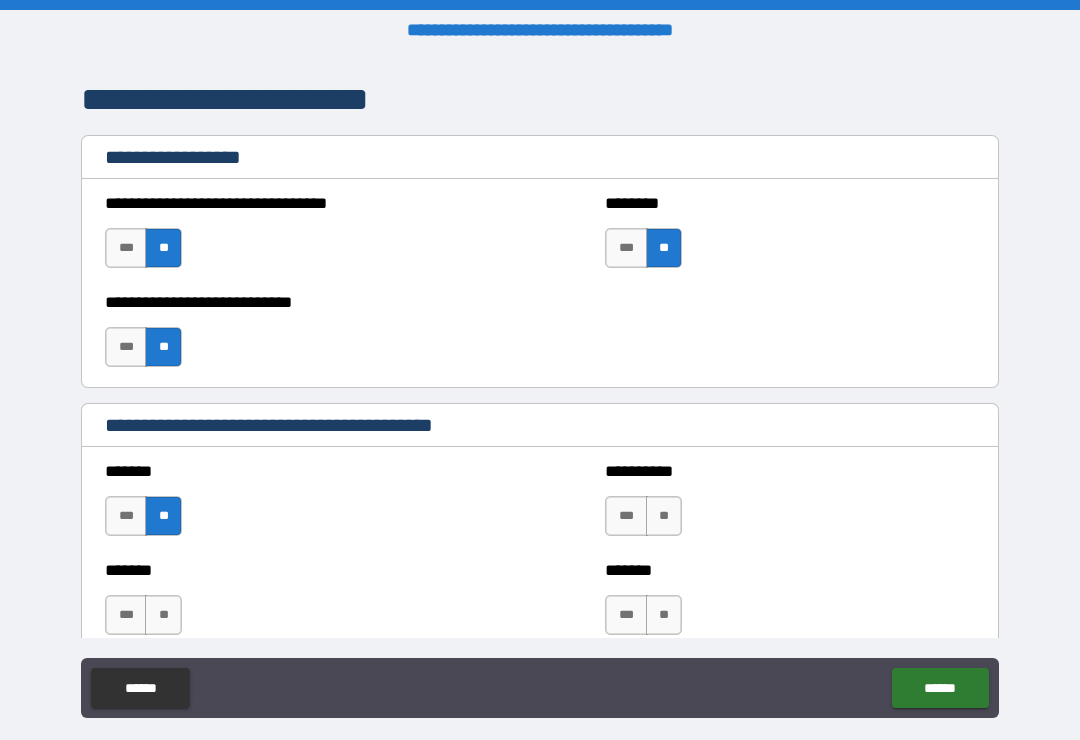 click on "**" at bounding box center (163, 615) 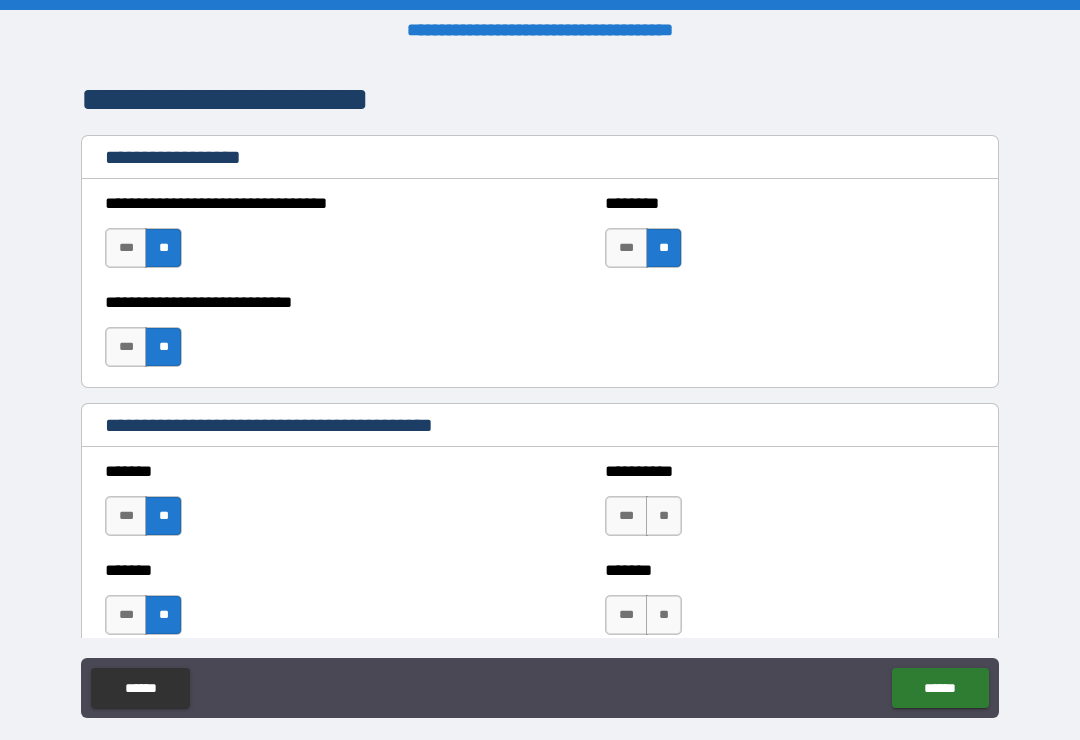 click on "**" at bounding box center [664, 516] 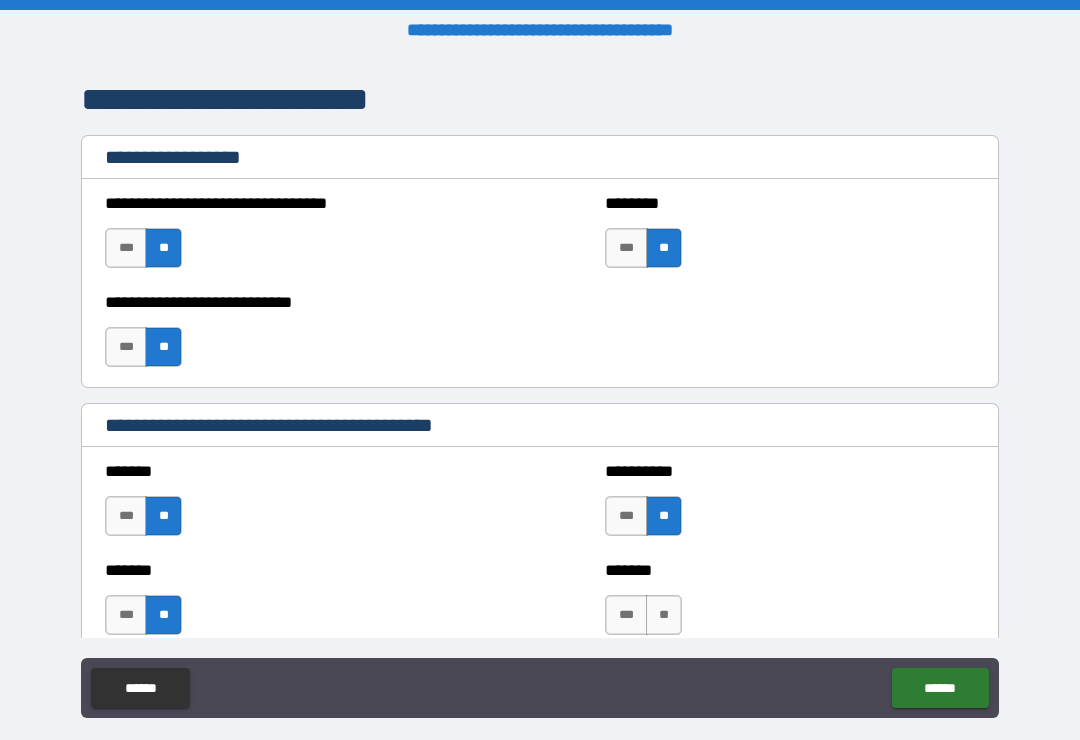 click on "**" at bounding box center (664, 615) 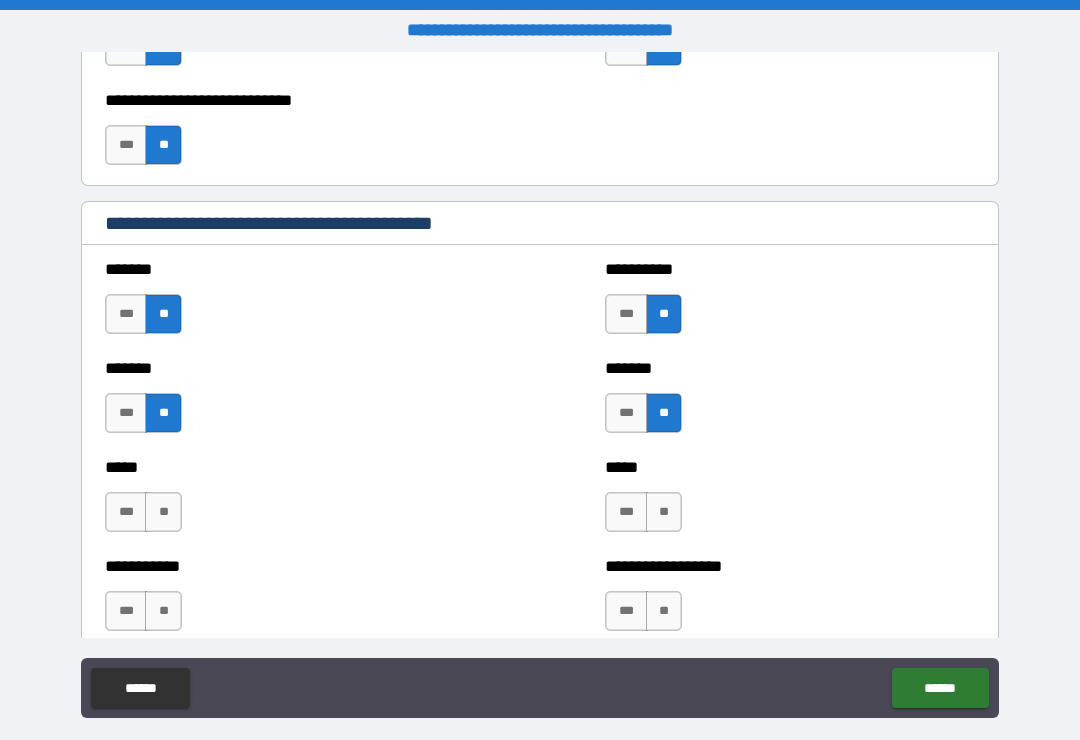 scroll, scrollTop: 1664, scrollLeft: 0, axis: vertical 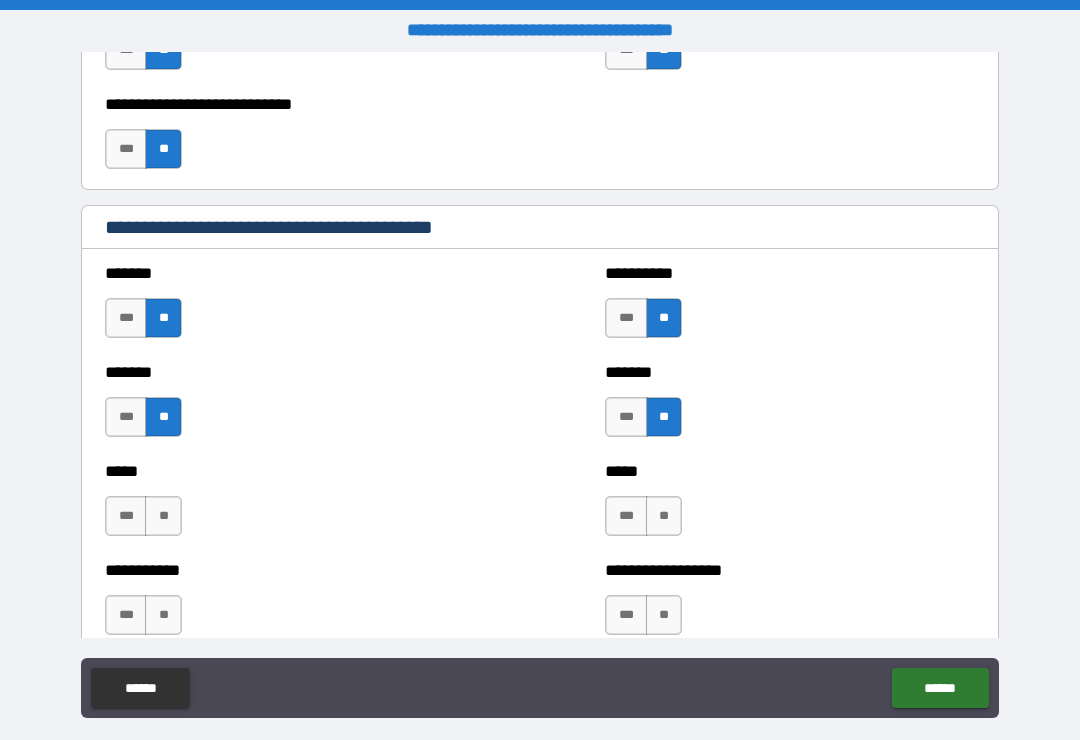 click on "**" at bounding box center [163, 516] 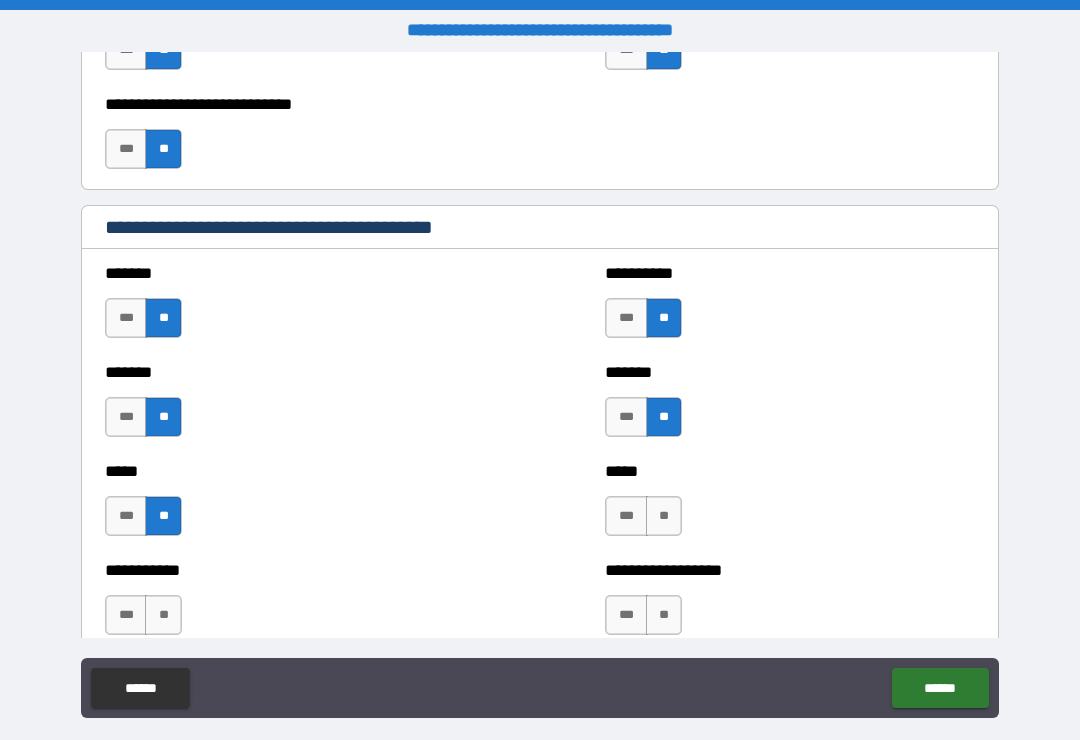 click on "**" at bounding box center [163, 615] 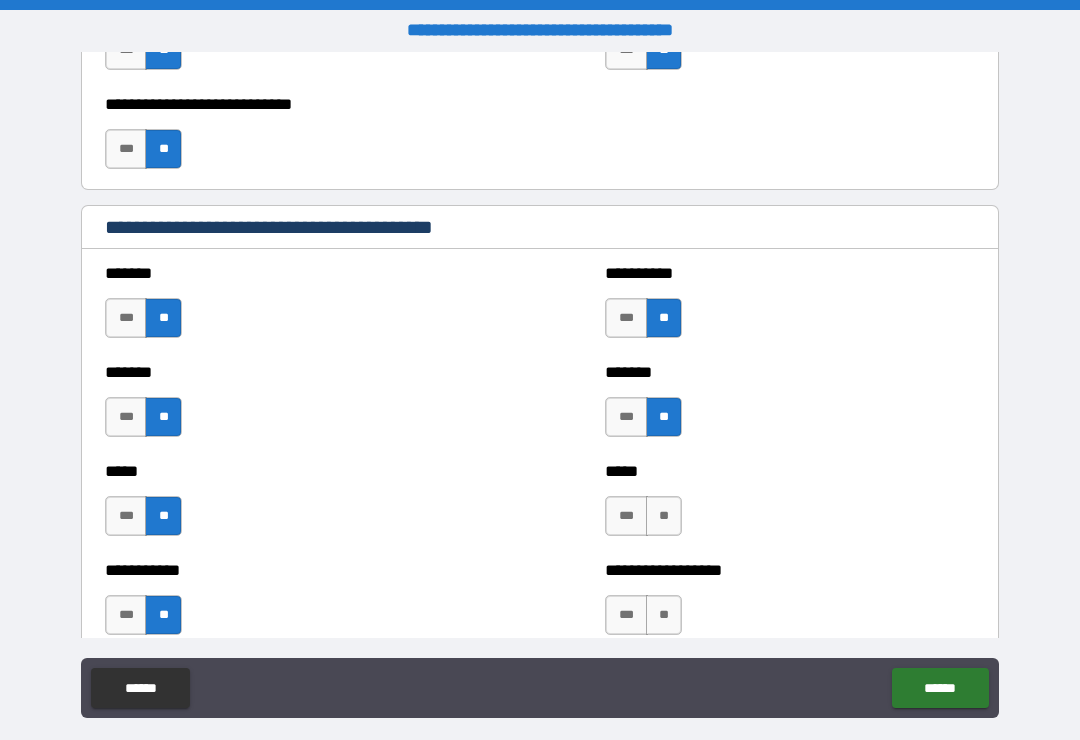click on "**" at bounding box center (664, 516) 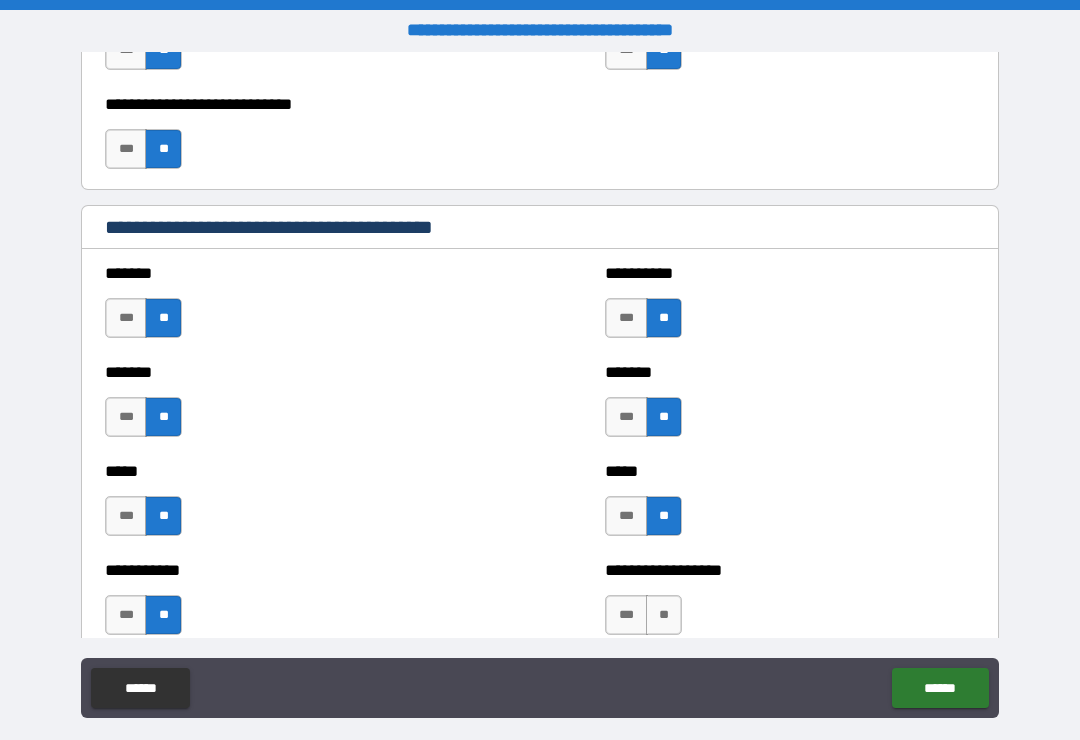 click on "**" at bounding box center (664, 615) 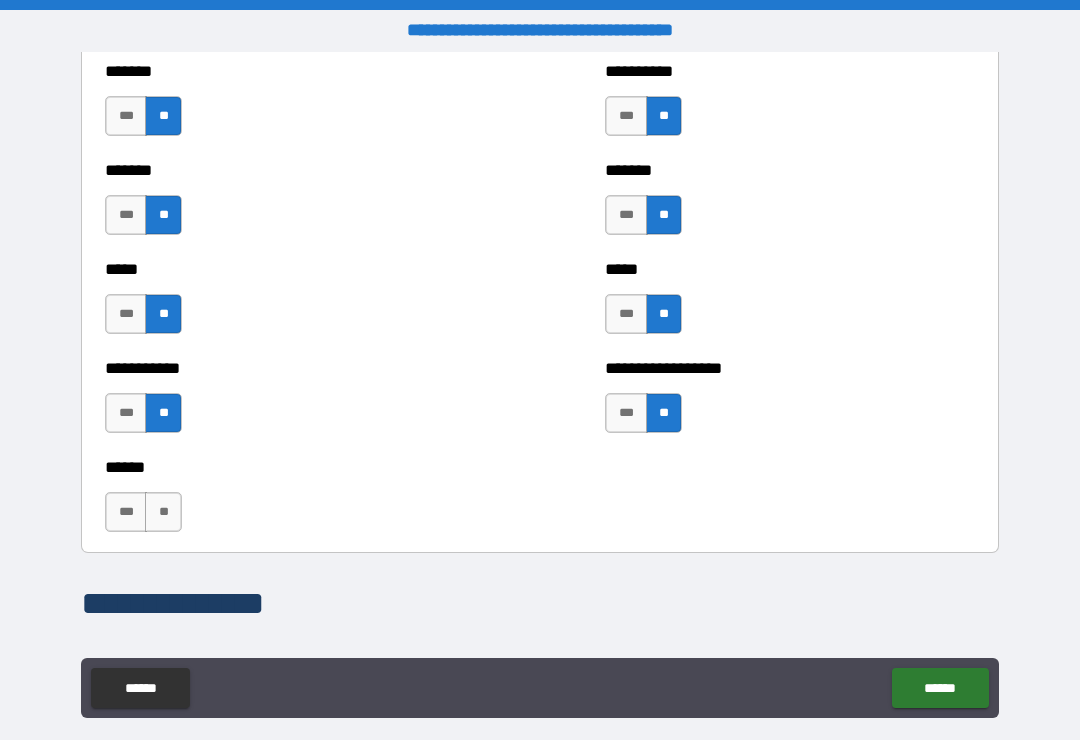 scroll, scrollTop: 1865, scrollLeft: 0, axis: vertical 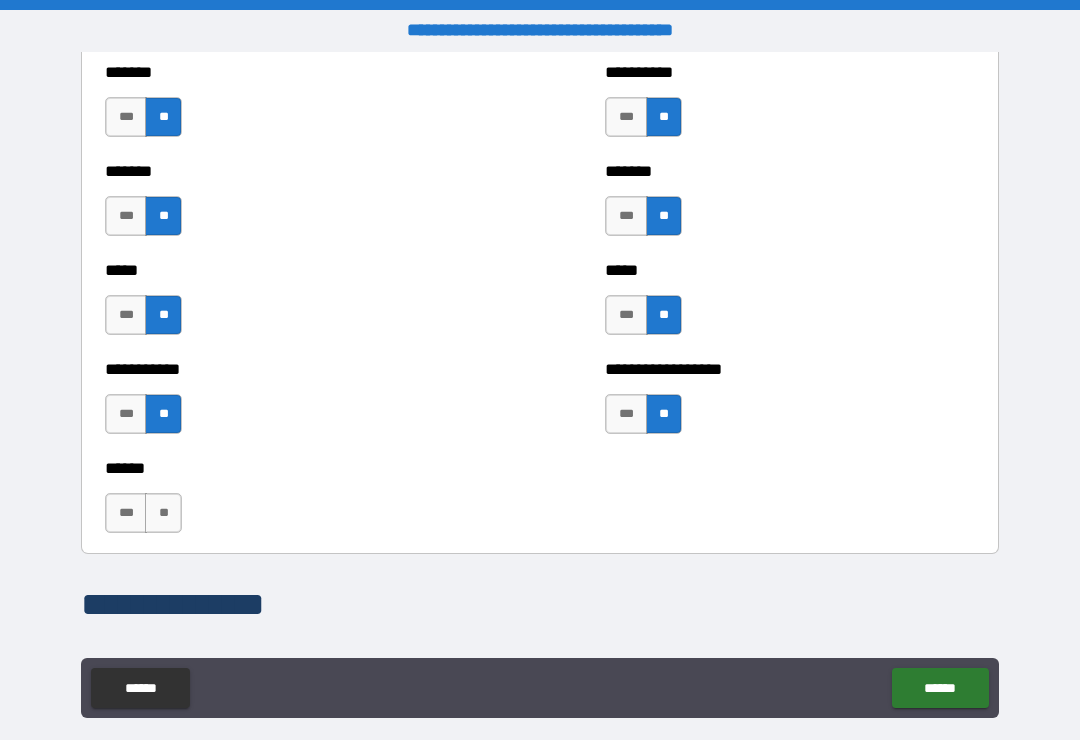 click on "**" at bounding box center (163, 513) 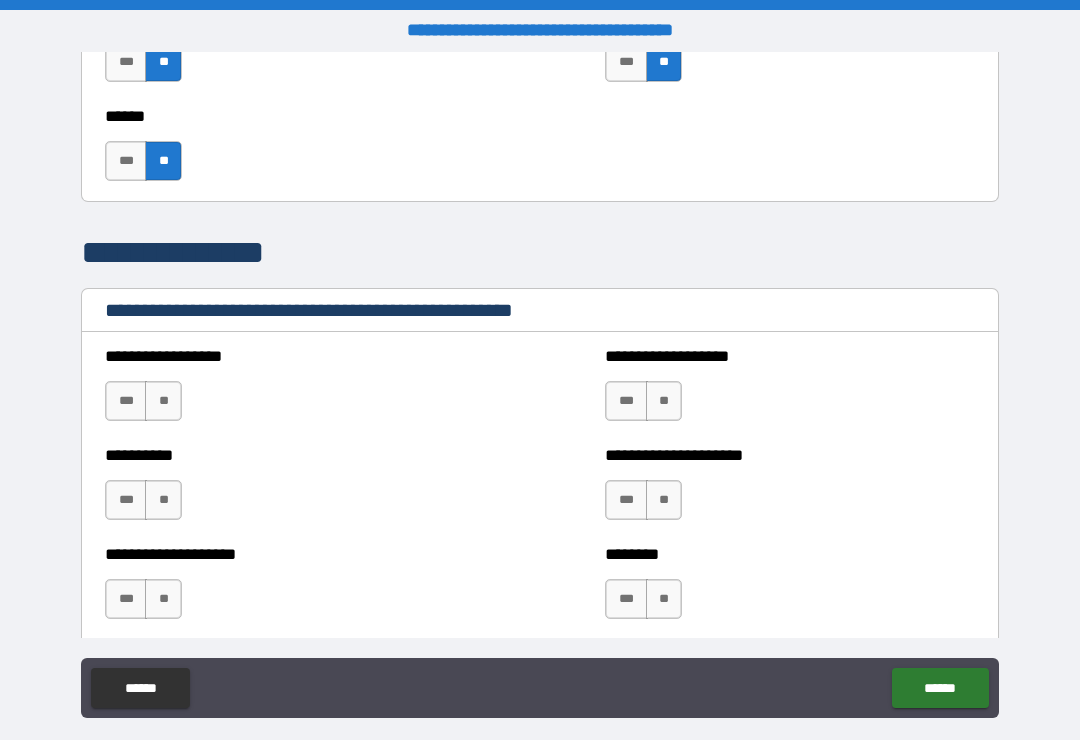 scroll, scrollTop: 2223, scrollLeft: 0, axis: vertical 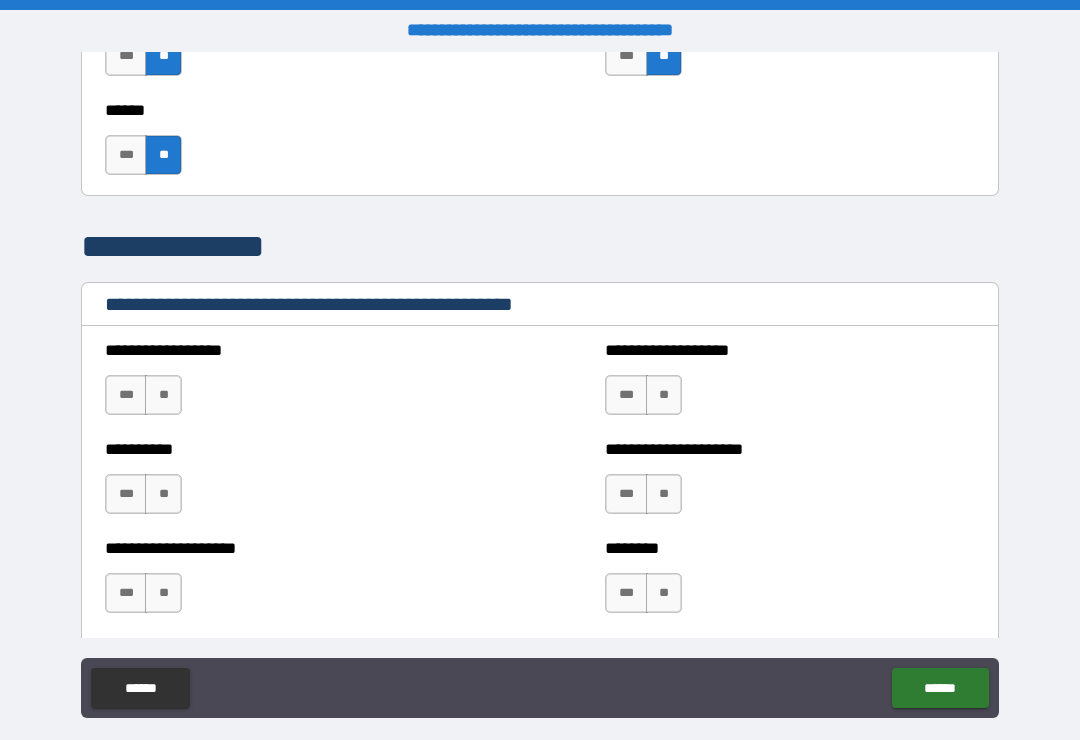 click on "**" at bounding box center (163, 395) 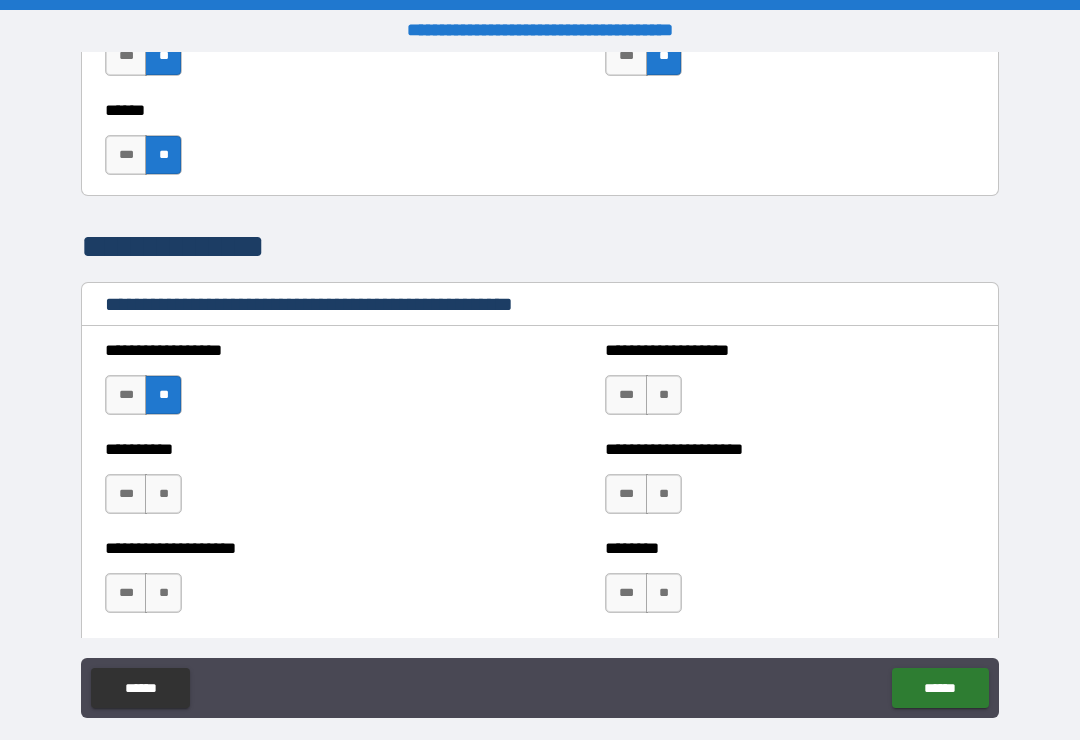 click on "**" at bounding box center (163, 494) 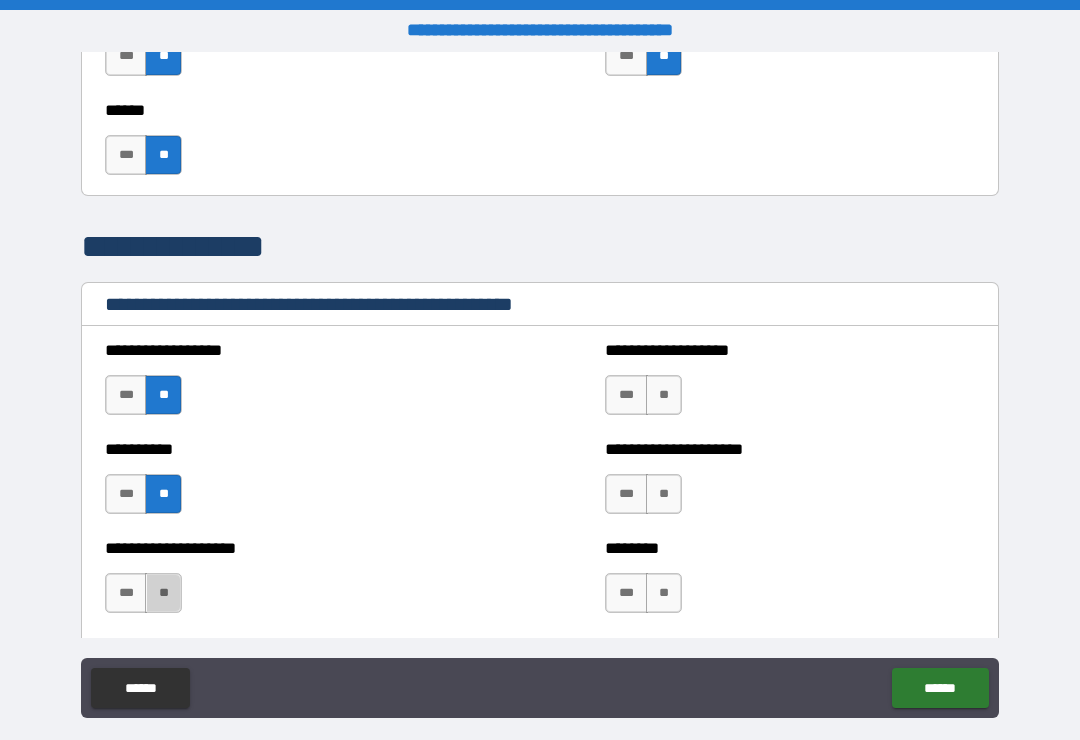 click on "**" at bounding box center (163, 593) 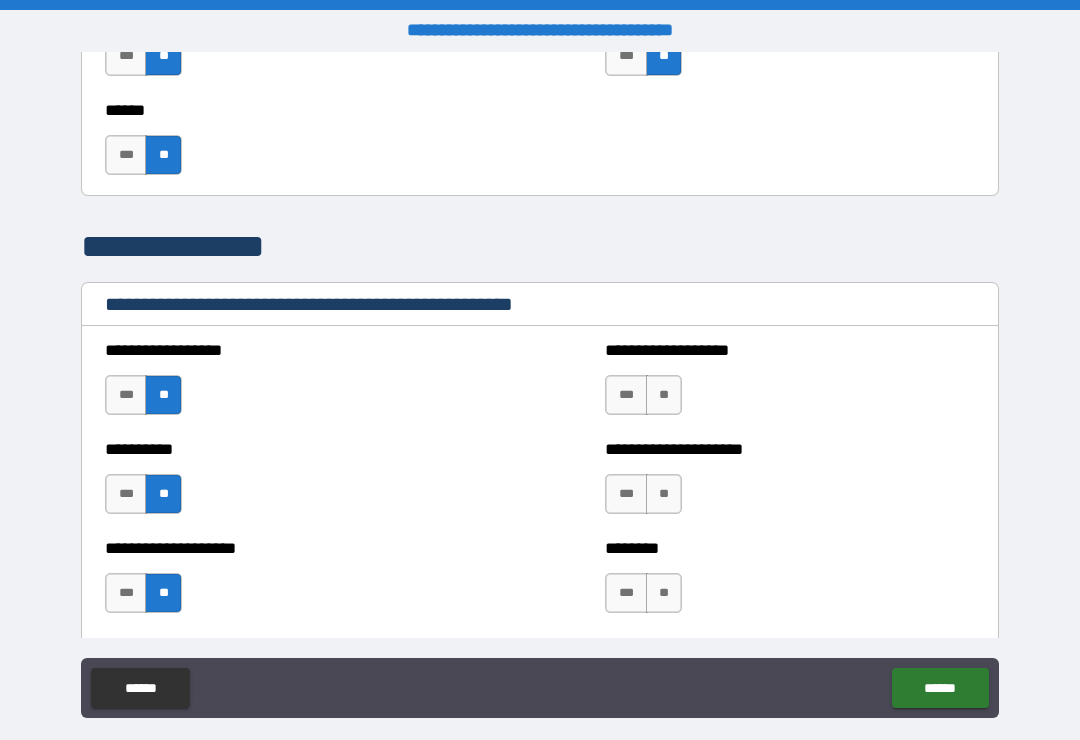click on "**" at bounding box center (664, 395) 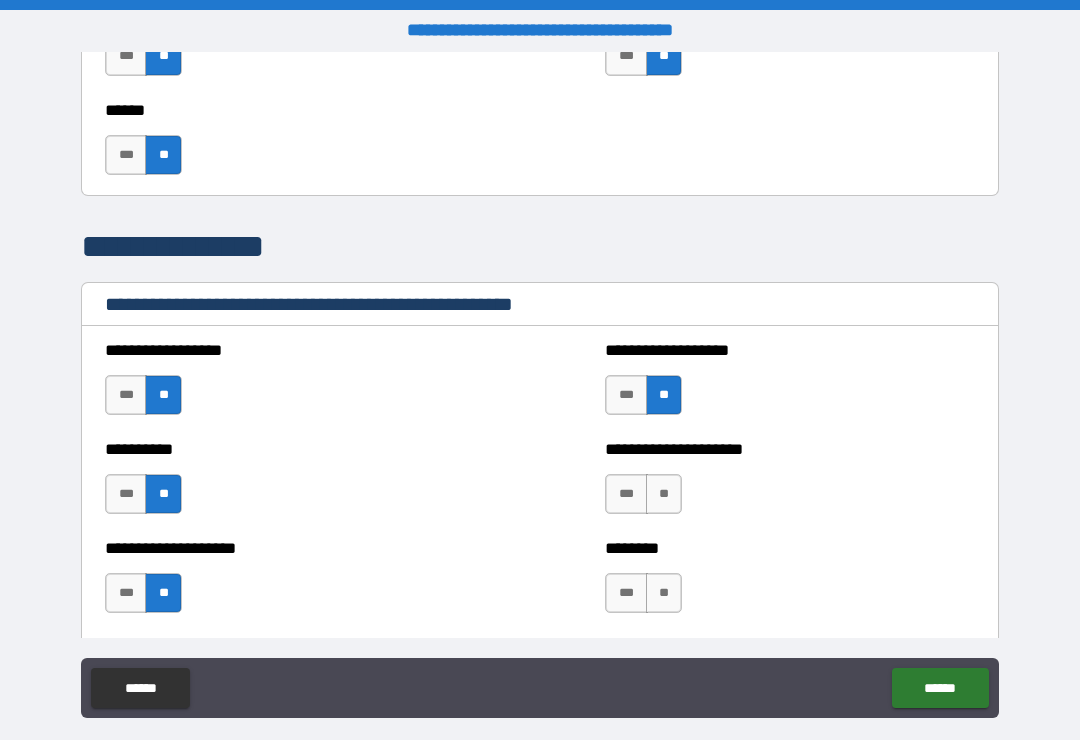 click on "**" at bounding box center (664, 494) 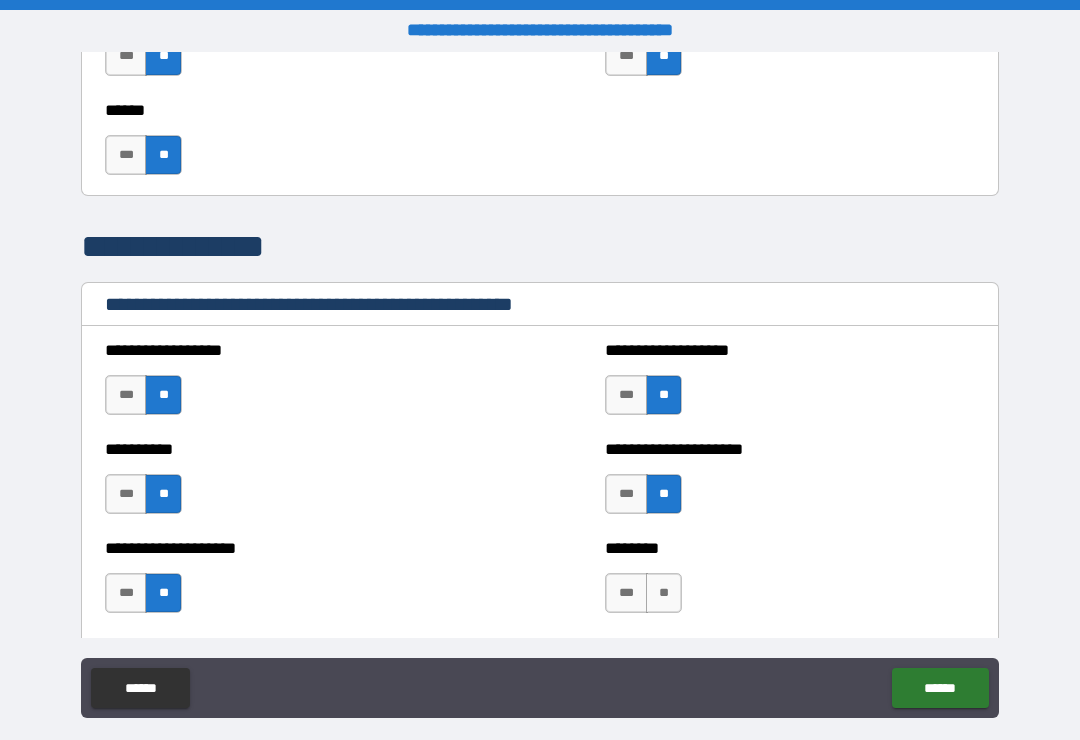 click on "***" at bounding box center (626, 593) 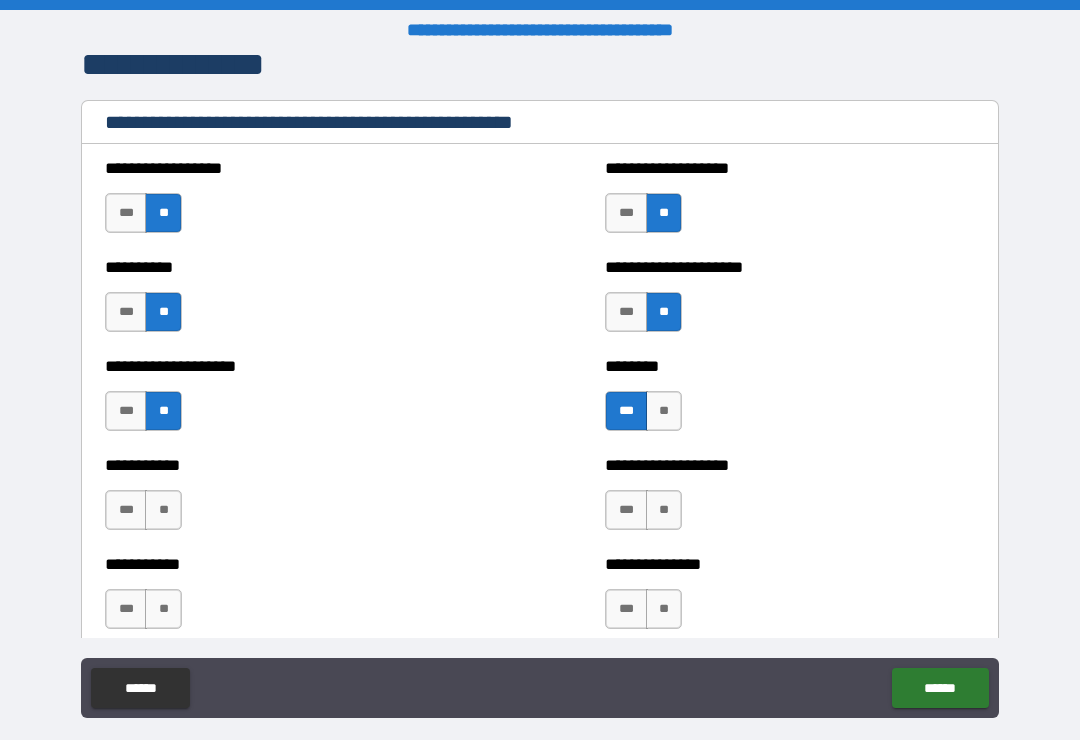 scroll, scrollTop: 2423, scrollLeft: 0, axis: vertical 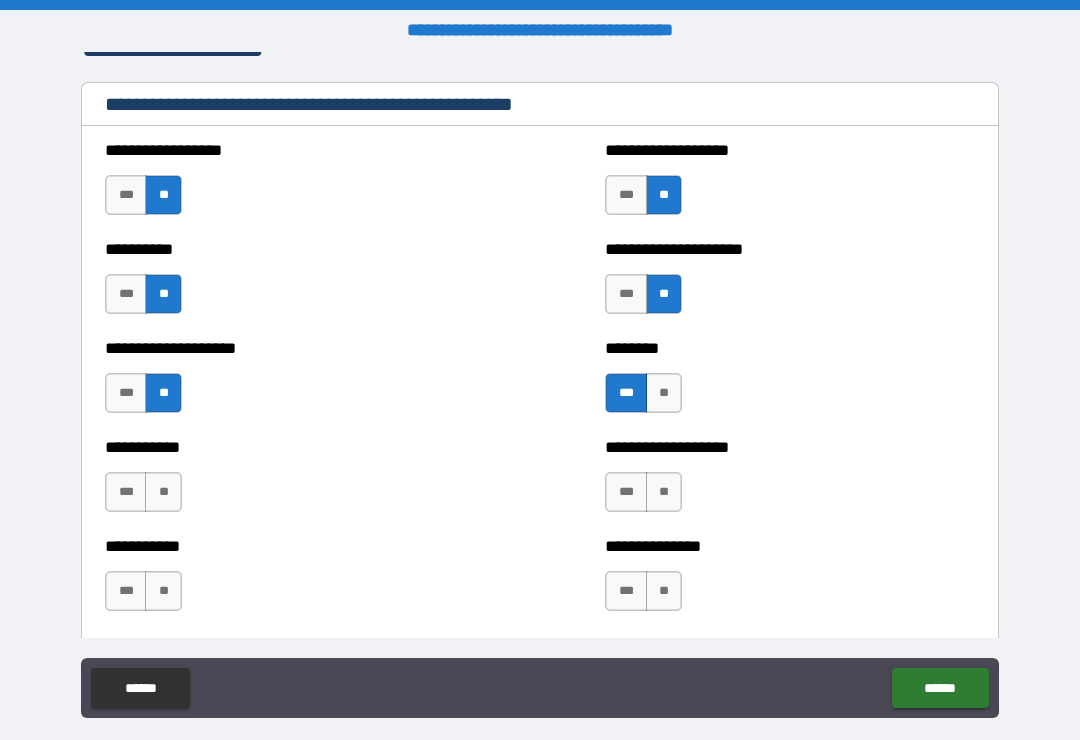 click on "**" at bounding box center [163, 492] 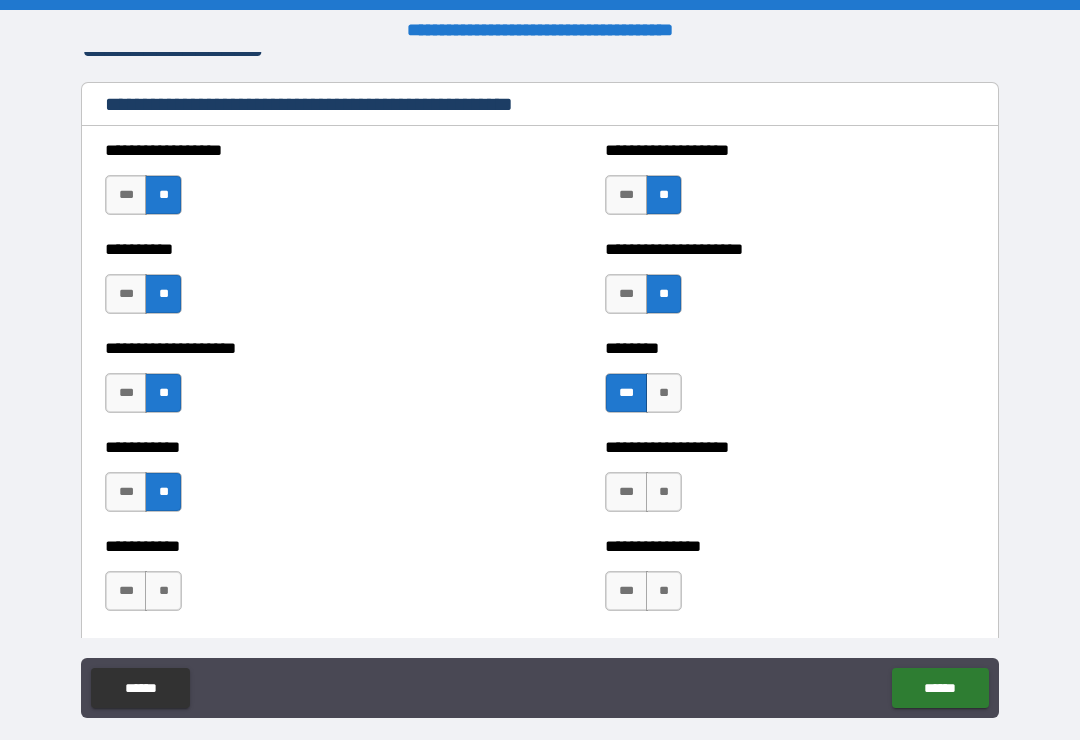 click on "**" at bounding box center (163, 591) 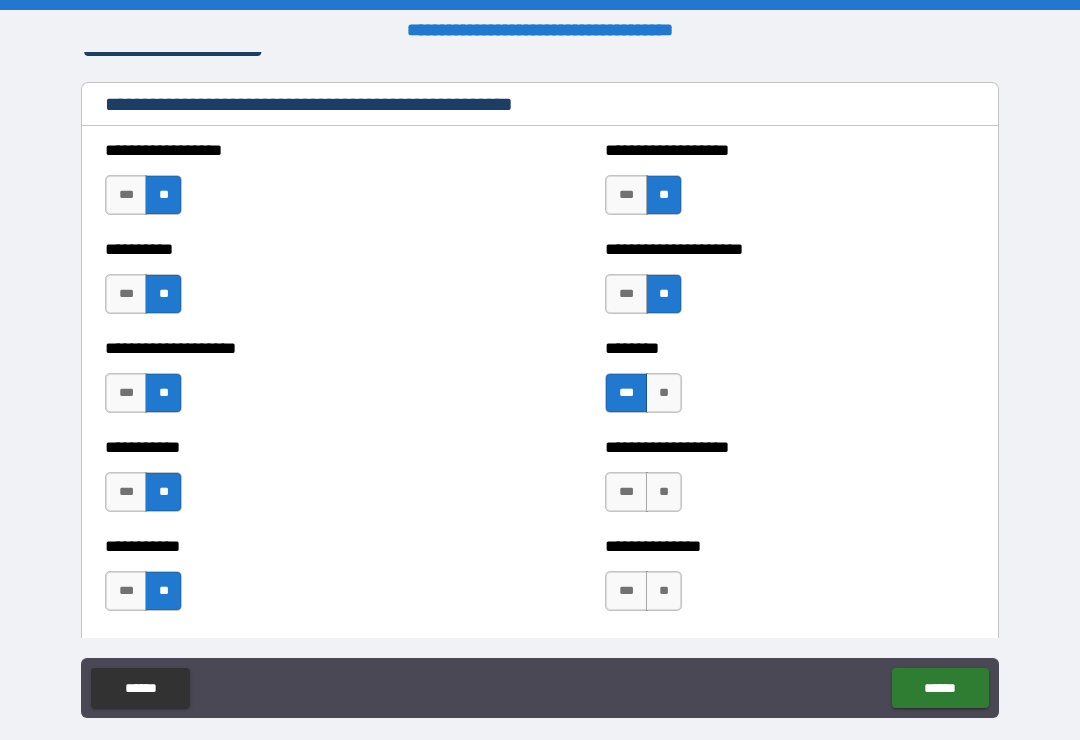 click on "**" at bounding box center (664, 492) 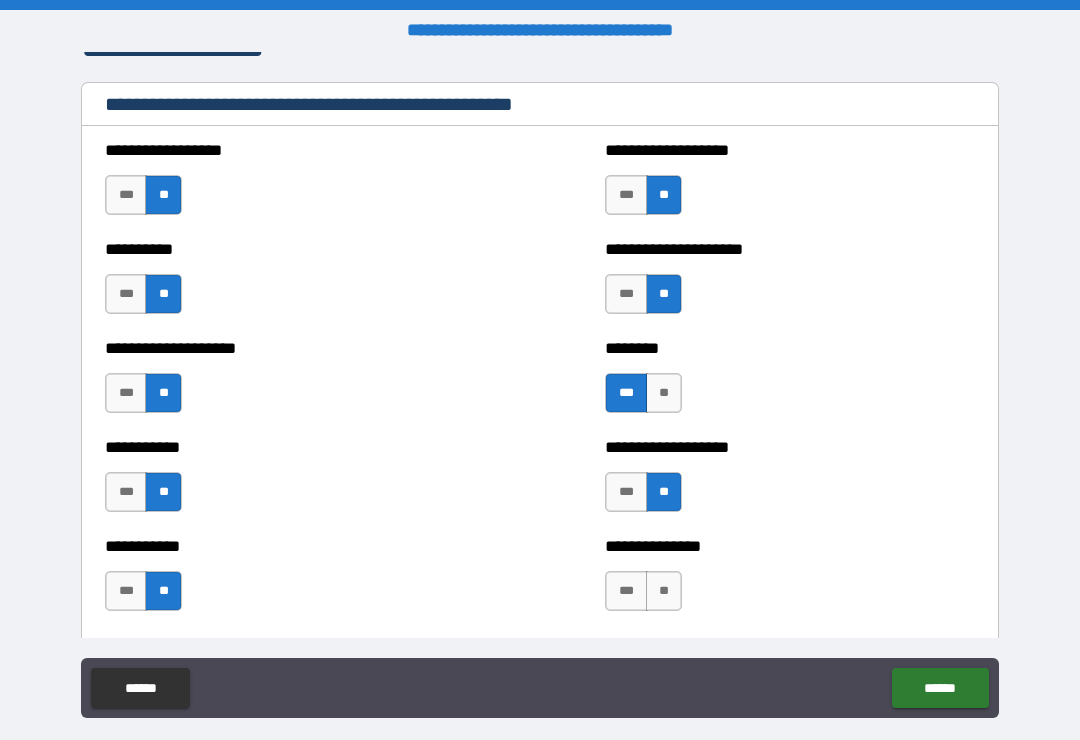 click on "**" at bounding box center [664, 591] 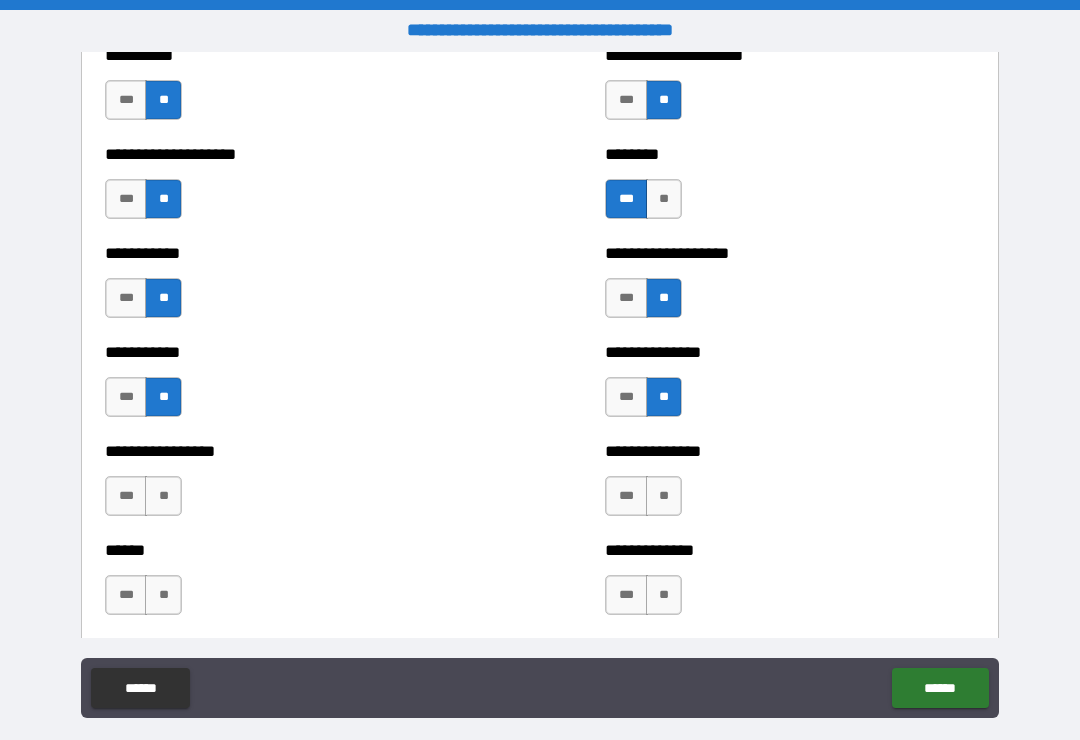 scroll, scrollTop: 2666, scrollLeft: 0, axis: vertical 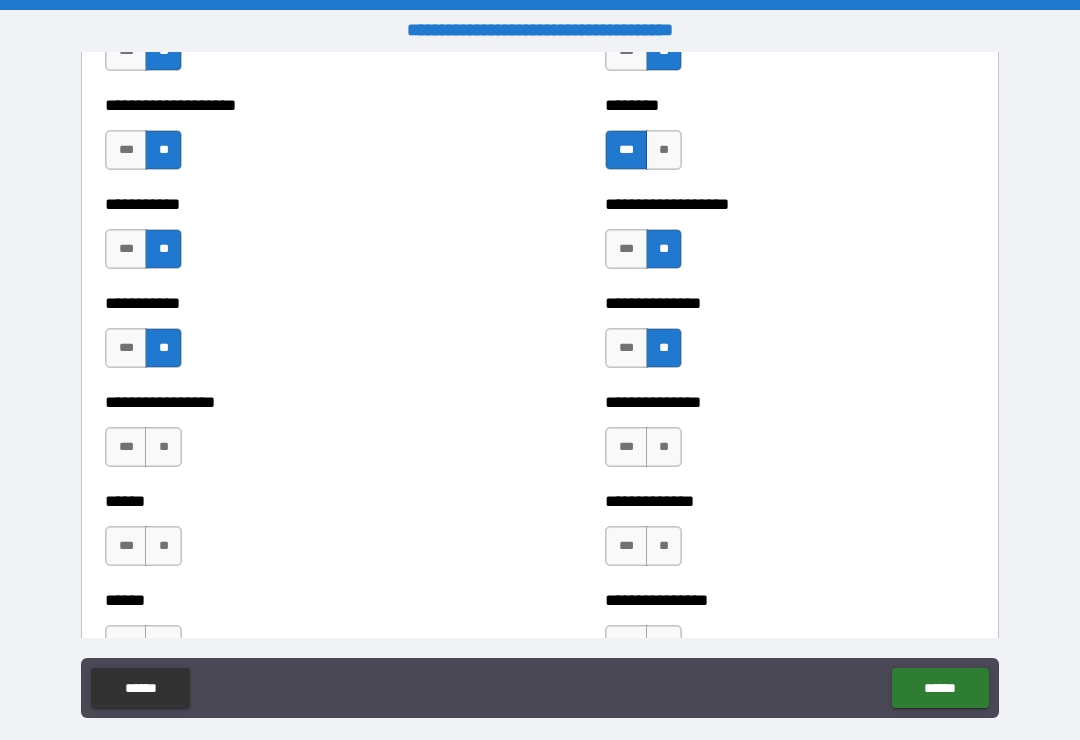 click on "**" at bounding box center (163, 447) 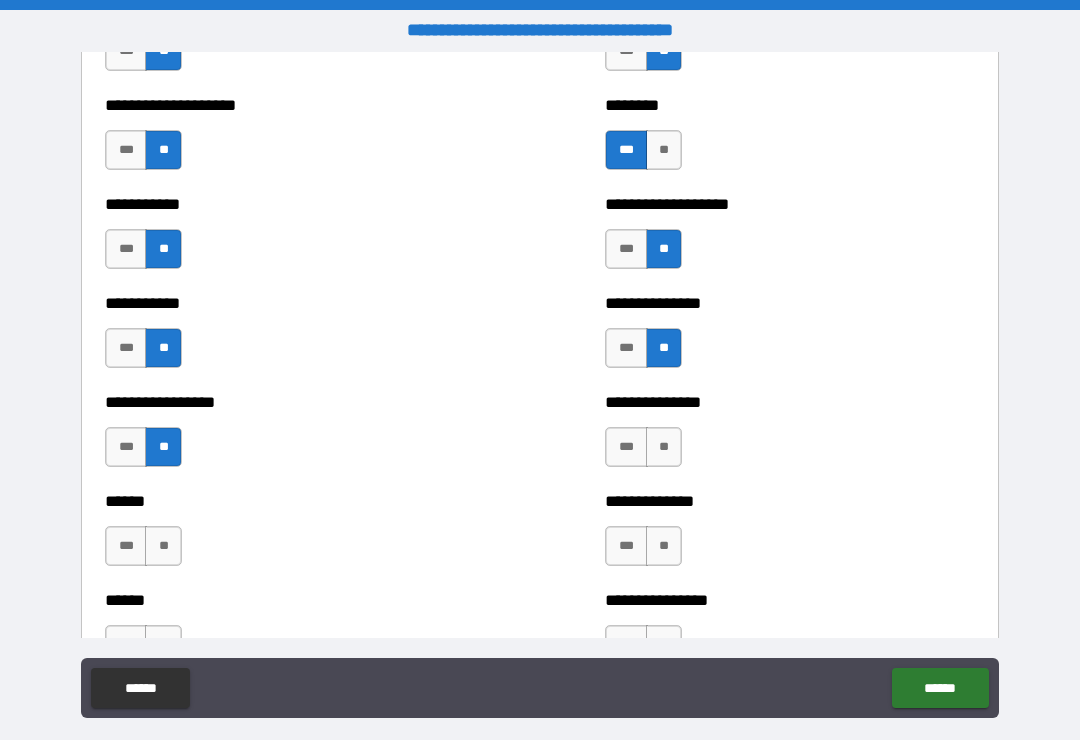 click on "**" at bounding box center [163, 546] 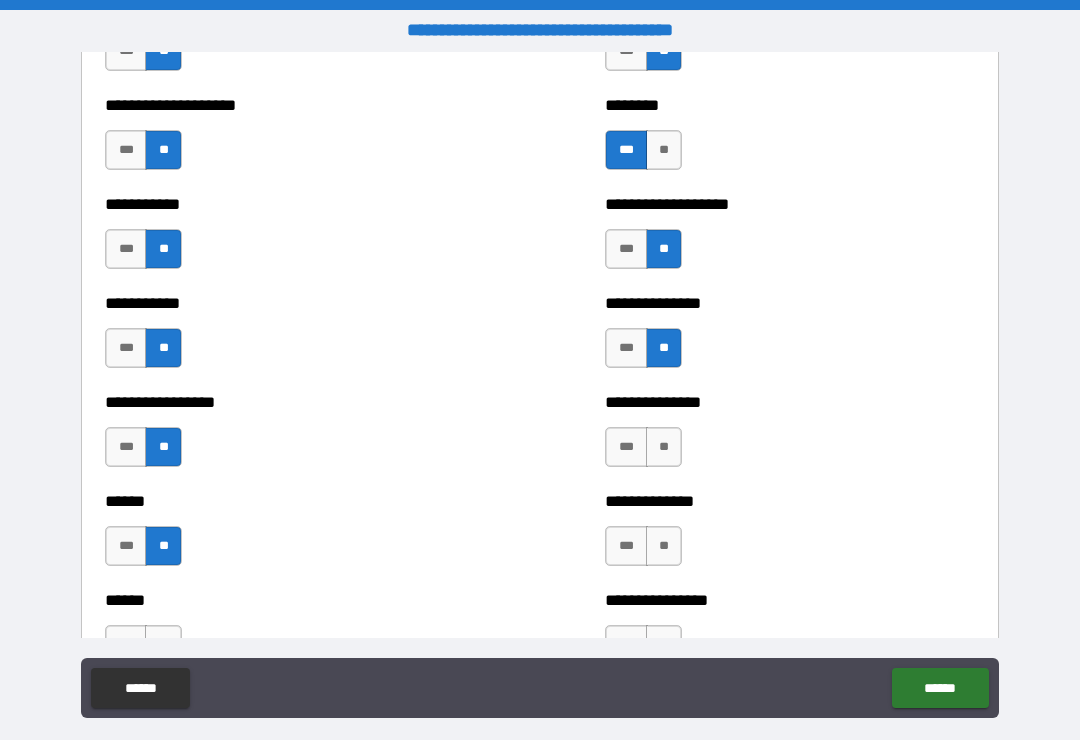 click on "**" at bounding box center (664, 447) 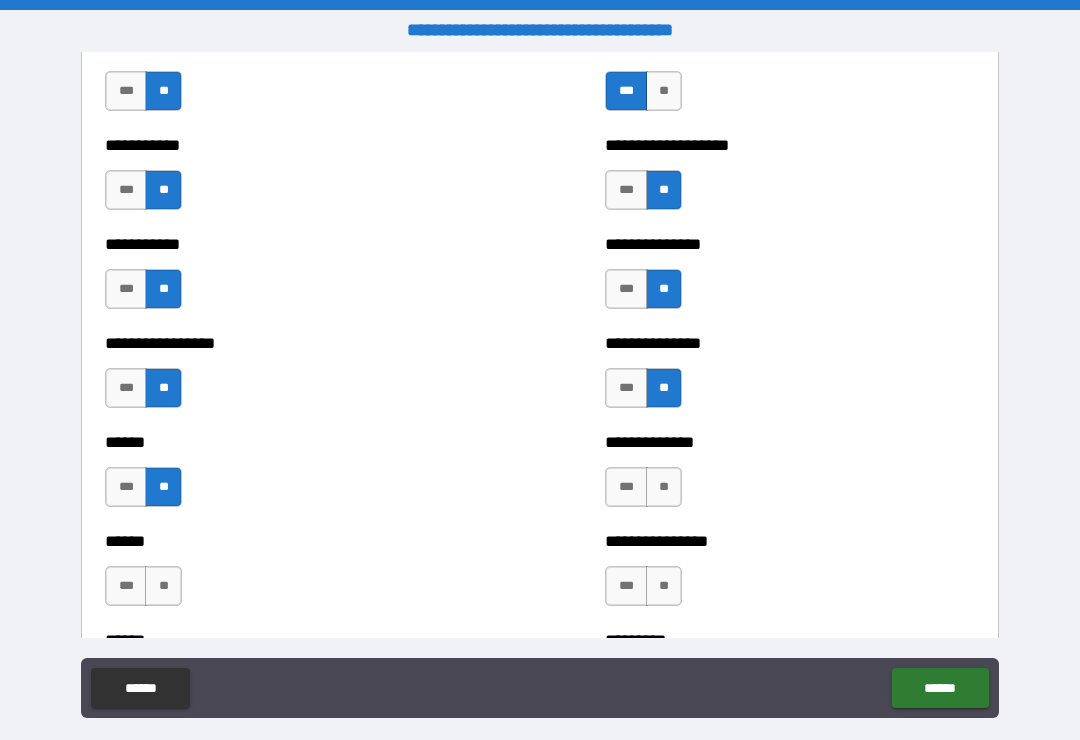 scroll, scrollTop: 2728, scrollLeft: 0, axis: vertical 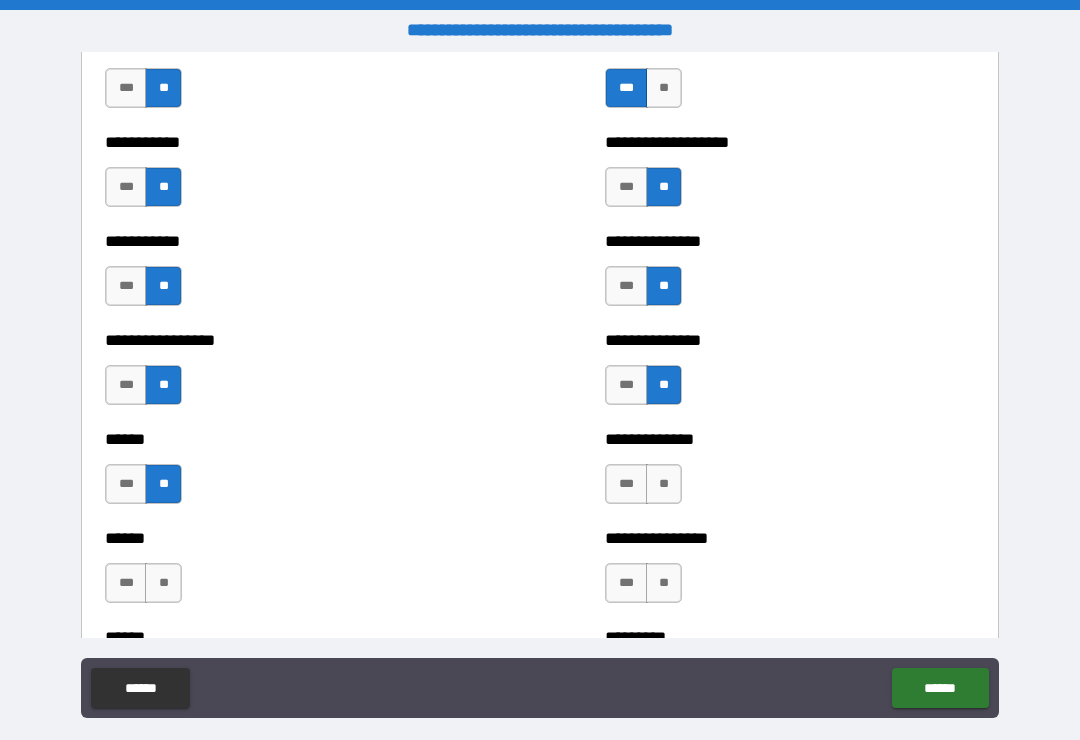 click on "**" at bounding box center (664, 484) 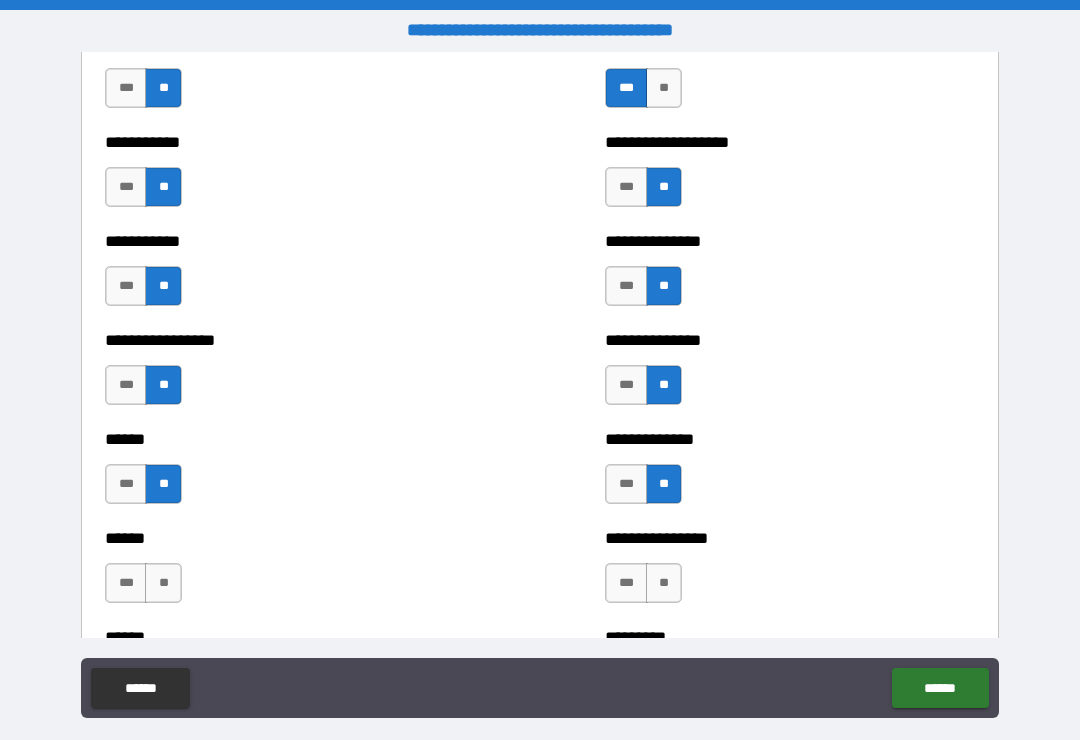 click on "**" at bounding box center (664, 583) 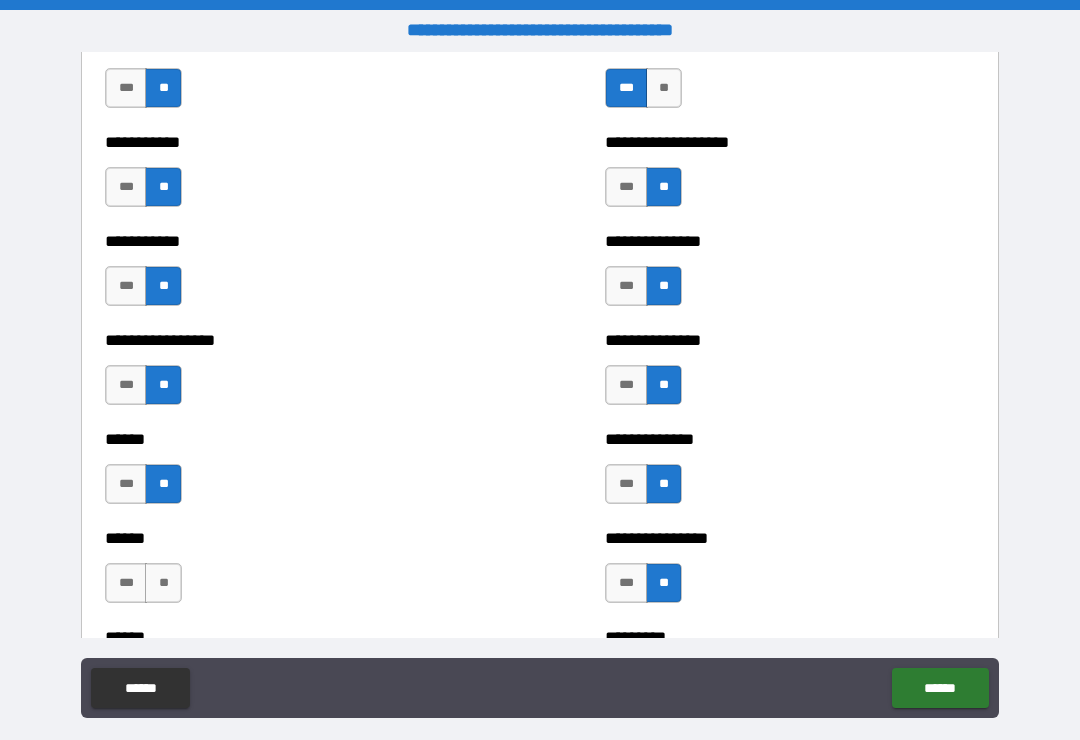 click on "**" at bounding box center [163, 583] 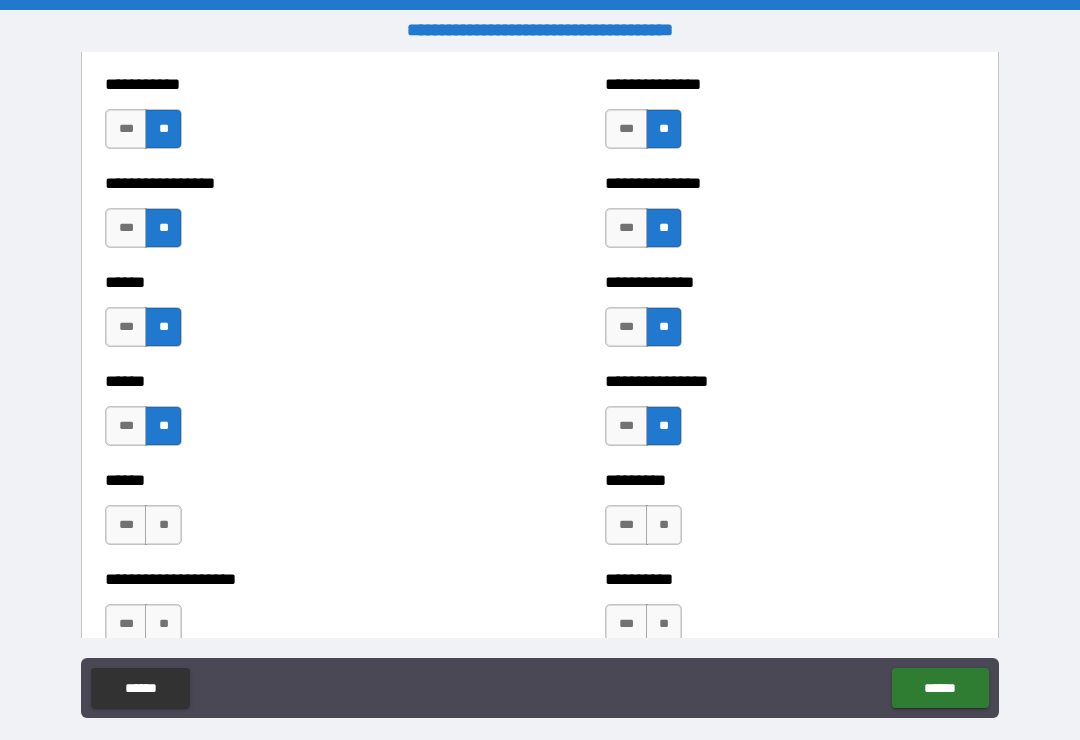 scroll, scrollTop: 2887, scrollLeft: 0, axis: vertical 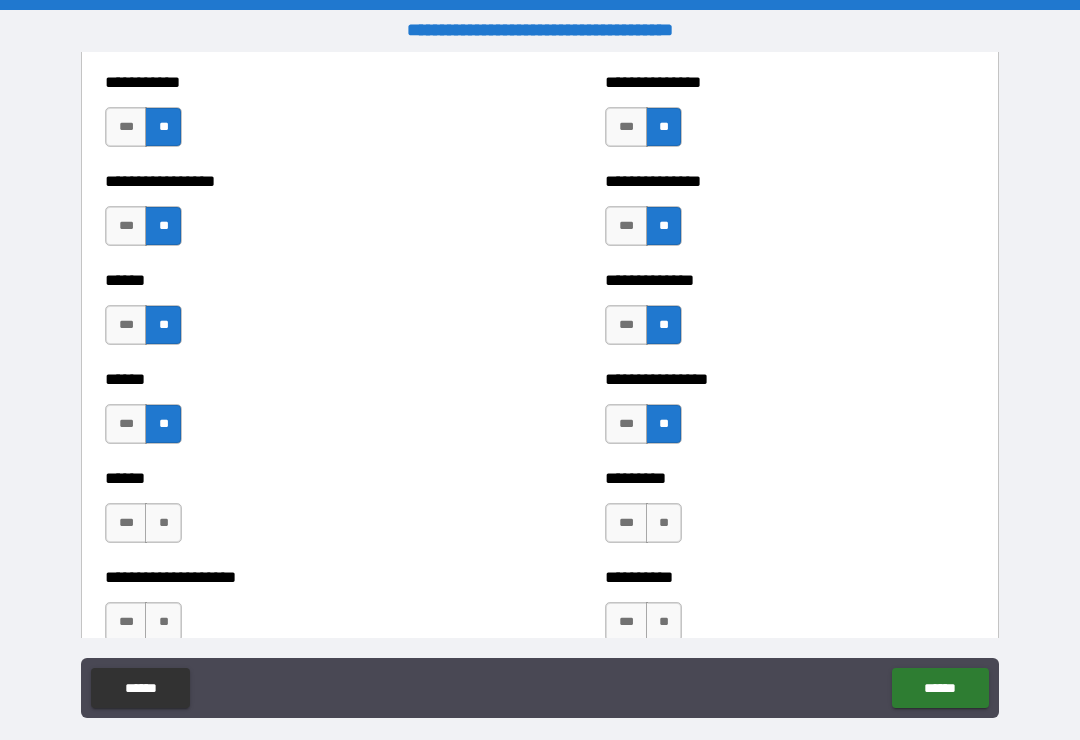 click on "**" at bounding box center [163, 523] 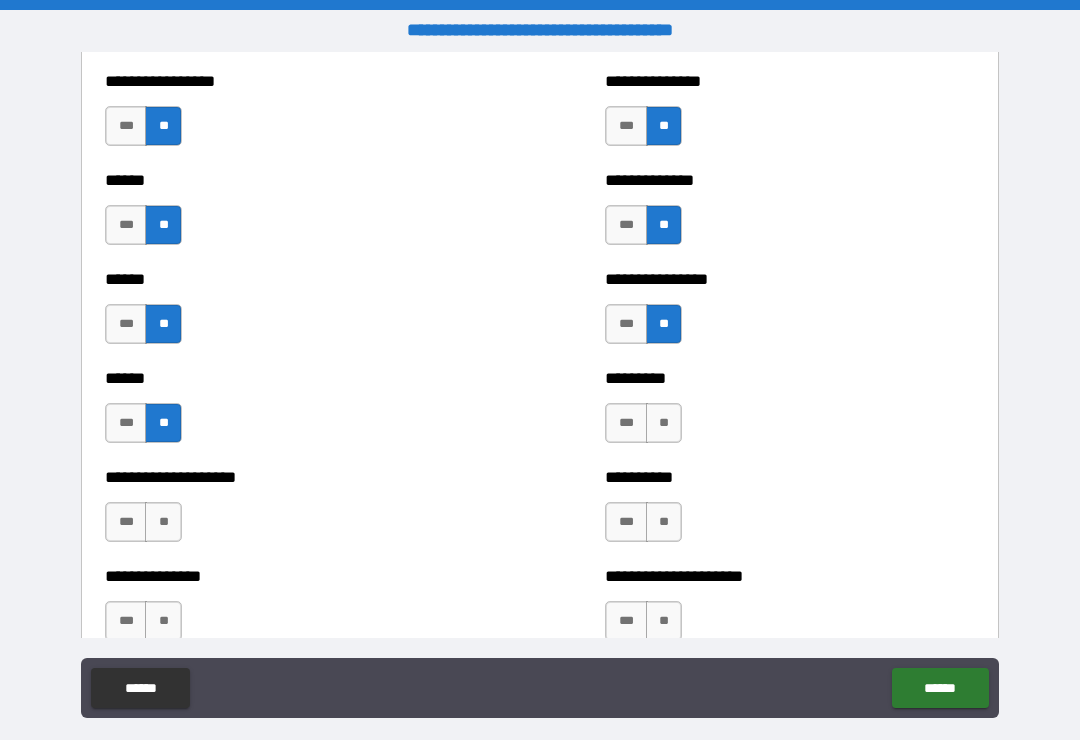 scroll, scrollTop: 3019, scrollLeft: 0, axis: vertical 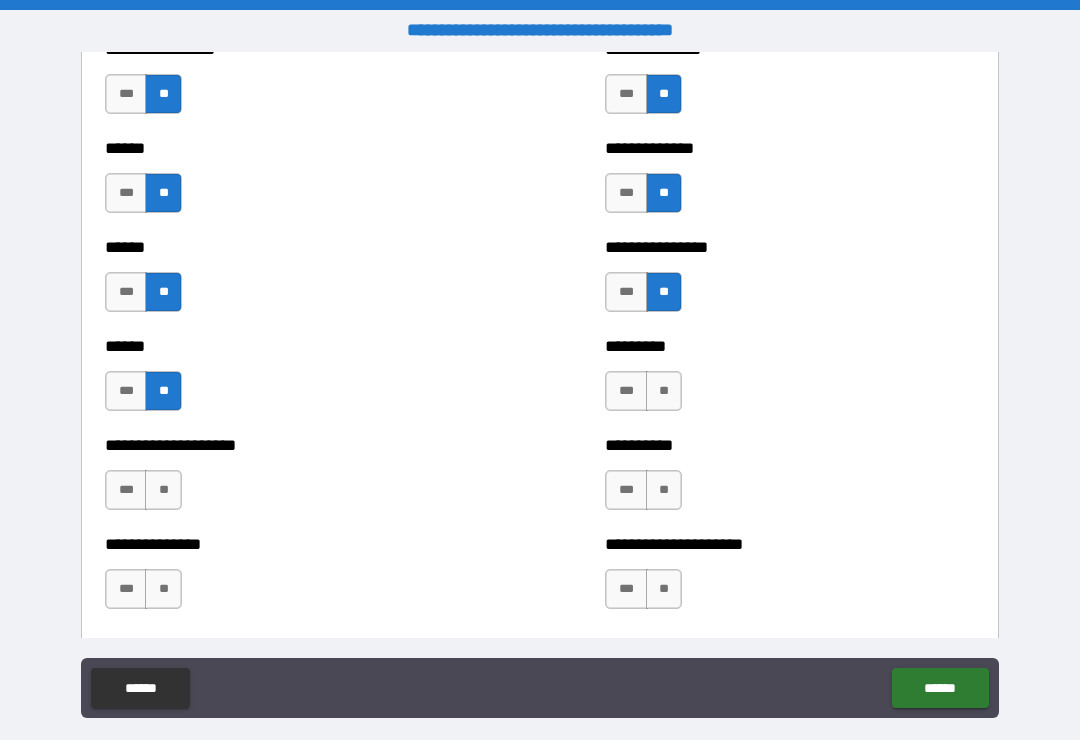 click on "**" at bounding box center [163, 490] 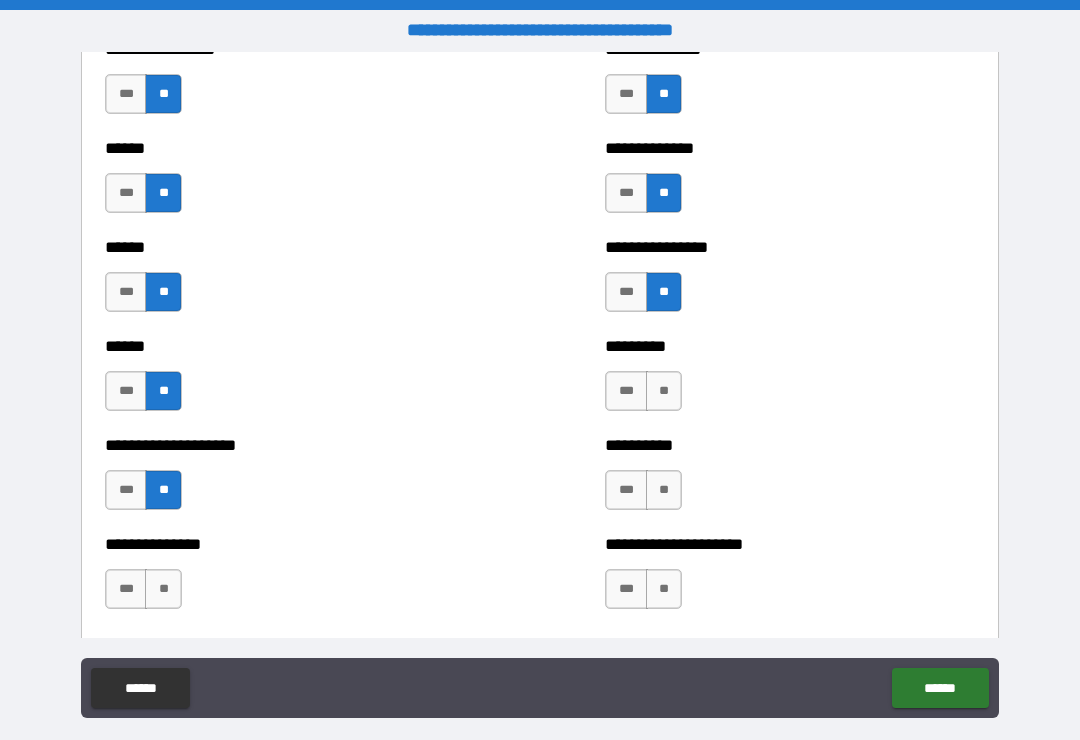 click on "**" at bounding box center [163, 589] 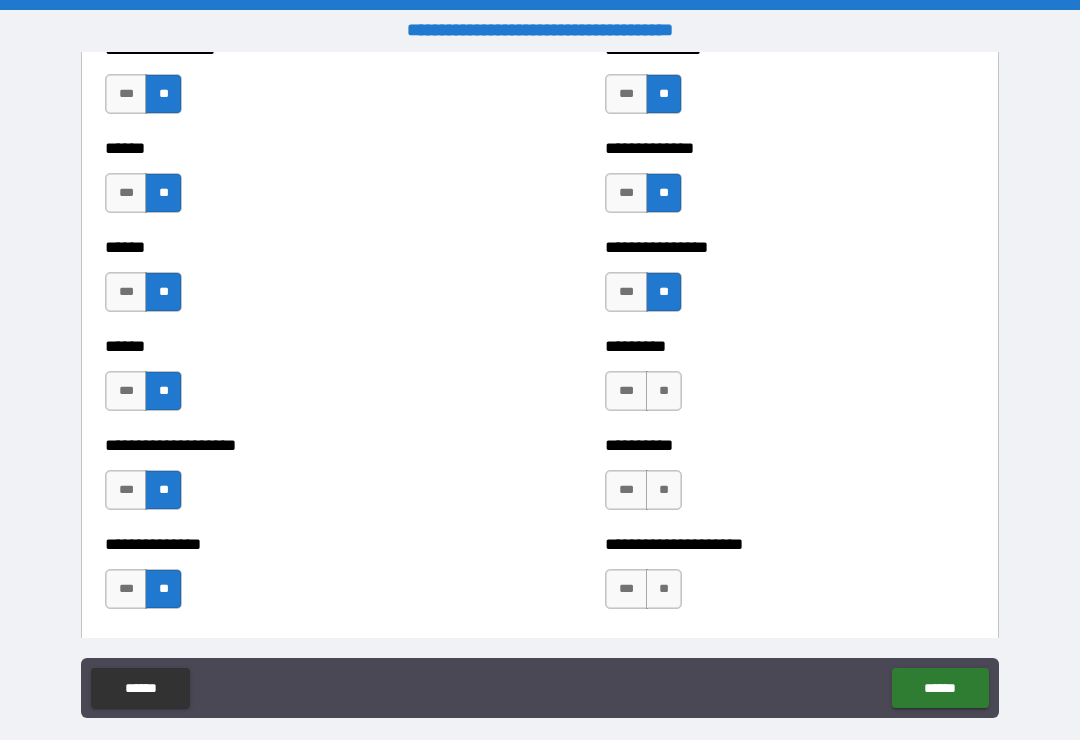 click on "**" at bounding box center [664, 391] 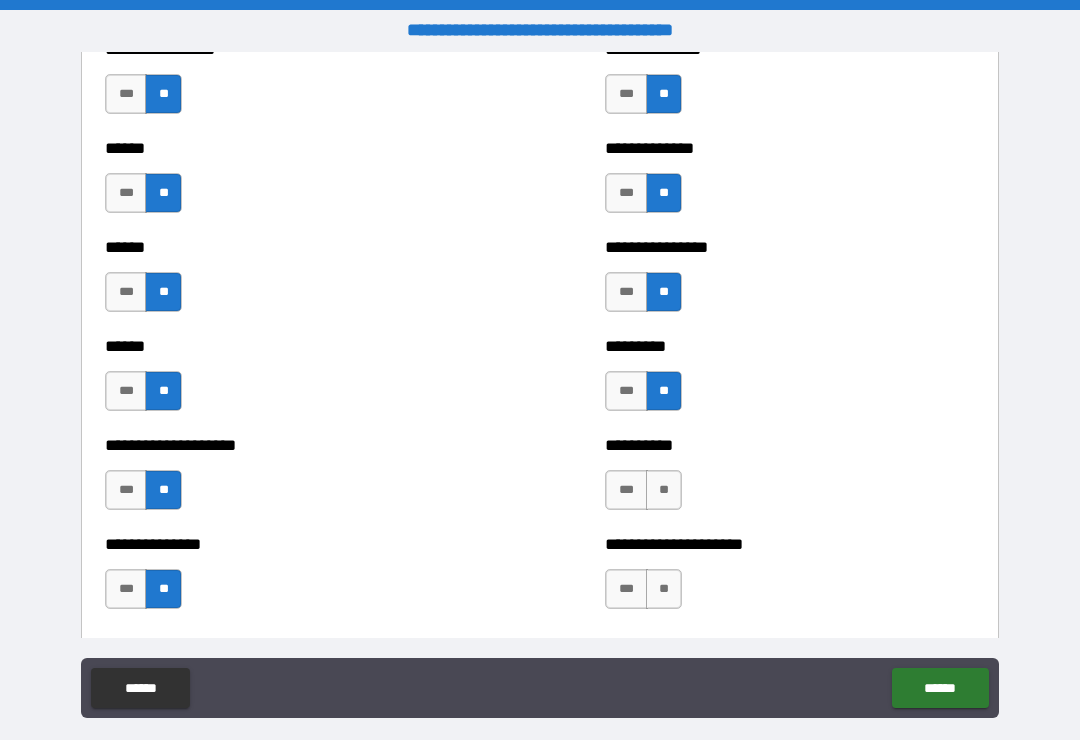 click on "**" at bounding box center (664, 490) 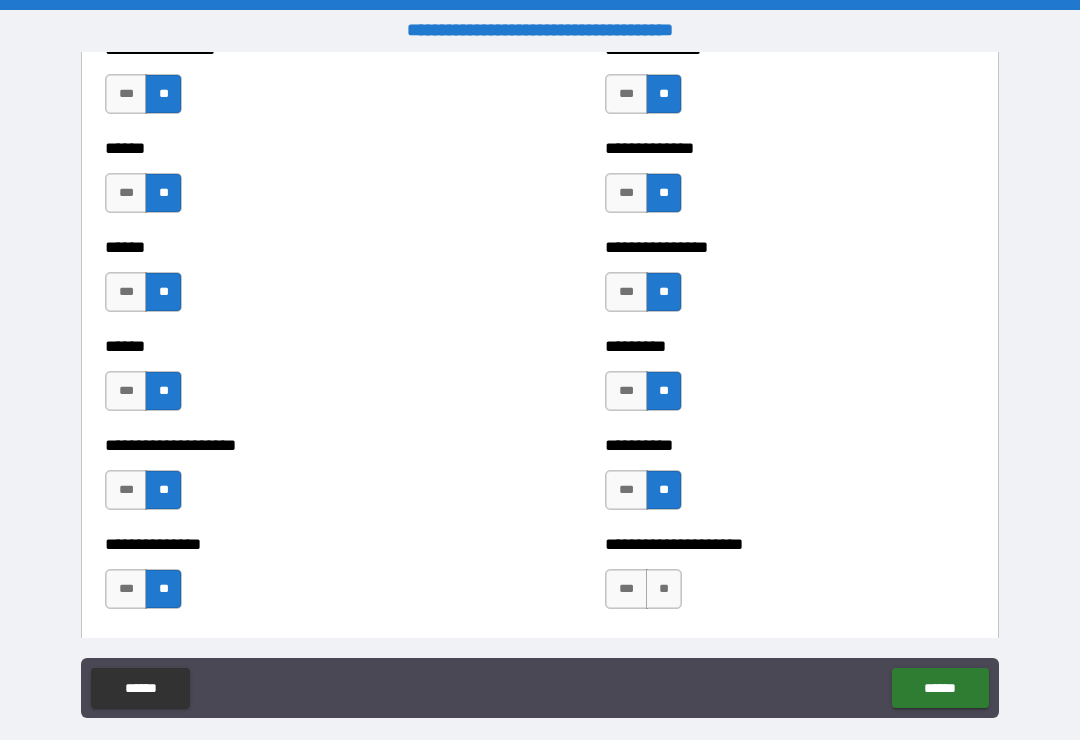 click on "**" at bounding box center (664, 589) 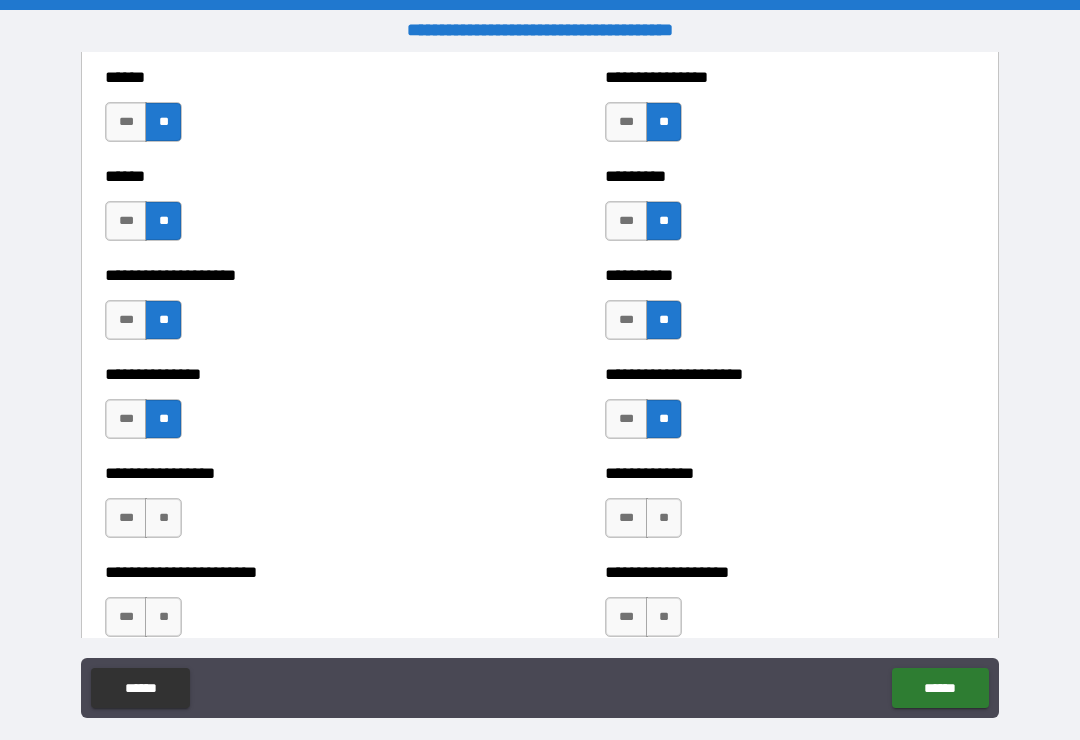 scroll, scrollTop: 3208, scrollLeft: 0, axis: vertical 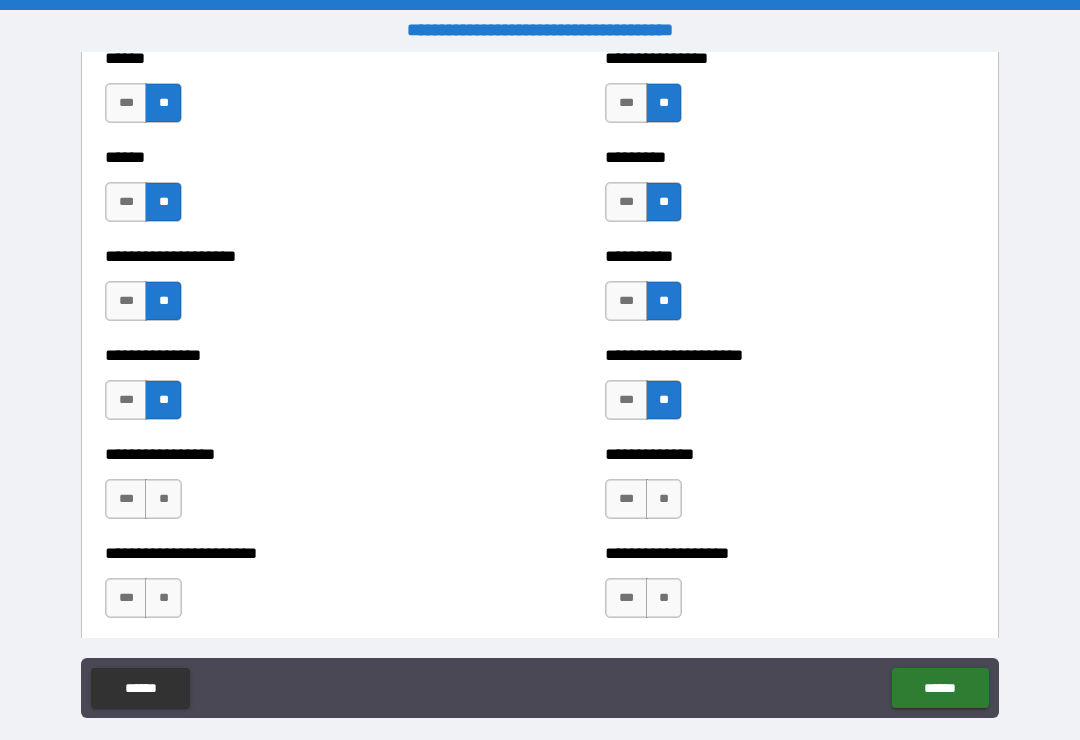 click on "**" at bounding box center [163, 499] 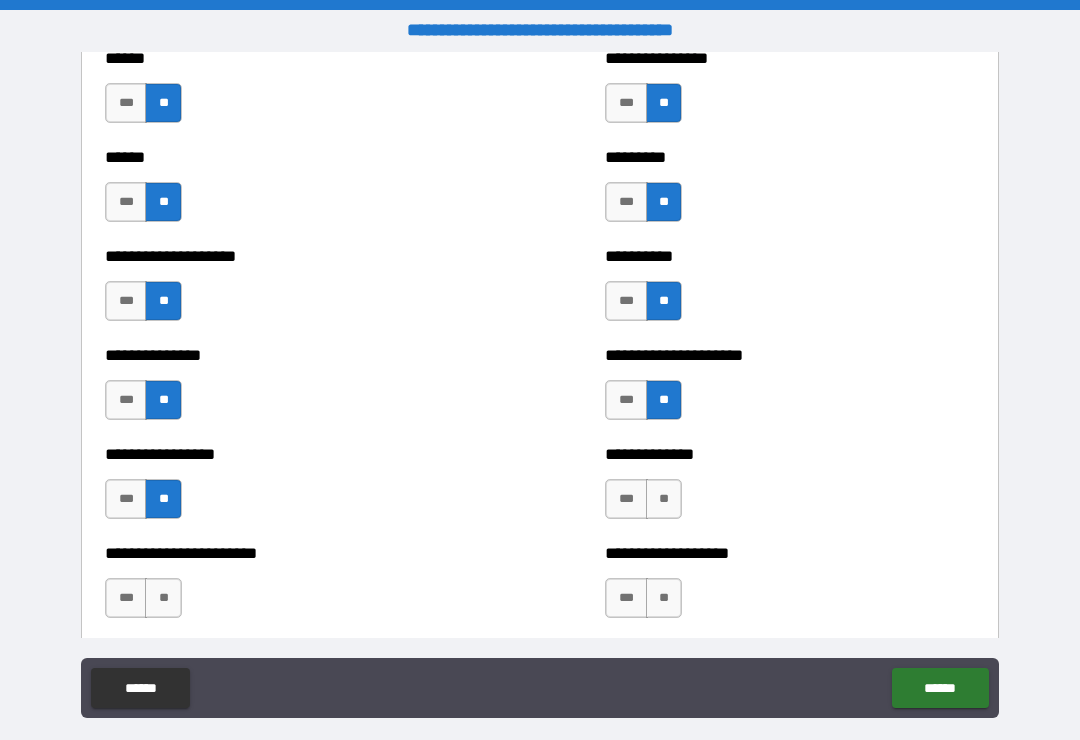 click on "**" at bounding box center [163, 598] 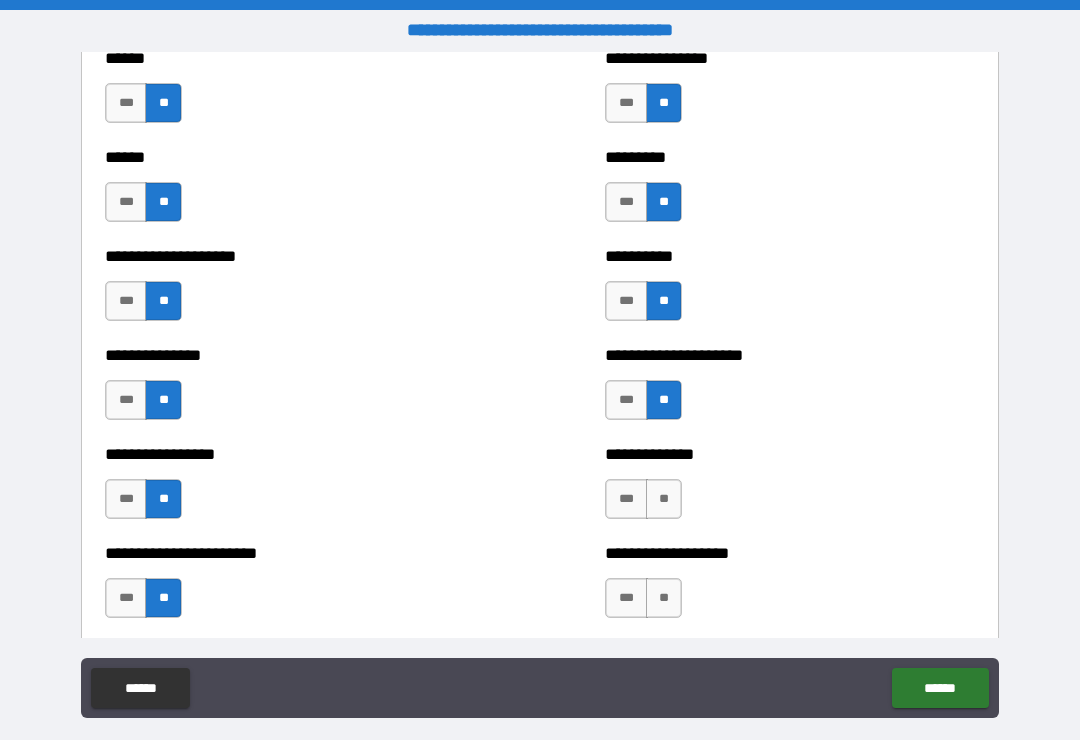 click on "**" at bounding box center [664, 499] 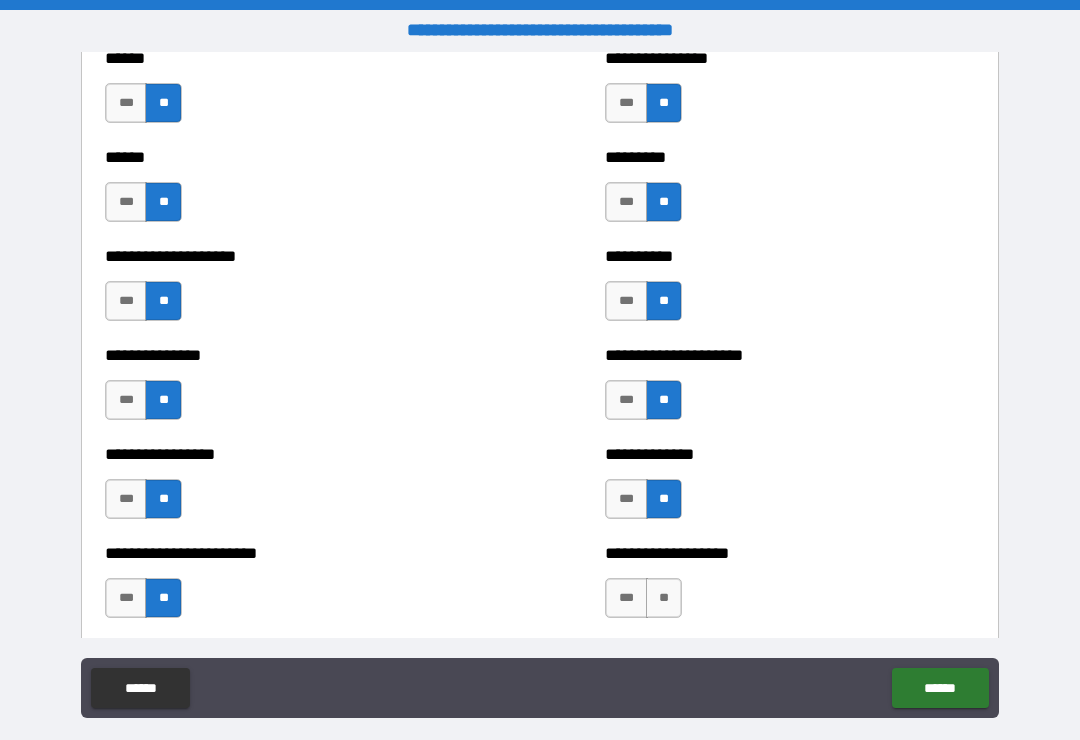 click on "**" at bounding box center [664, 598] 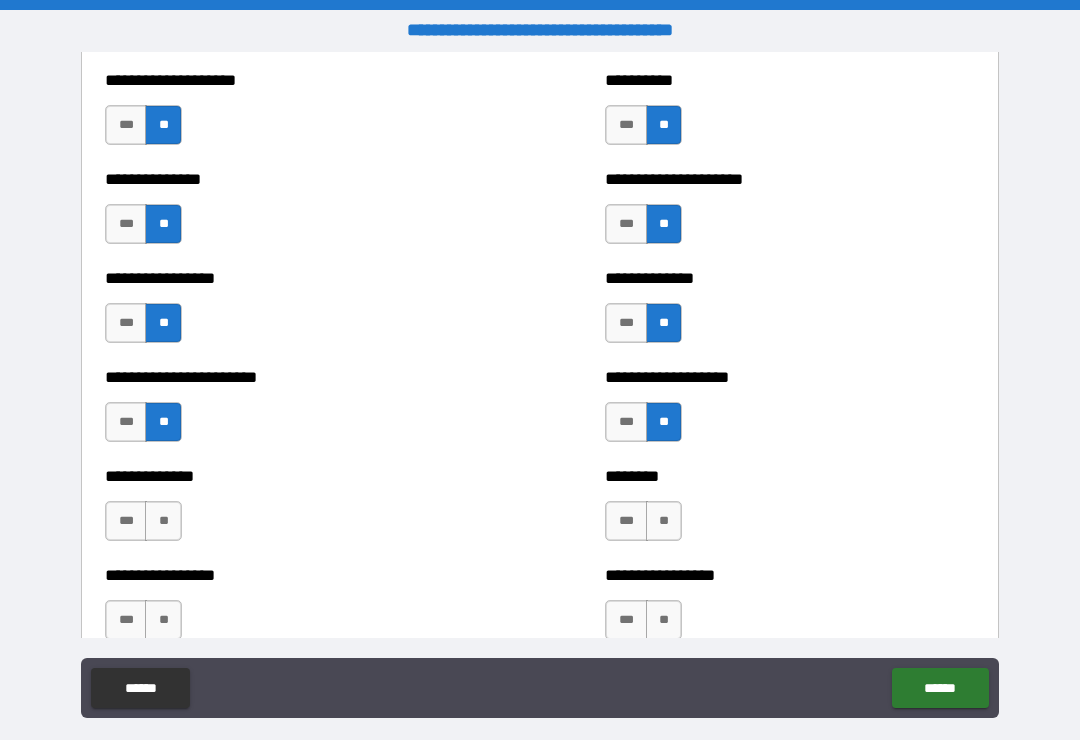 scroll, scrollTop: 3394, scrollLeft: 0, axis: vertical 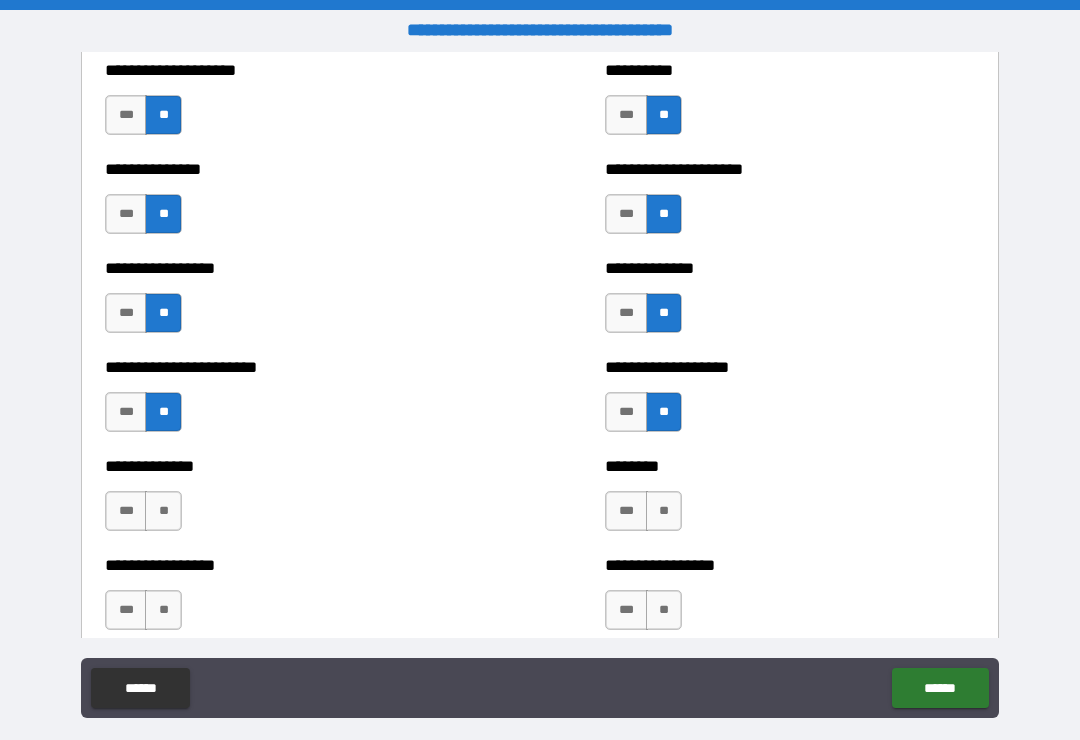 click on "**" at bounding box center [163, 511] 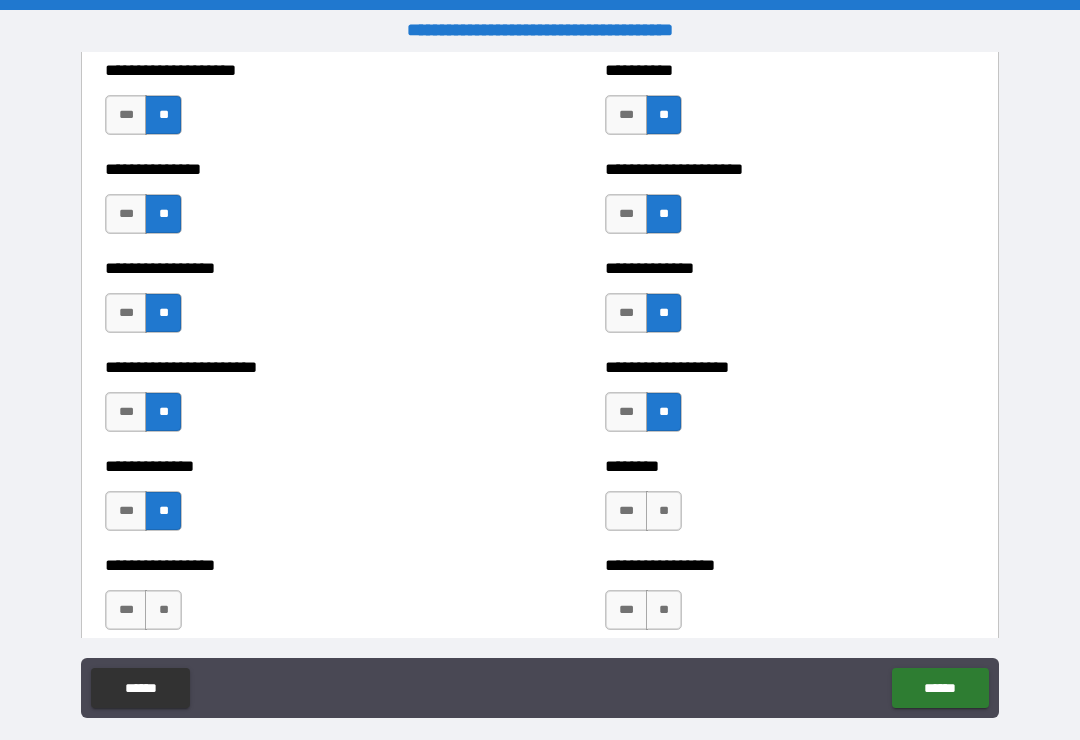 click on "**" at bounding box center [163, 610] 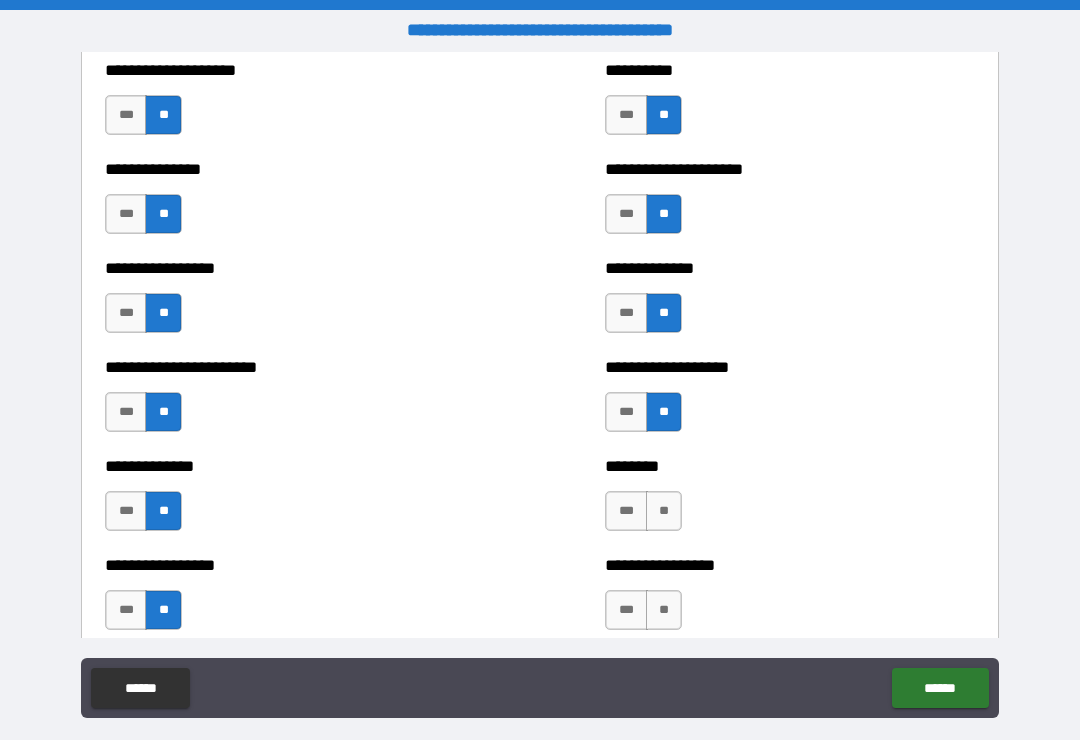 click on "**" at bounding box center (664, 511) 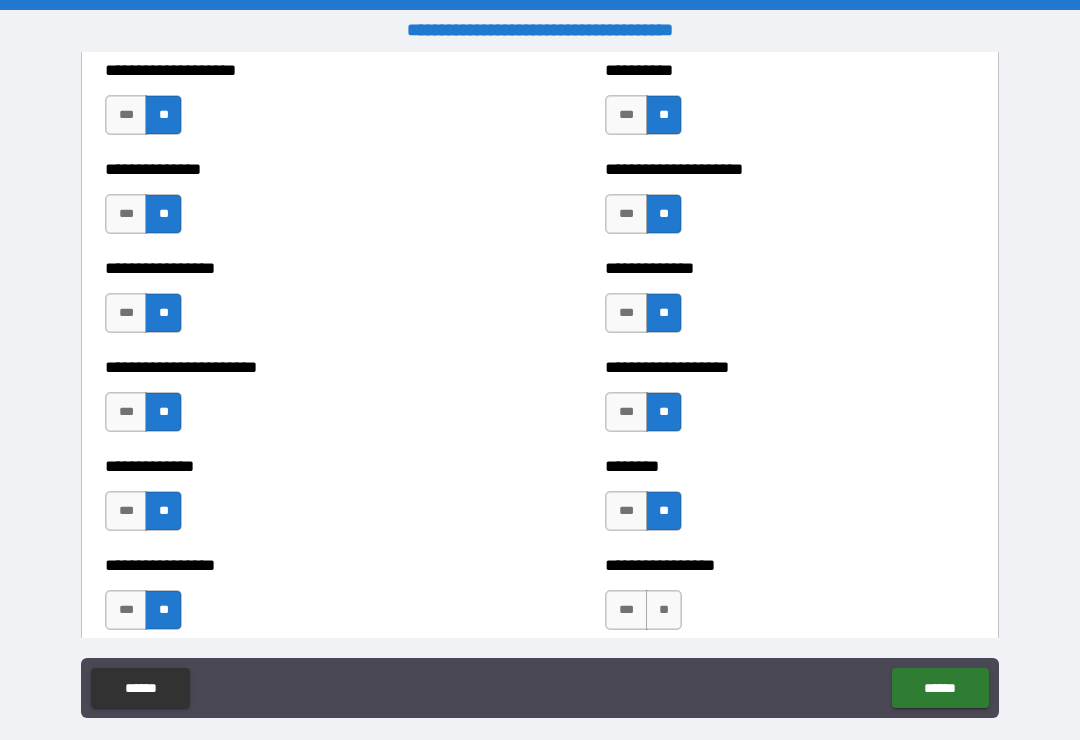 click on "**" at bounding box center (664, 610) 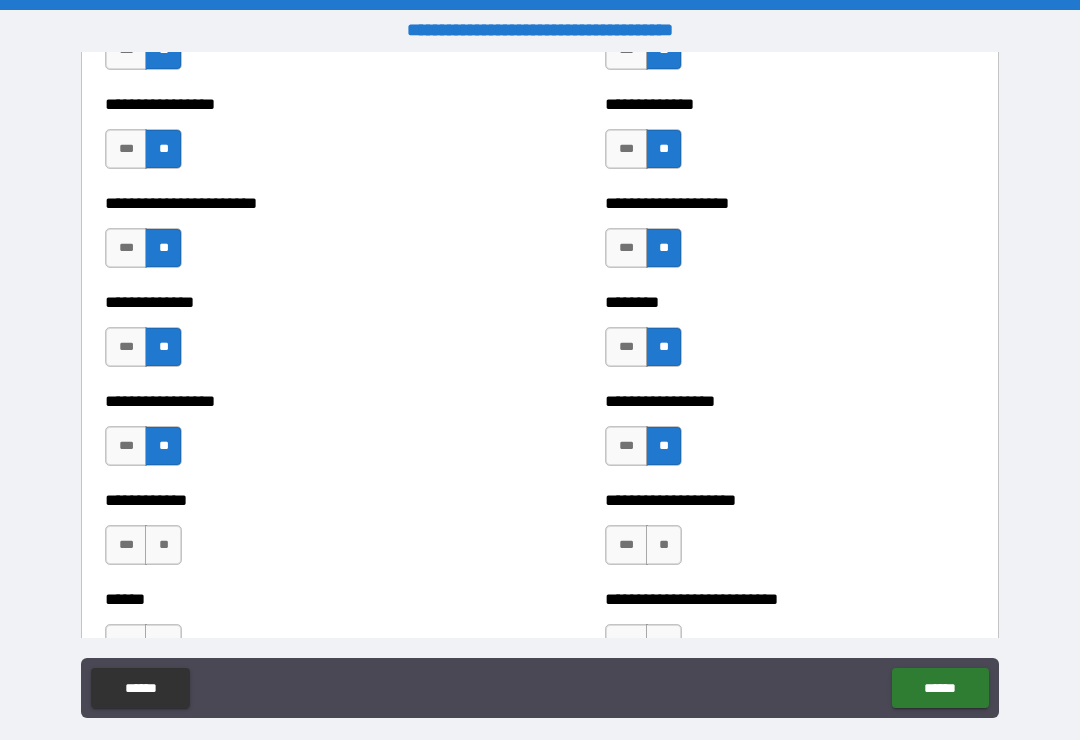 scroll, scrollTop: 3569, scrollLeft: 0, axis: vertical 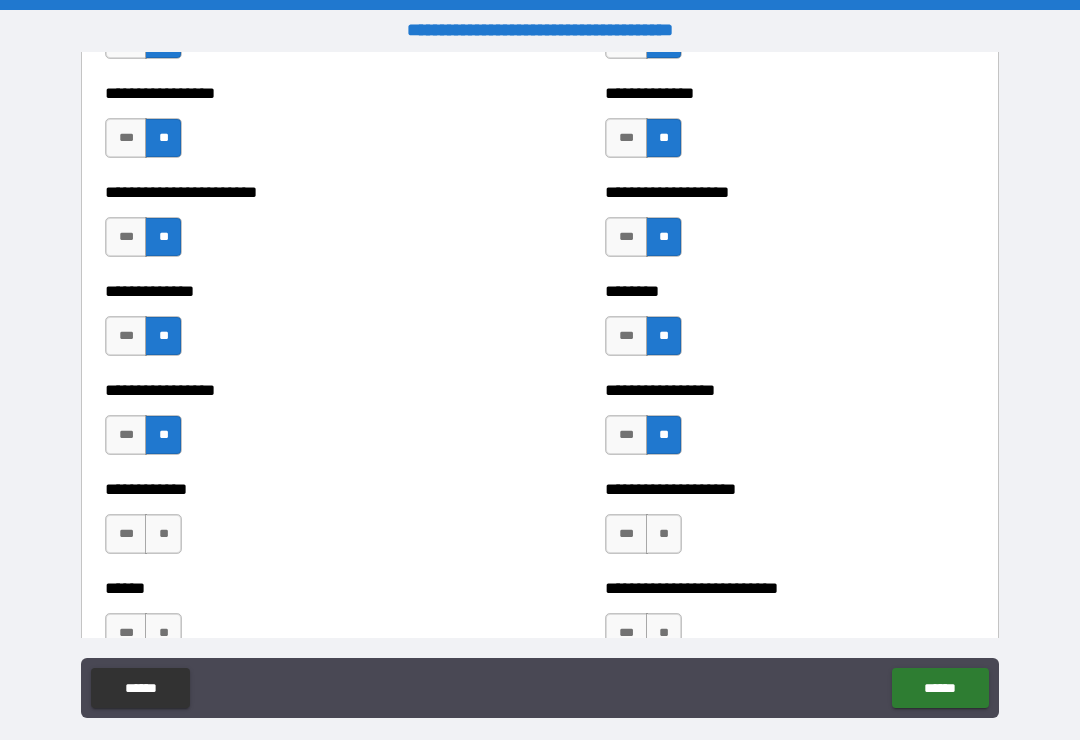 click on "**" at bounding box center [163, 534] 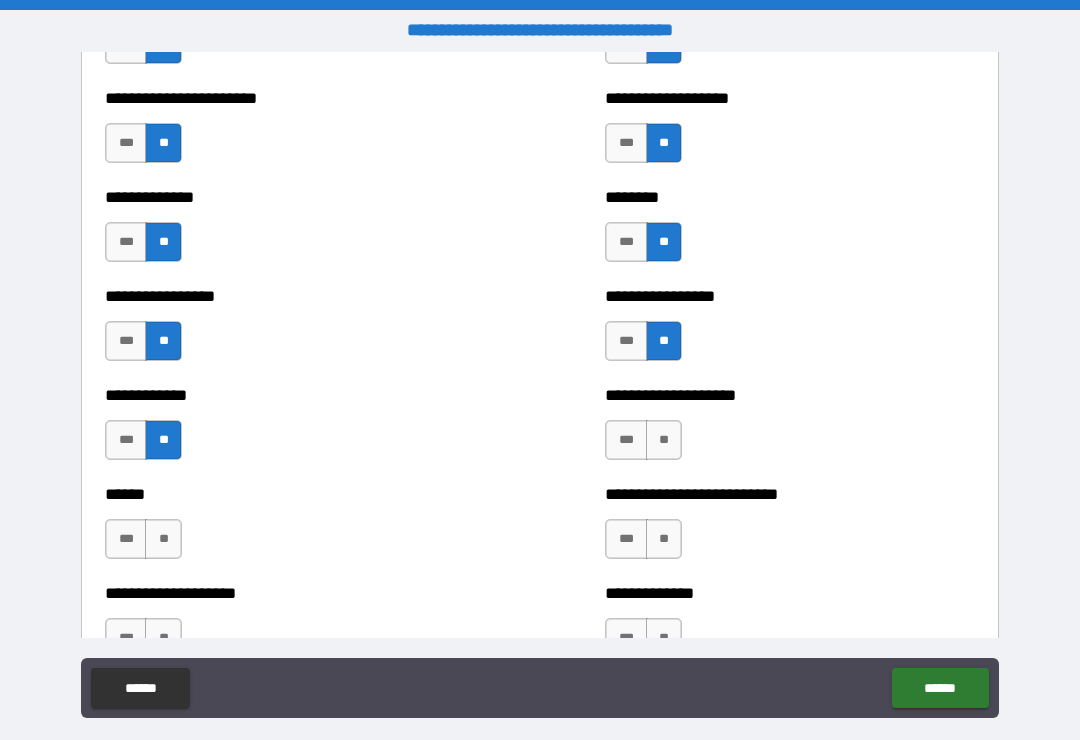 scroll, scrollTop: 3689, scrollLeft: 0, axis: vertical 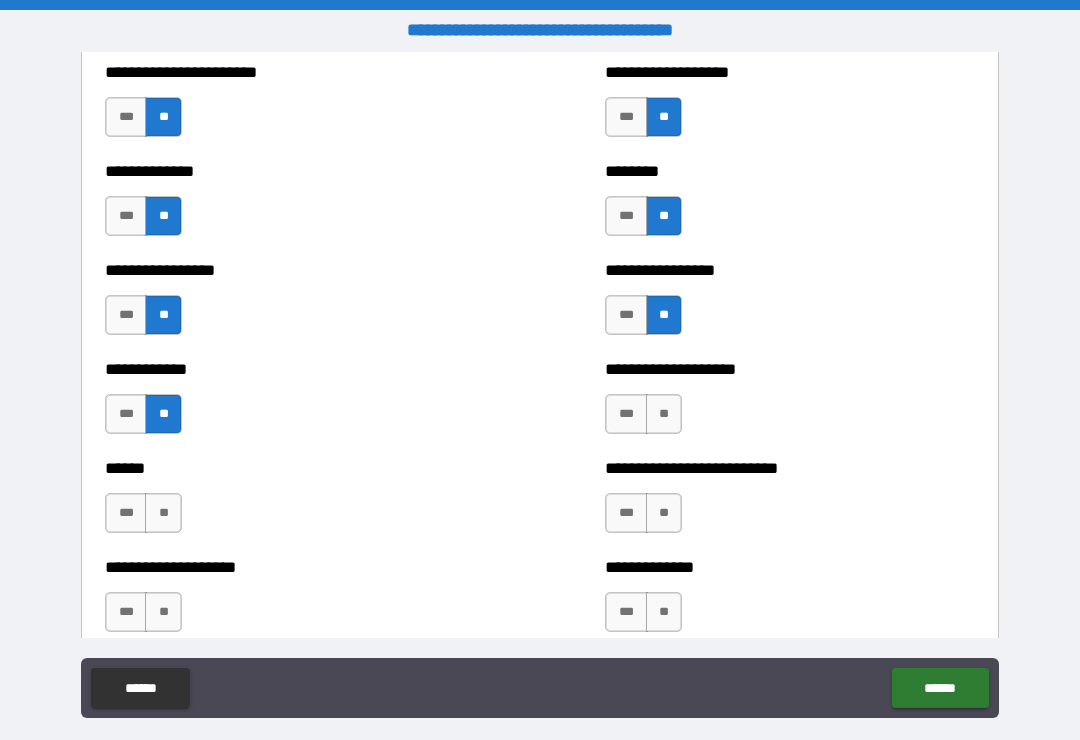 click on "**" at bounding box center (163, 513) 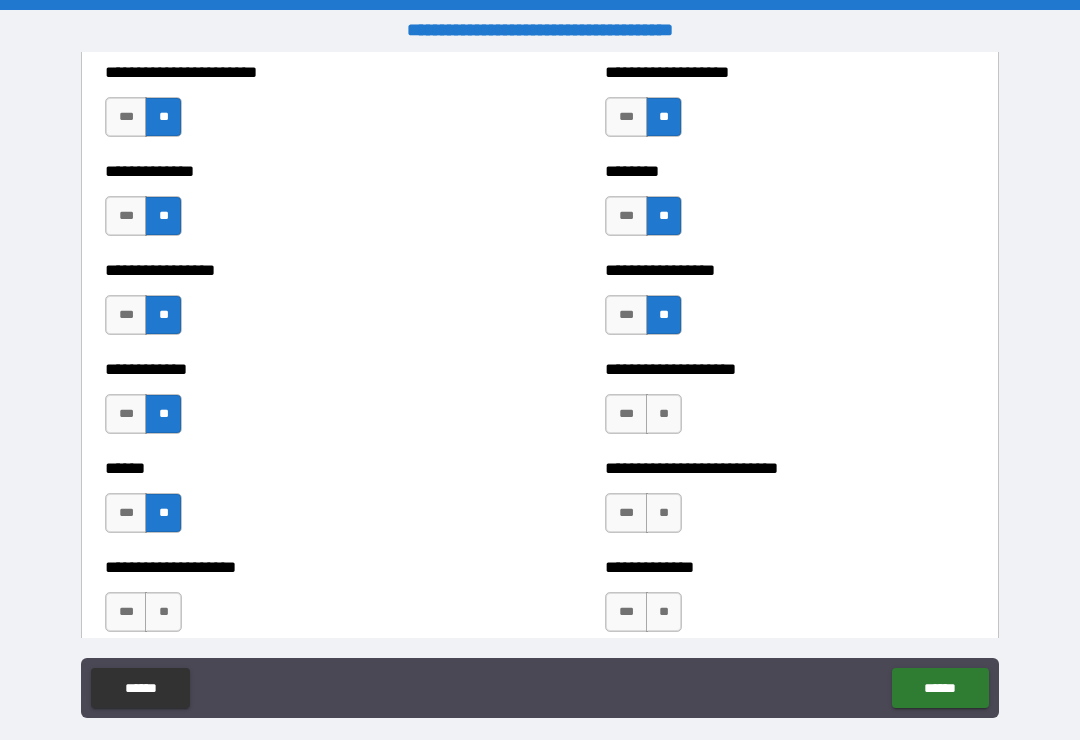 click on "**" at bounding box center (163, 612) 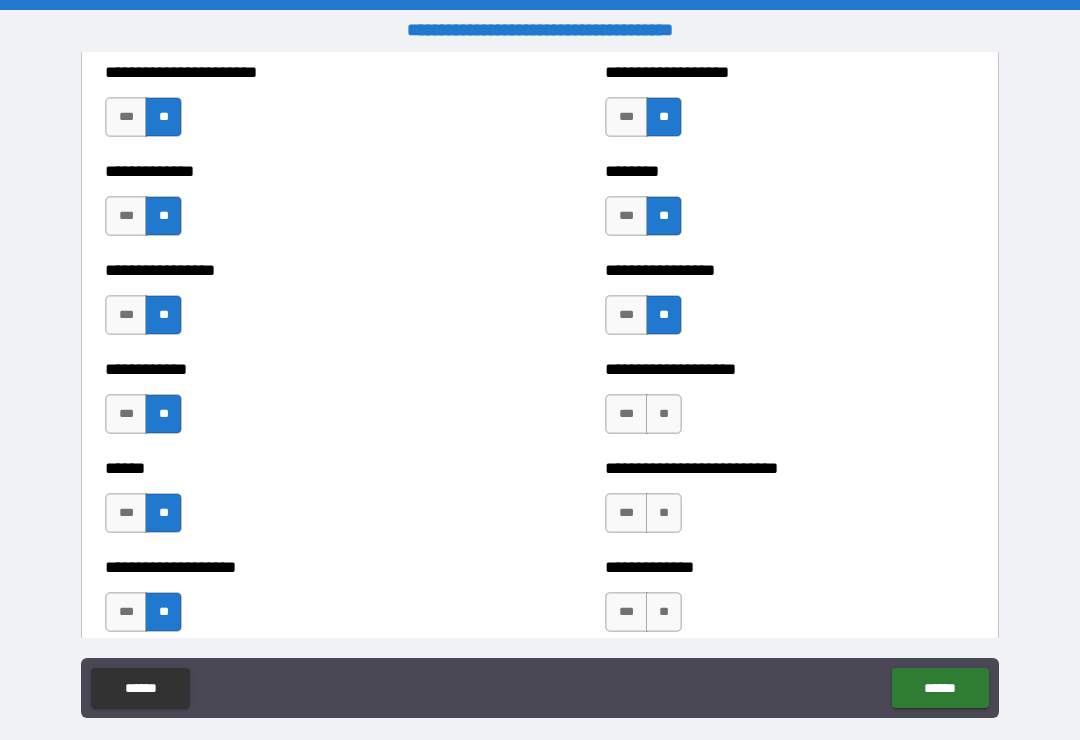 click on "**" at bounding box center (664, 414) 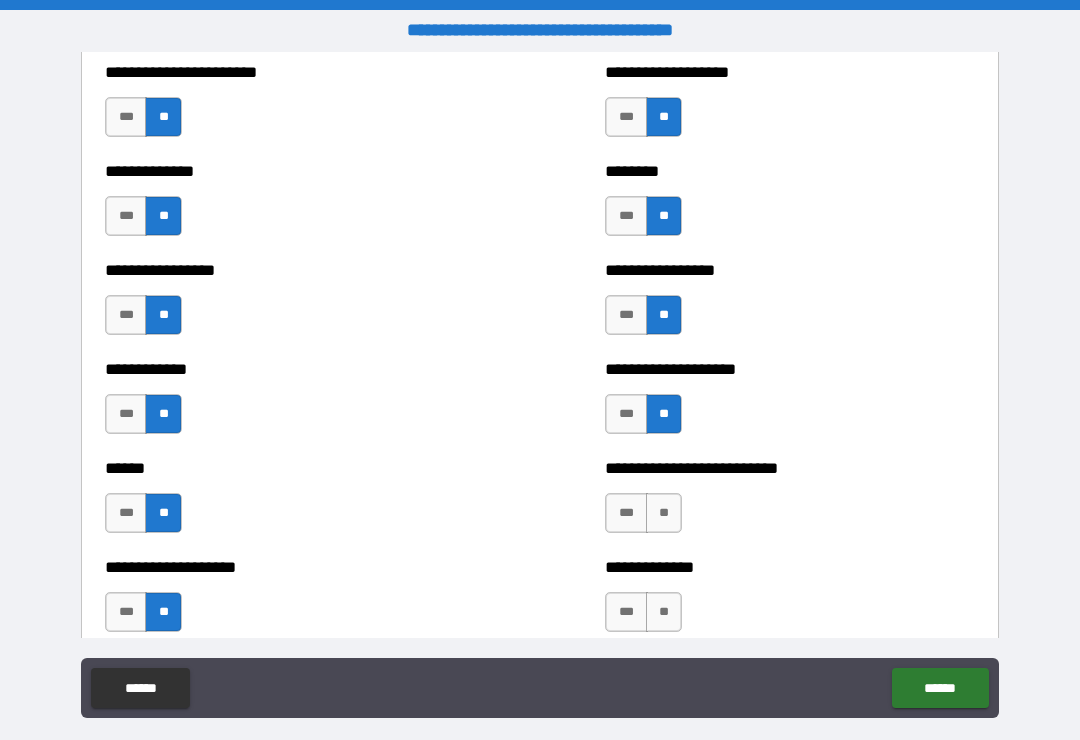 click on "**" at bounding box center [664, 513] 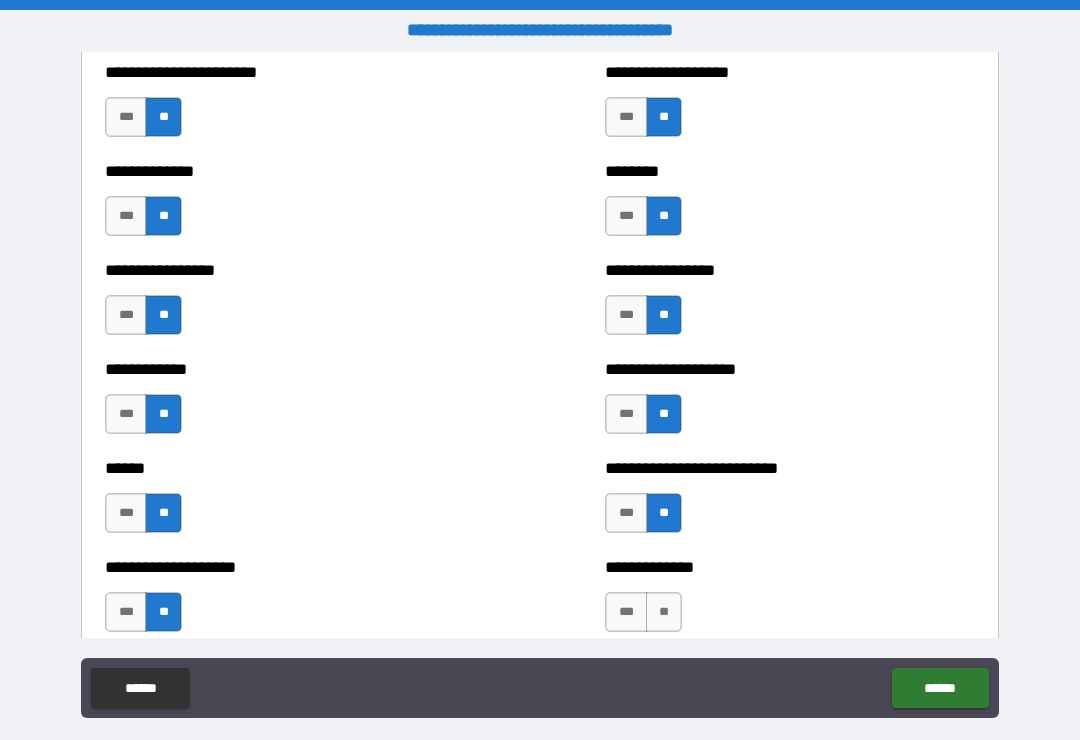 click on "**" at bounding box center (664, 612) 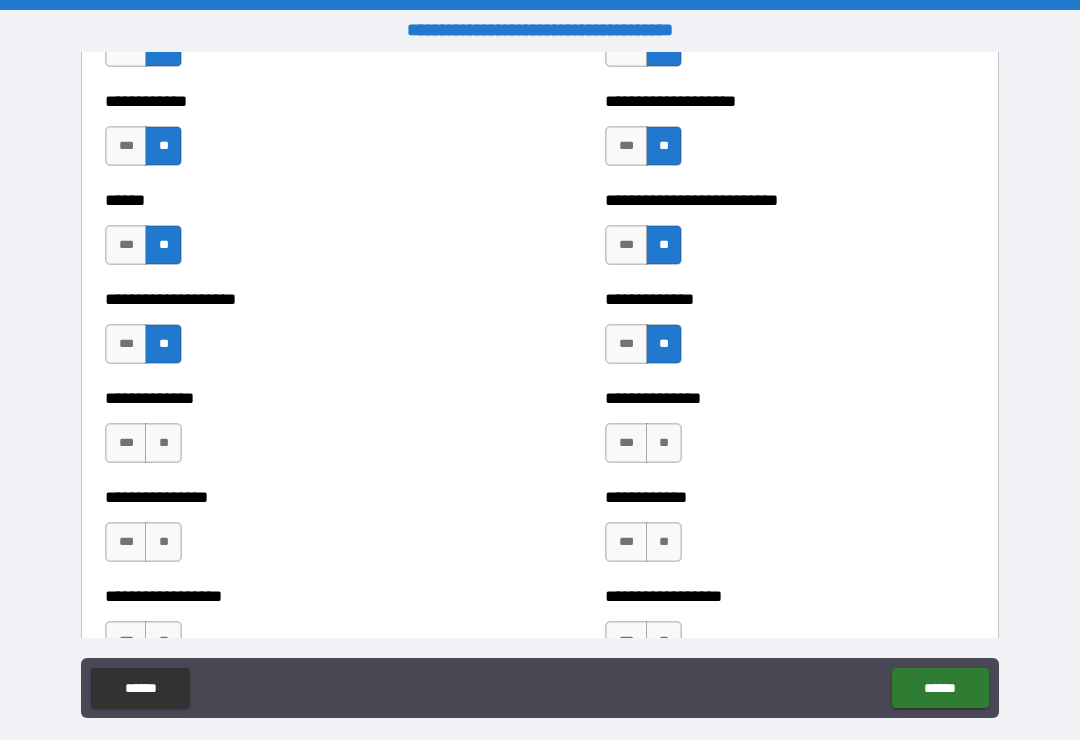 scroll, scrollTop: 3975, scrollLeft: 0, axis: vertical 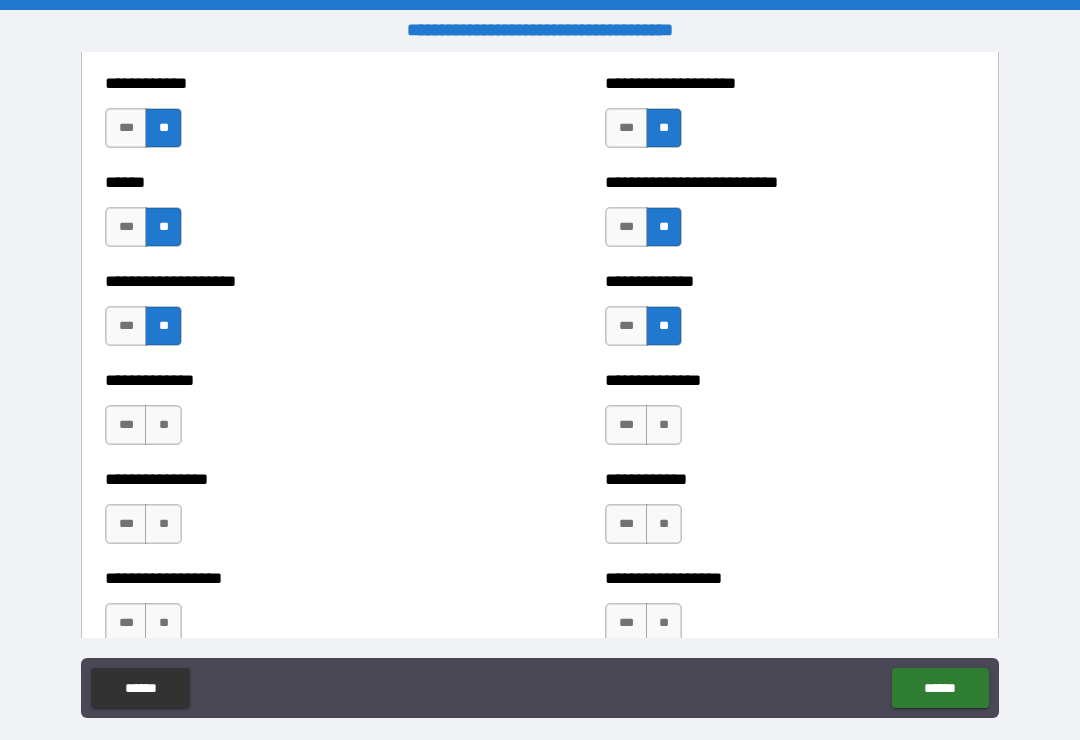 click on "**" at bounding box center [163, 425] 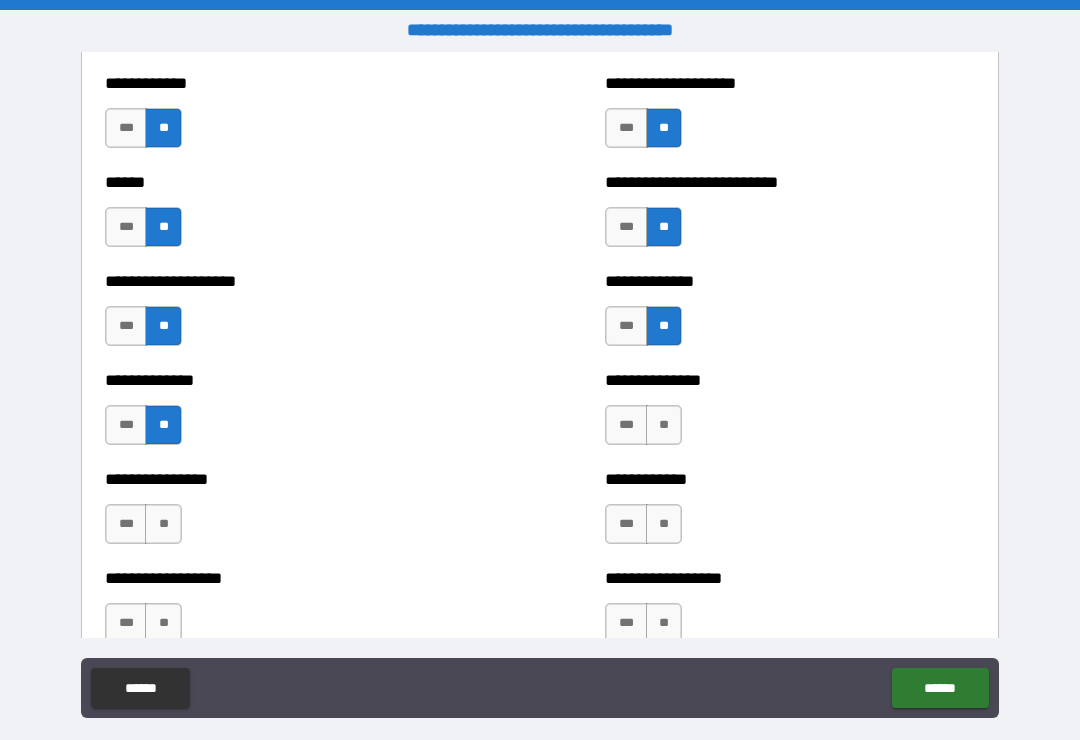 click on "**" at bounding box center [163, 524] 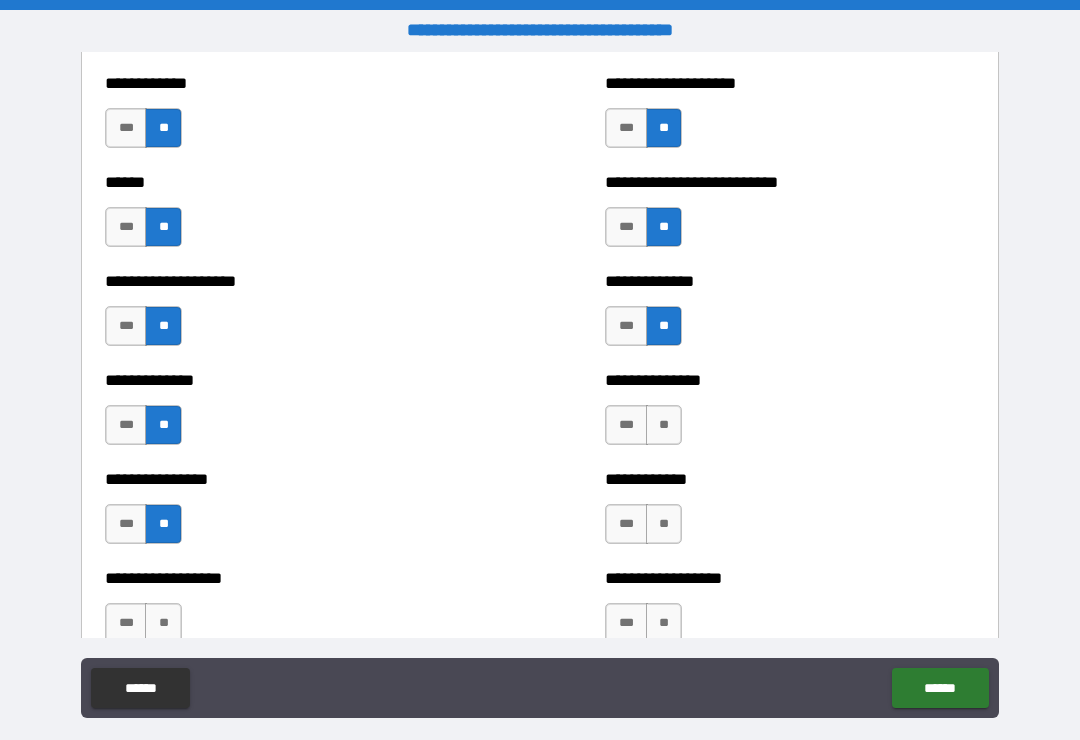 click on "**" at bounding box center (163, 623) 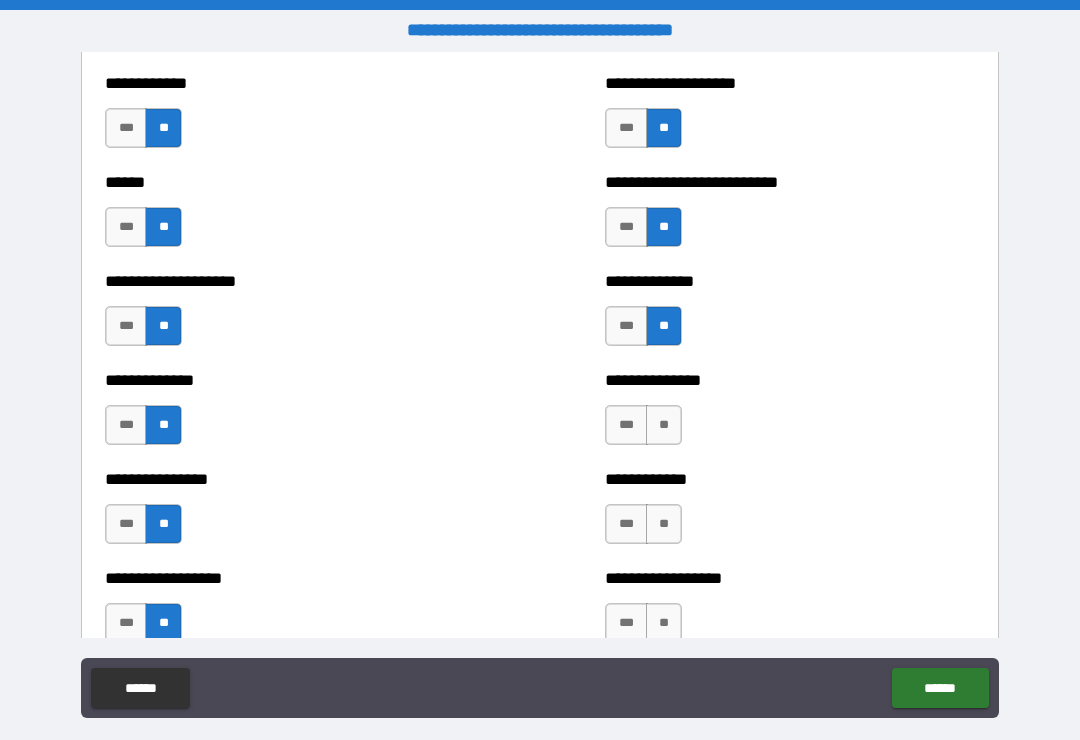 click on "**" at bounding box center [664, 425] 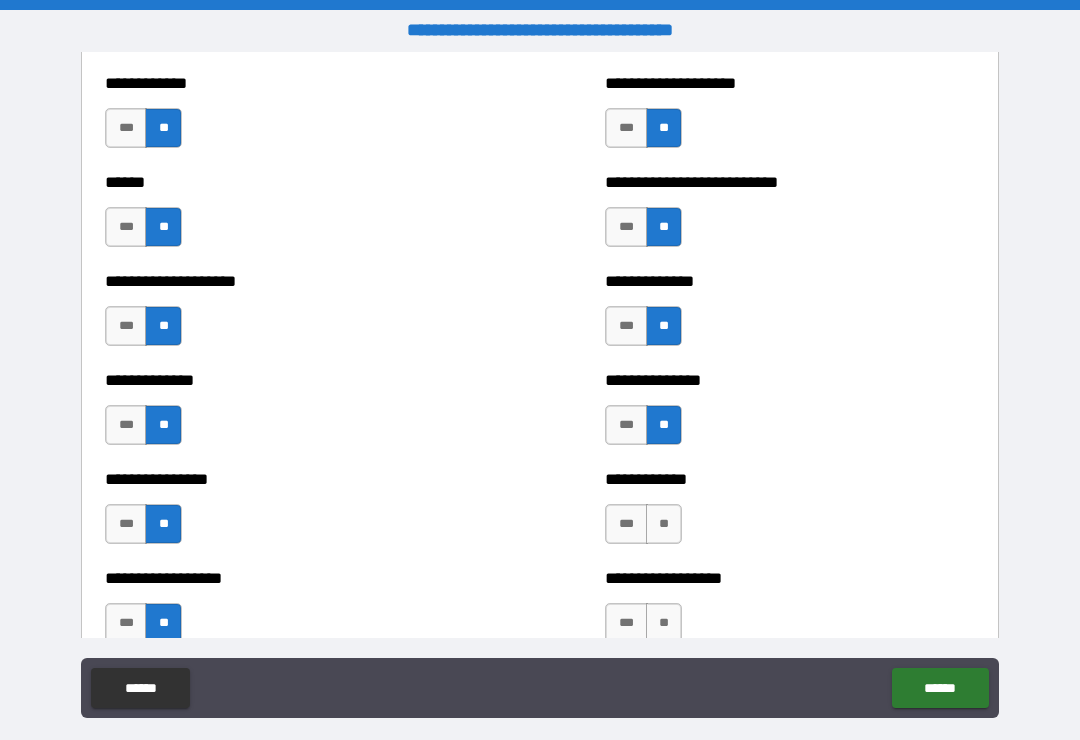click on "**" at bounding box center [664, 524] 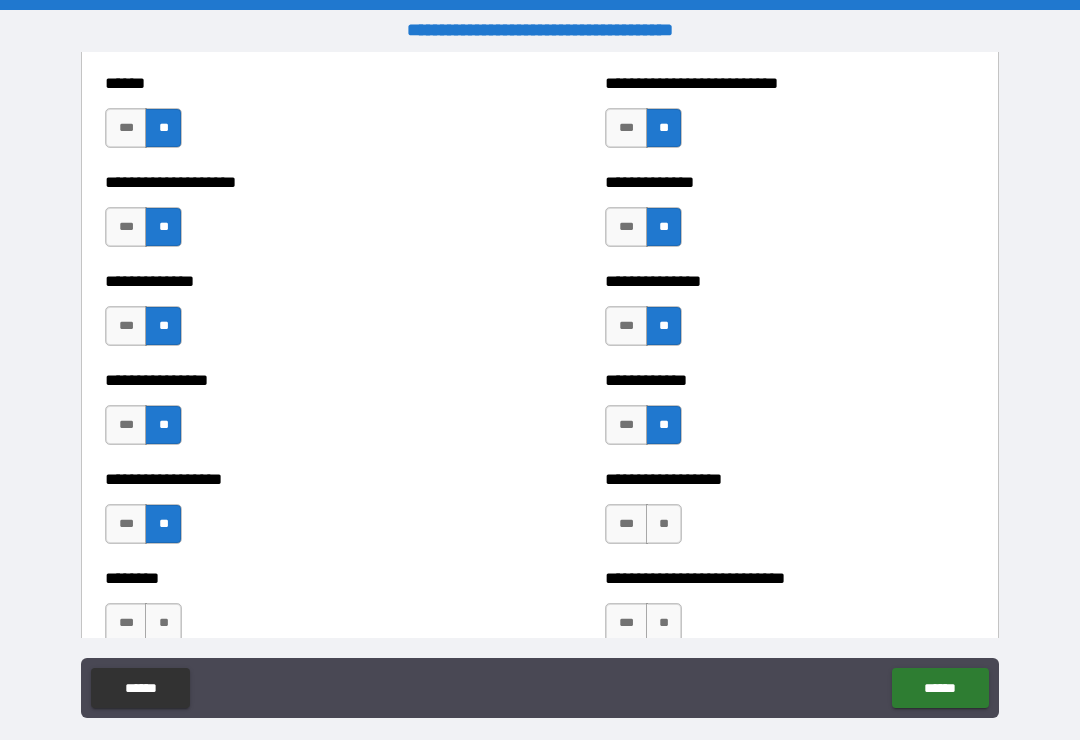 scroll, scrollTop: 4079, scrollLeft: 0, axis: vertical 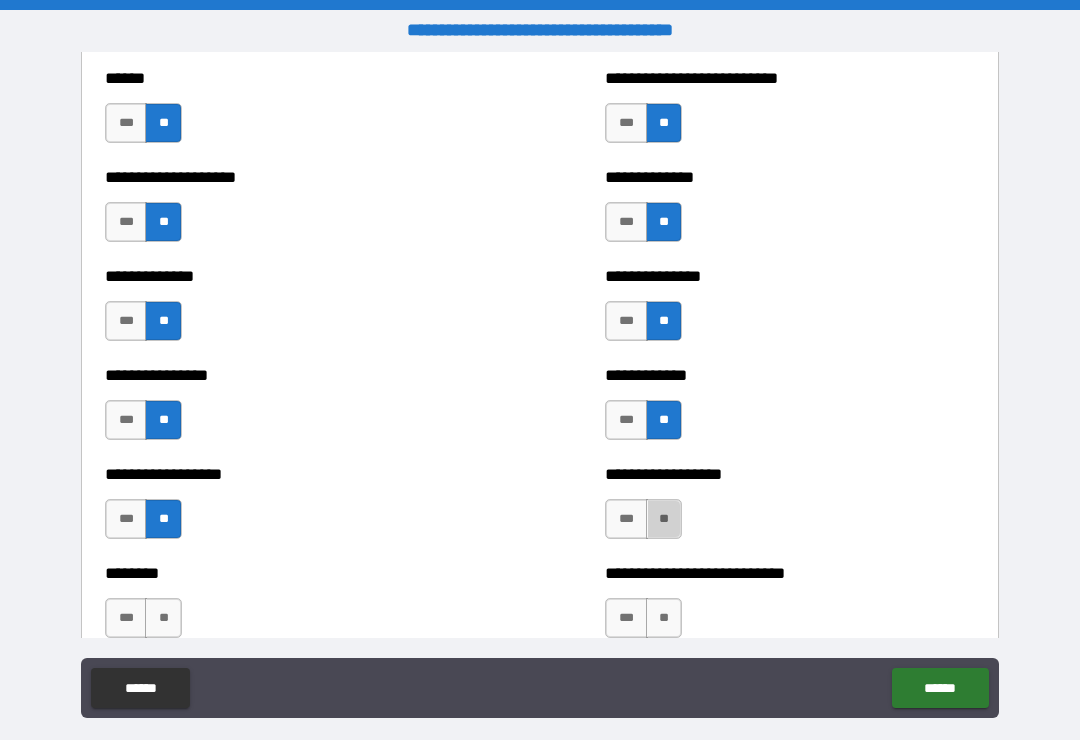 click on "**" at bounding box center [664, 519] 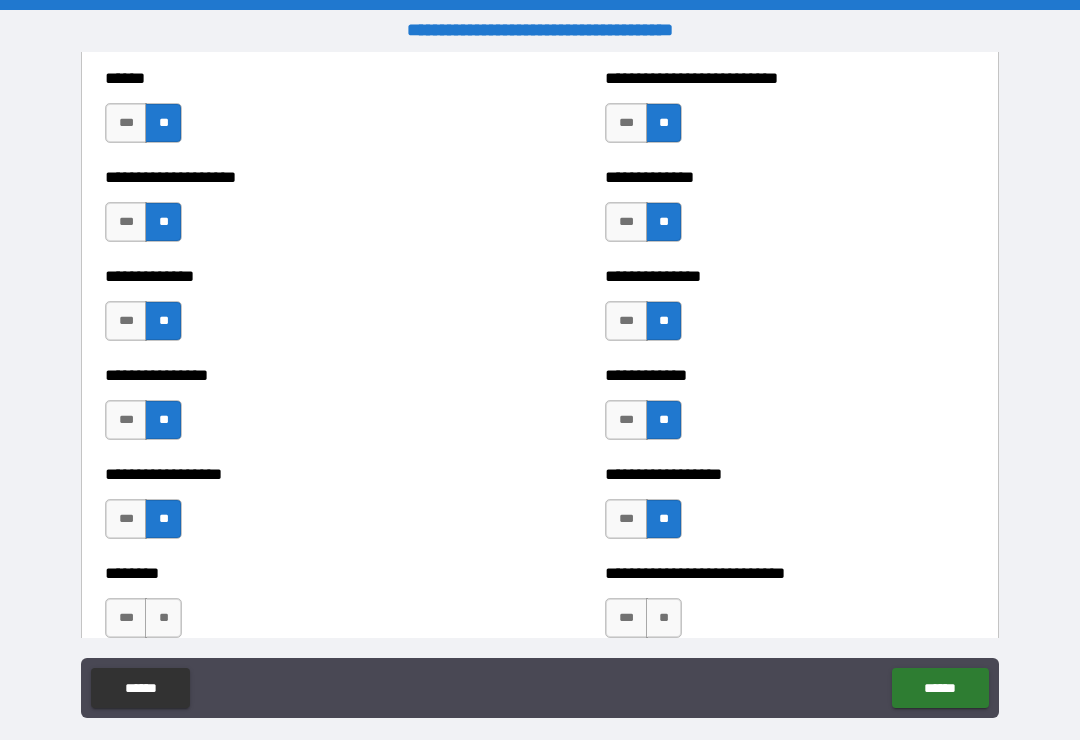 click on "**" at bounding box center (664, 618) 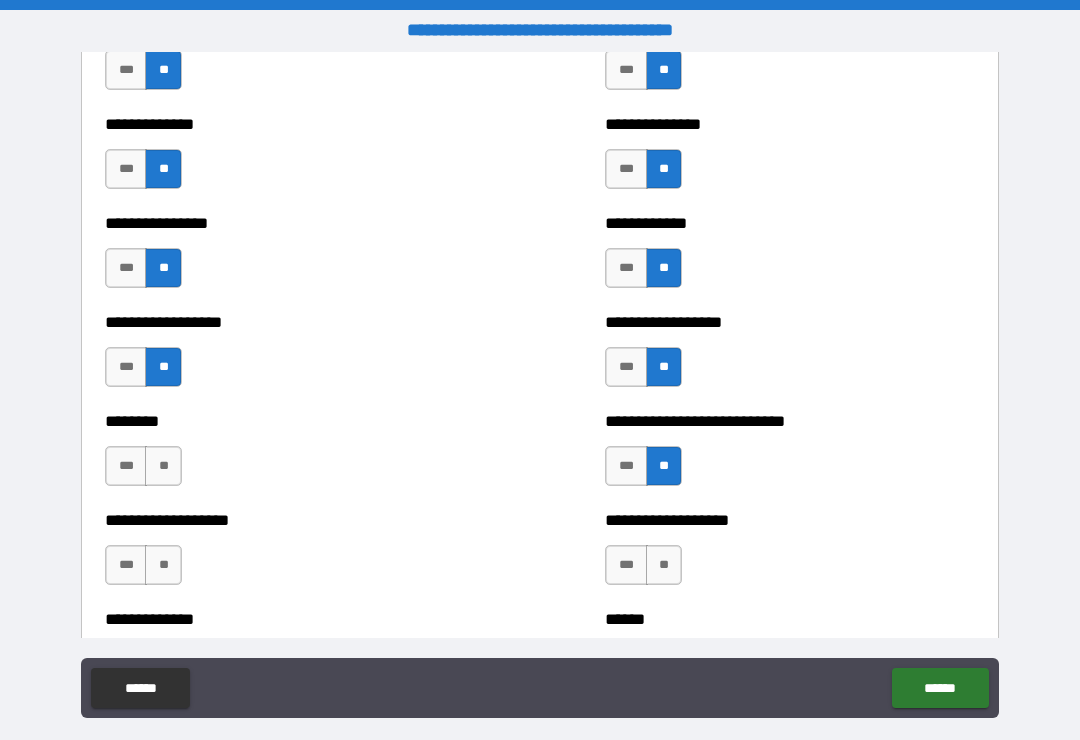scroll, scrollTop: 4235, scrollLeft: 0, axis: vertical 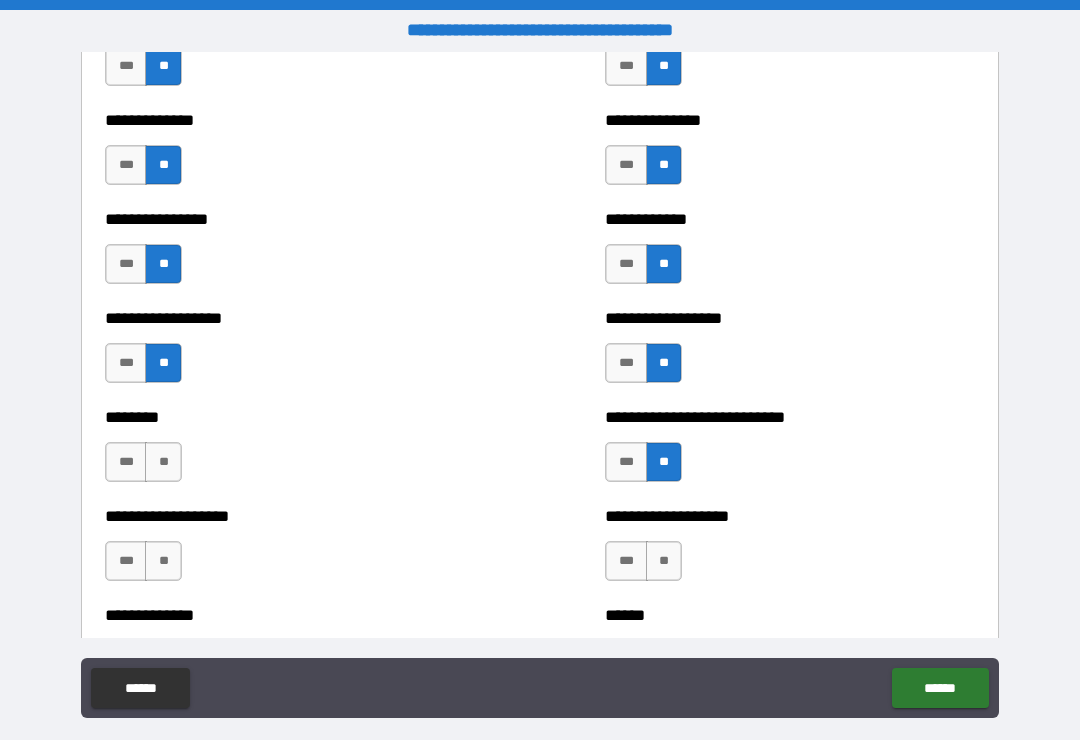click on "**" at bounding box center (163, 462) 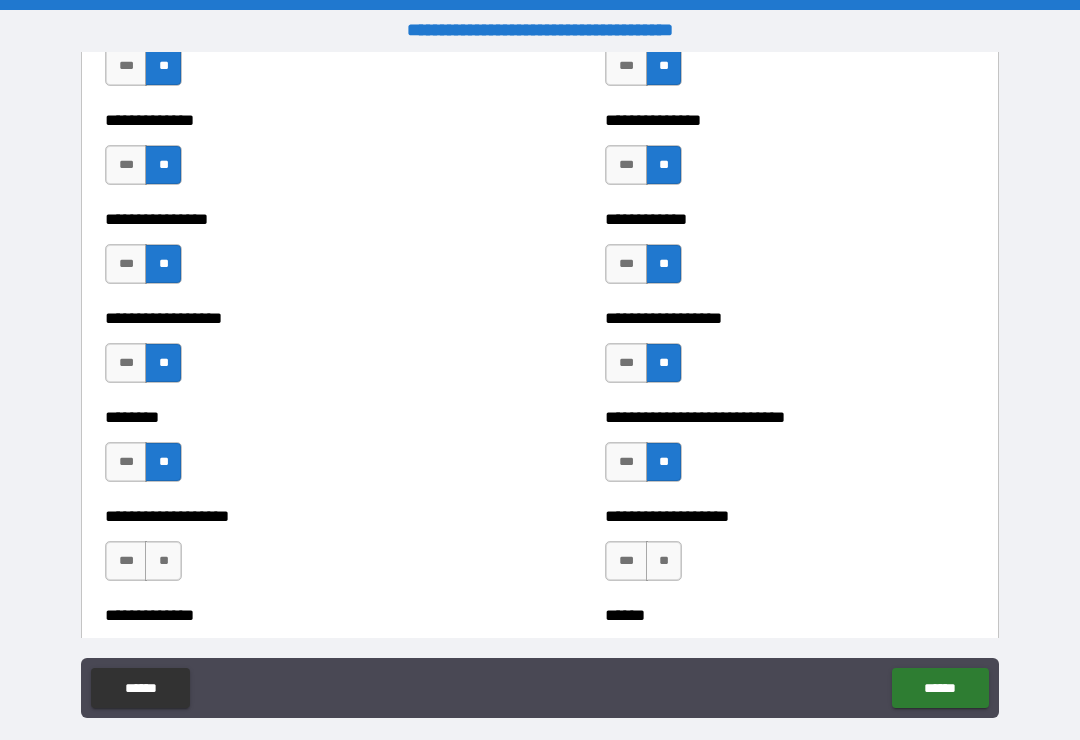 click on "**" at bounding box center [163, 561] 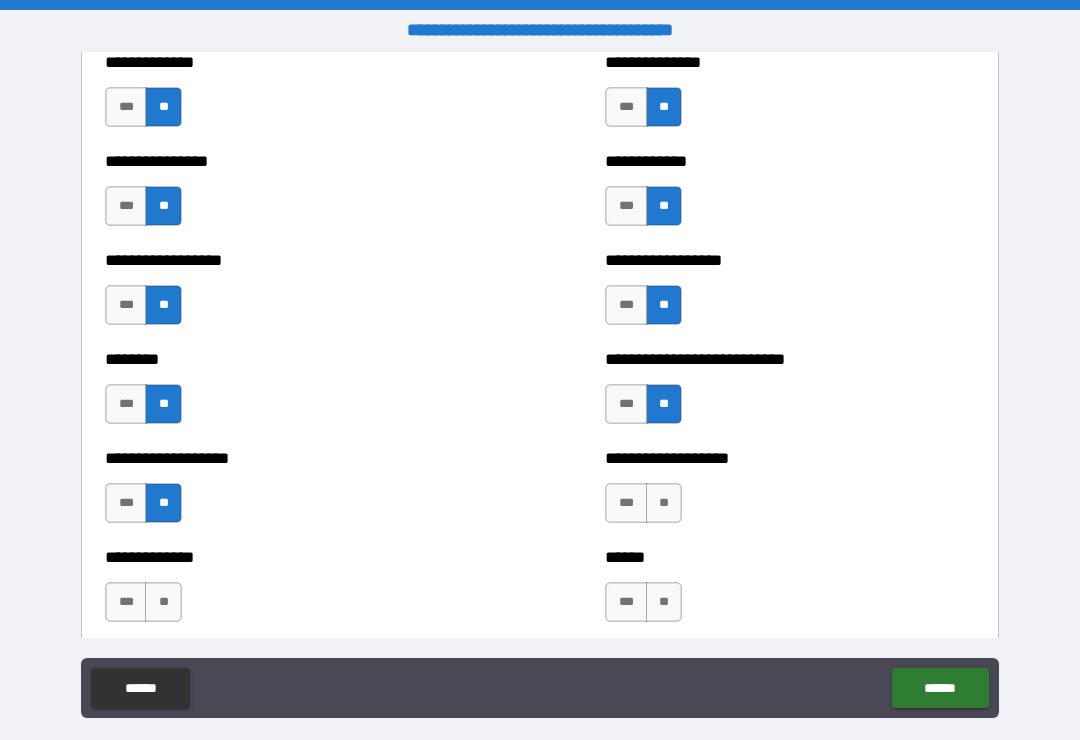 scroll, scrollTop: 4316, scrollLeft: 0, axis: vertical 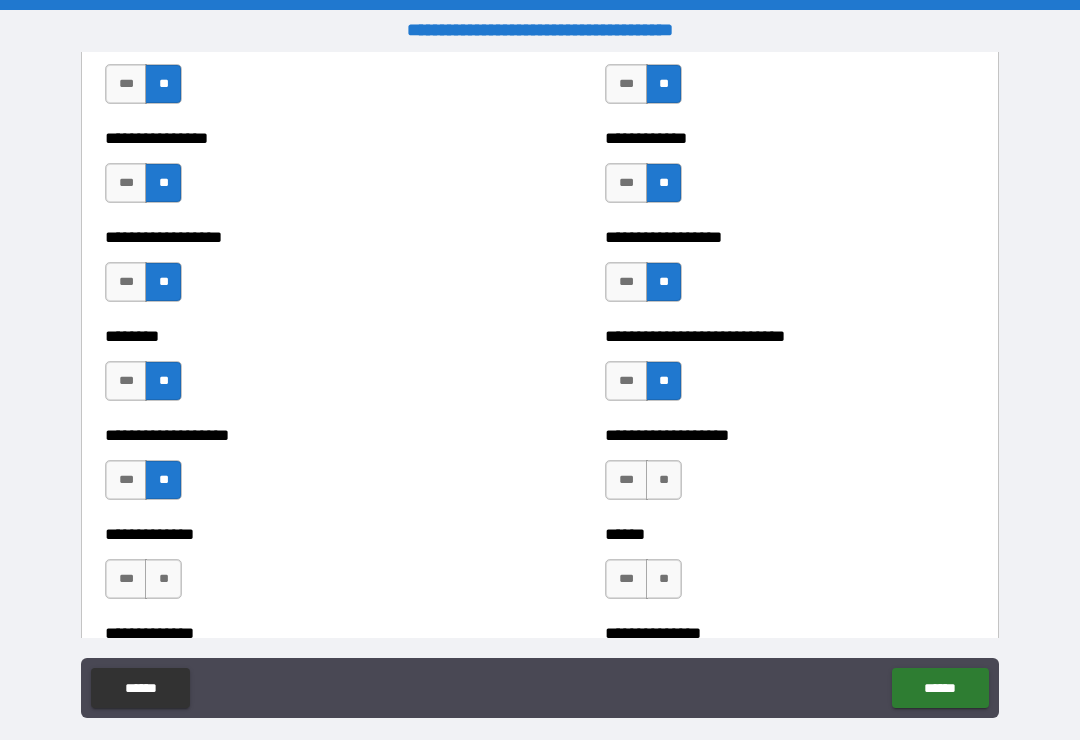 click on "**" at bounding box center [163, 579] 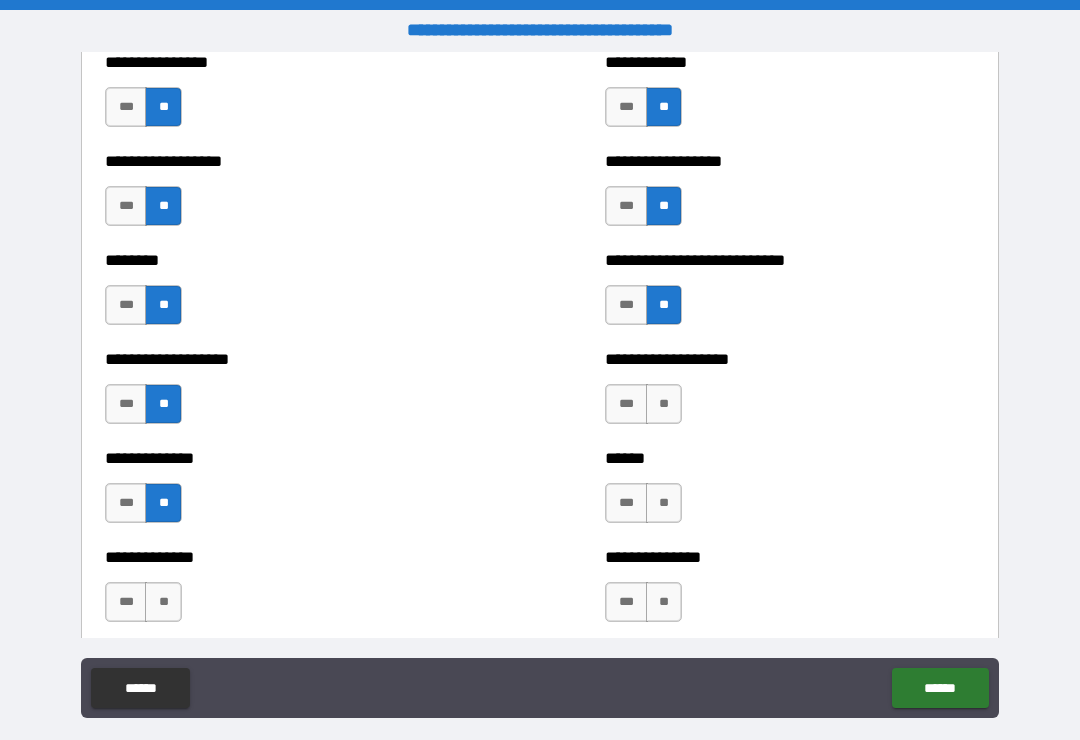 scroll, scrollTop: 4398, scrollLeft: 0, axis: vertical 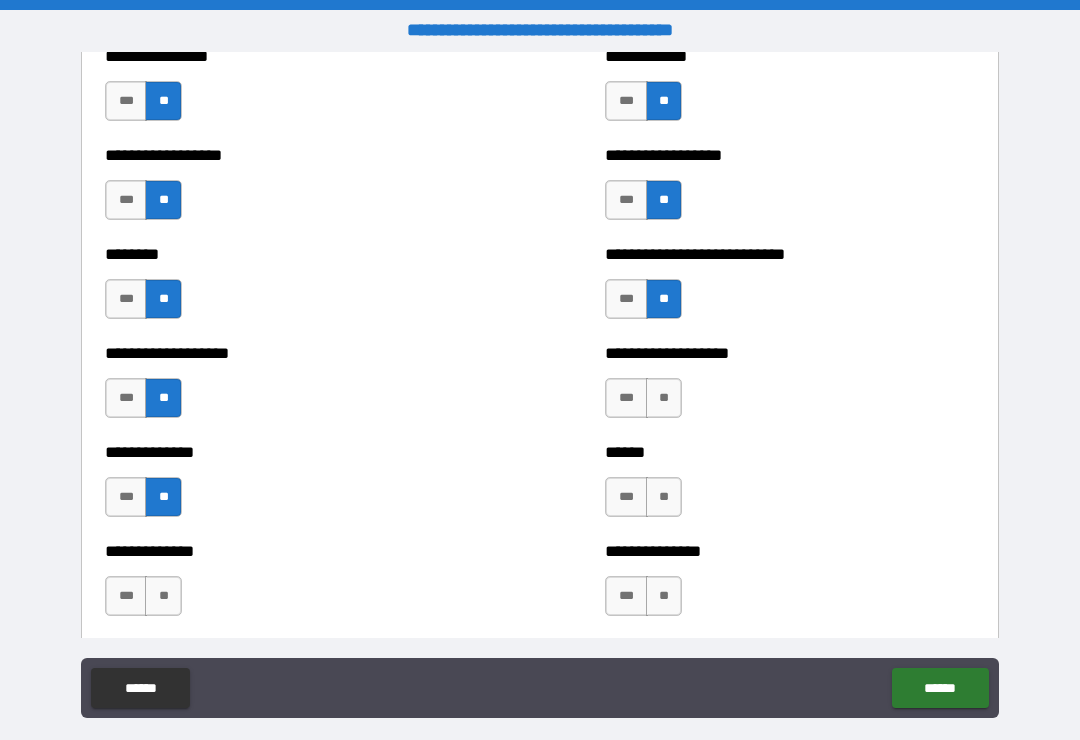 click on "**" at bounding box center [163, 596] 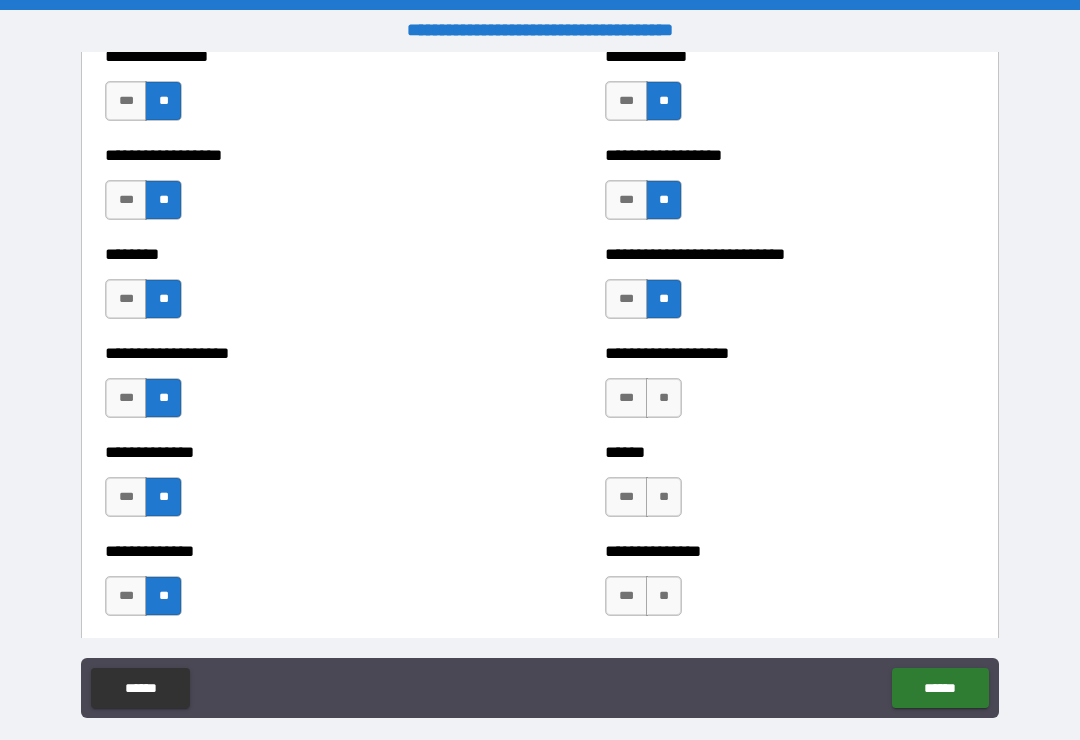 click on "**" at bounding box center (664, 398) 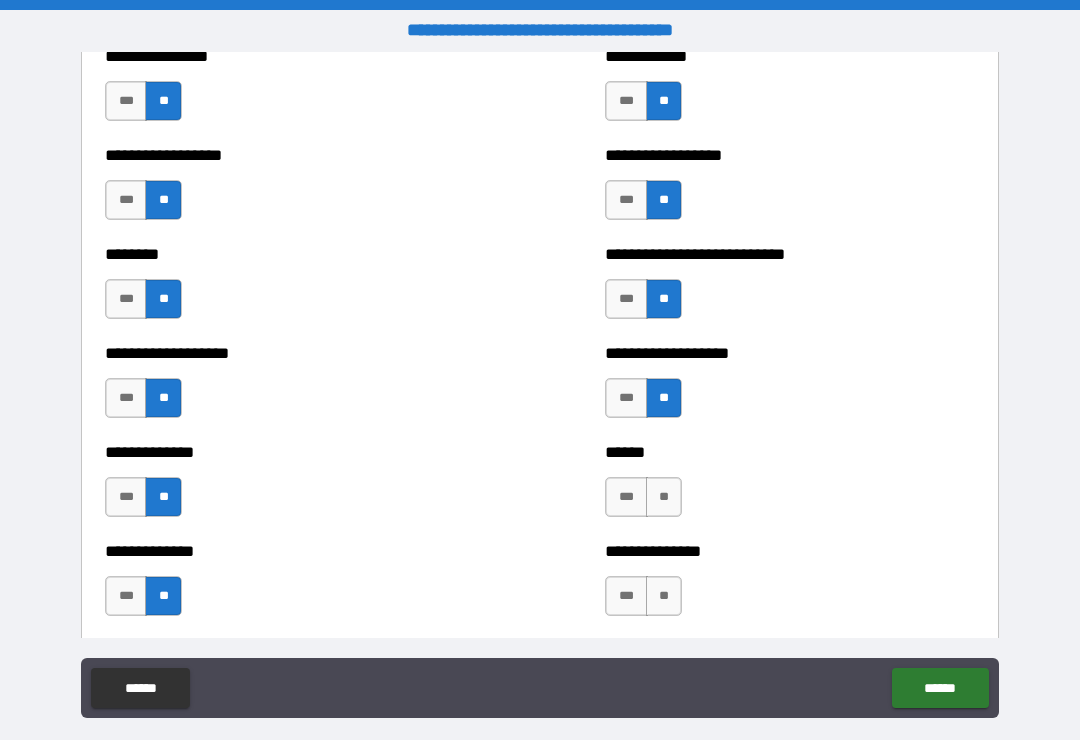 click on "**" at bounding box center (664, 497) 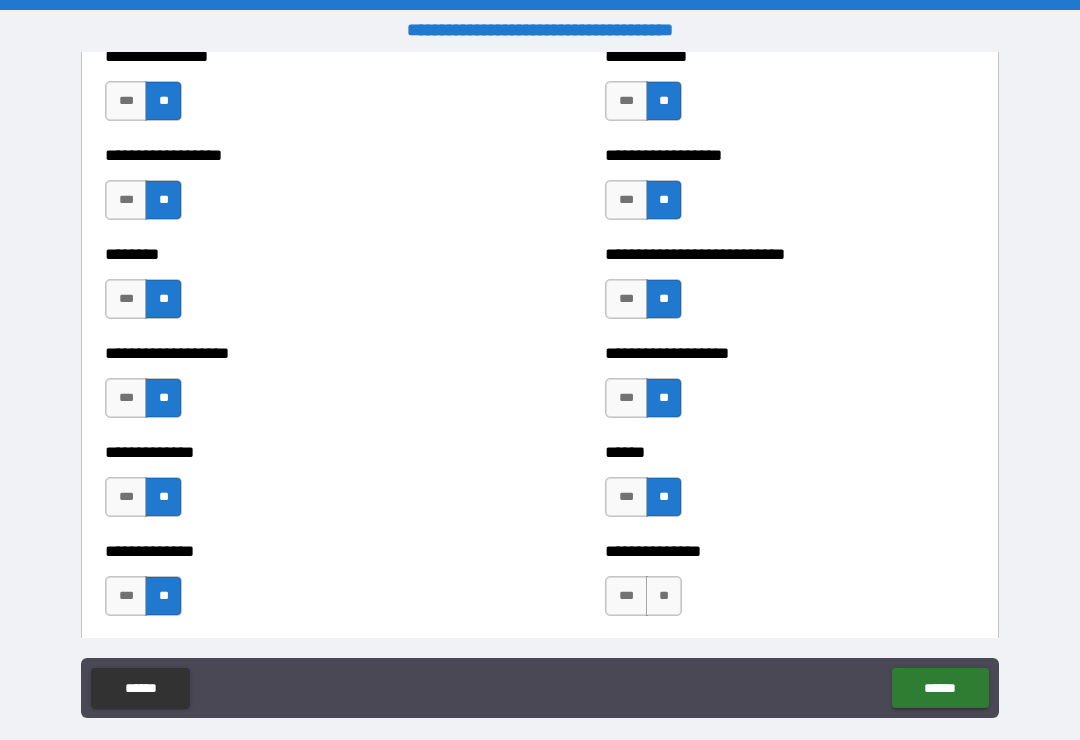 click on "**" at bounding box center (664, 596) 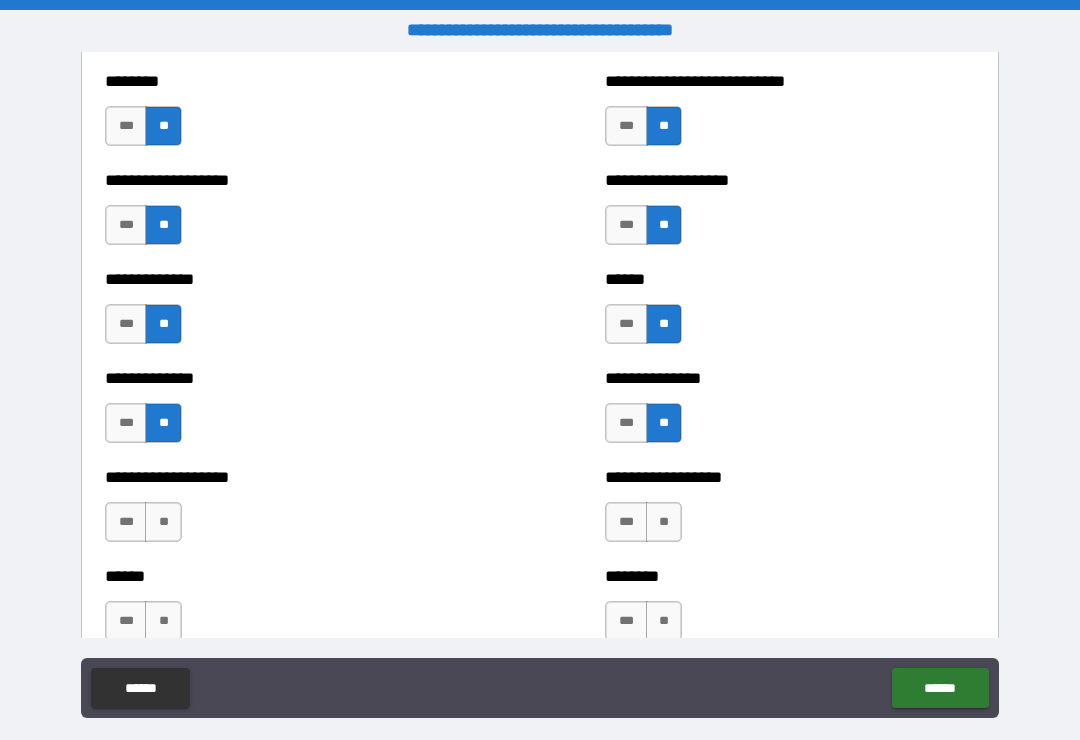 scroll, scrollTop: 4572, scrollLeft: 0, axis: vertical 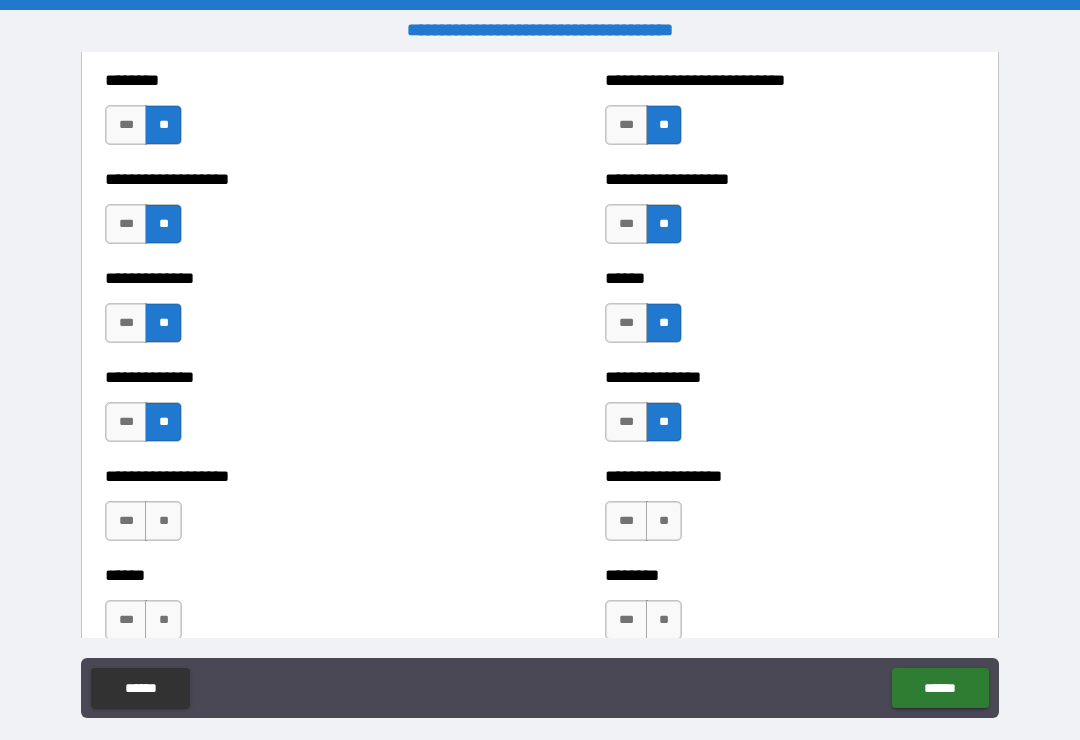 click on "**" at bounding box center [163, 521] 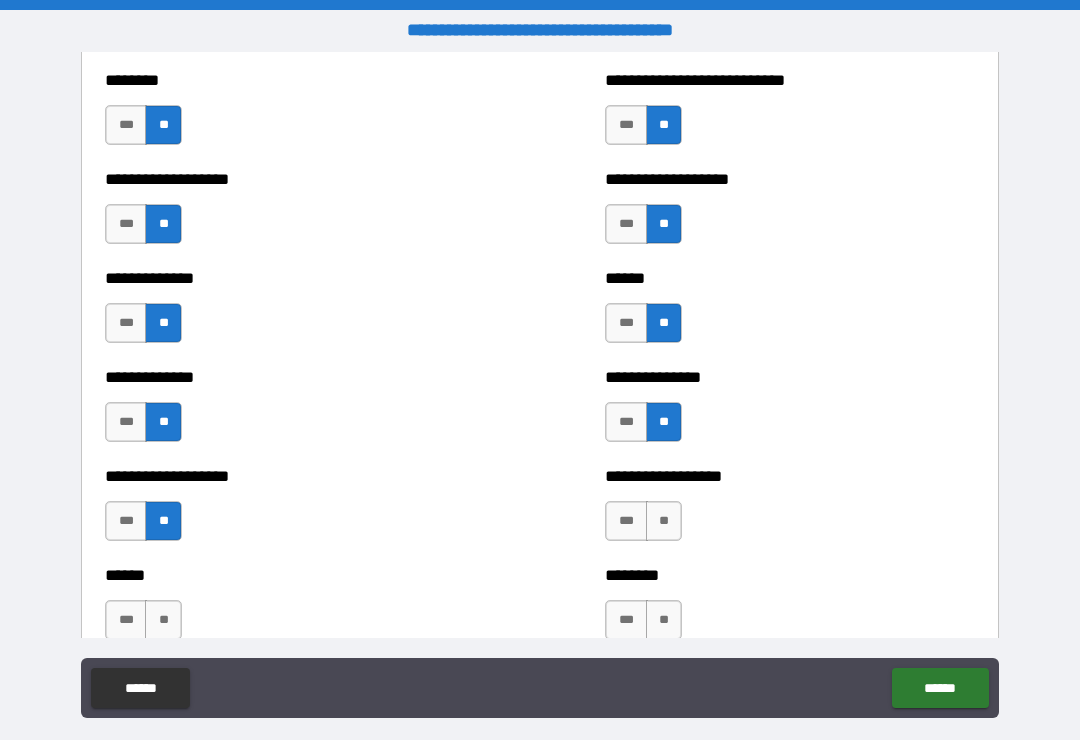 click on "**" at bounding box center [163, 620] 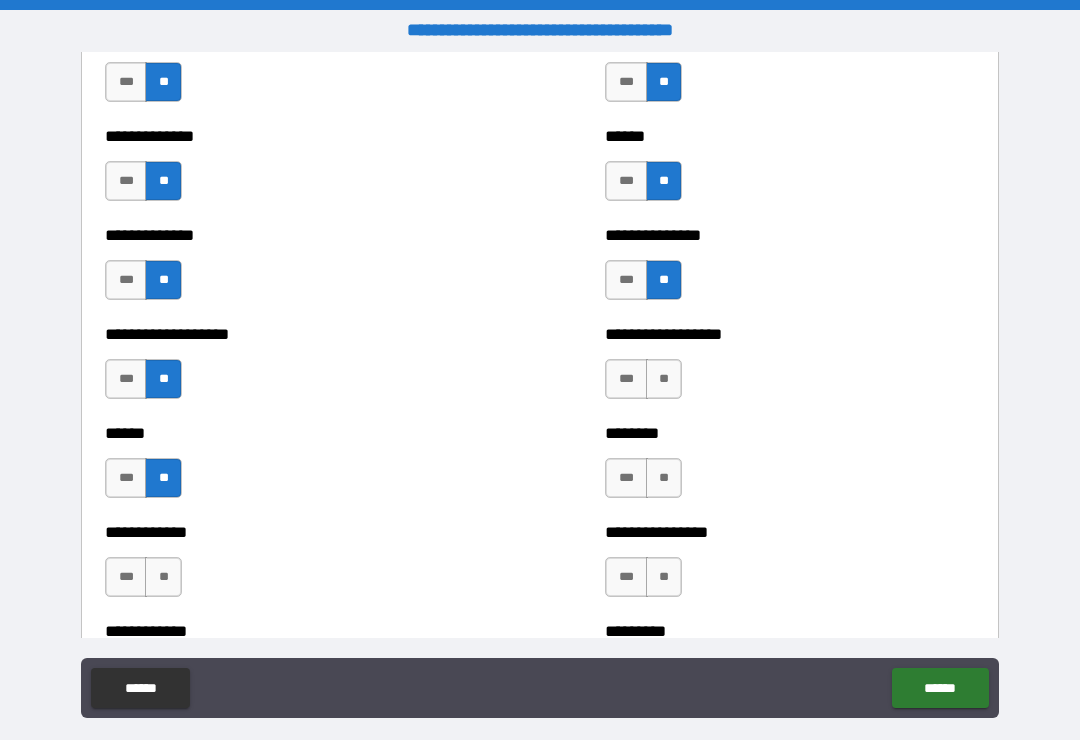 scroll, scrollTop: 4713, scrollLeft: 0, axis: vertical 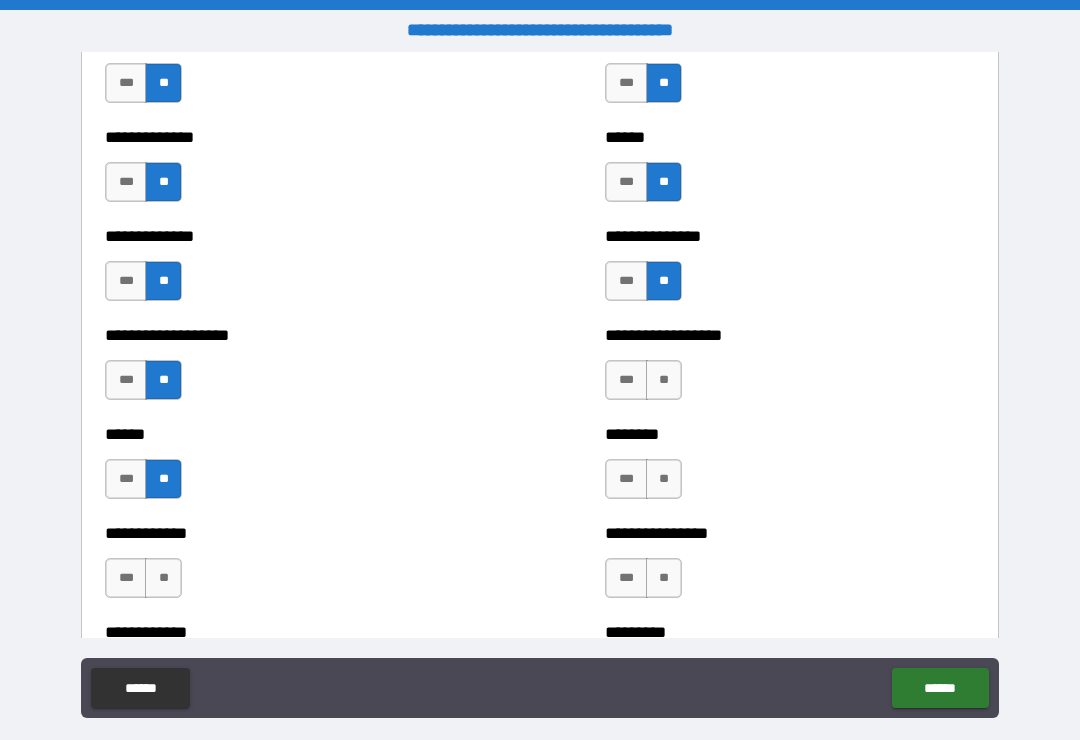 click on "**" at bounding box center [163, 578] 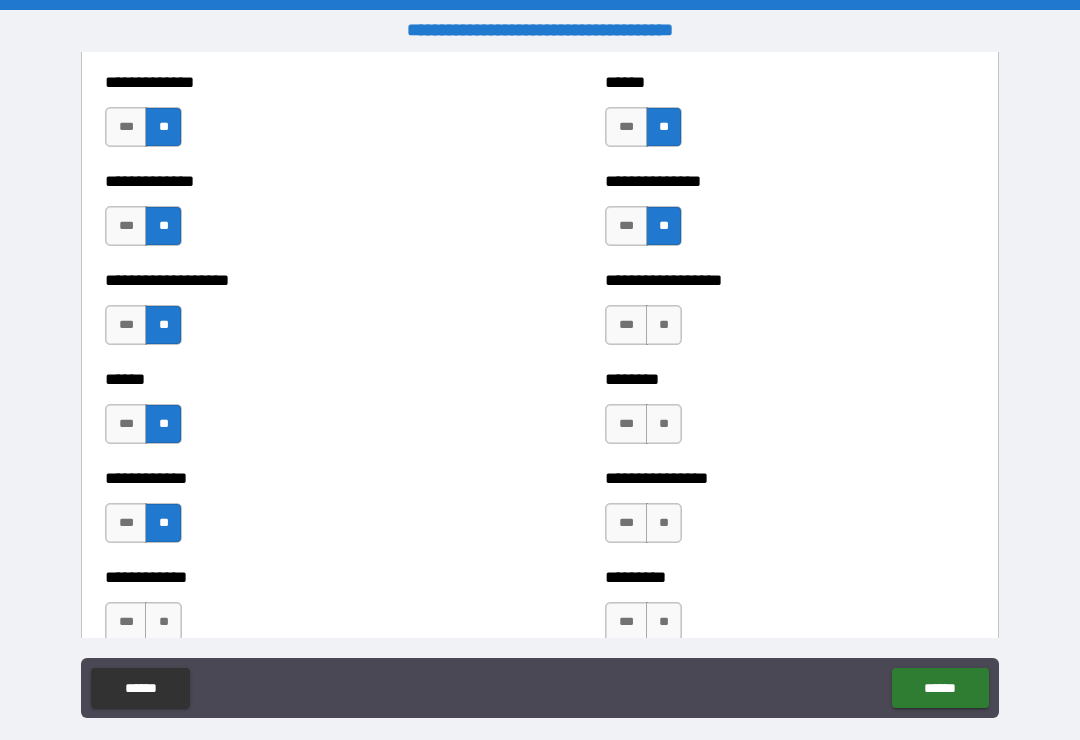 scroll, scrollTop: 4831, scrollLeft: 0, axis: vertical 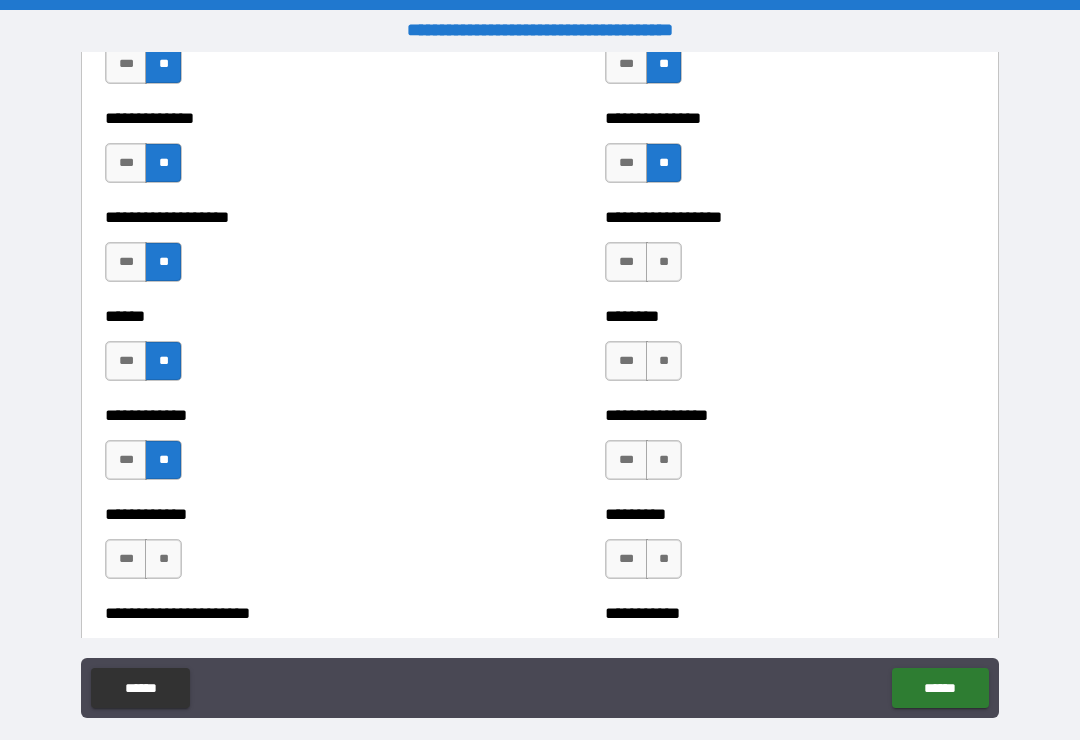 click on "**" at bounding box center [163, 559] 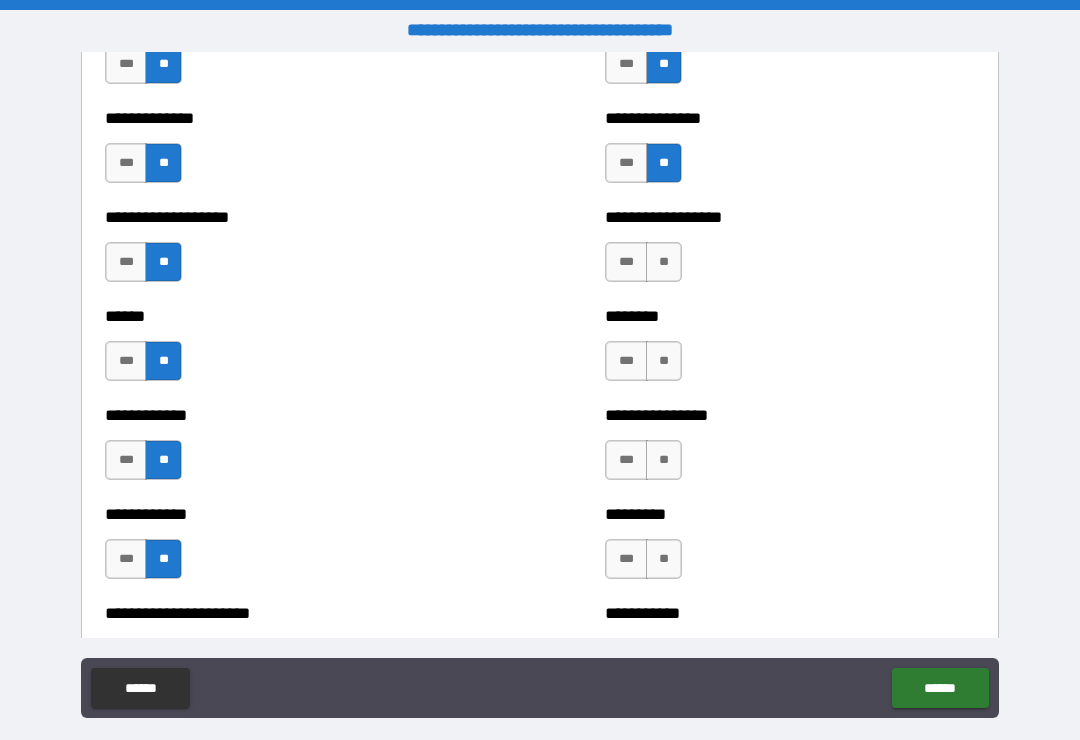 click on "**" at bounding box center (664, 262) 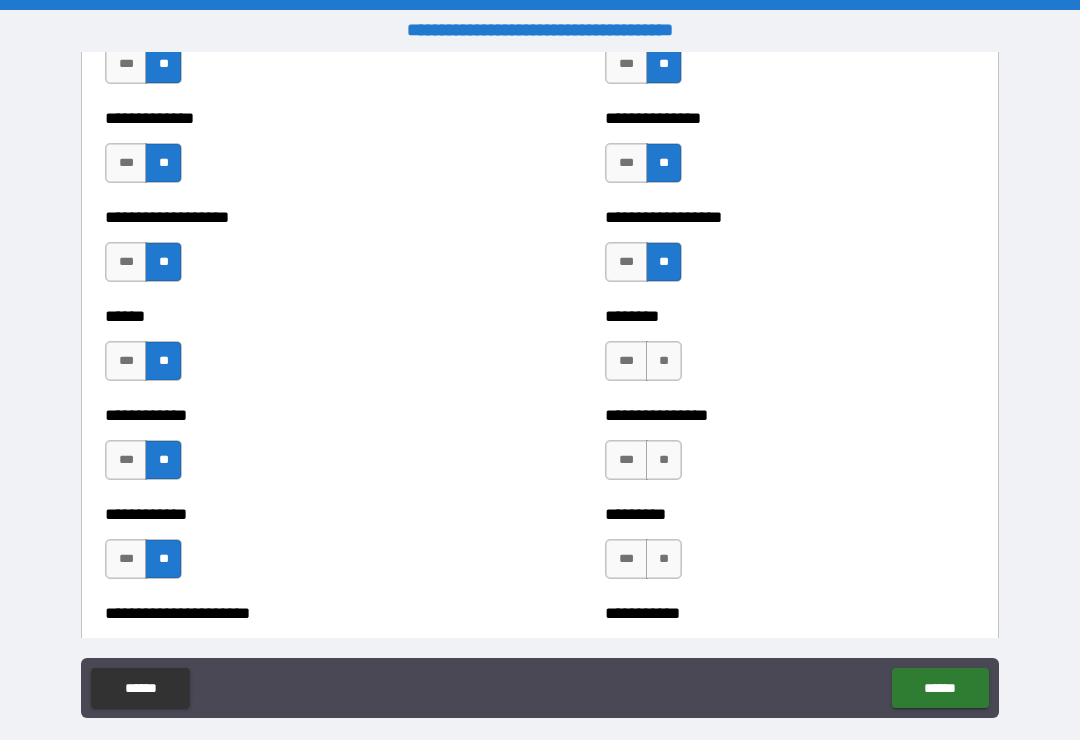 click on "**" at bounding box center (664, 361) 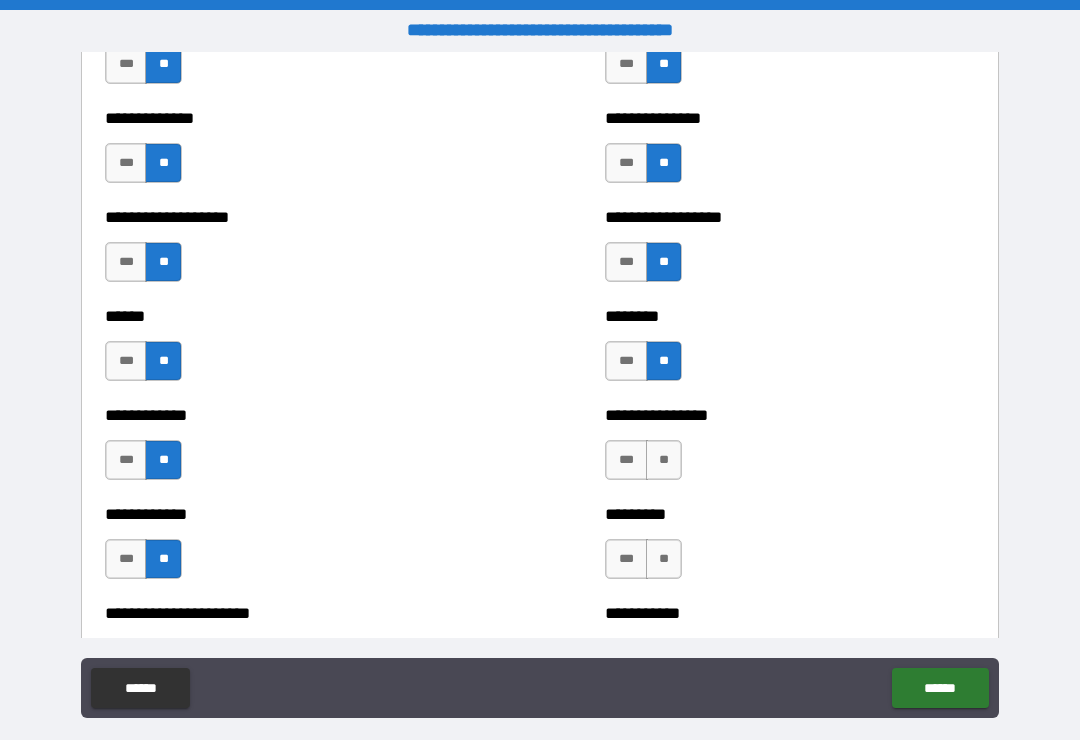 click on "**" at bounding box center (664, 460) 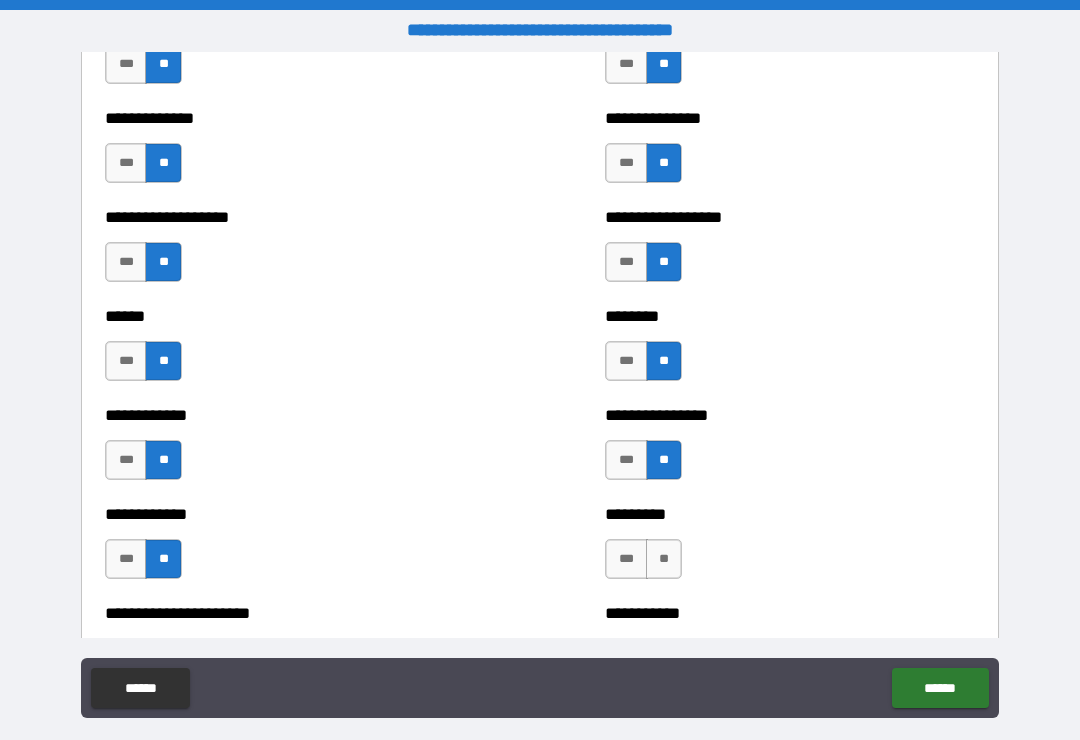 click on "**" at bounding box center [664, 559] 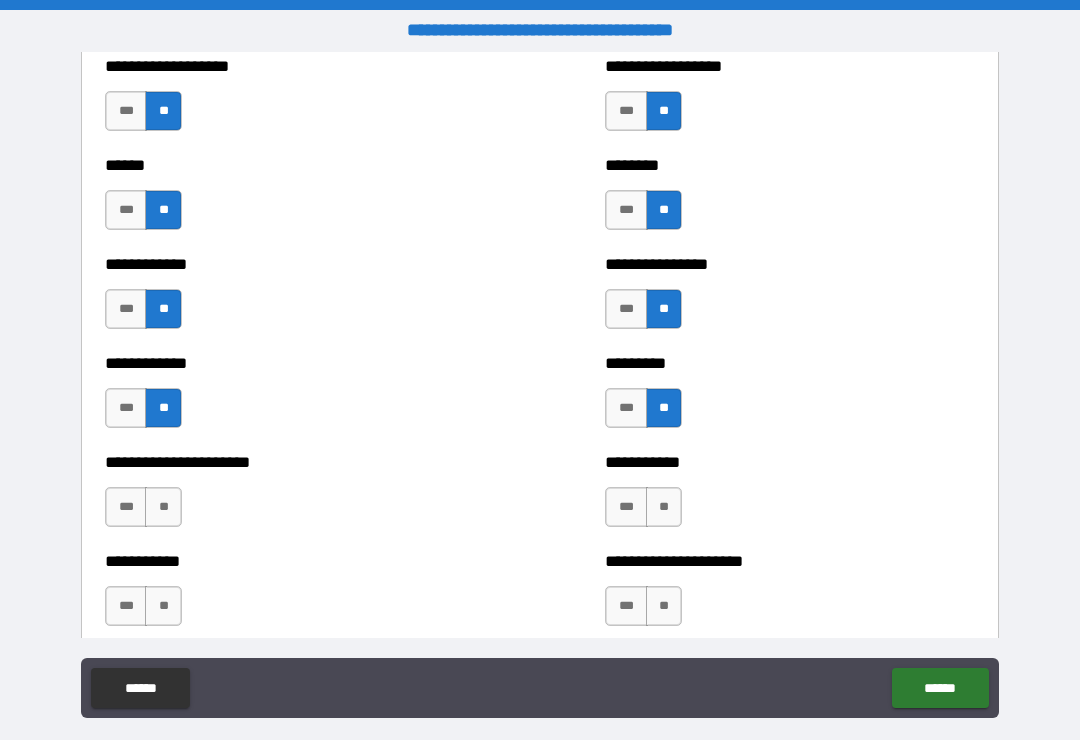 scroll, scrollTop: 4984, scrollLeft: 0, axis: vertical 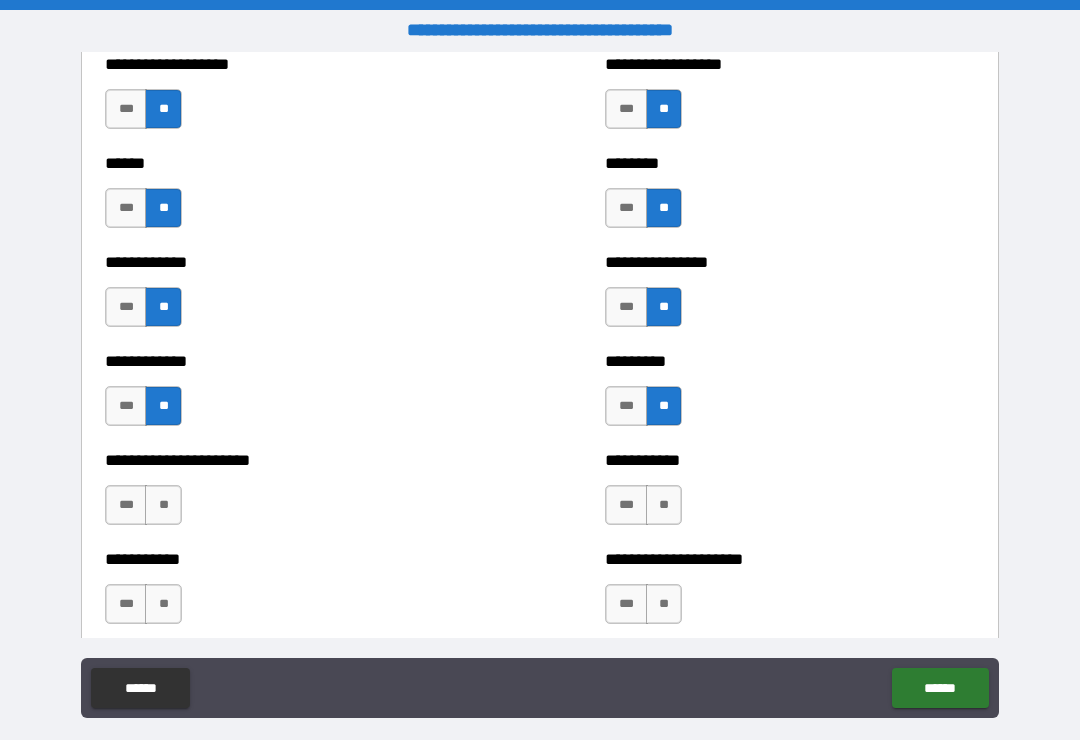 click on "**" at bounding box center [163, 505] 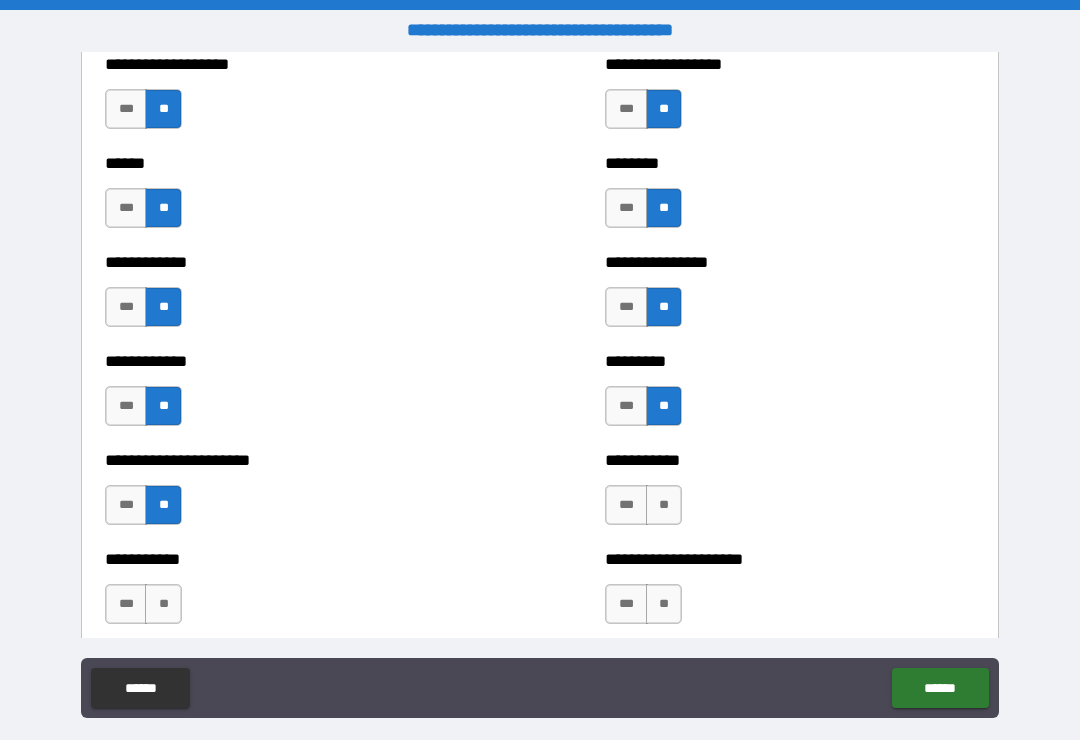 click on "**" at bounding box center [163, 604] 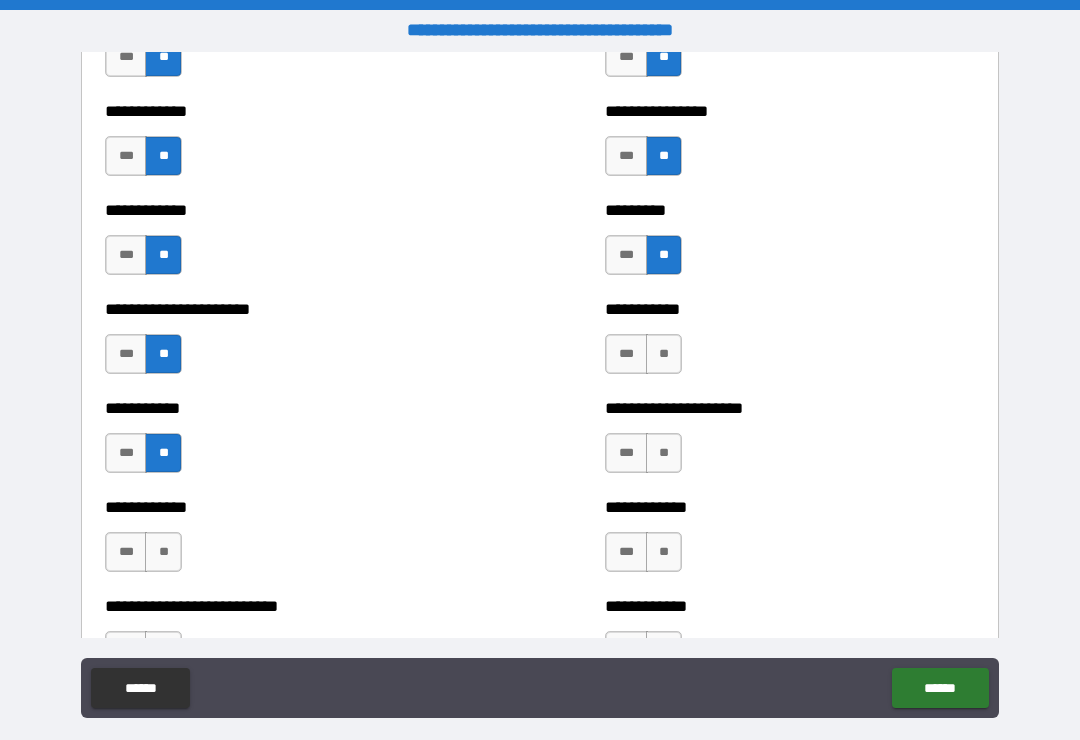 scroll, scrollTop: 5142, scrollLeft: 0, axis: vertical 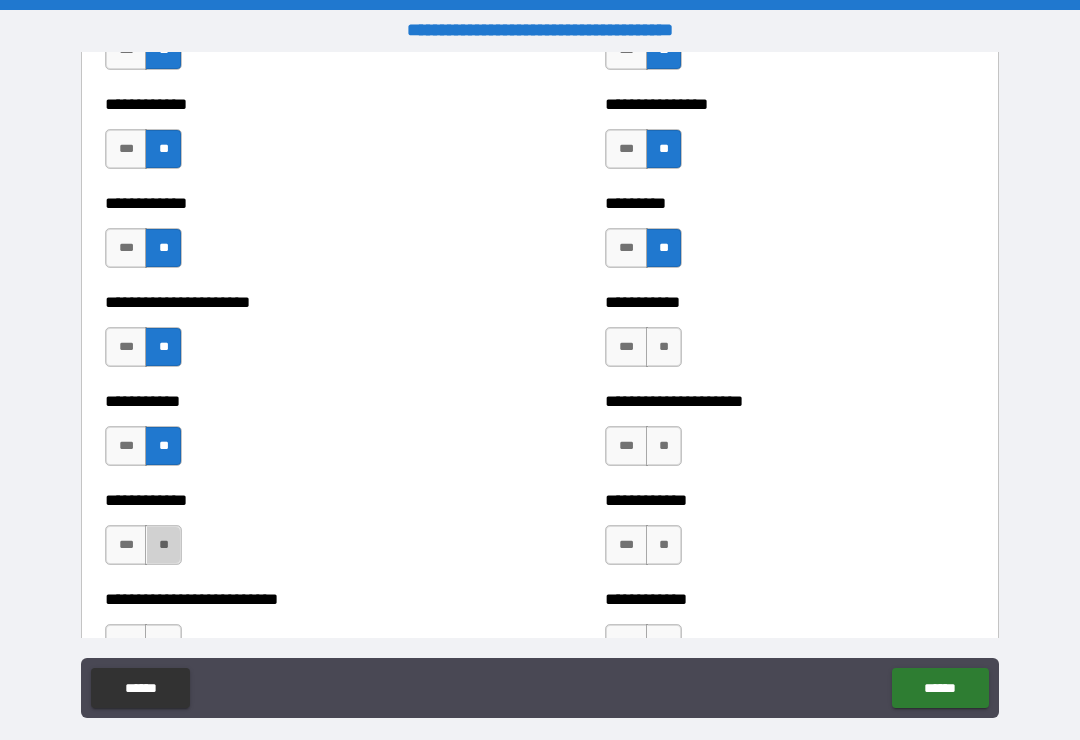 click on "**" at bounding box center (163, 545) 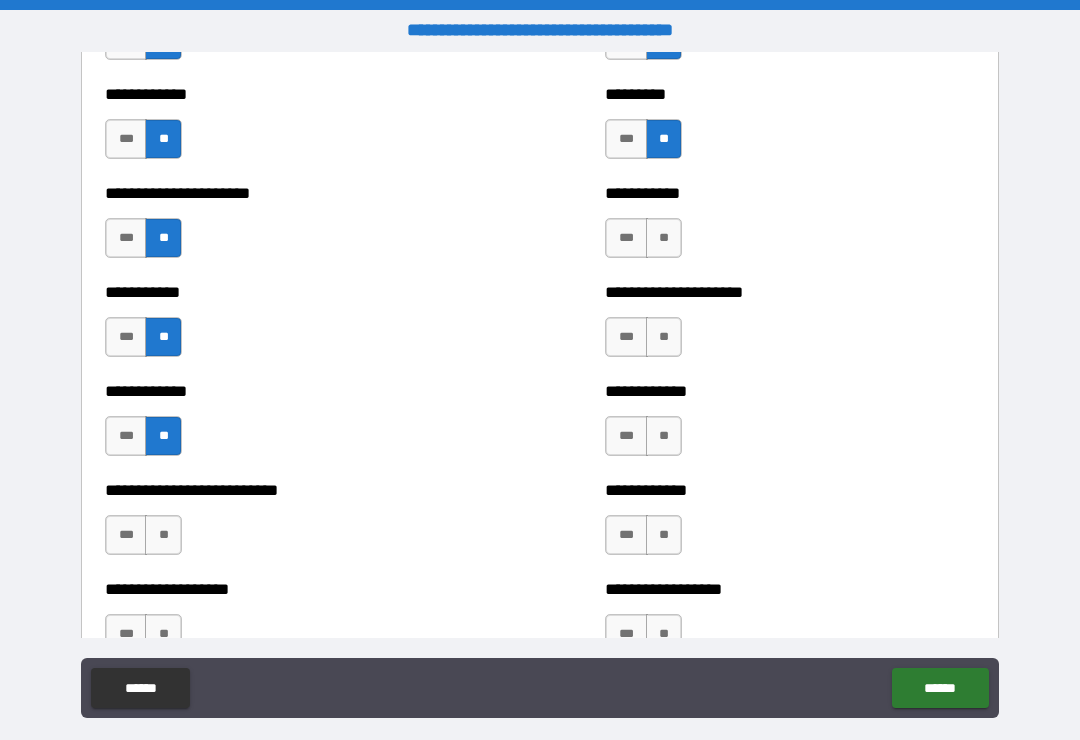 scroll, scrollTop: 5261, scrollLeft: 0, axis: vertical 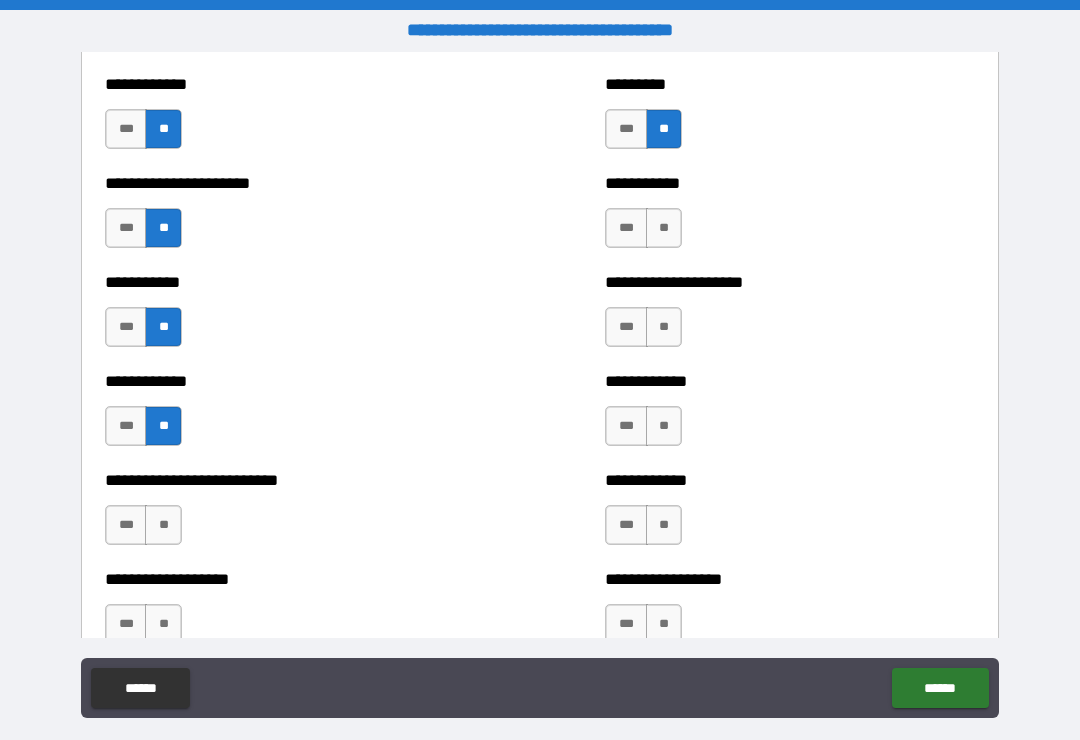 click on "**" at bounding box center [163, 525] 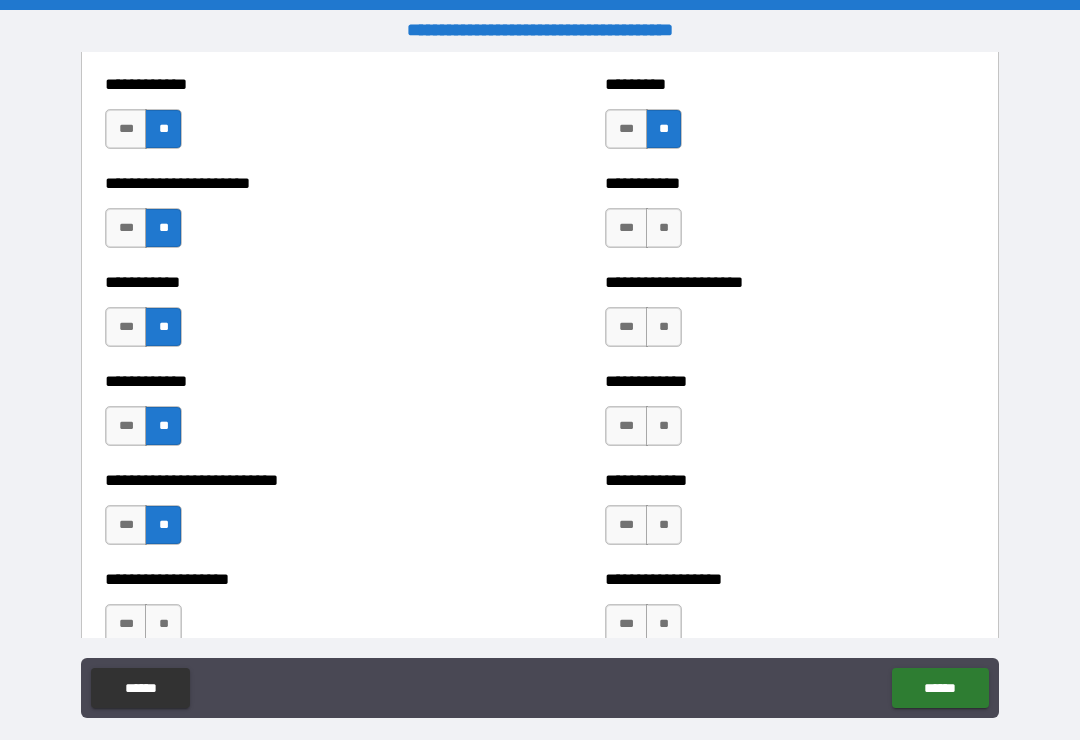 click on "**" at bounding box center [664, 228] 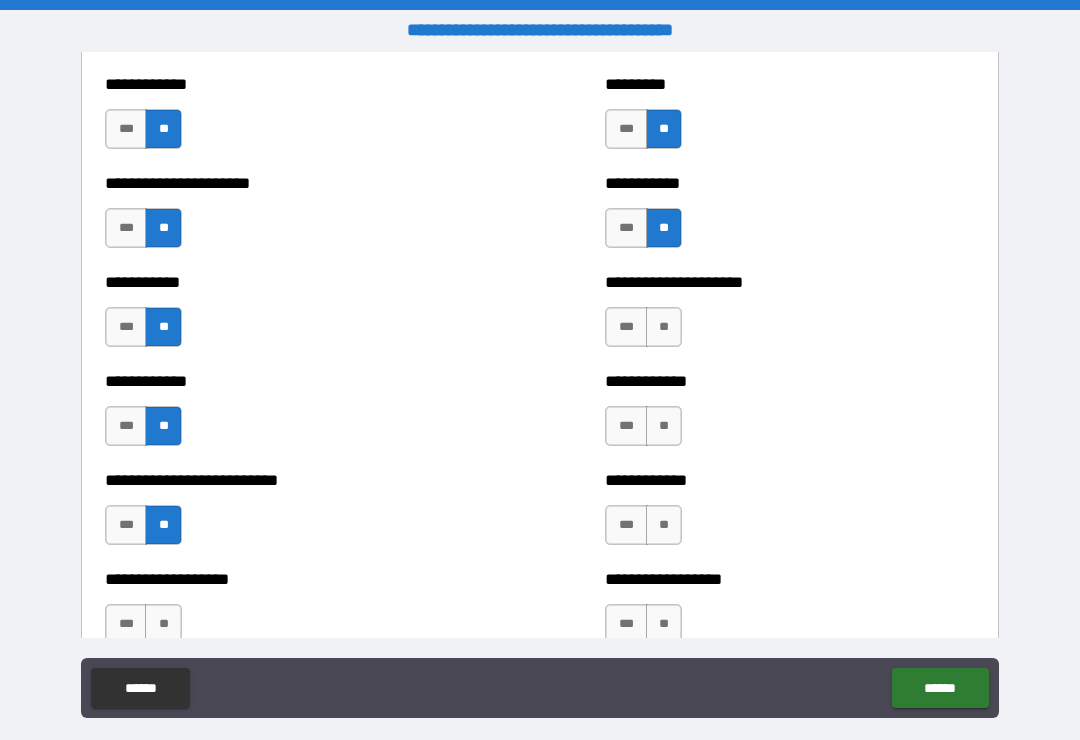 click on "**" at bounding box center (664, 327) 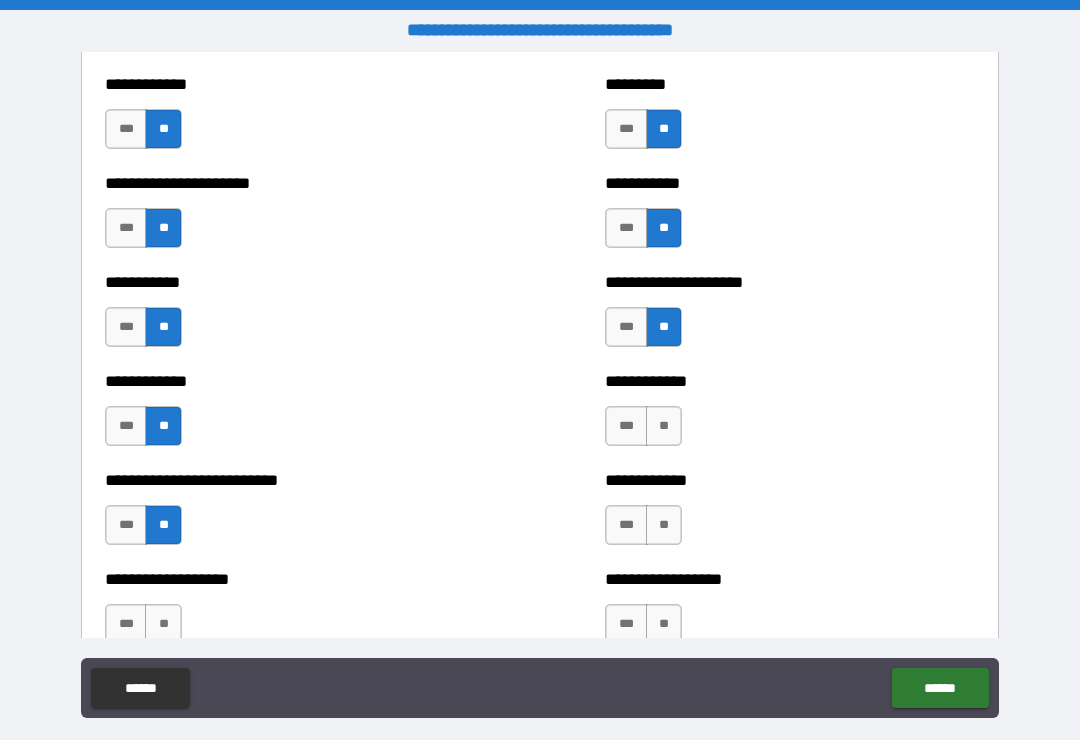 click on "**" at bounding box center (664, 426) 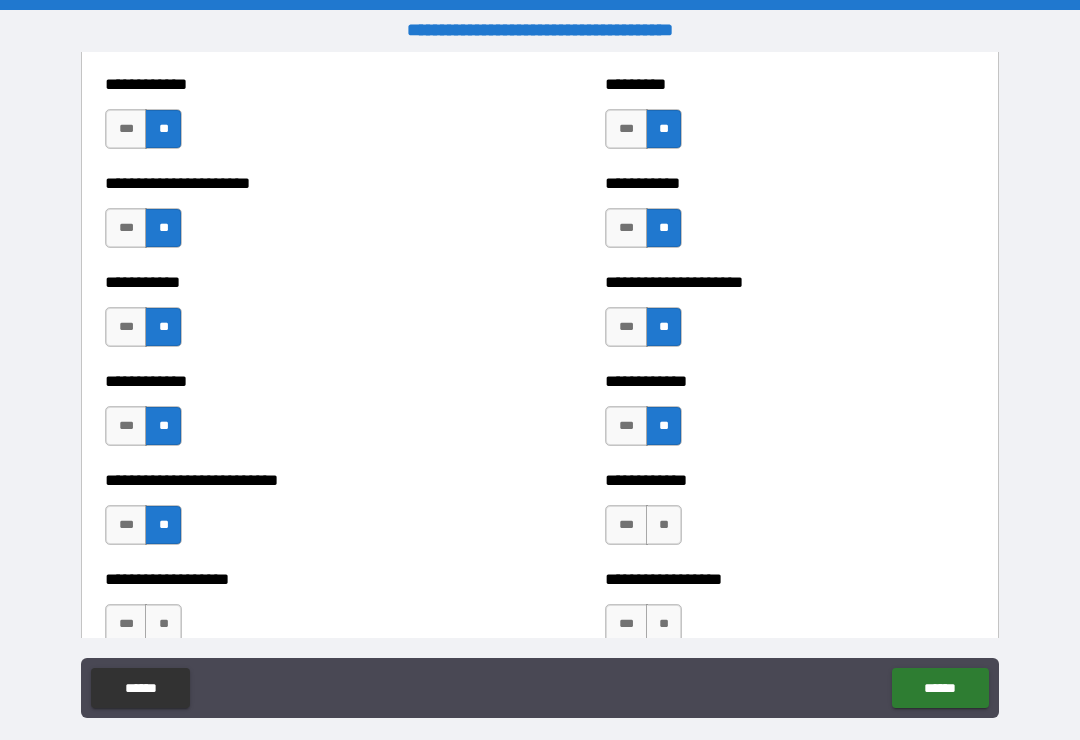 click on "**" at bounding box center (664, 525) 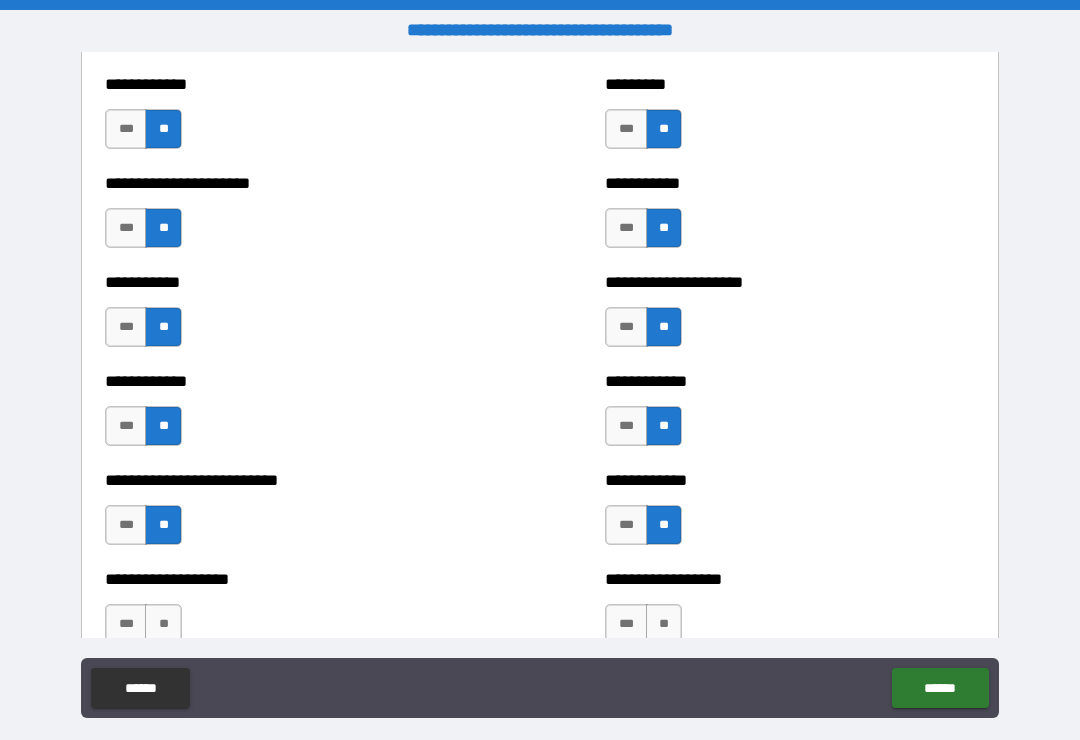 scroll, scrollTop: 5442, scrollLeft: 0, axis: vertical 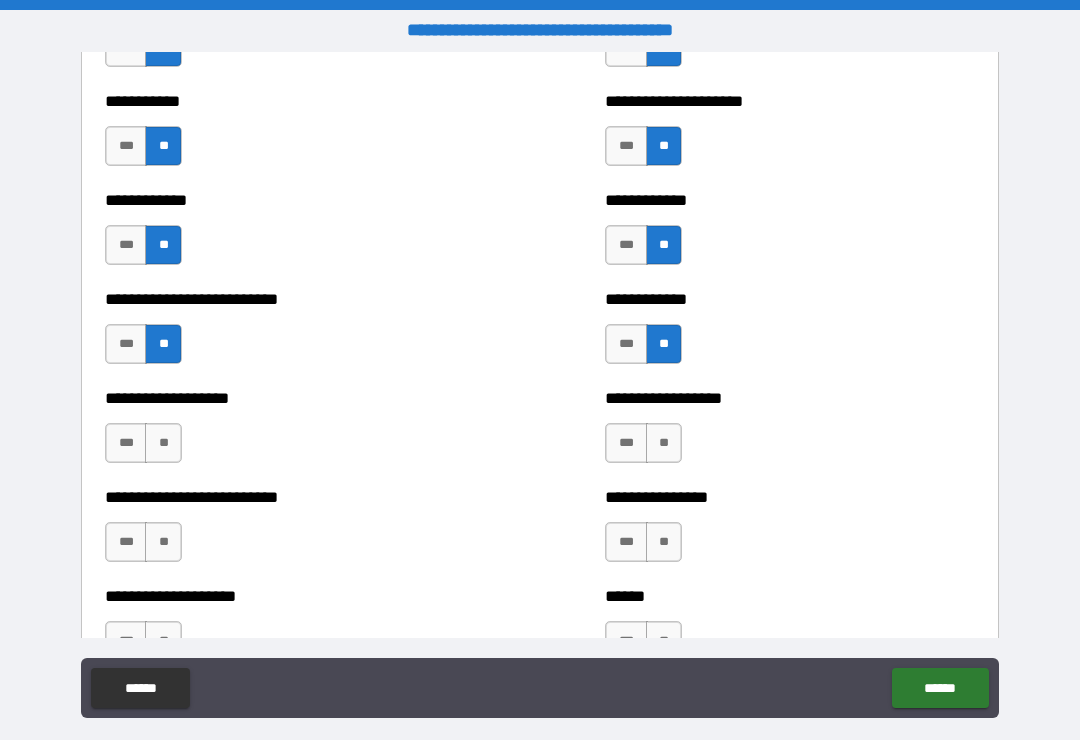 click on "**" at bounding box center [163, 443] 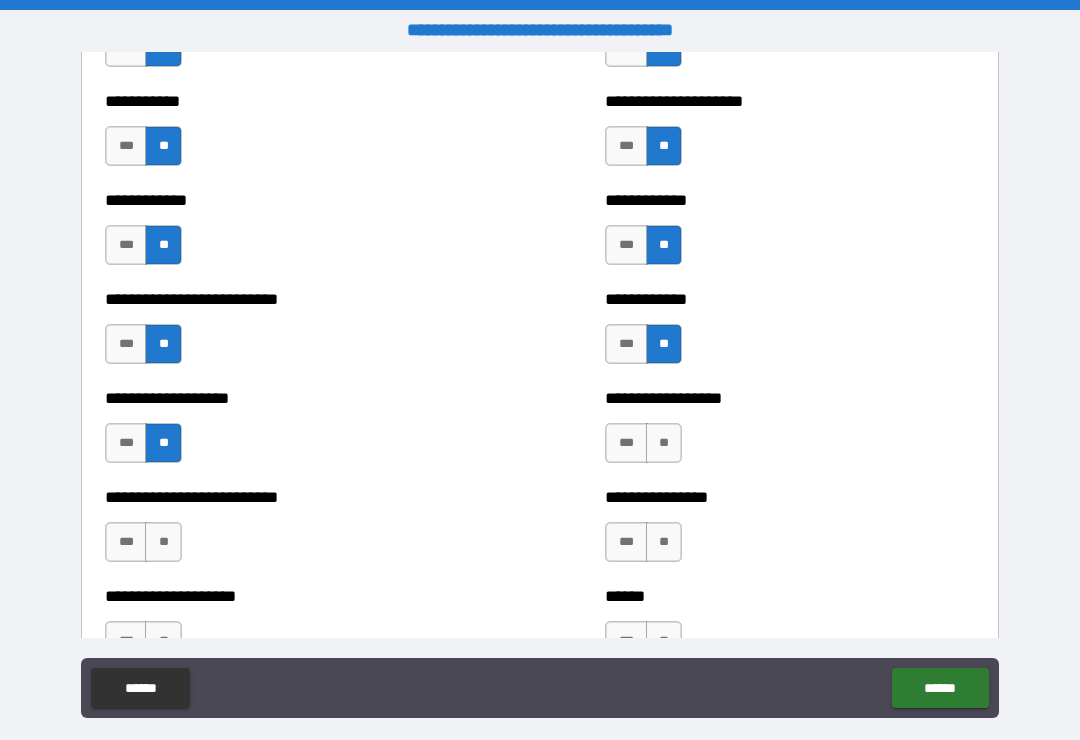 click on "**" at bounding box center (163, 542) 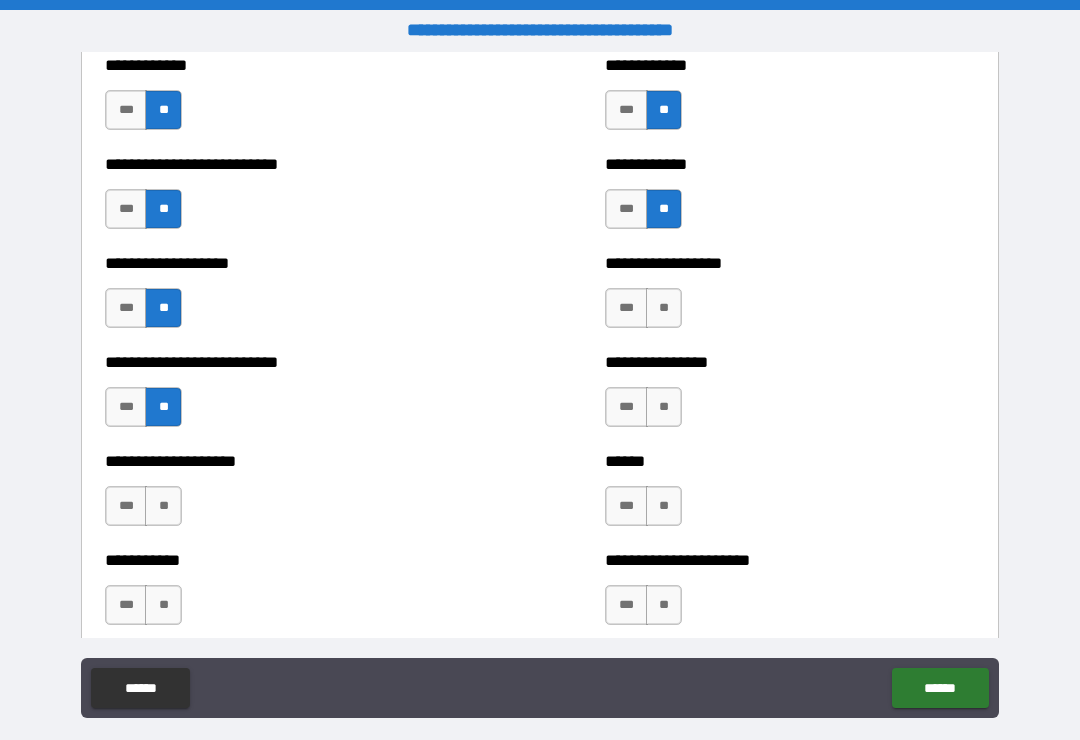 scroll, scrollTop: 5578, scrollLeft: 0, axis: vertical 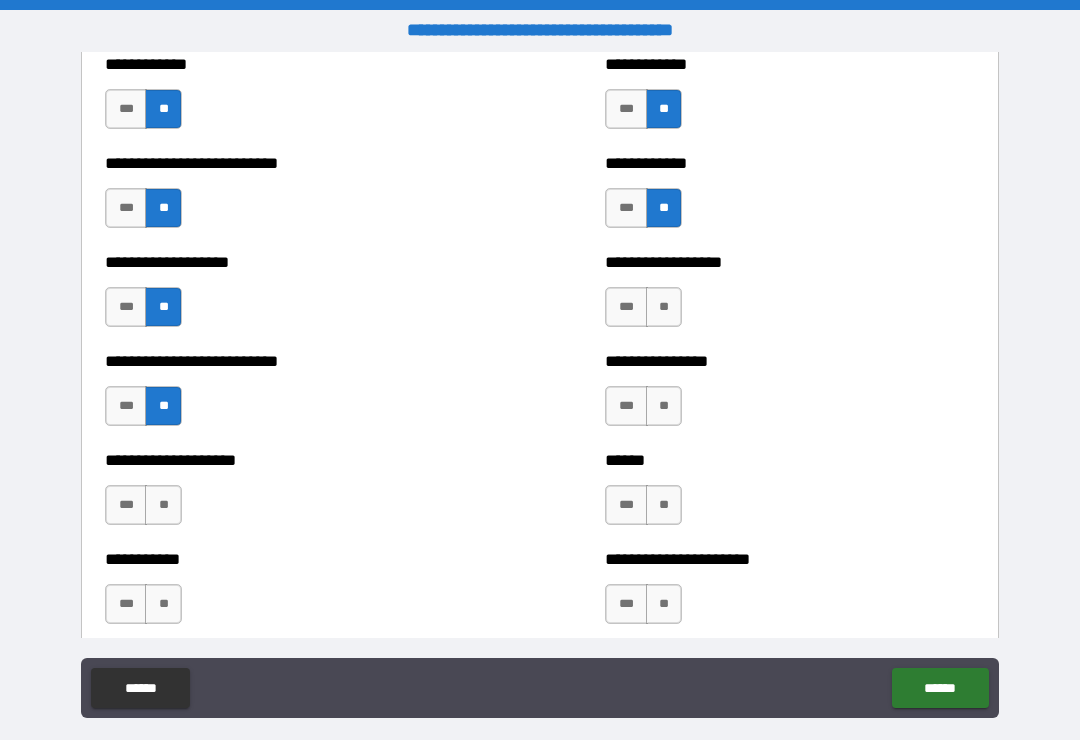 click on "**" at bounding box center (163, 505) 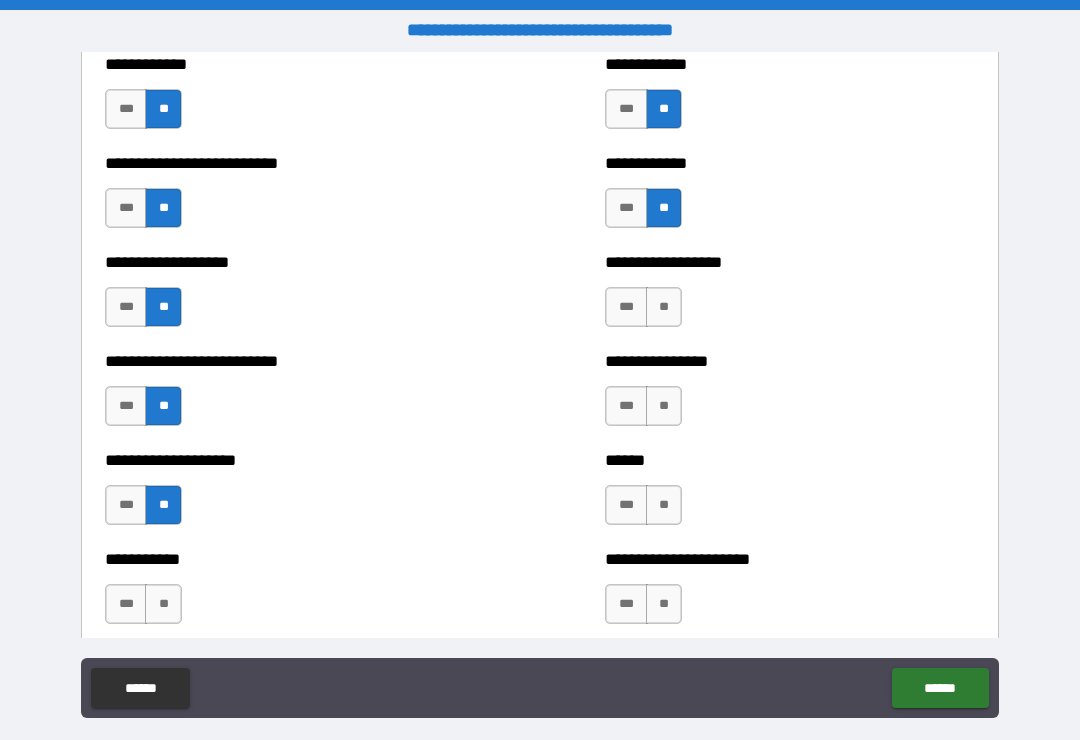 click on "**" at bounding box center [163, 604] 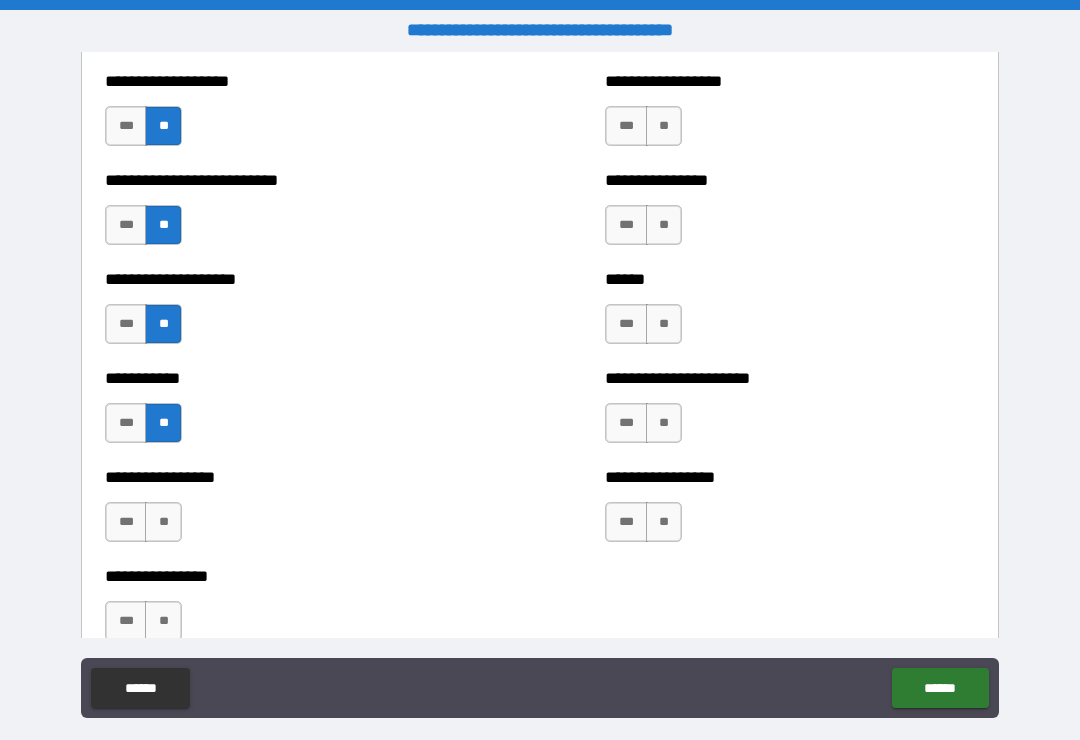 scroll, scrollTop: 5766, scrollLeft: 0, axis: vertical 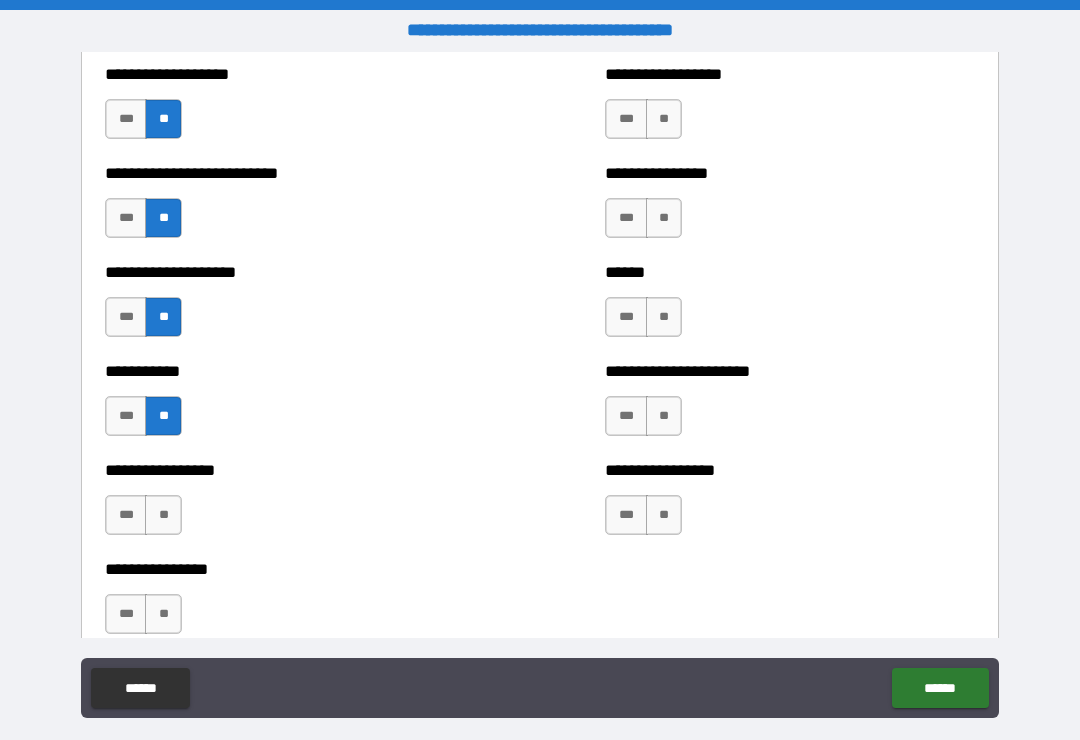 click on "**" at bounding box center [163, 515] 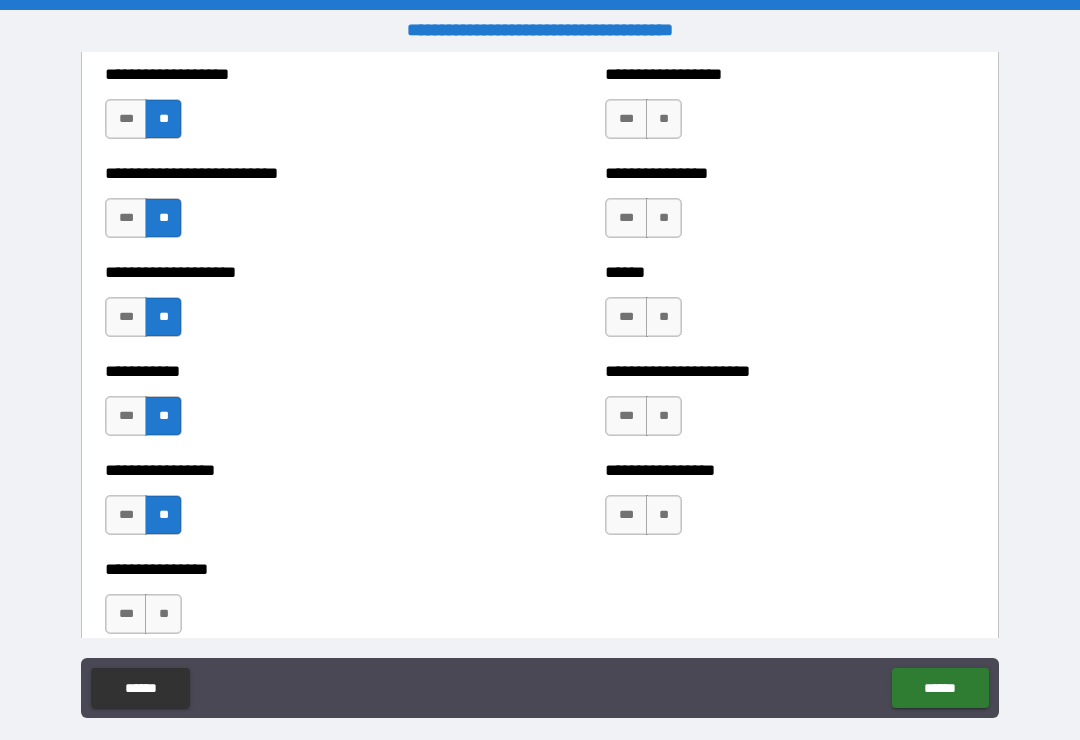click on "**" at bounding box center (163, 614) 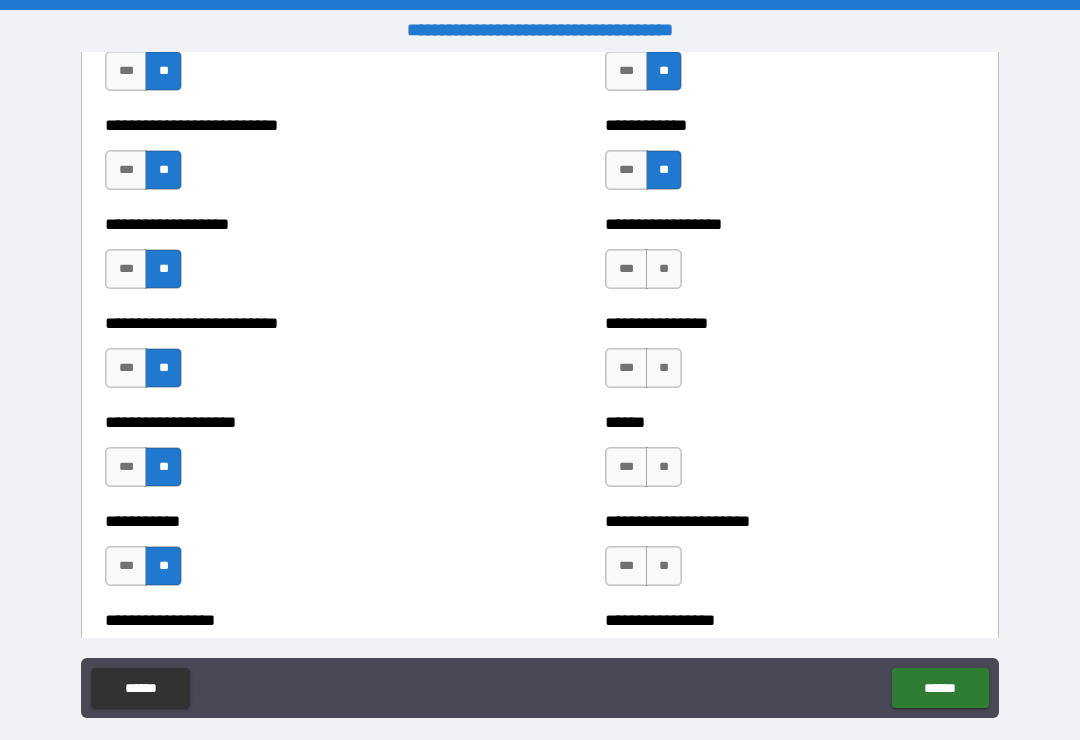 scroll, scrollTop: 5605, scrollLeft: 0, axis: vertical 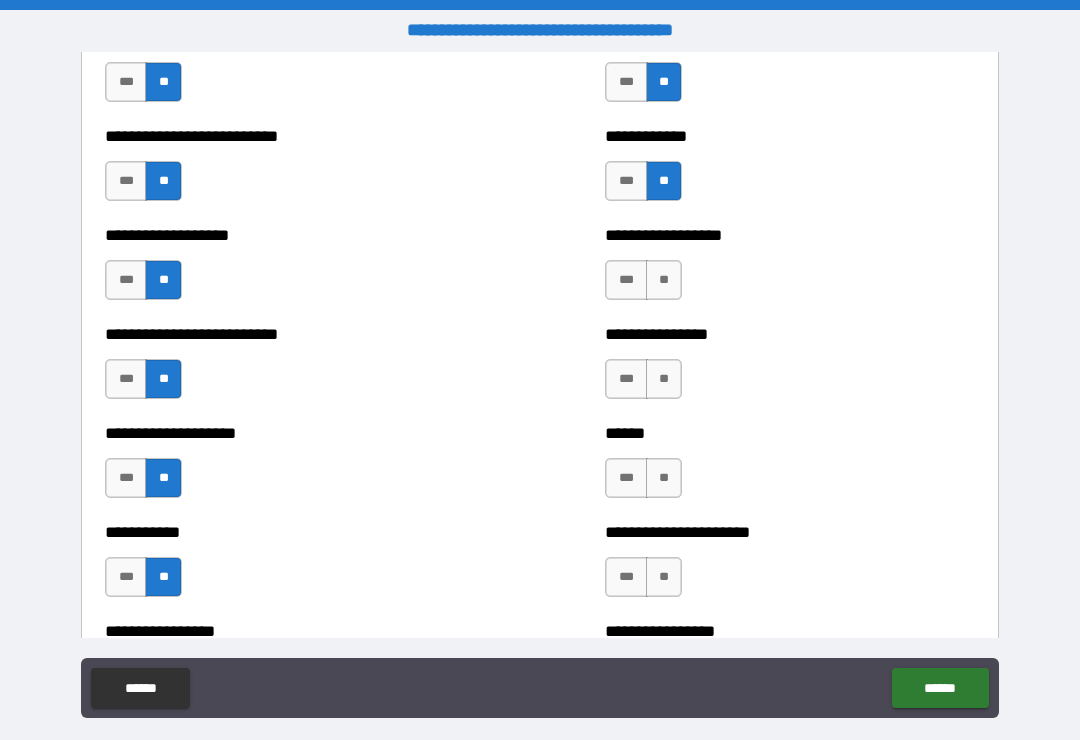 click on "**" at bounding box center (664, 280) 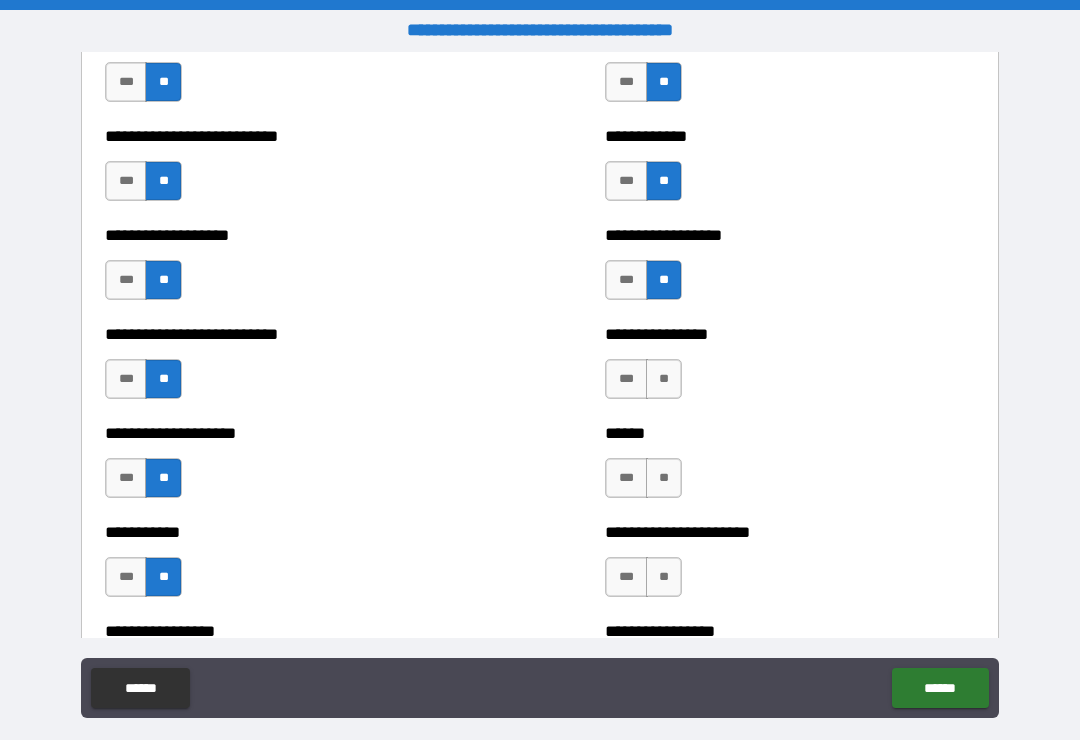 click on "**" at bounding box center (664, 379) 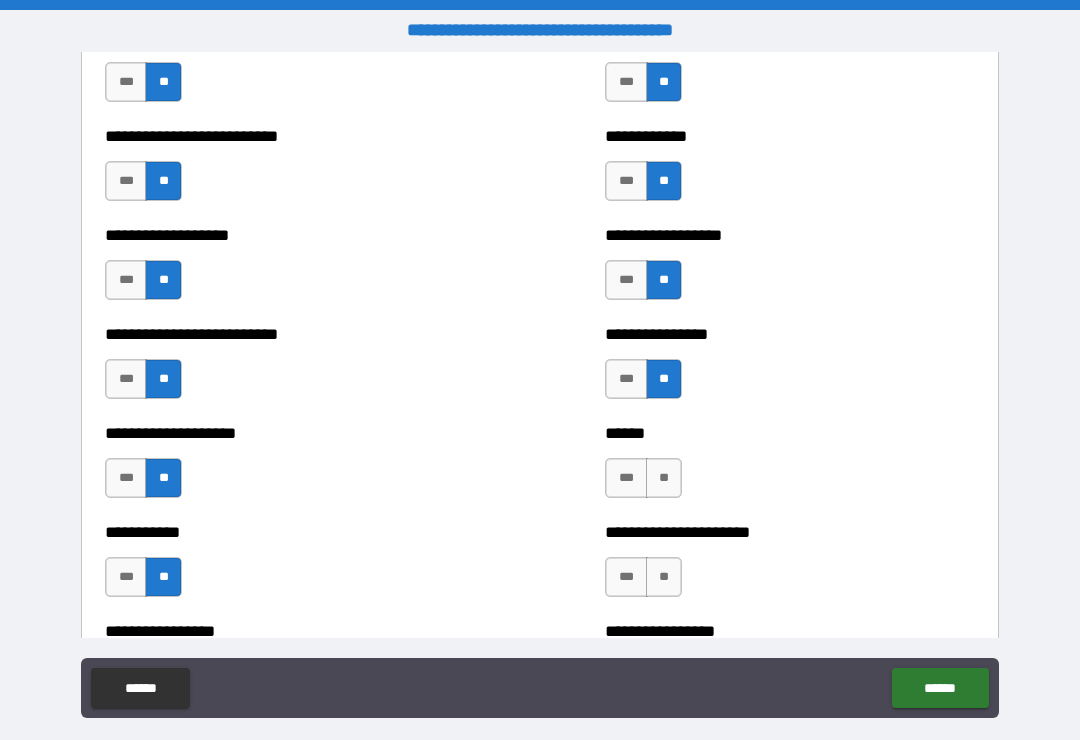 click on "**" at bounding box center [664, 478] 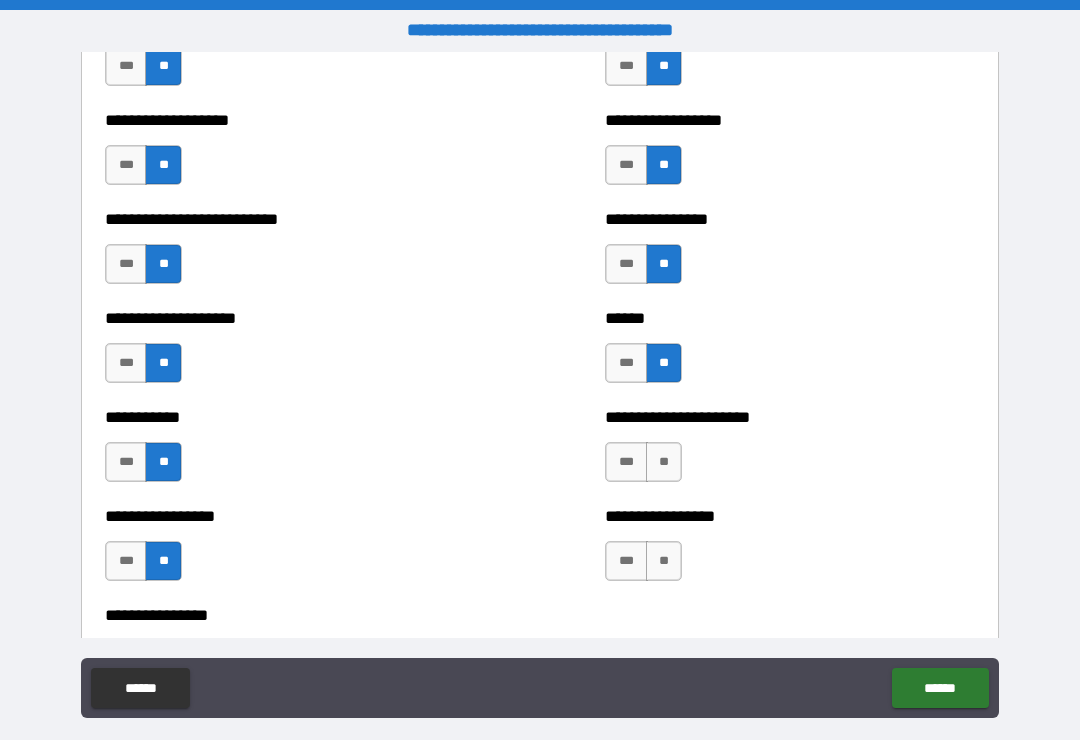 scroll, scrollTop: 5719, scrollLeft: 0, axis: vertical 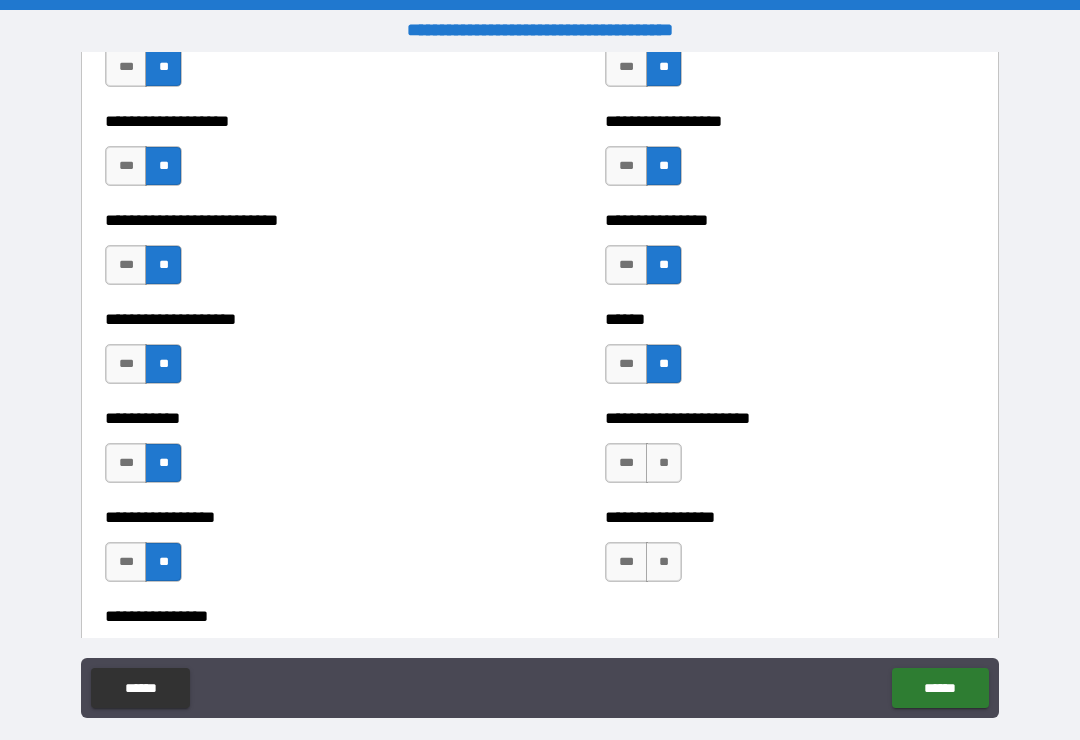 click on "**" at bounding box center [664, 463] 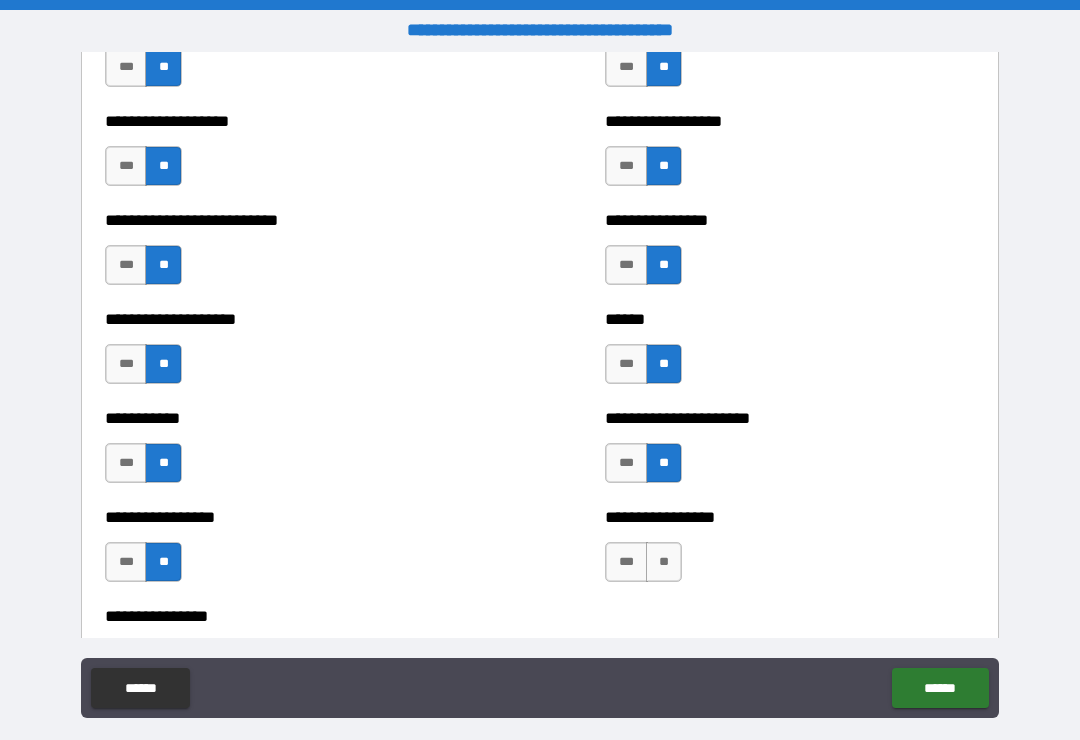 click on "**" at bounding box center [664, 562] 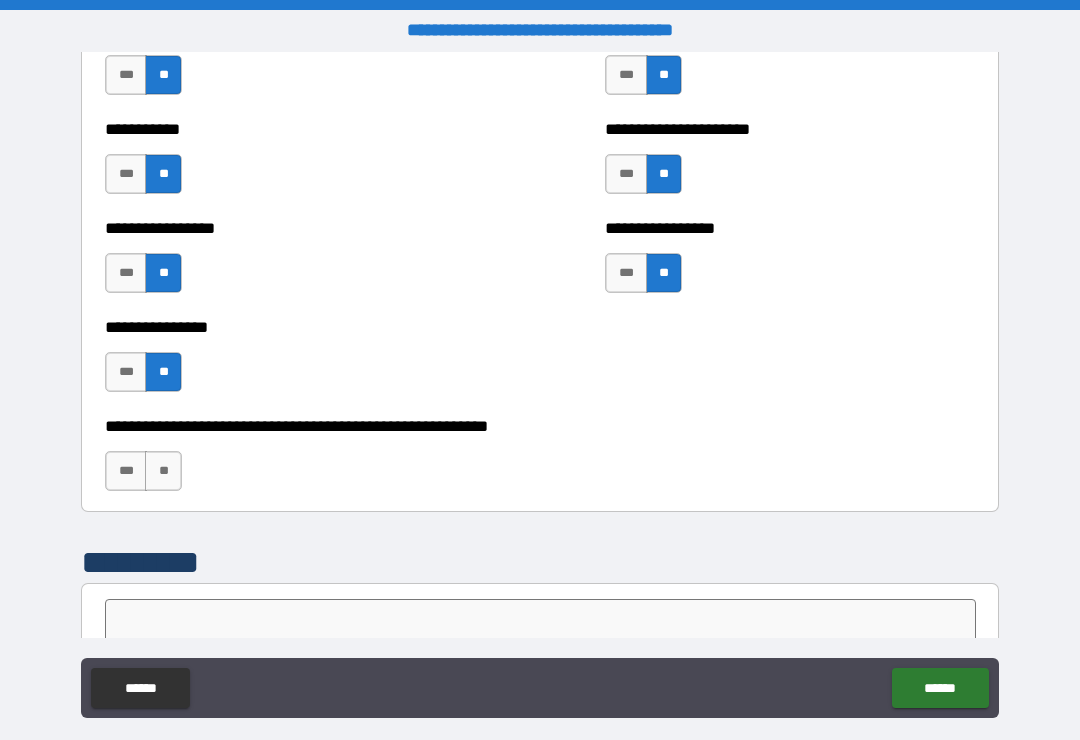 scroll, scrollTop: 6005, scrollLeft: 0, axis: vertical 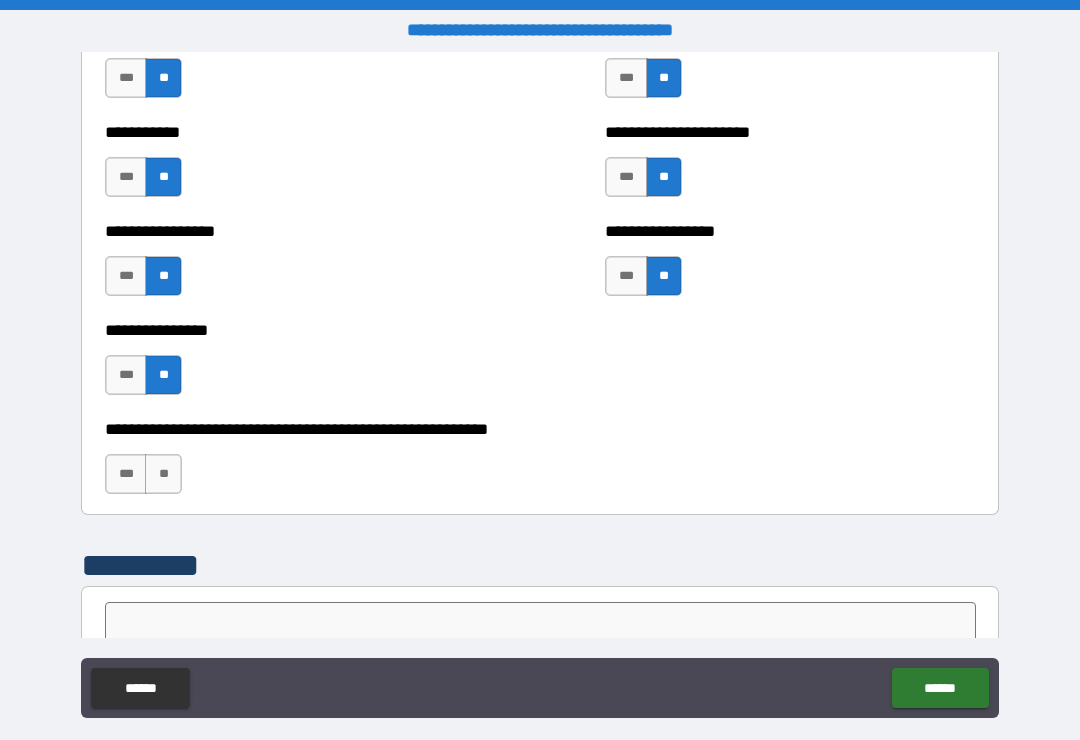 click on "**" at bounding box center [163, 474] 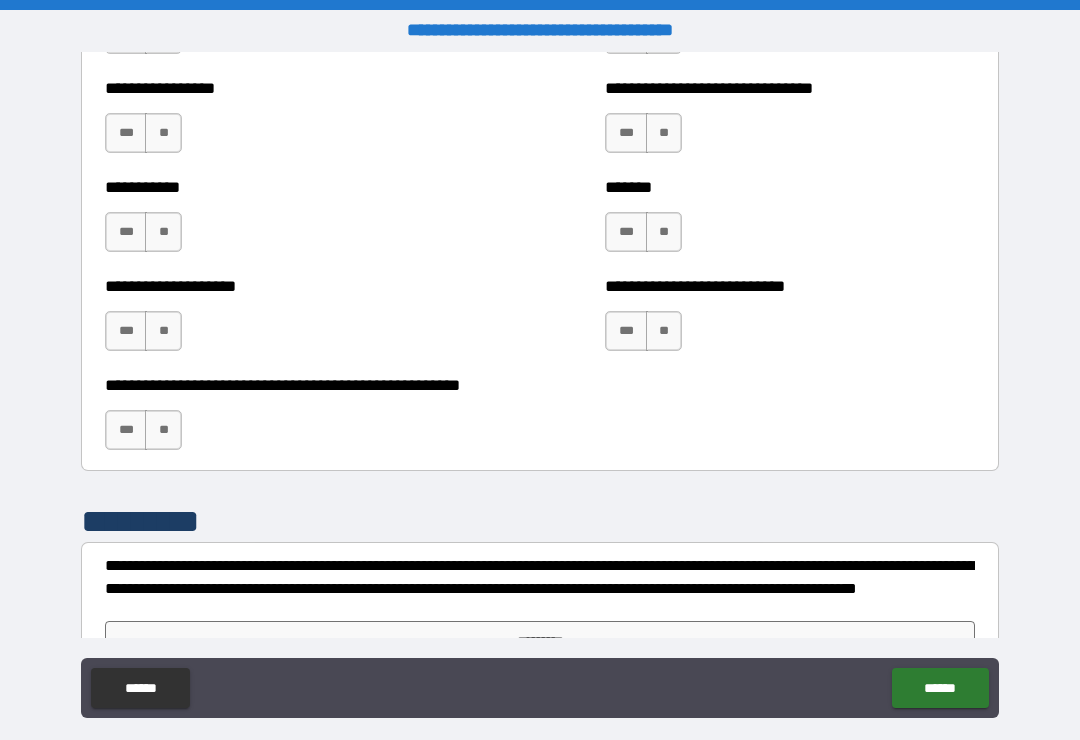 scroll, scrollTop: 7948, scrollLeft: 0, axis: vertical 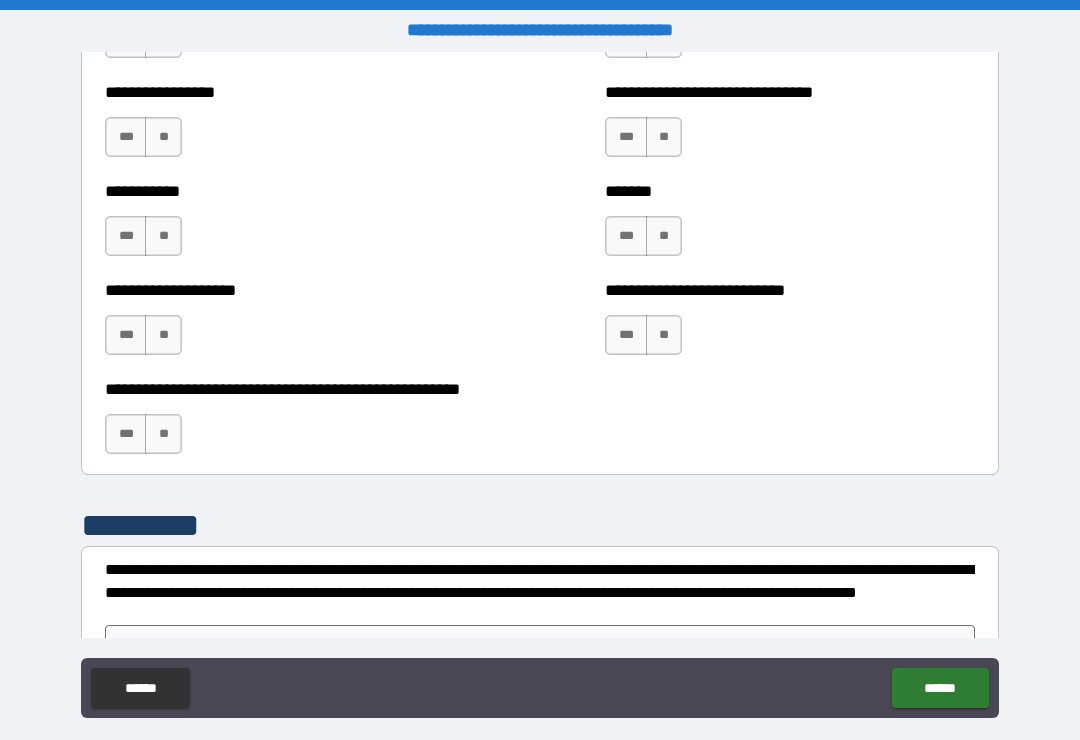 click on "**" at bounding box center (163, 434) 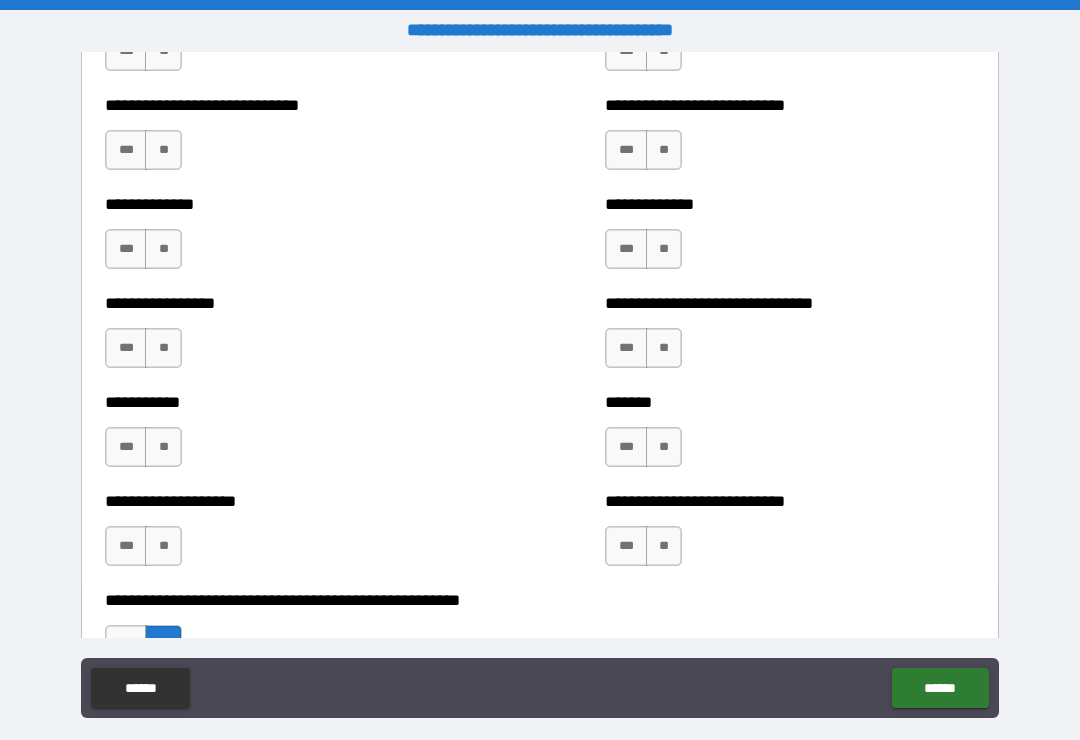 scroll, scrollTop: 7747, scrollLeft: 0, axis: vertical 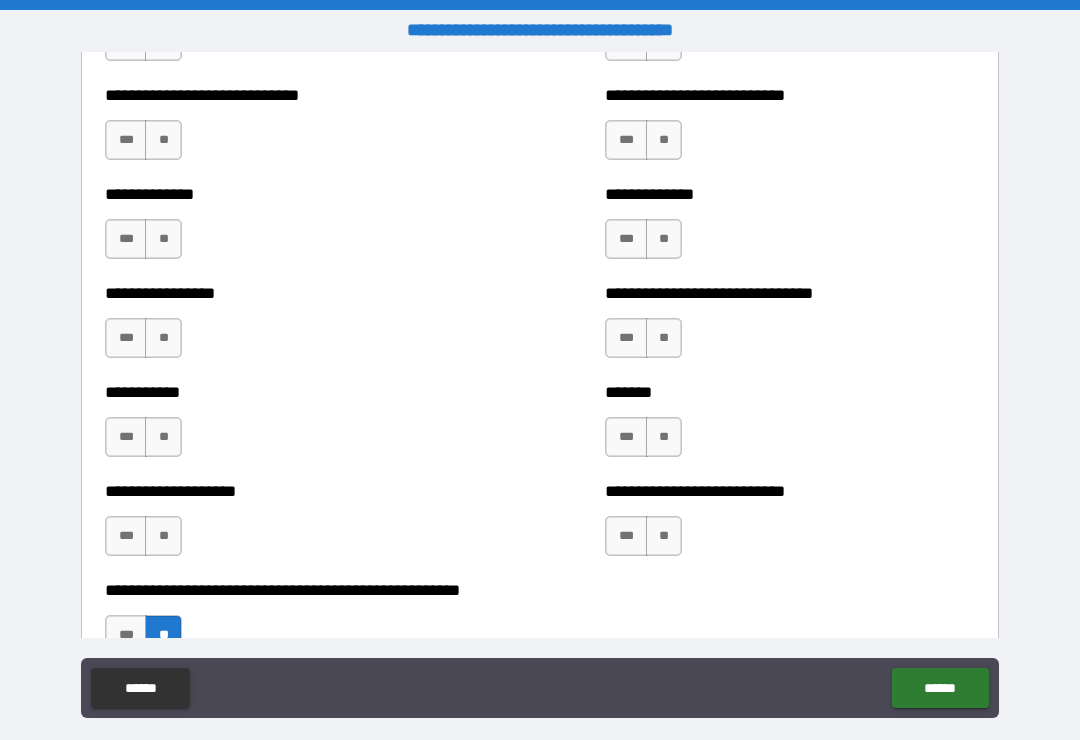 click on "**" at bounding box center (664, 536) 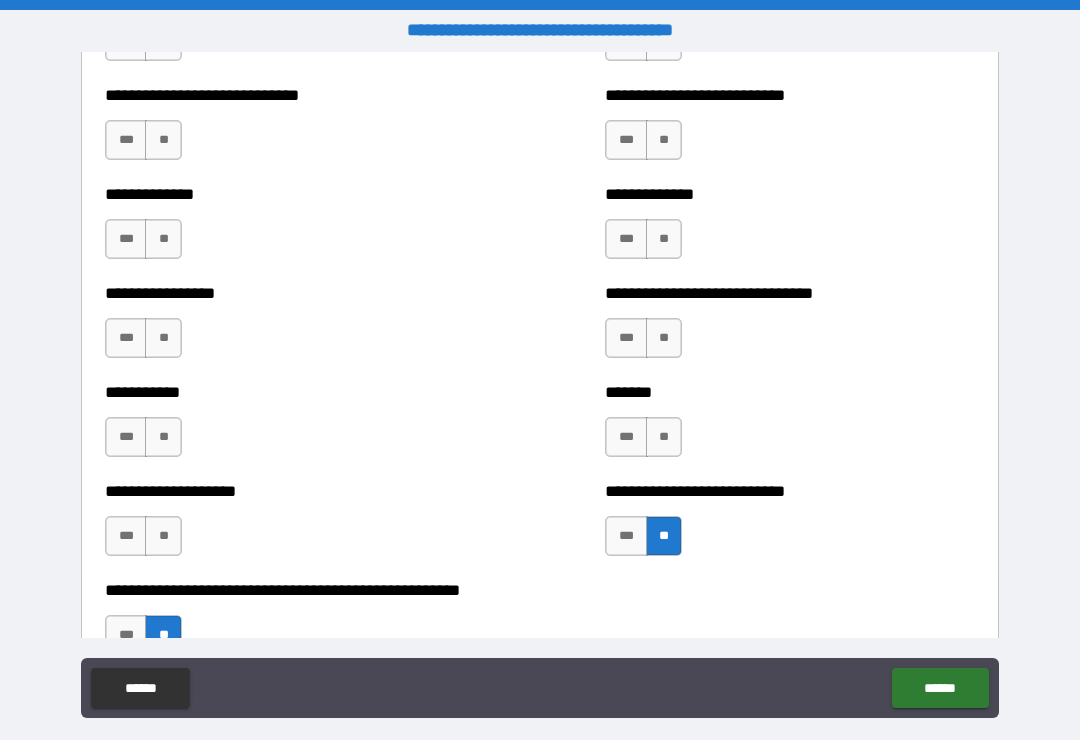 click on "**" at bounding box center [664, 437] 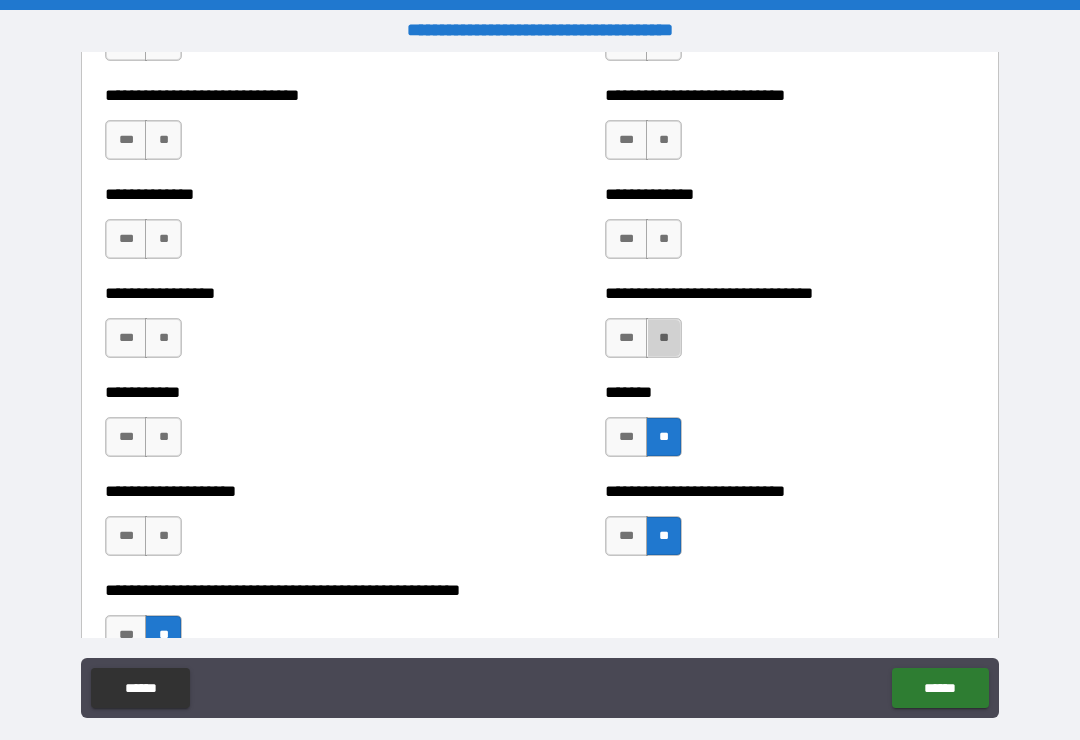click on "**" at bounding box center (664, 338) 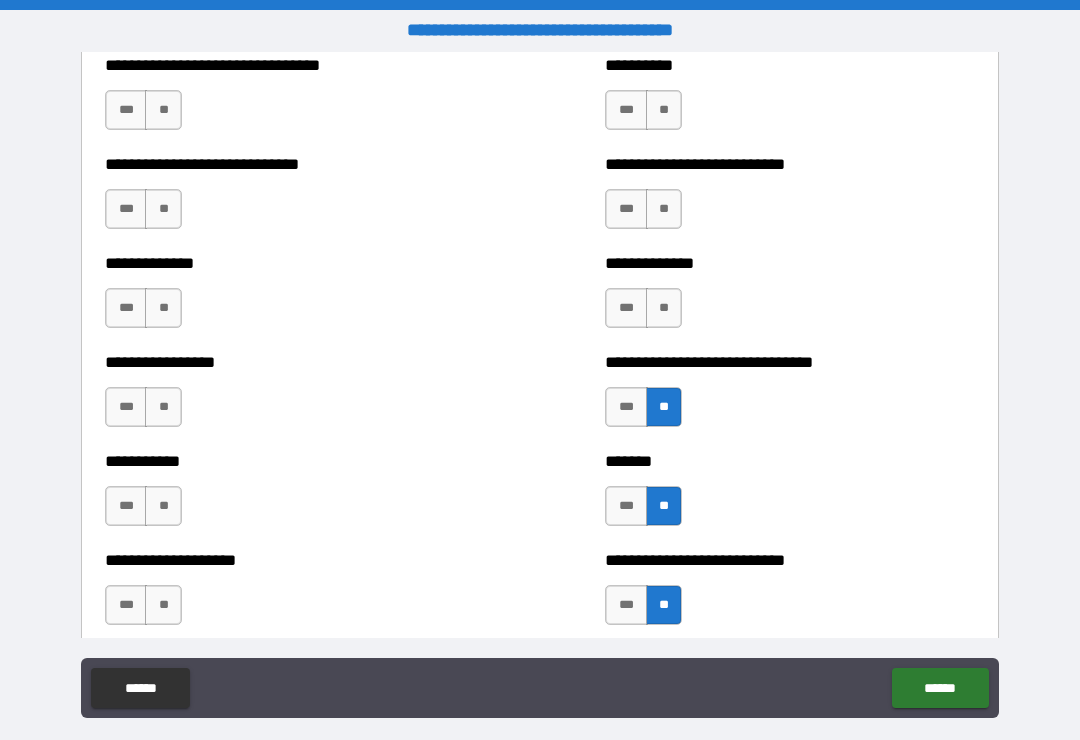 scroll, scrollTop: 7666, scrollLeft: 0, axis: vertical 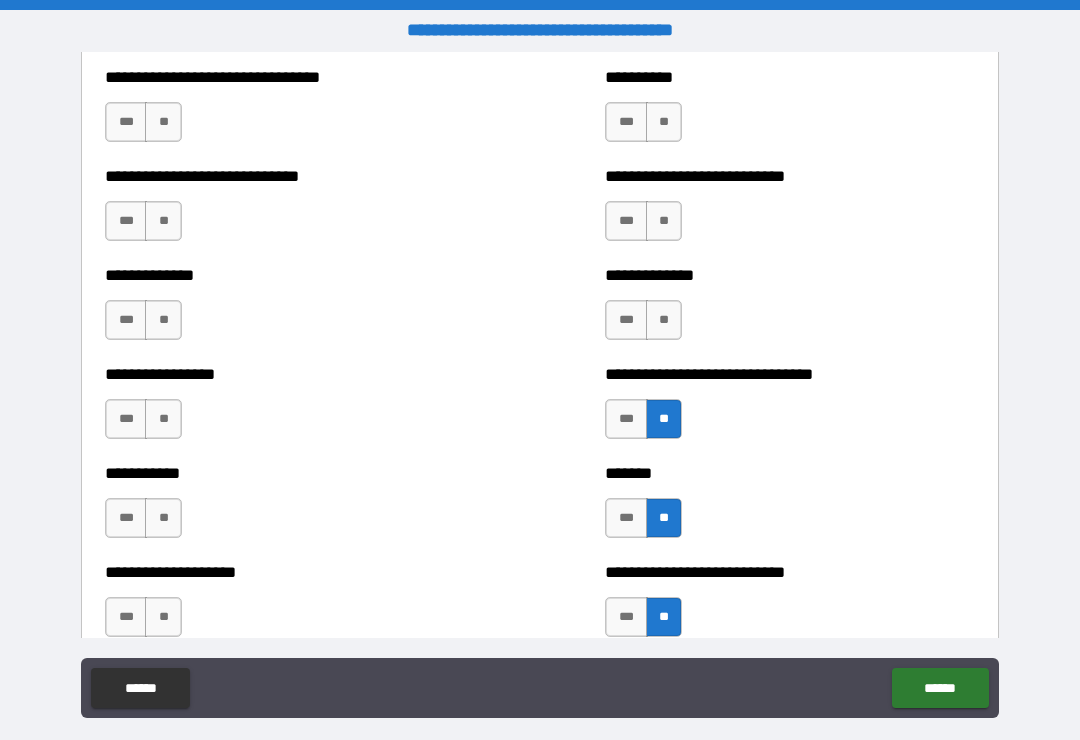 click on "**" at bounding box center (664, 320) 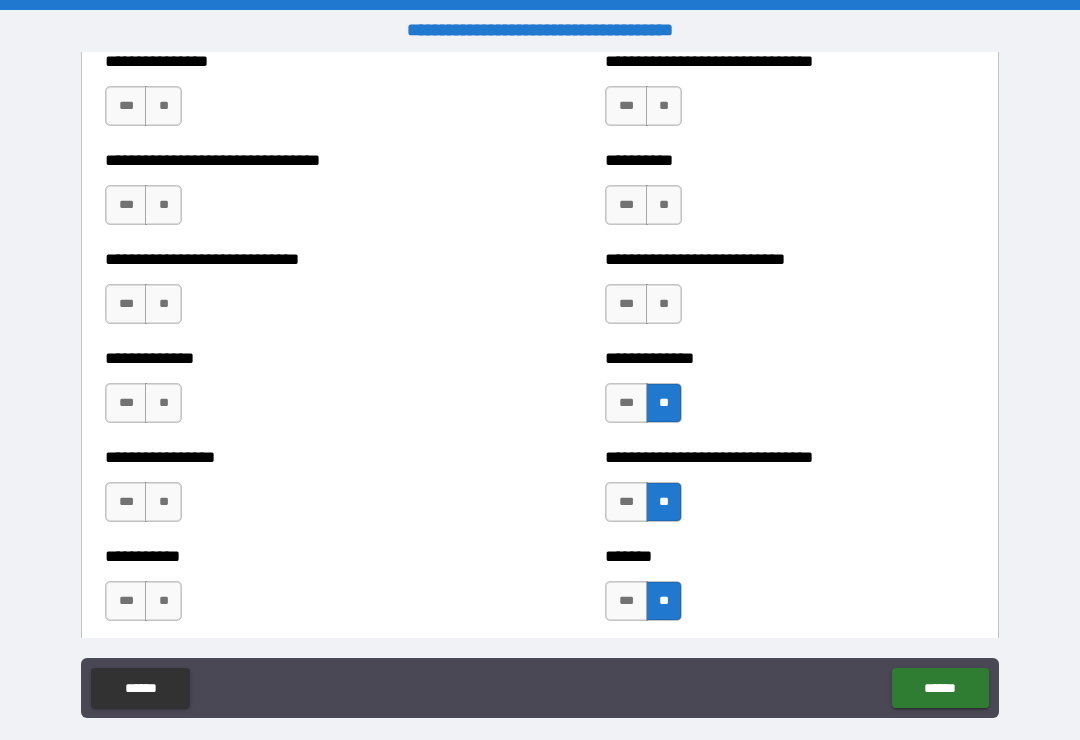 scroll, scrollTop: 7579, scrollLeft: 0, axis: vertical 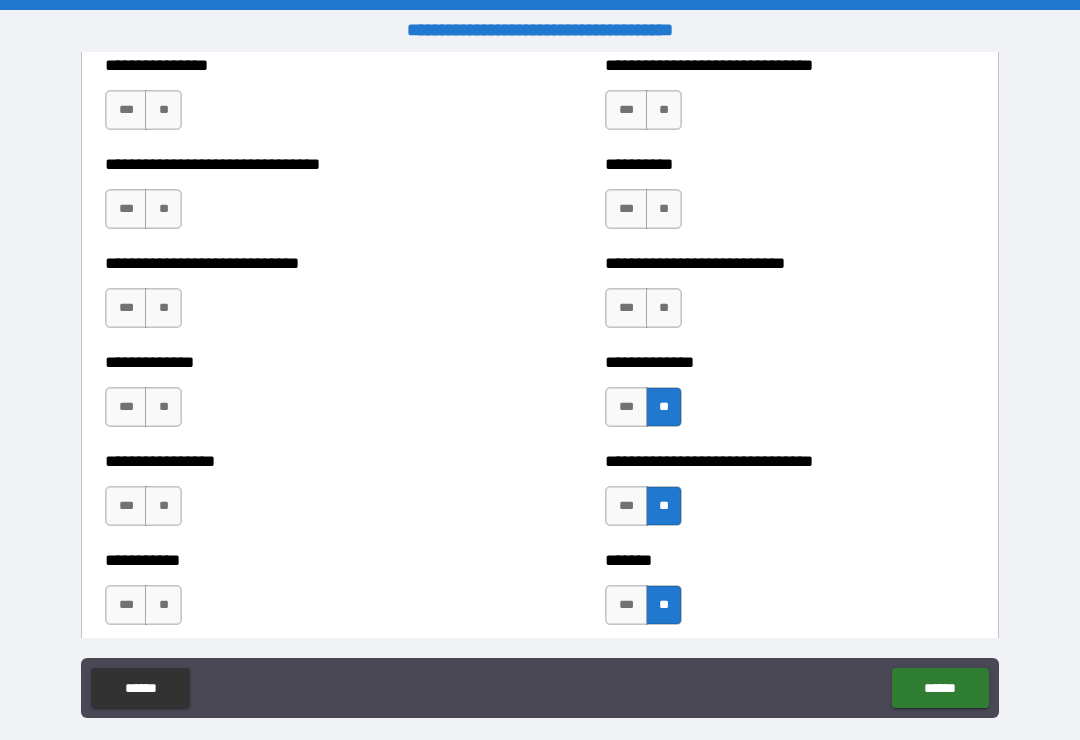 click on "**" at bounding box center [664, 308] 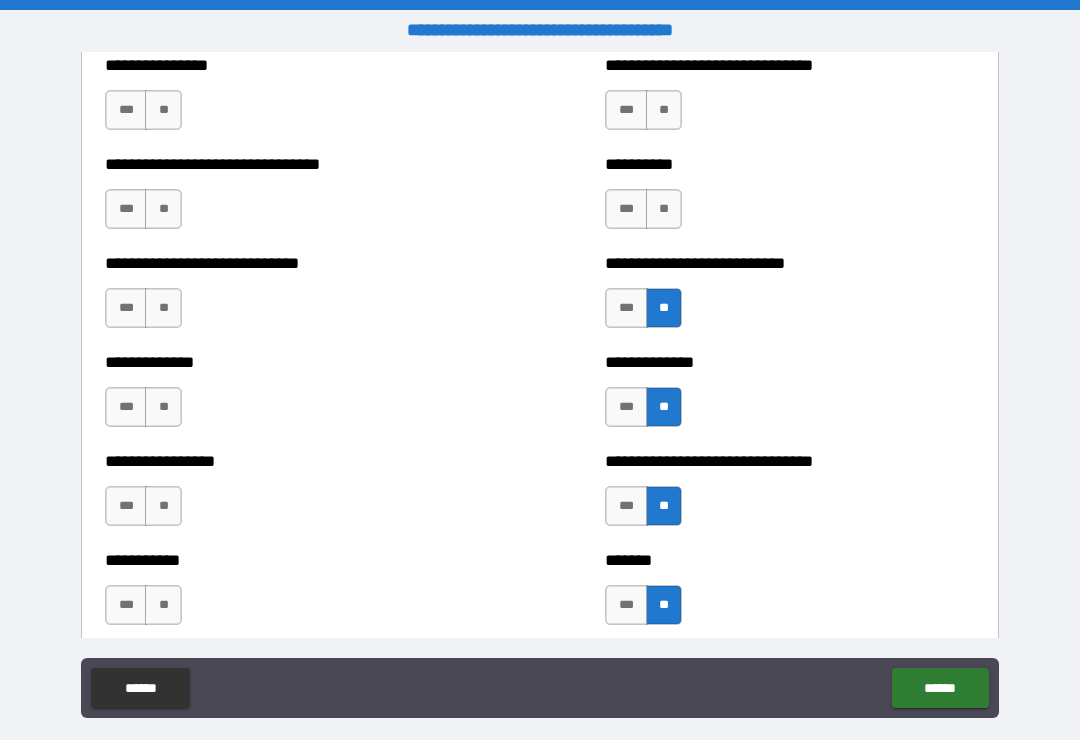 click on "**" at bounding box center [664, 209] 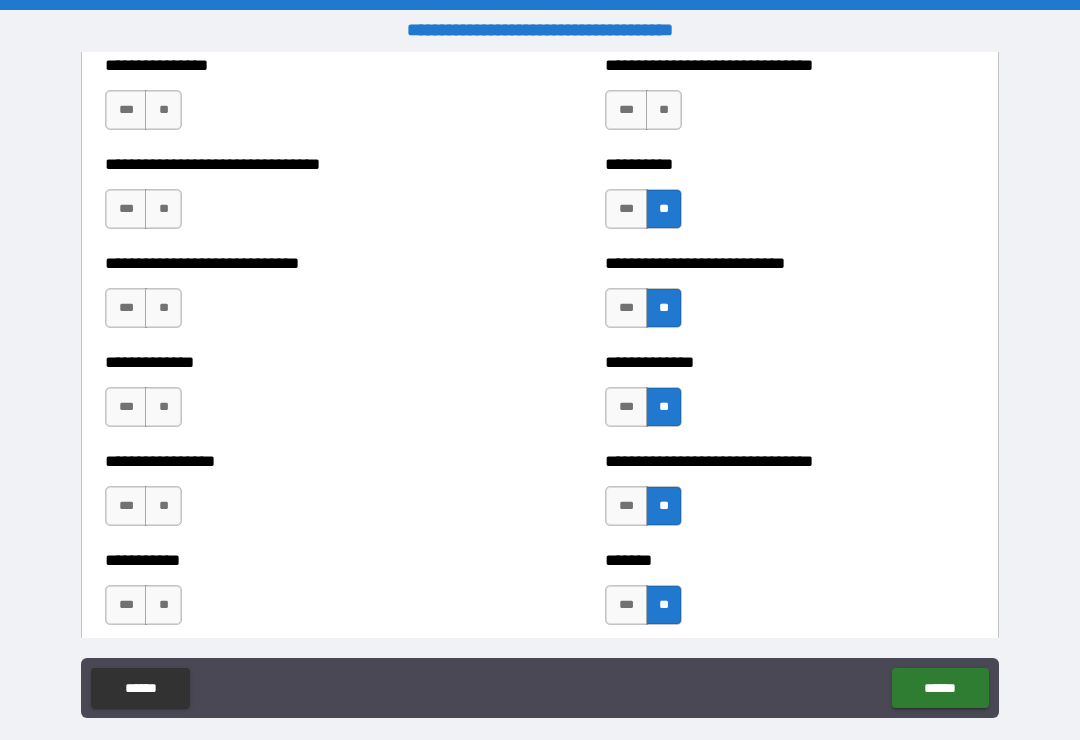 click on "**" at bounding box center (664, 110) 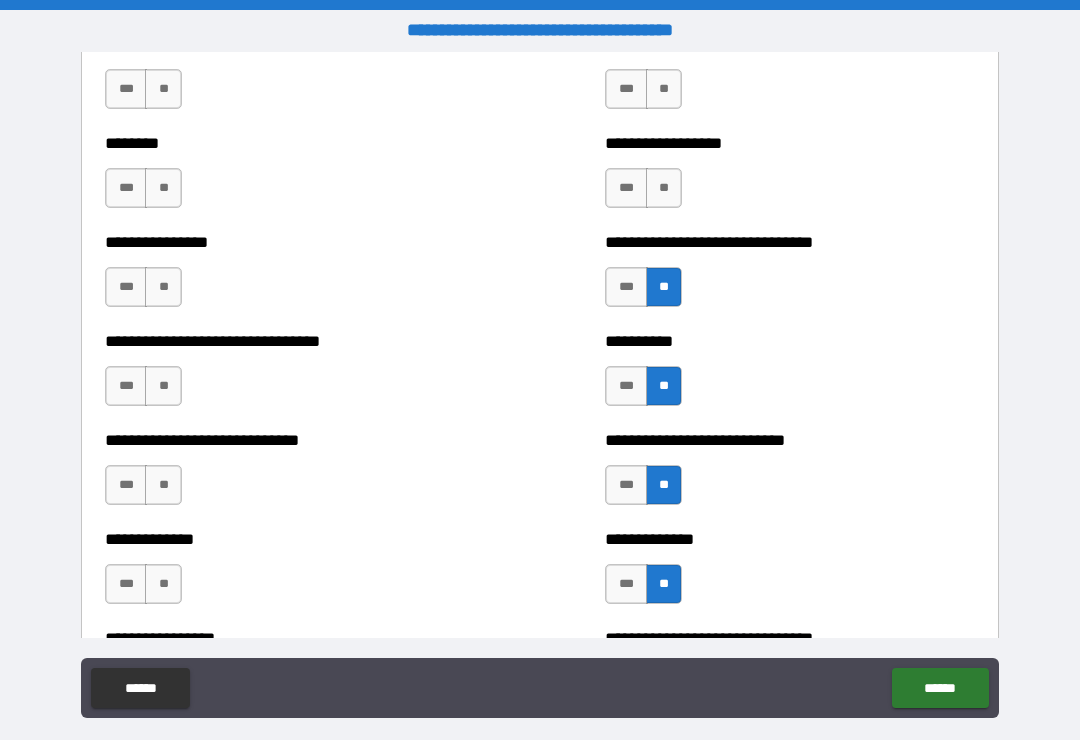 scroll, scrollTop: 7400, scrollLeft: 0, axis: vertical 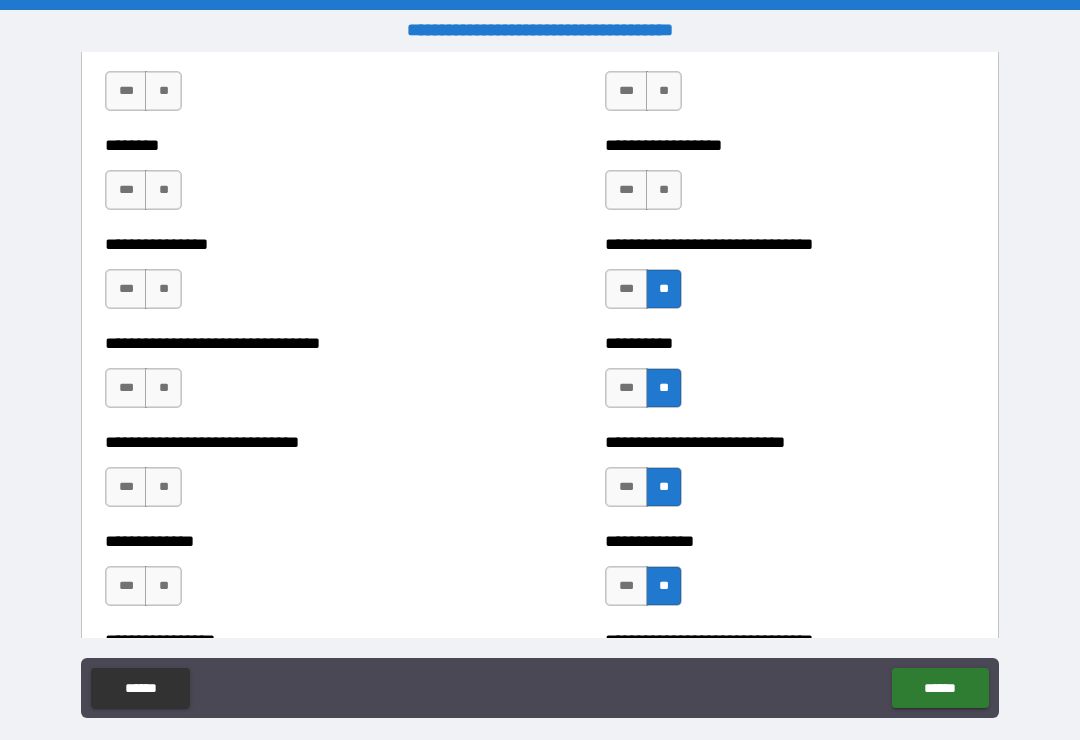 click on "**" at bounding box center [664, 190] 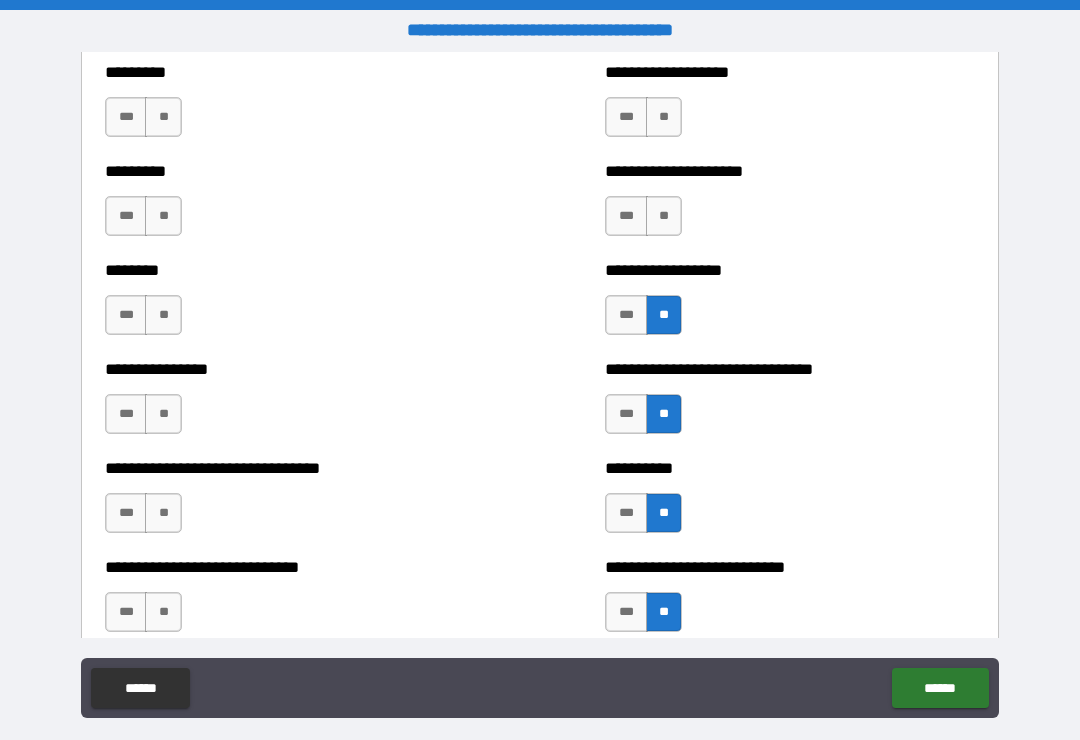 scroll, scrollTop: 7272, scrollLeft: 0, axis: vertical 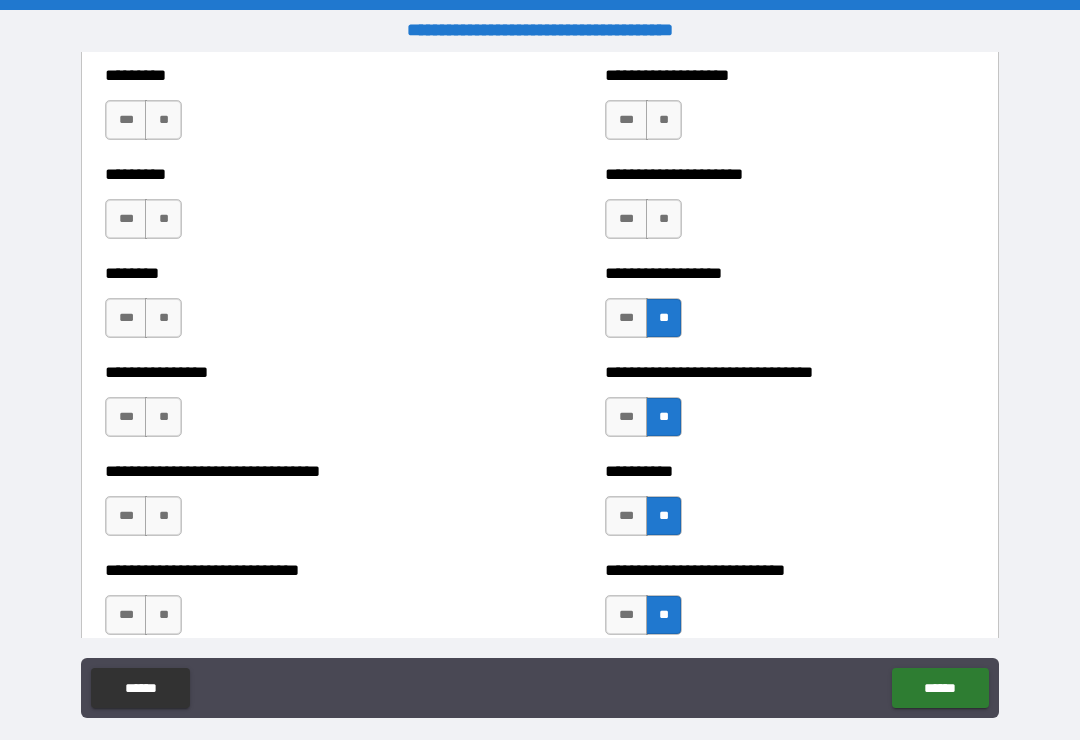 click on "**" at bounding box center [664, 219] 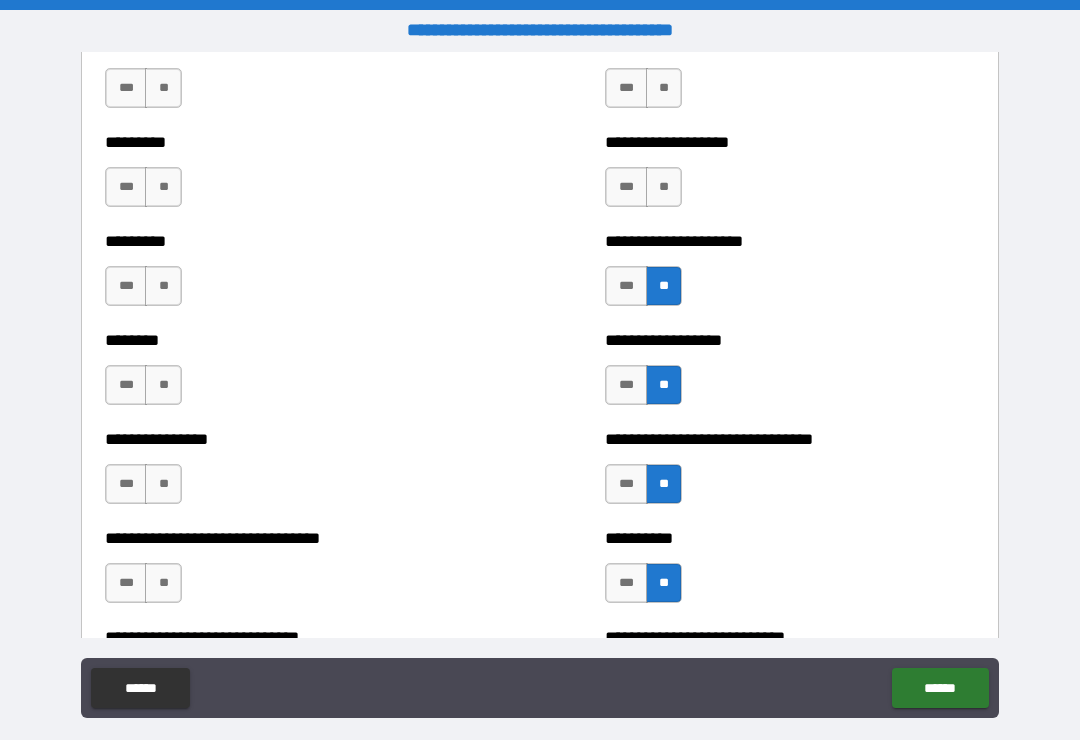 scroll, scrollTop: 7204, scrollLeft: 0, axis: vertical 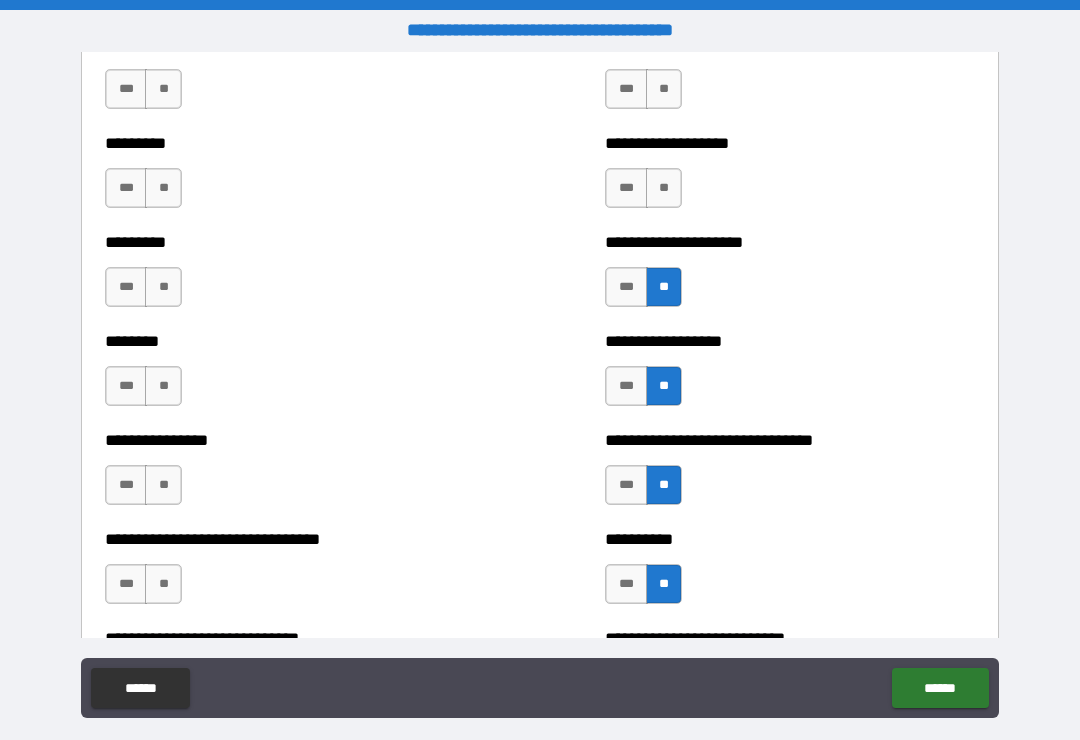 click on "**" at bounding box center [664, 188] 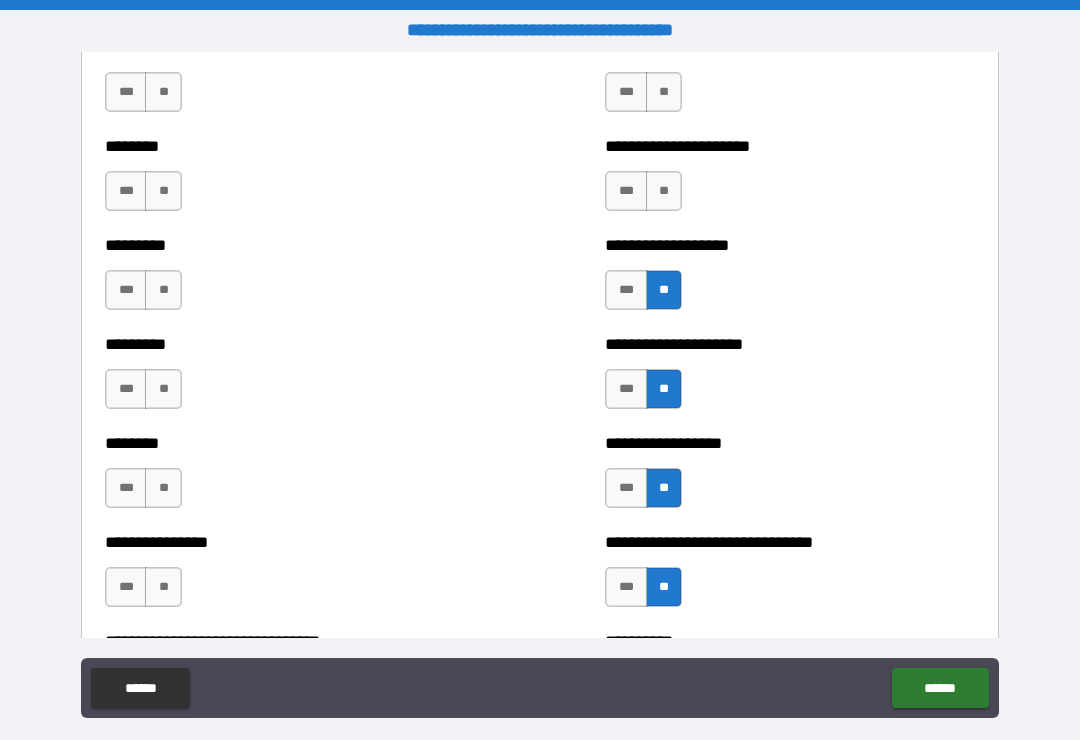 scroll, scrollTop: 7098, scrollLeft: 0, axis: vertical 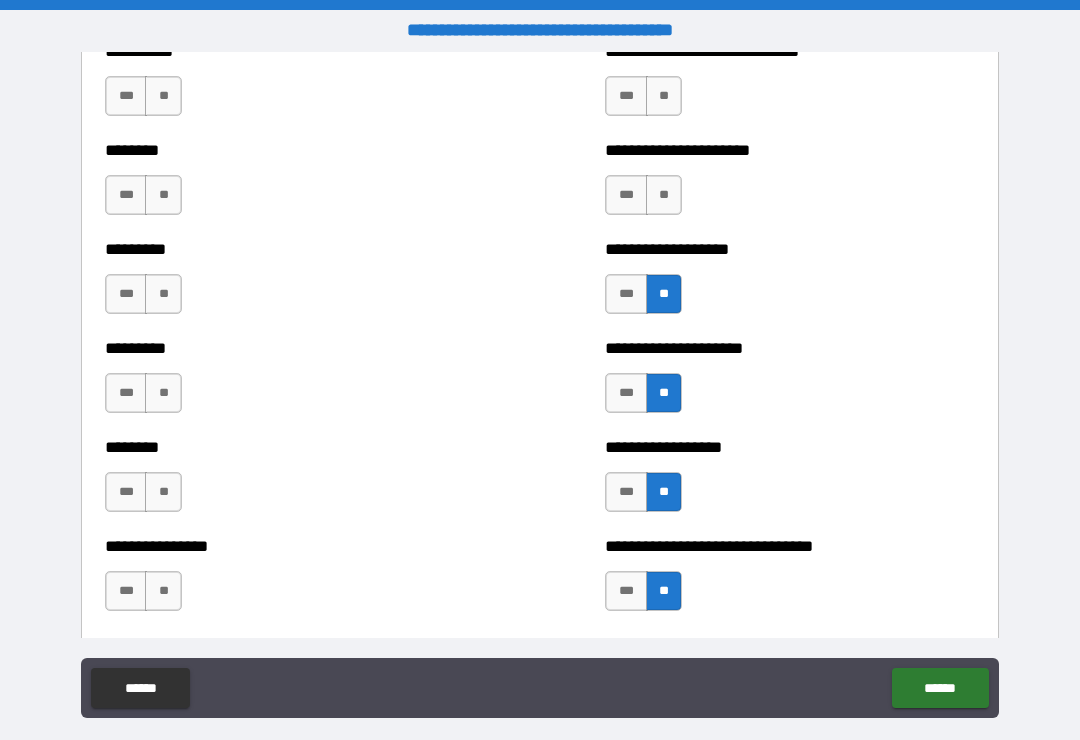 click on "**" at bounding box center (664, 195) 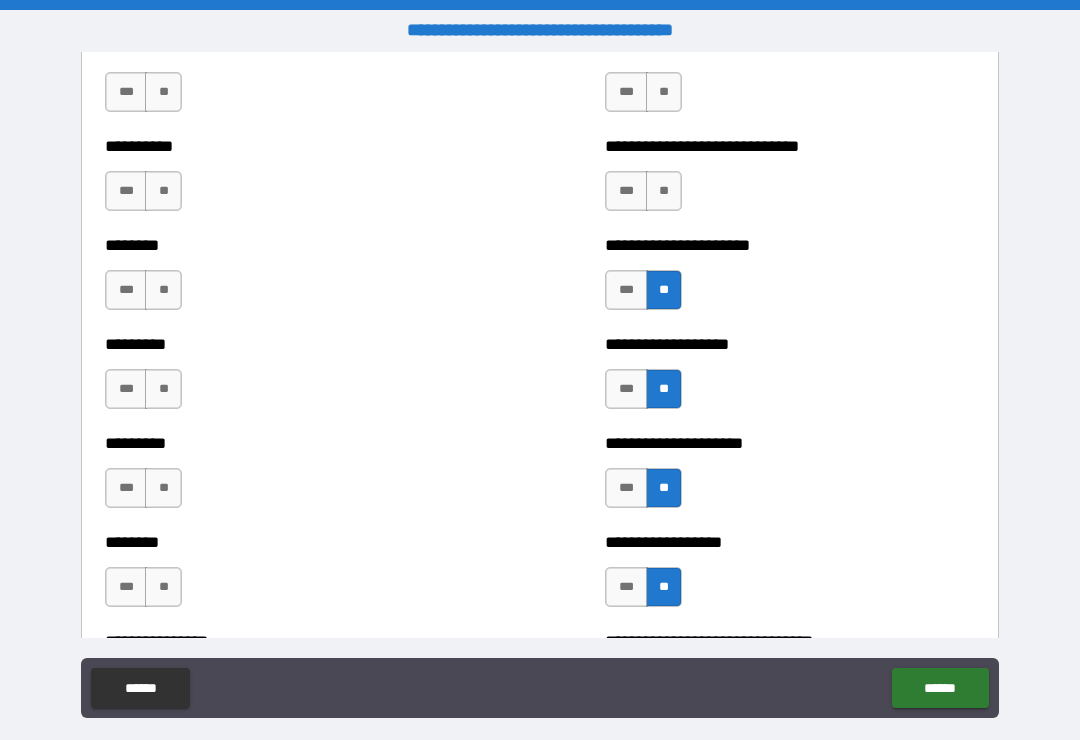 scroll, scrollTop: 6989, scrollLeft: 0, axis: vertical 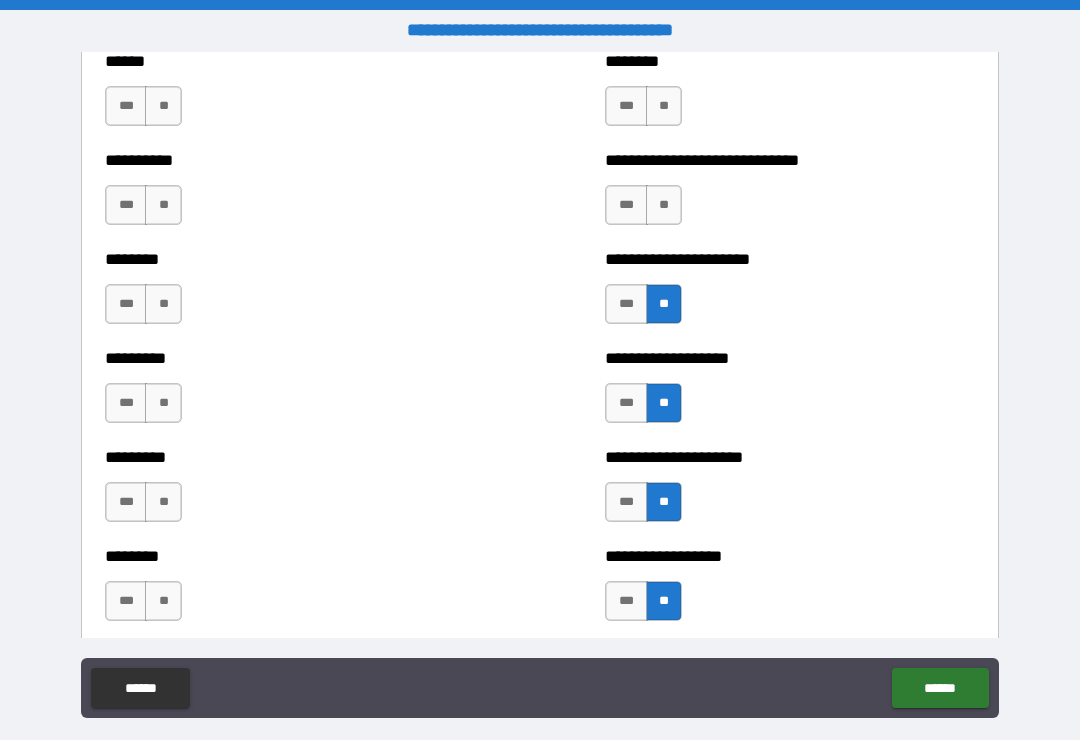 click on "**" at bounding box center [664, 205] 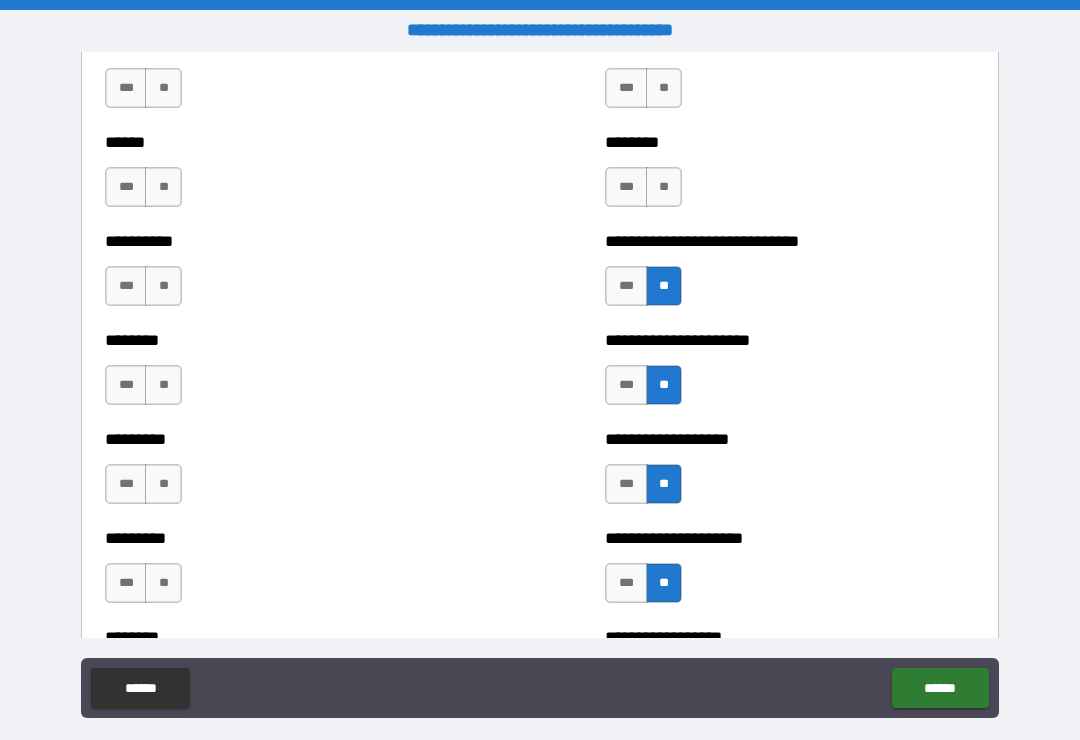 scroll, scrollTop: 6897, scrollLeft: 0, axis: vertical 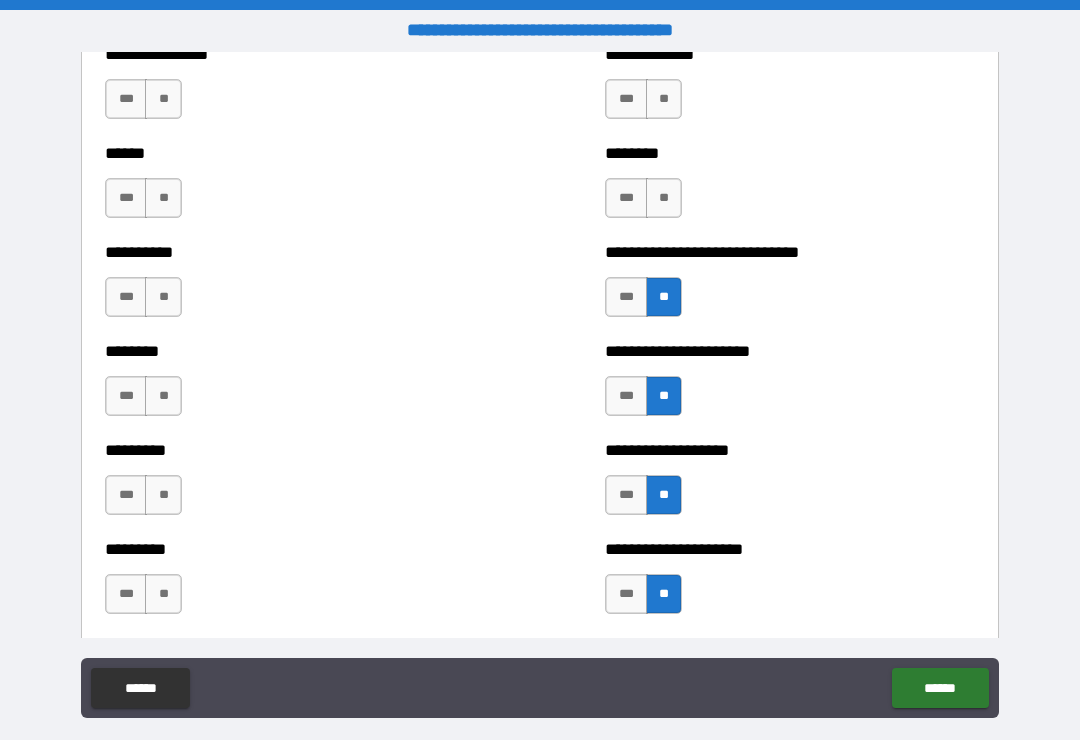 click on "**" at bounding box center [664, 198] 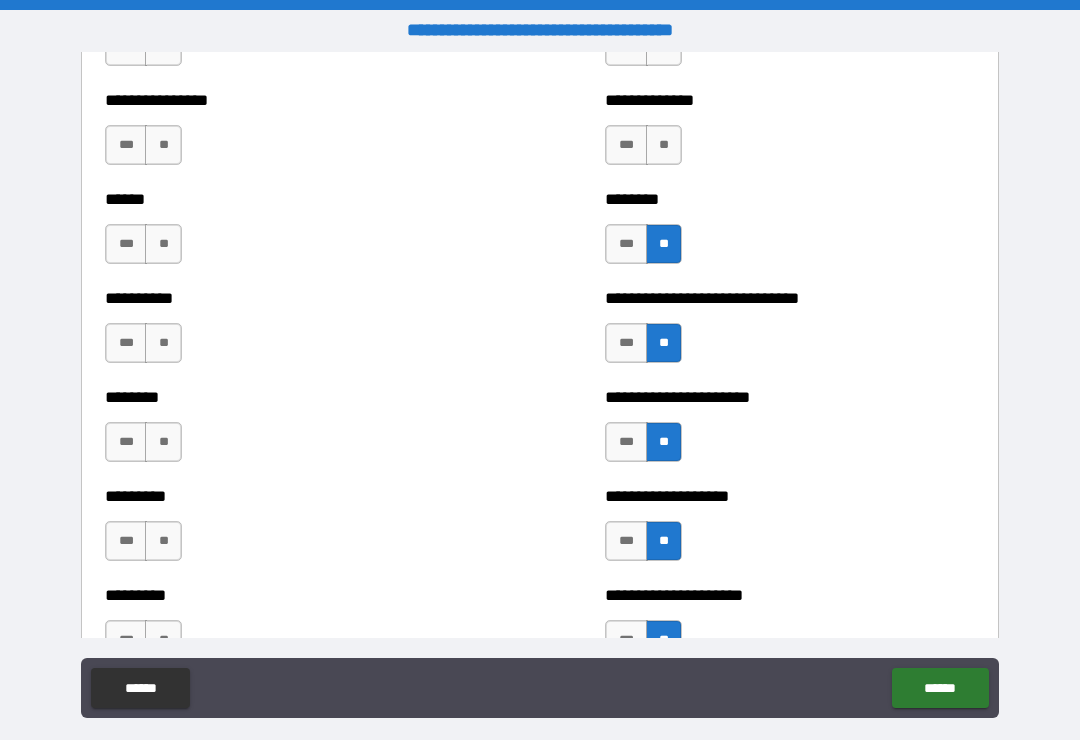 scroll, scrollTop: 6846, scrollLeft: 0, axis: vertical 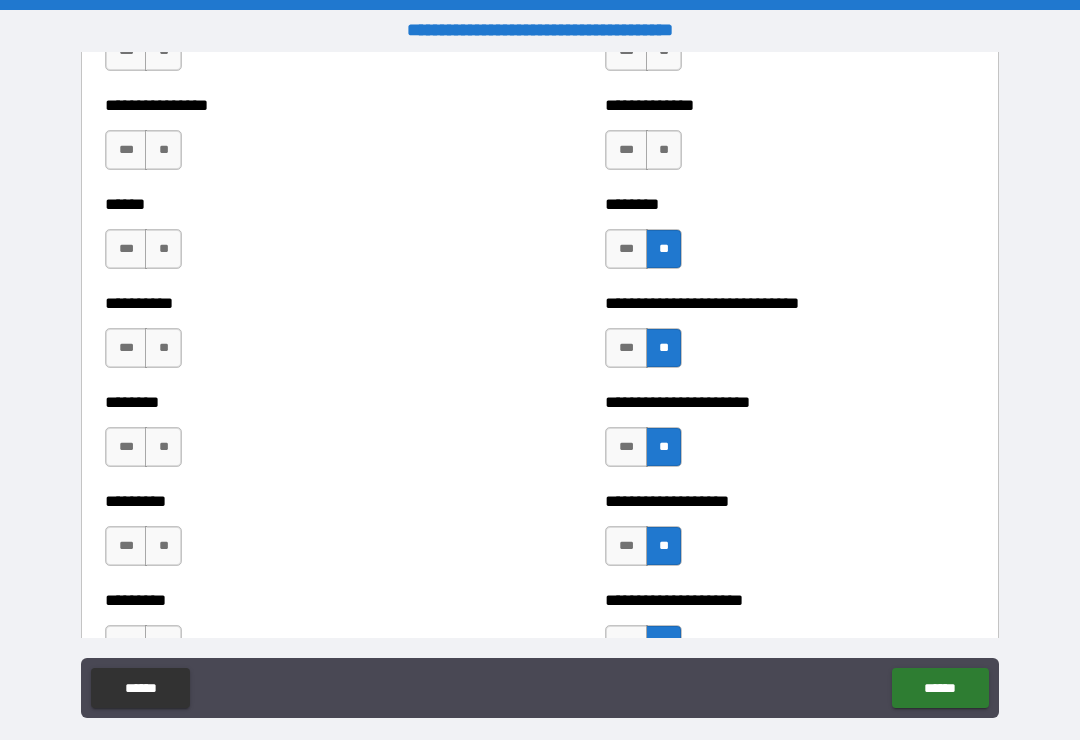 click on "**" at bounding box center [664, 150] 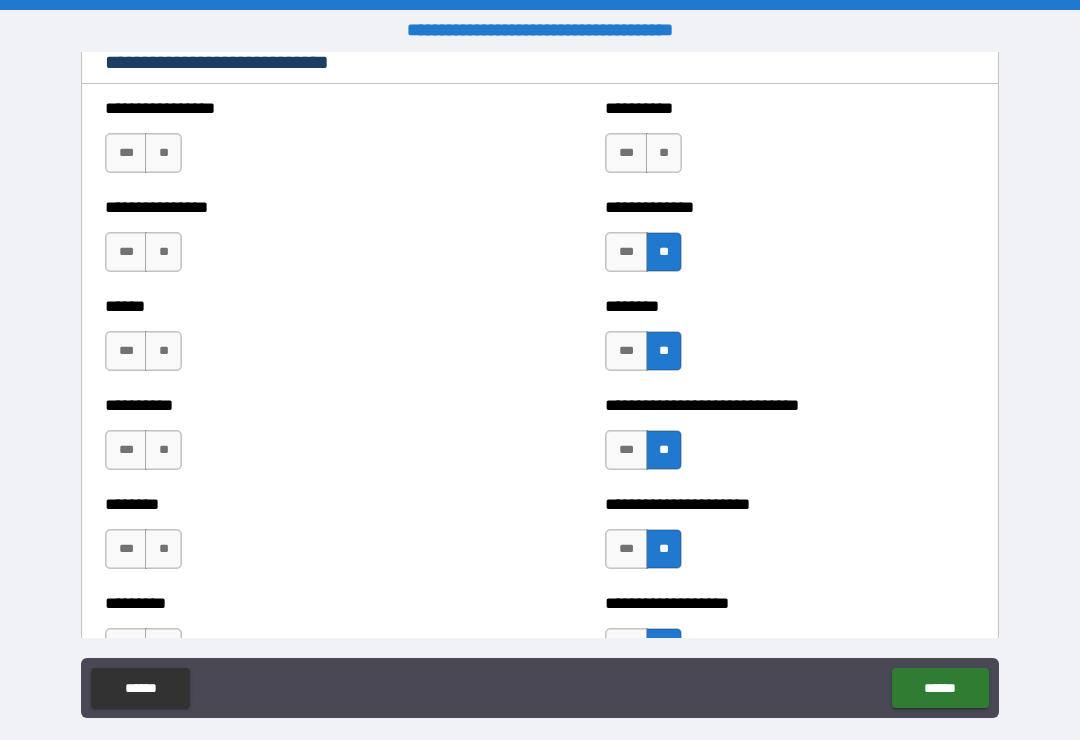 scroll, scrollTop: 6742, scrollLeft: 0, axis: vertical 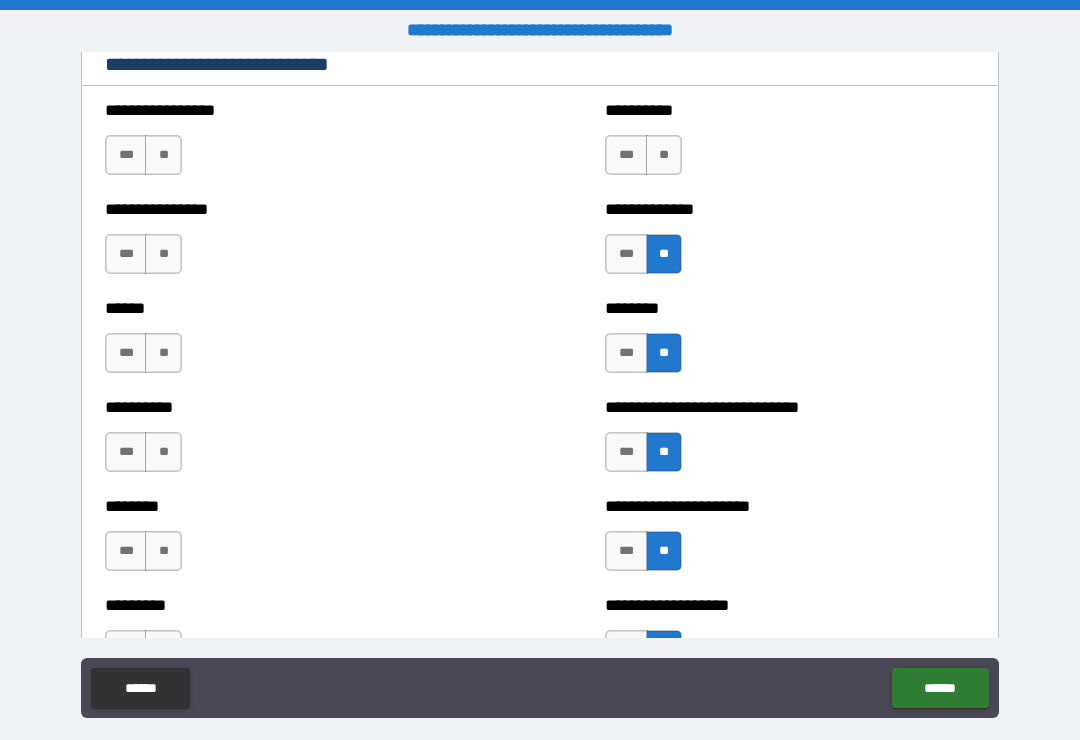 click on "**" at bounding box center [664, 155] 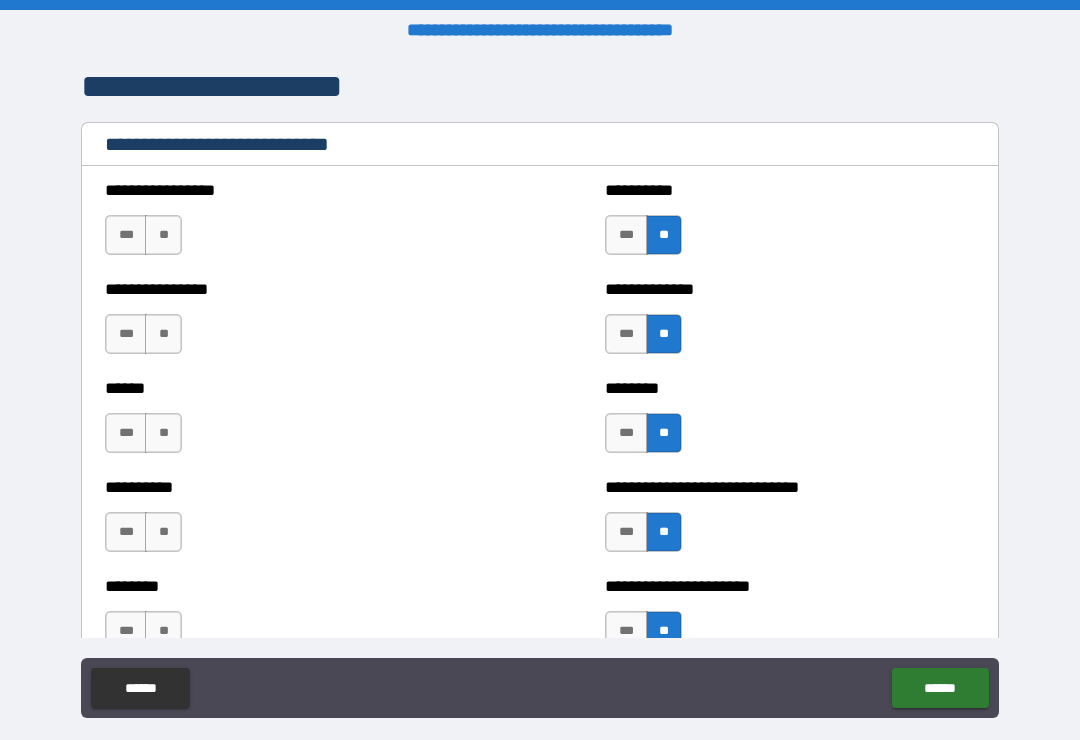 scroll, scrollTop: 6661, scrollLeft: 0, axis: vertical 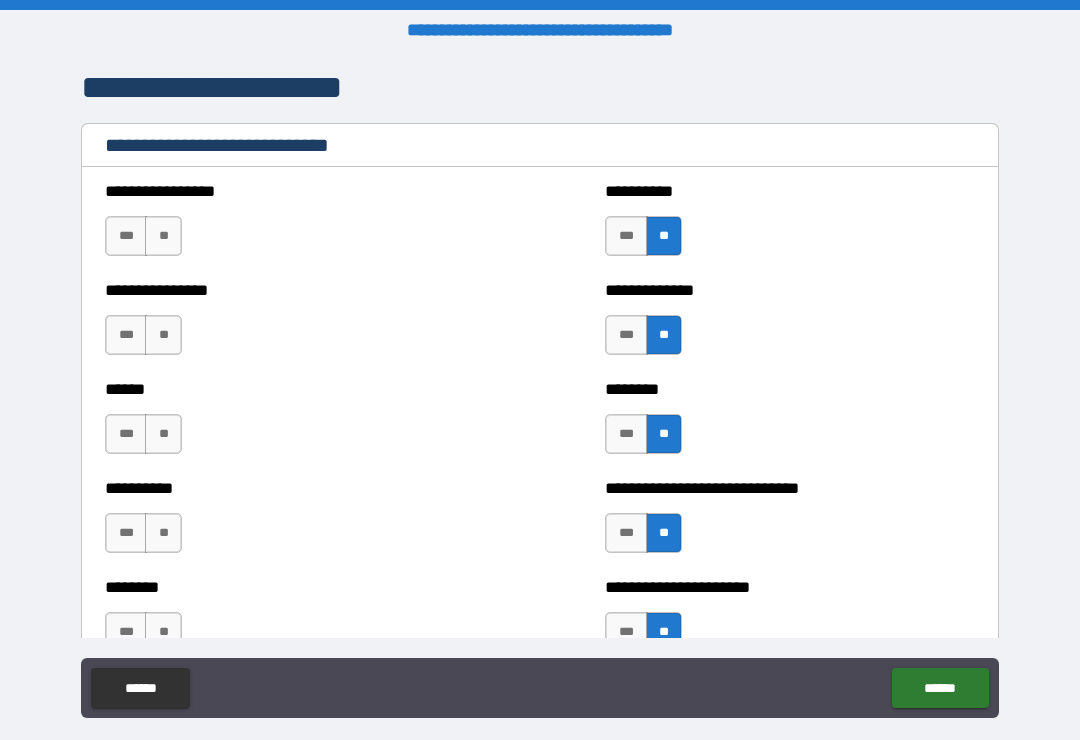 click on "**" at bounding box center (163, 236) 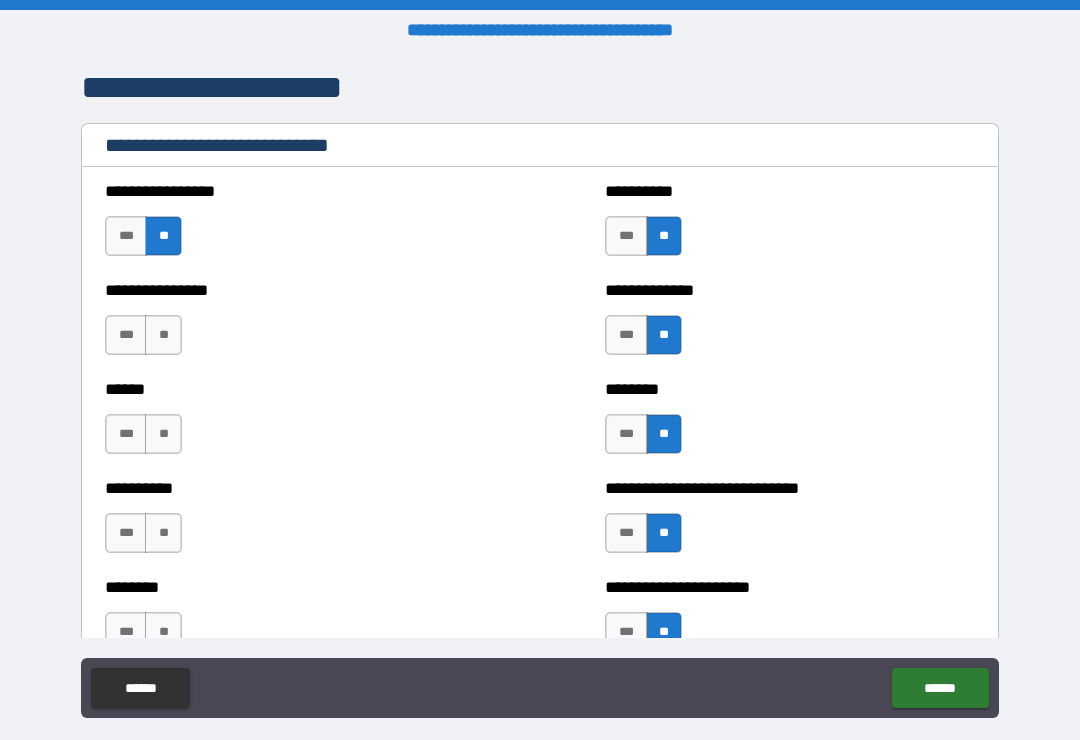 click on "**" at bounding box center [163, 335] 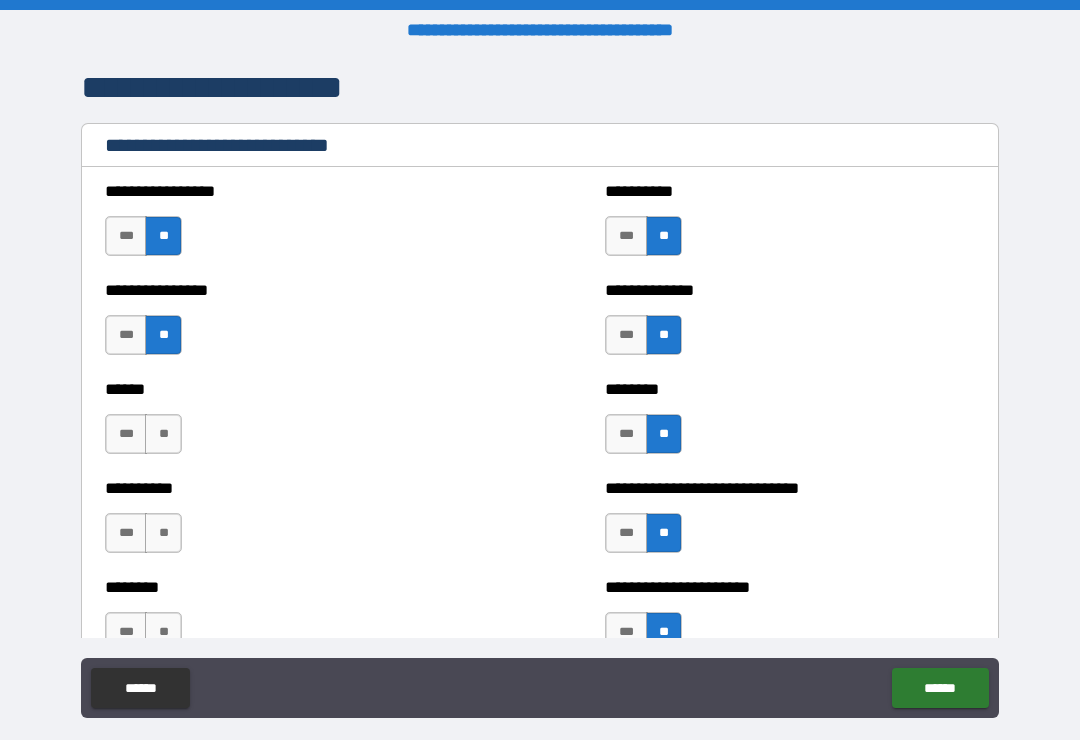 click on "**" at bounding box center [163, 434] 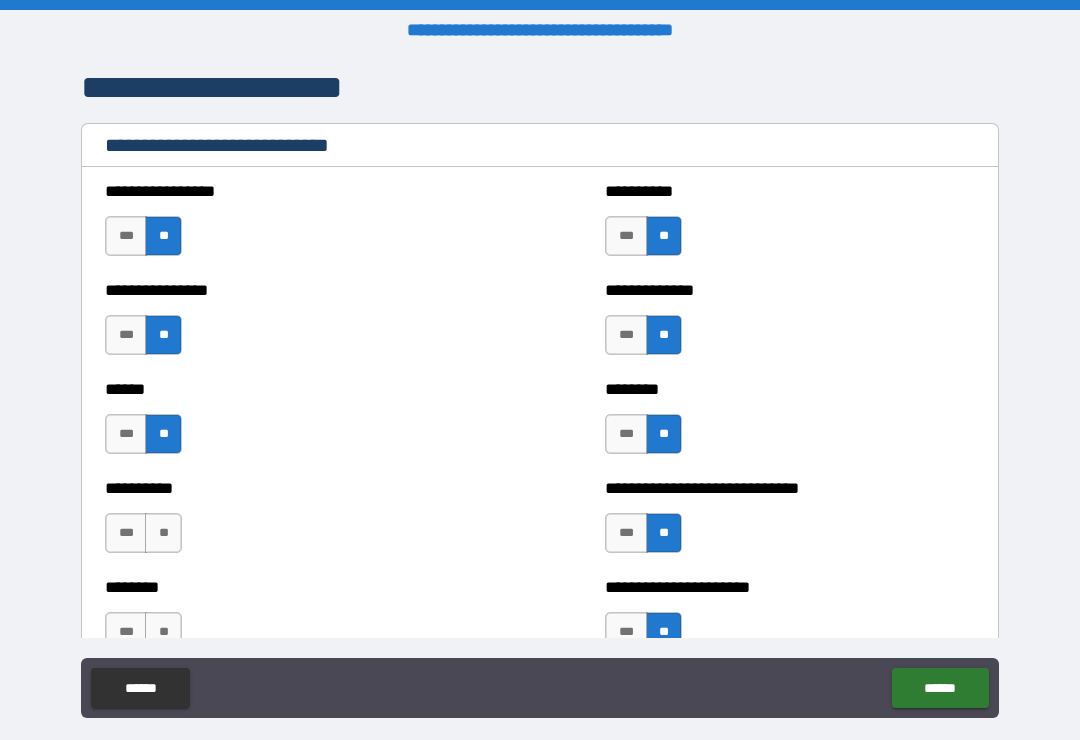 scroll, scrollTop: 6773, scrollLeft: 0, axis: vertical 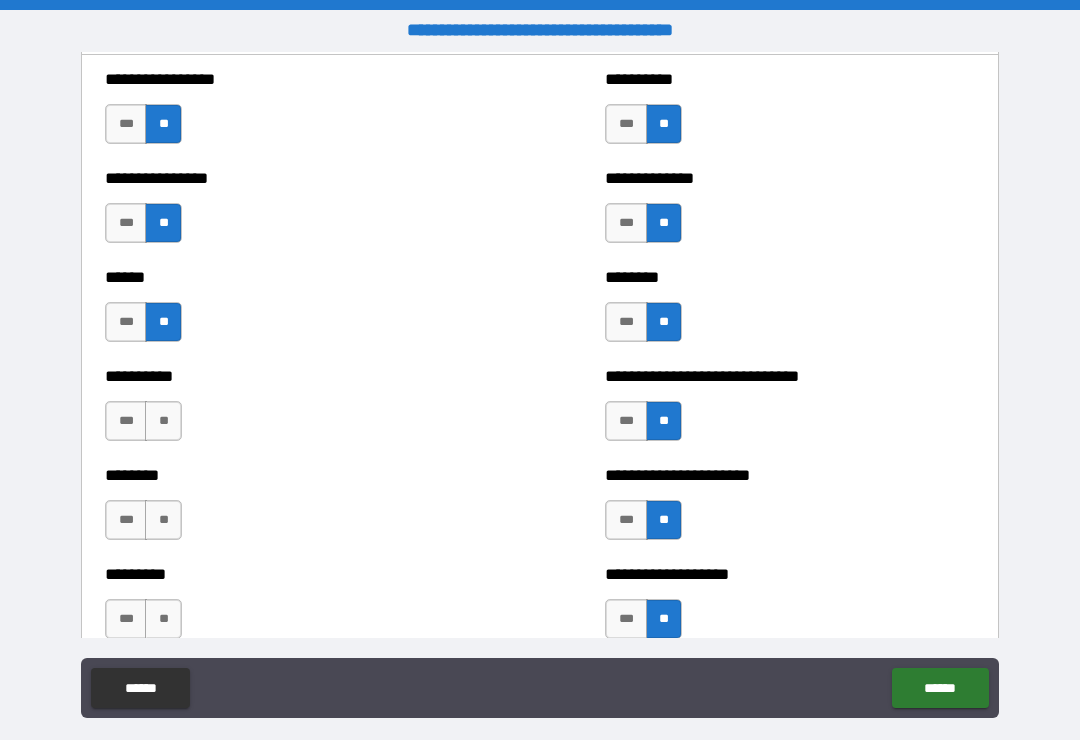 click on "**" at bounding box center (163, 421) 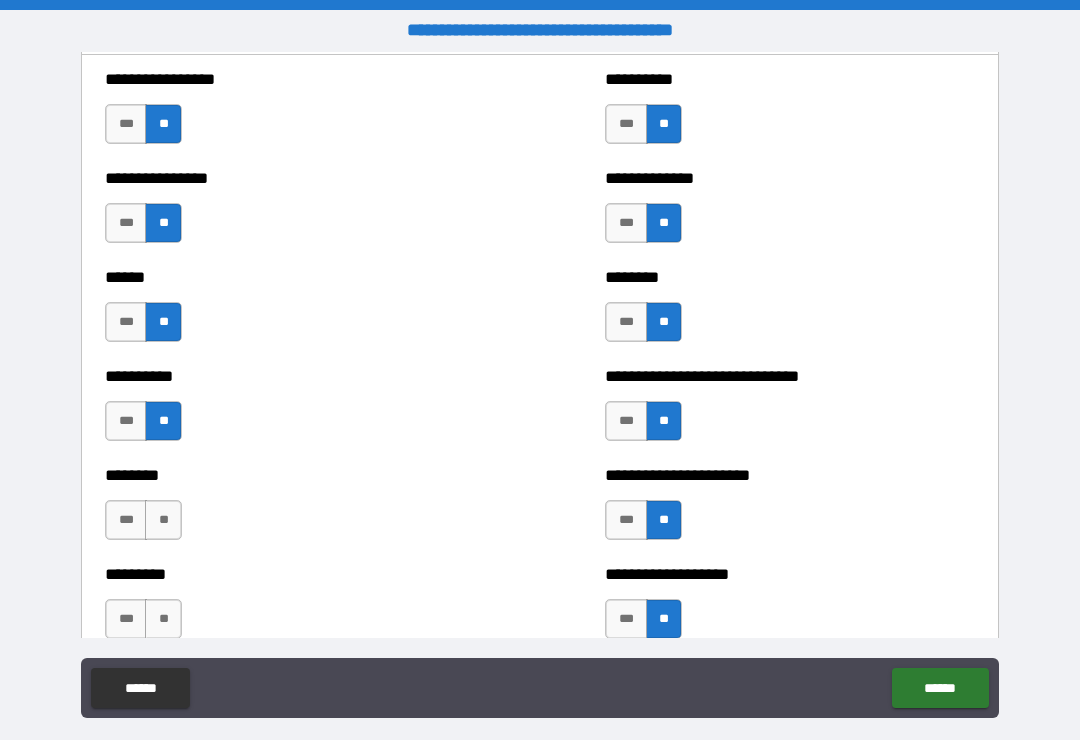 click on "**" at bounding box center (163, 520) 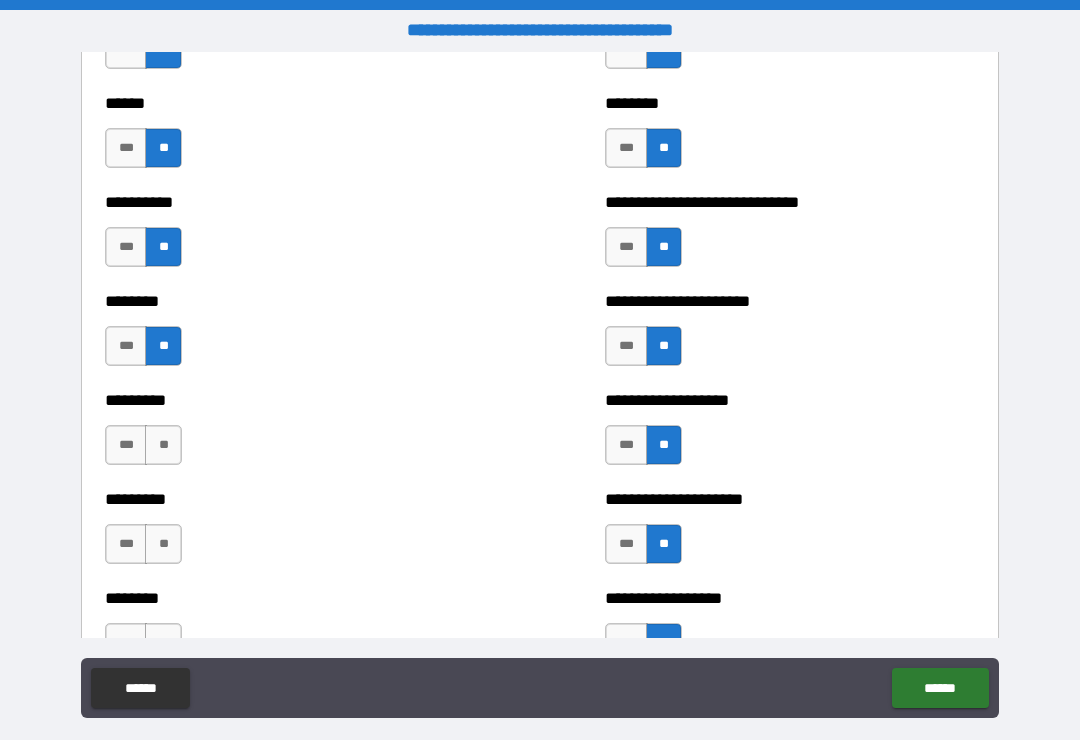 scroll, scrollTop: 6946, scrollLeft: 0, axis: vertical 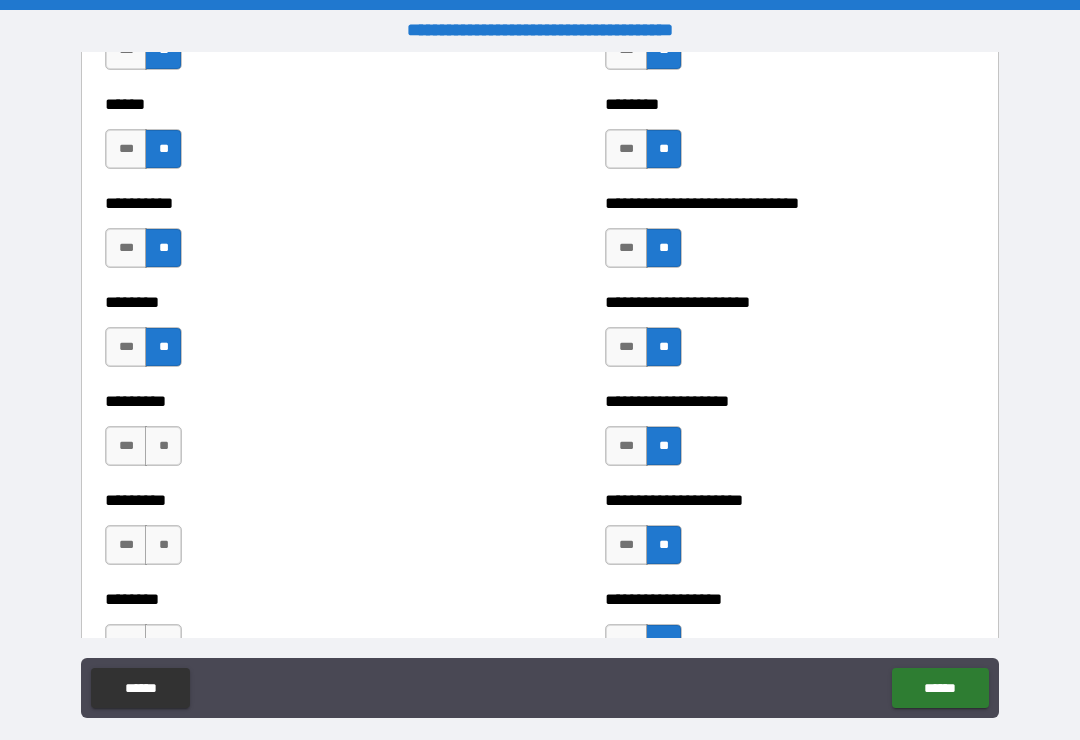 click on "**" at bounding box center [163, 446] 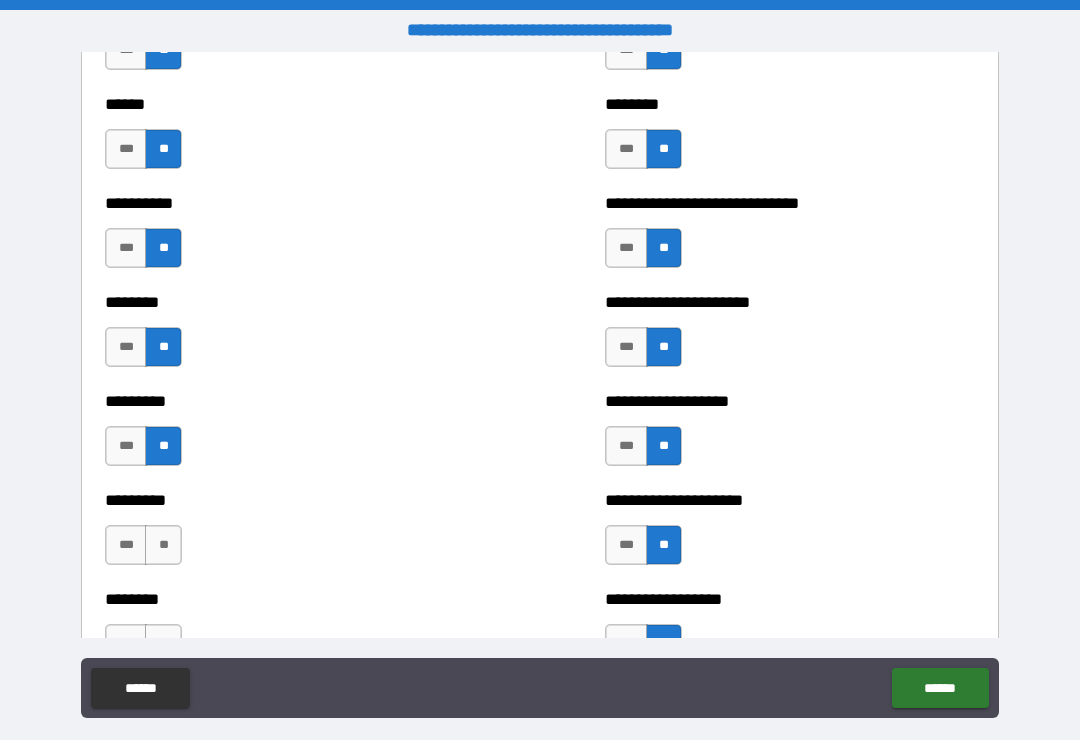 click on "**" at bounding box center (163, 545) 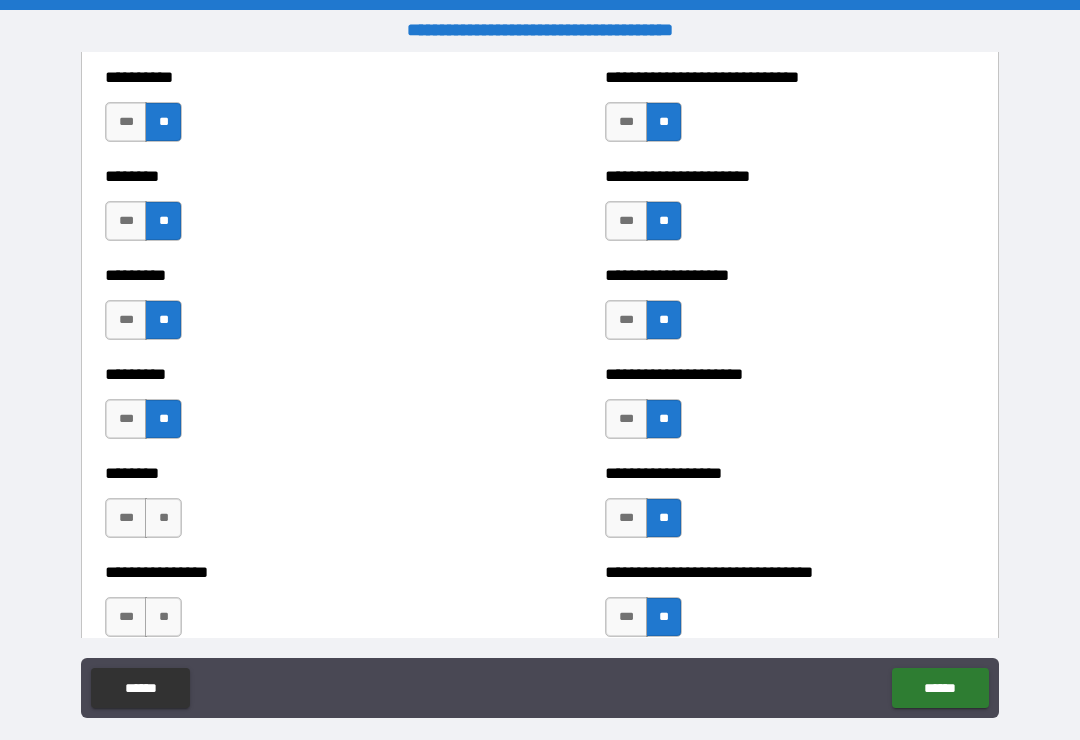 click on "**" at bounding box center (163, 518) 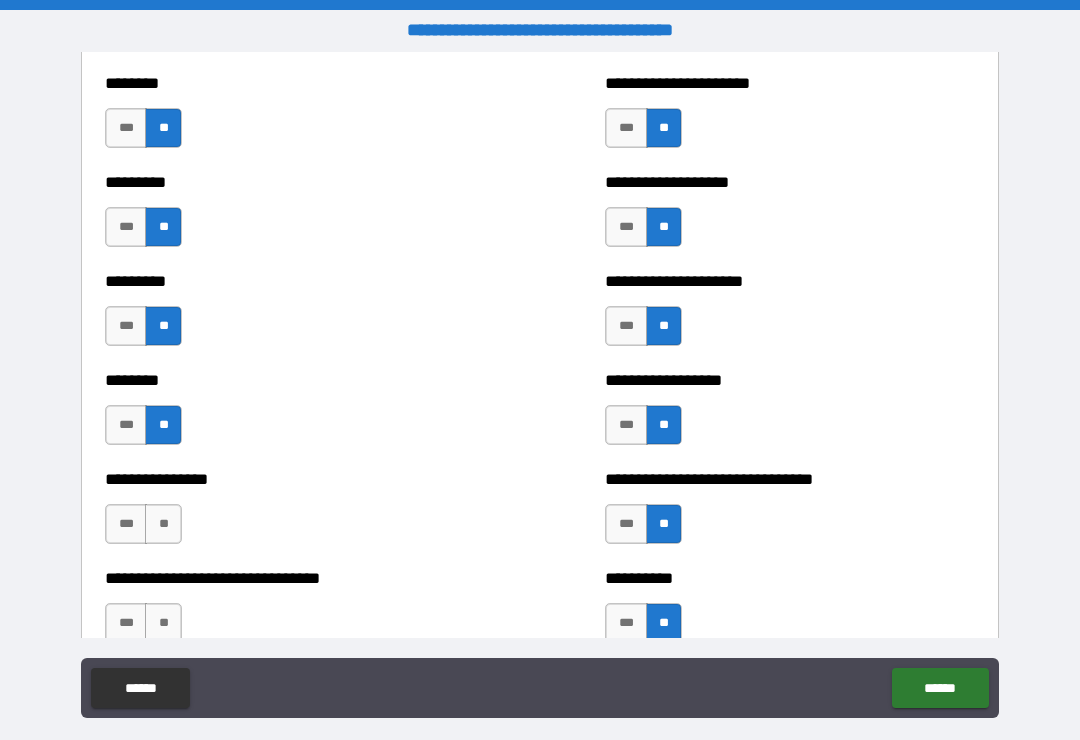 scroll, scrollTop: 7181, scrollLeft: 0, axis: vertical 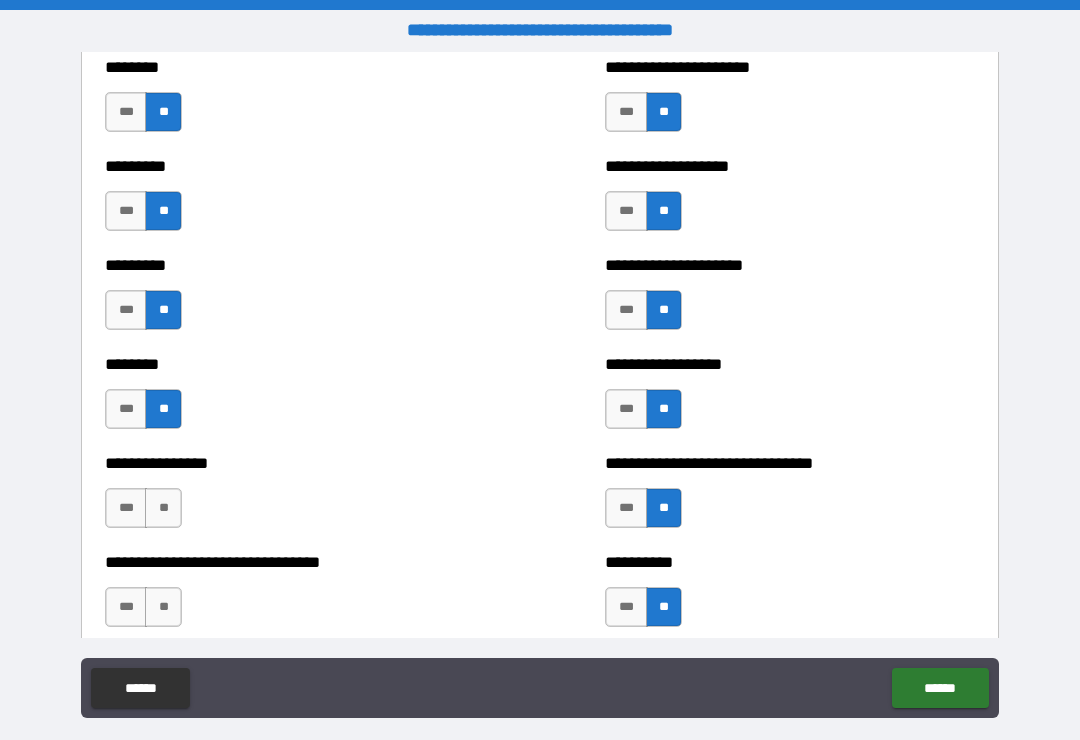 click on "**" at bounding box center [163, 508] 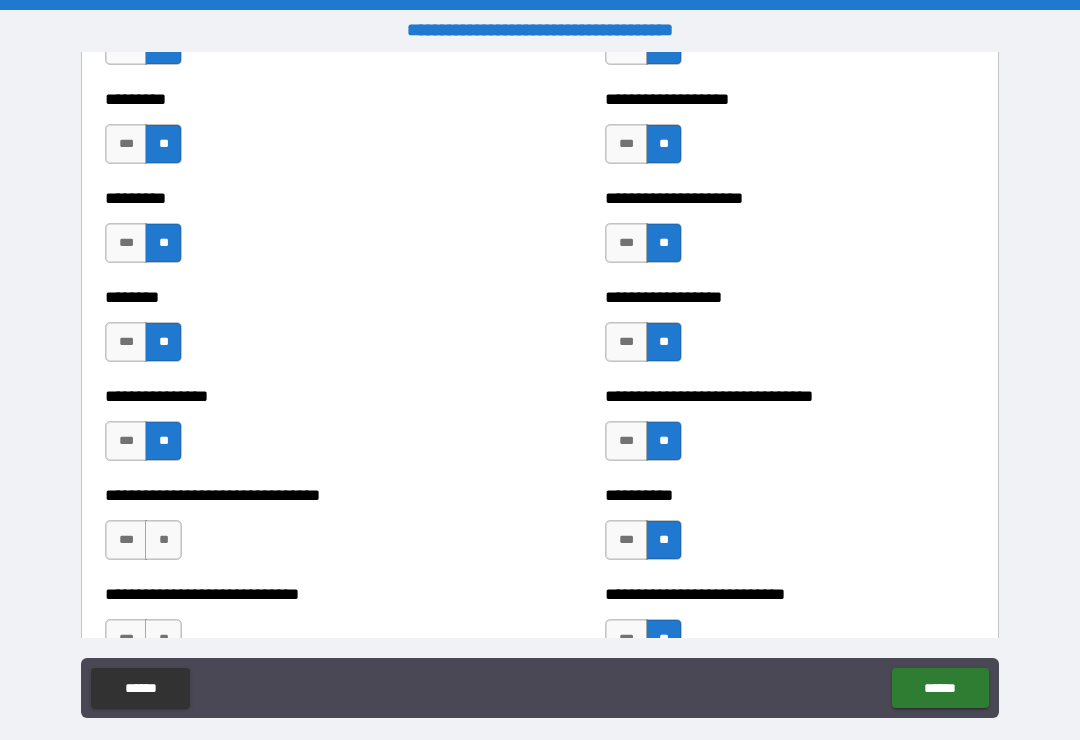 scroll, scrollTop: 7252, scrollLeft: 0, axis: vertical 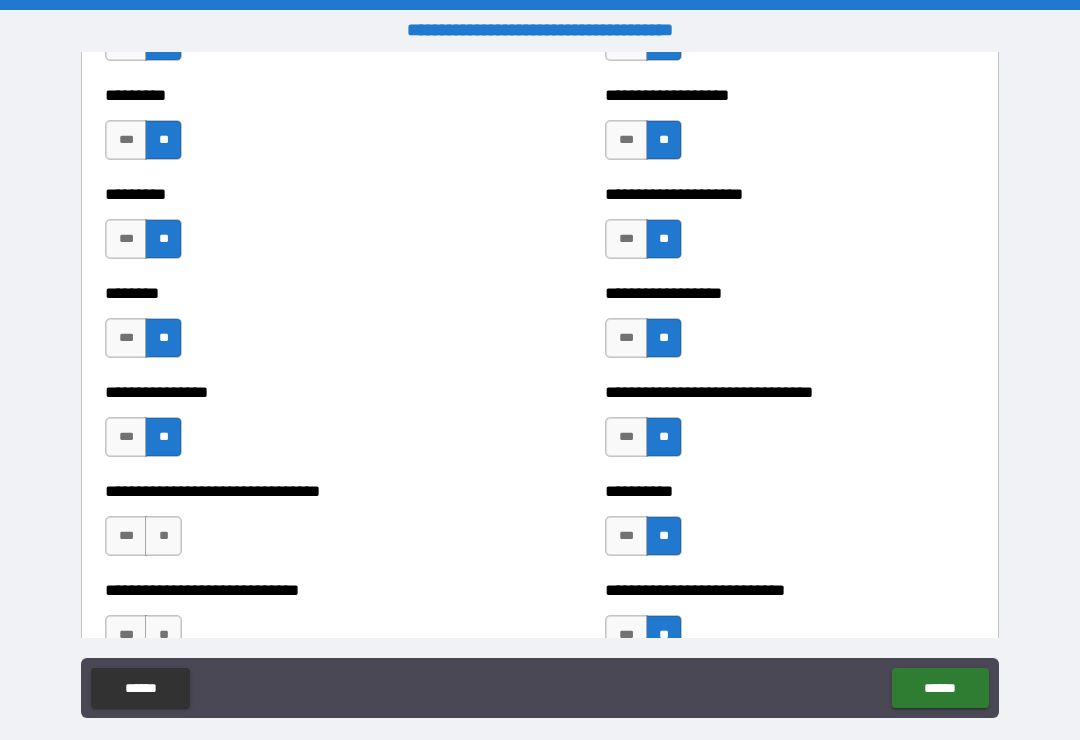 click on "**" at bounding box center (163, 536) 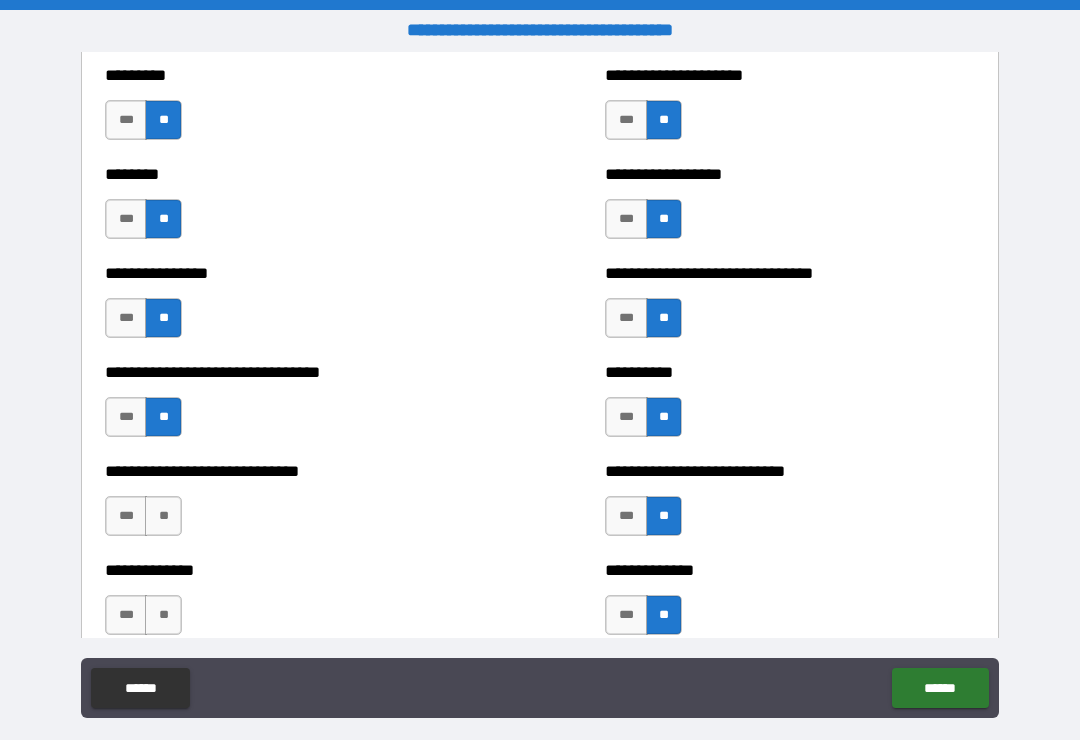 scroll, scrollTop: 7387, scrollLeft: 0, axis: vertical 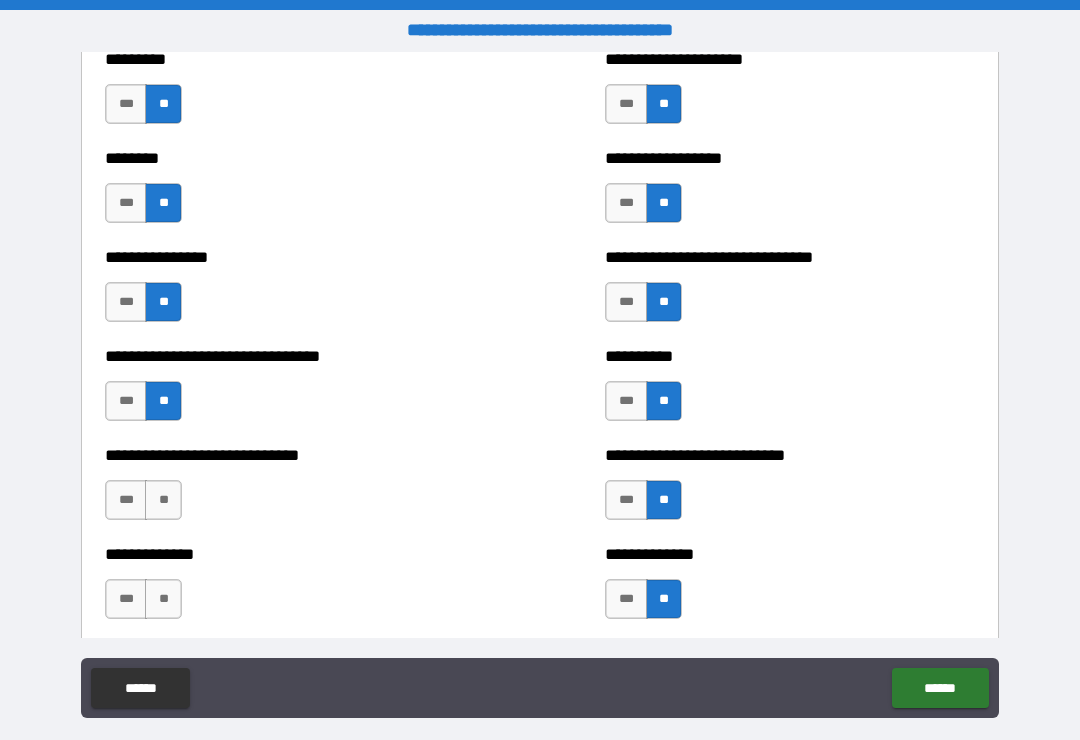click on "**" at bounding box center (163, 500) 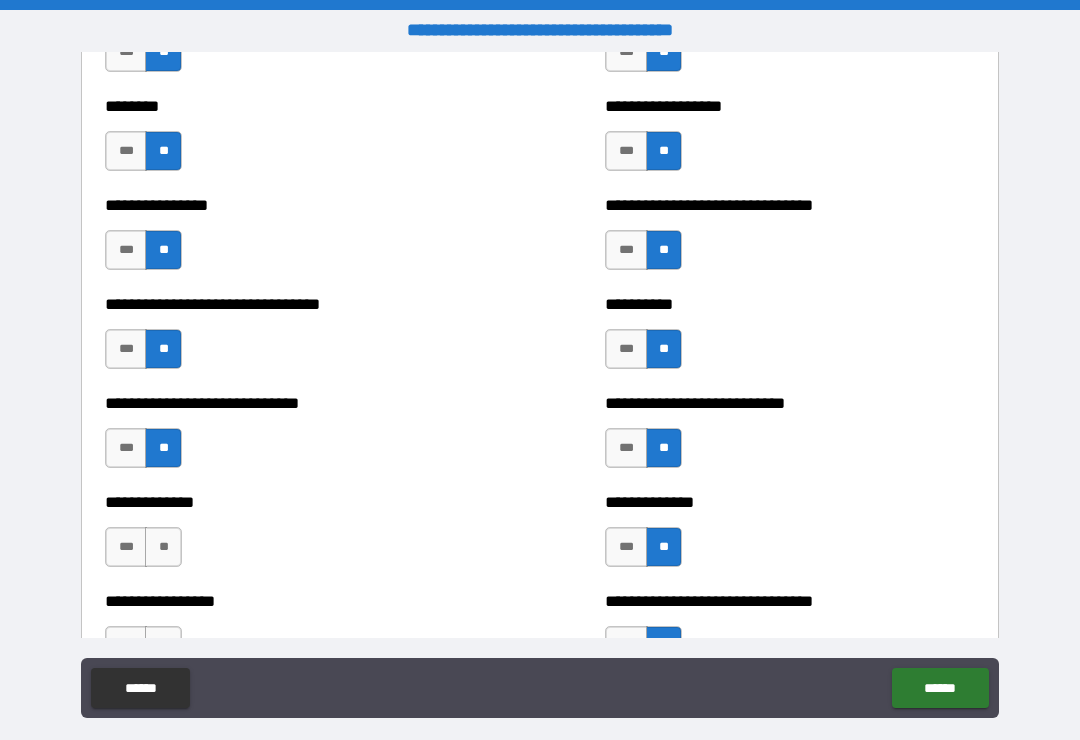 click on "**" at bounding box center [163, 547] 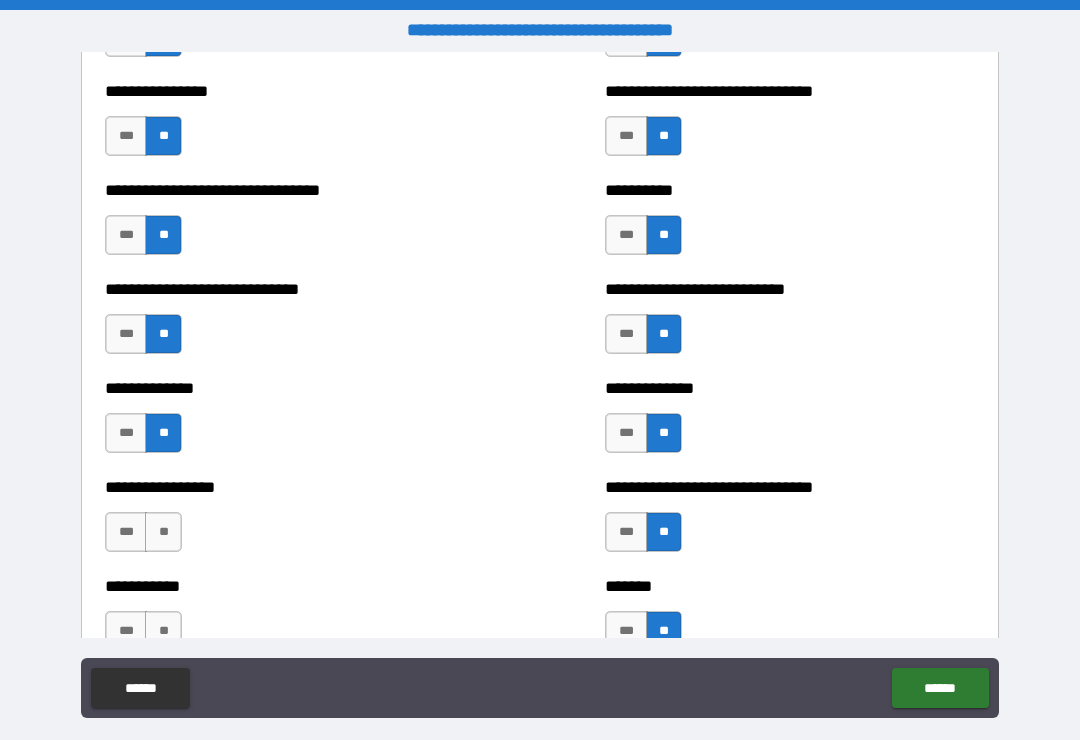 scroll, scrollTop: 7555, scrollLeft: 0, axis: vertical 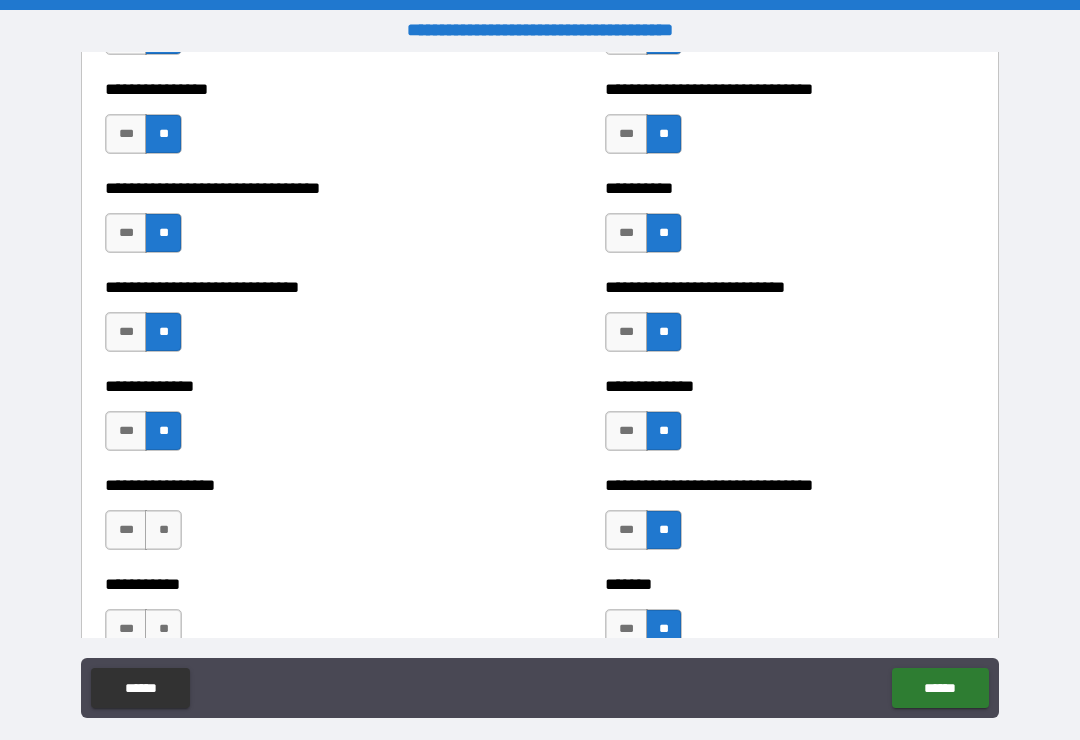click on "**" at bounding box center (163, 530) 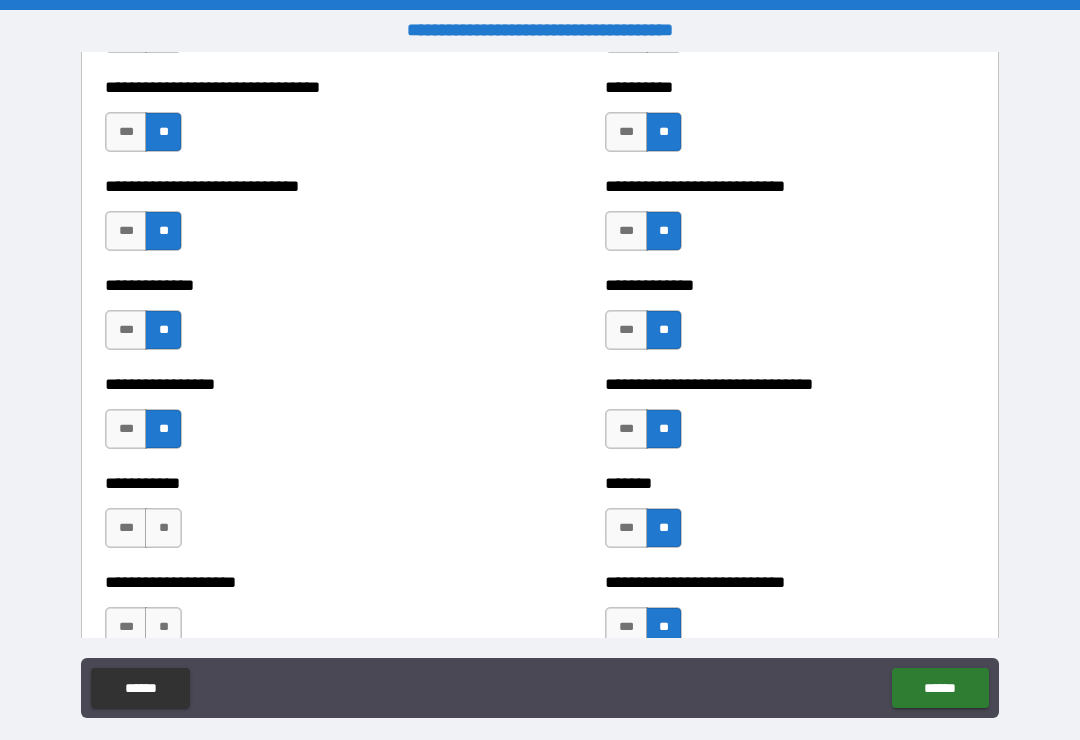 scroll, scrollTop: 7742, scrollLeft: 0, axis: vertical 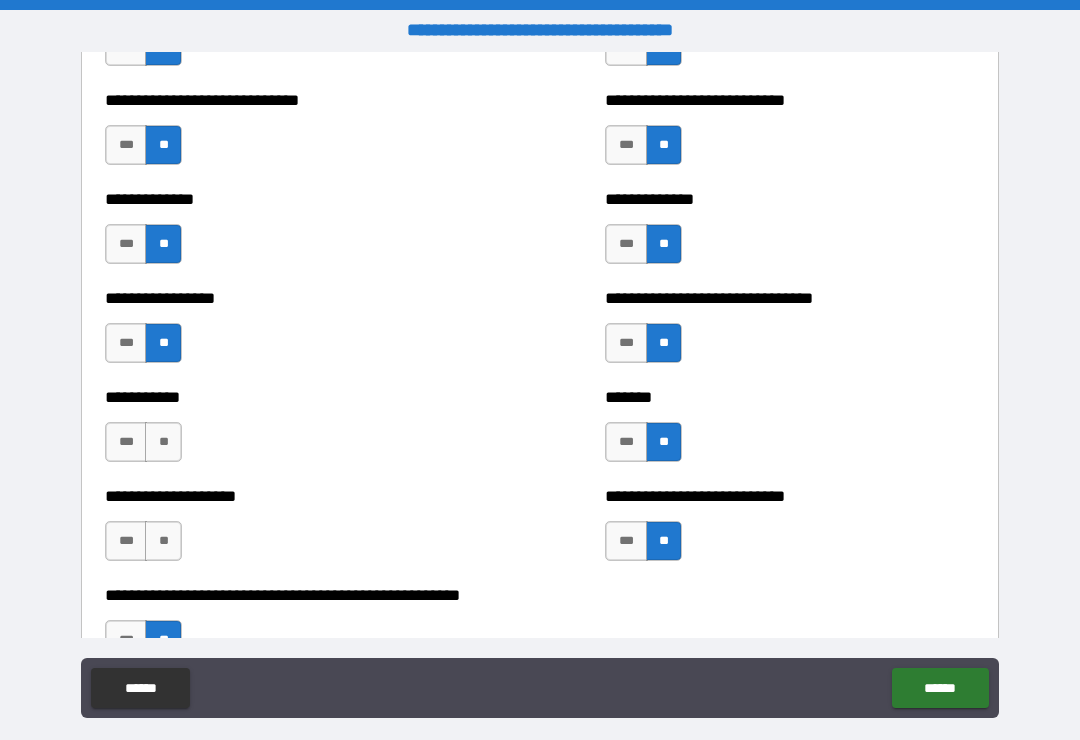 click on "**" at bounding box center [163, 541] 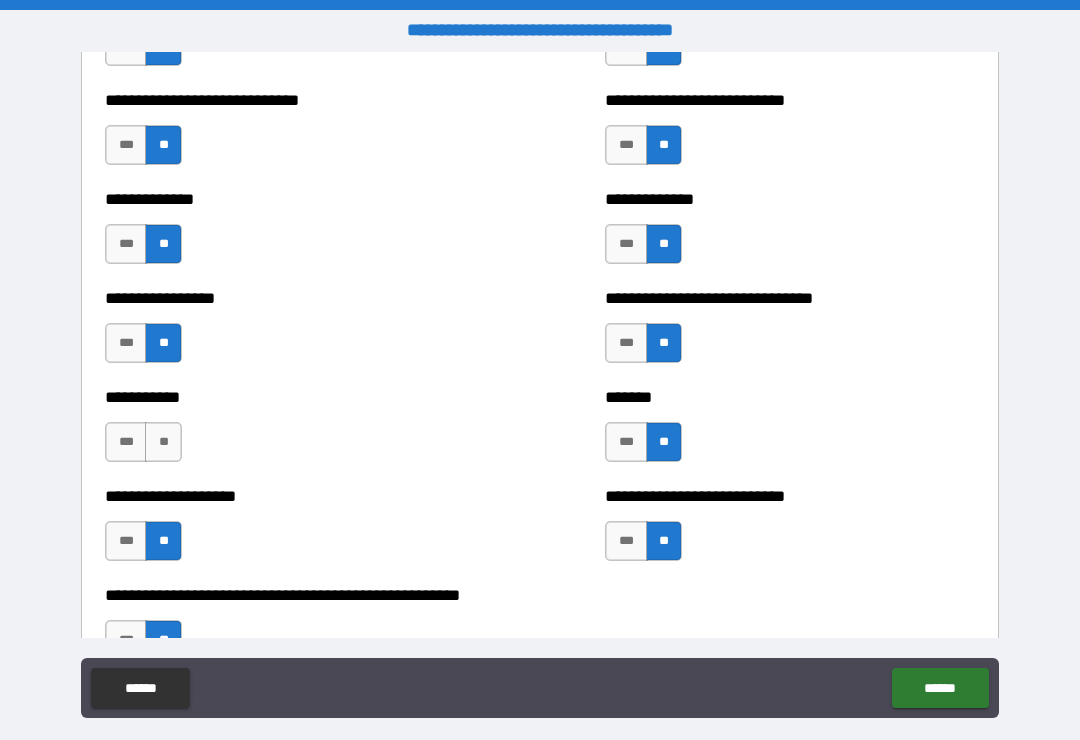 scroll, scrollTop: 7773, scrollLeft: 0, axis: vertical 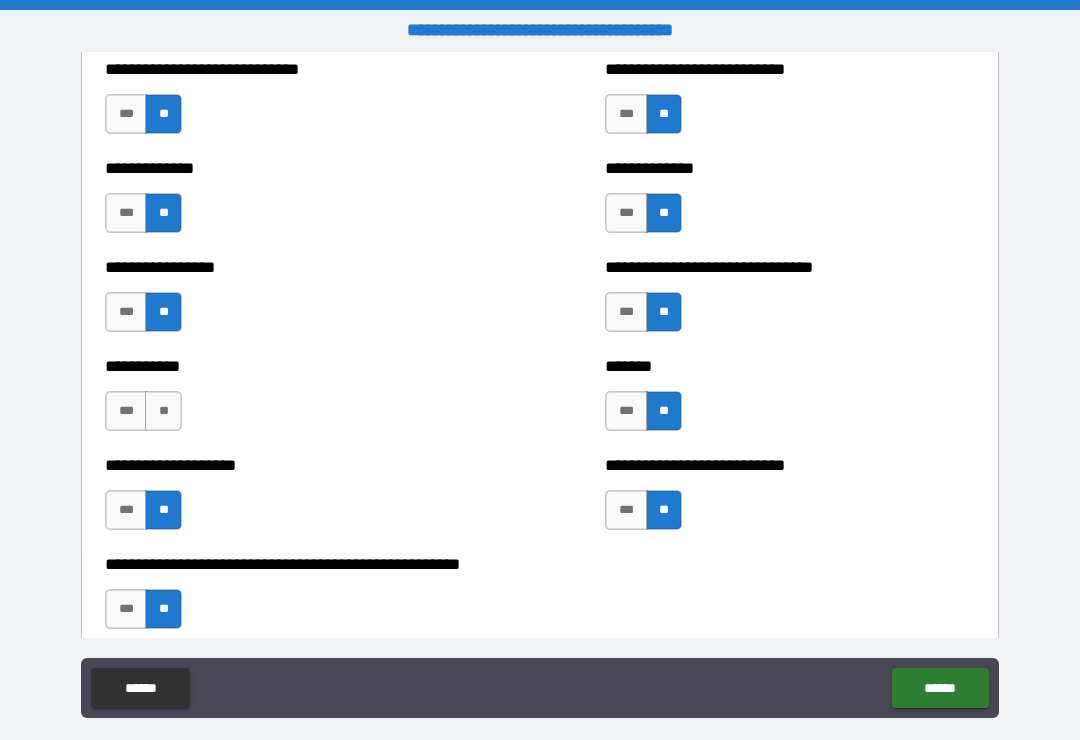 click on "**" at bounding box center (163, 411) 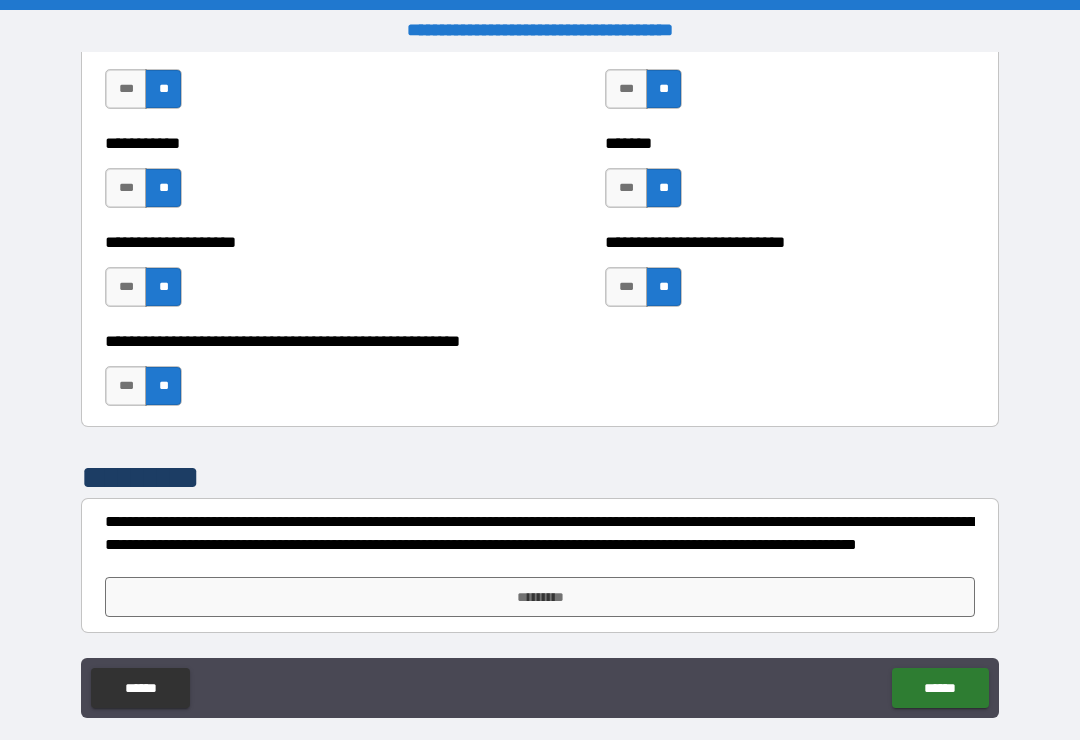 scroll, scrollTop: 7996, scrollLeft: 0, axis: vertical 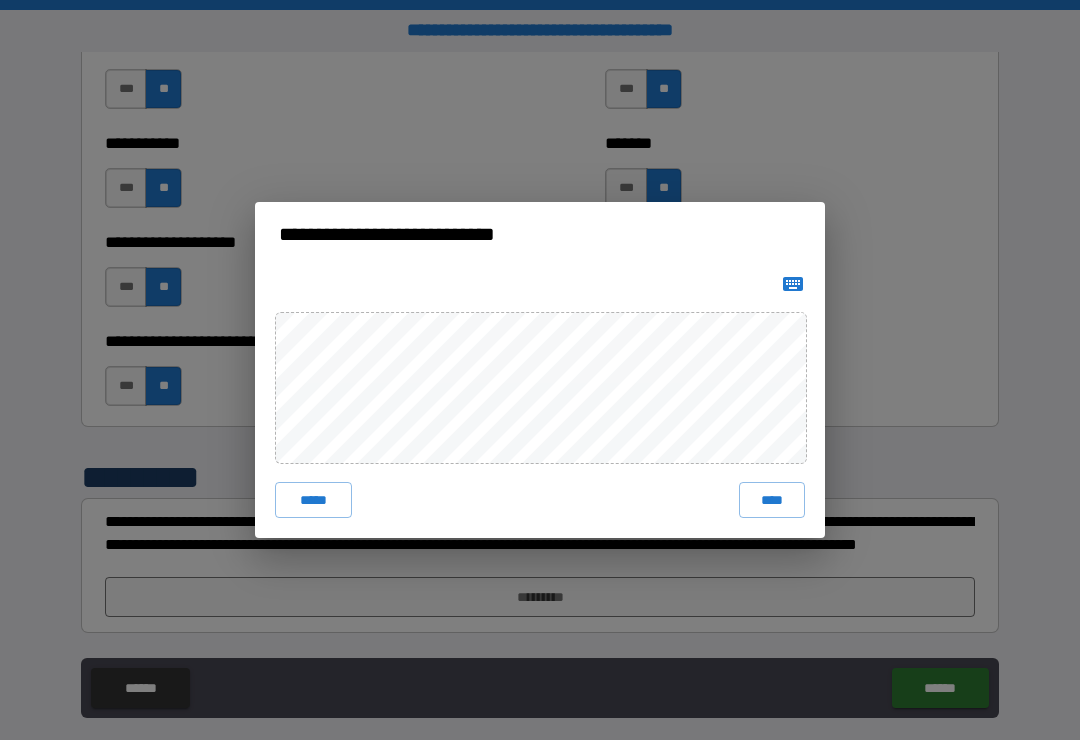 click on "****" at bounding box center [772, 500] 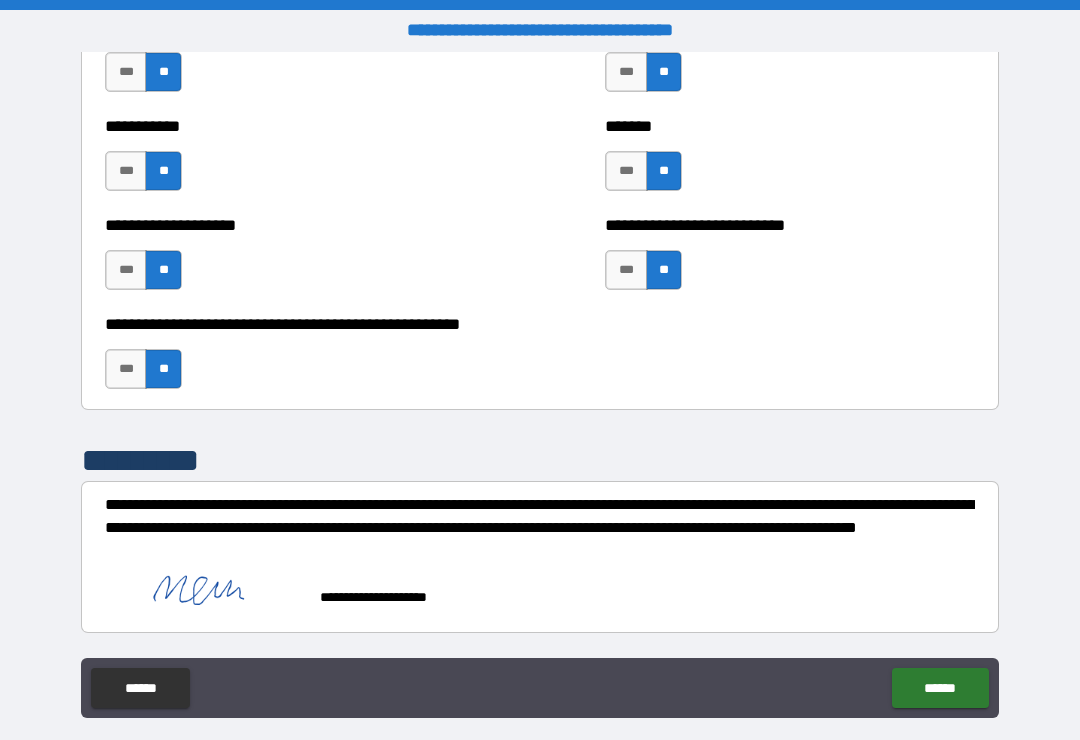 scroll, scrollTop: 8013, scrollLeft: 0, axis: vertical 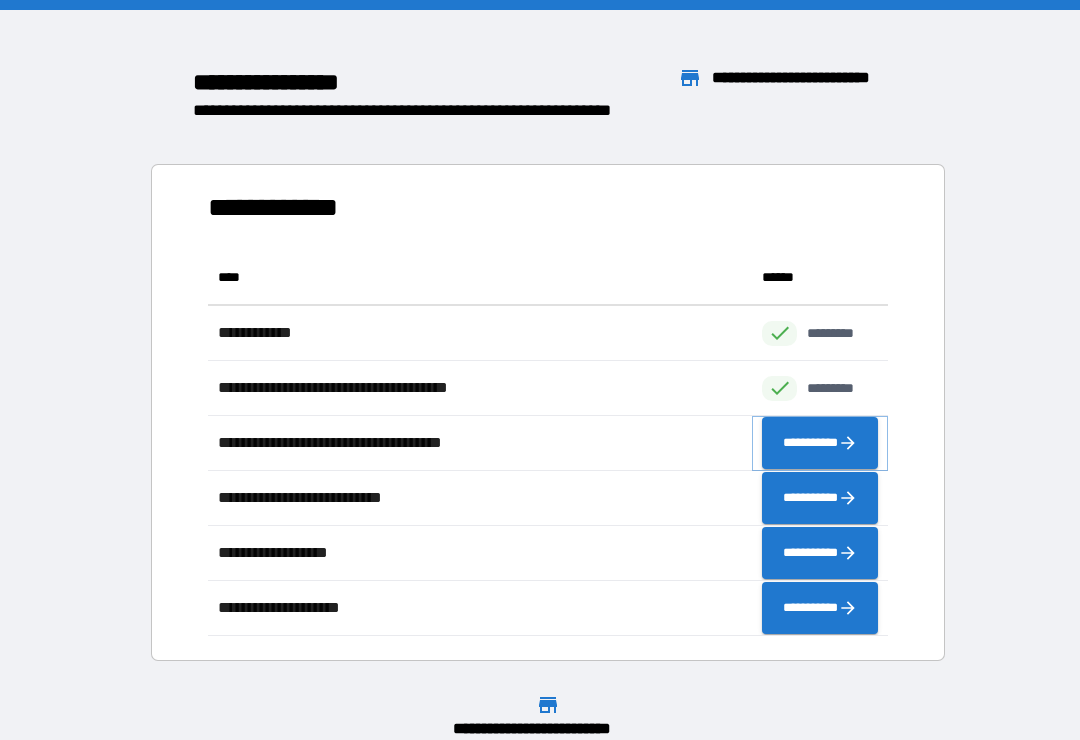 click on "**********" at bounding box center [820, 443] 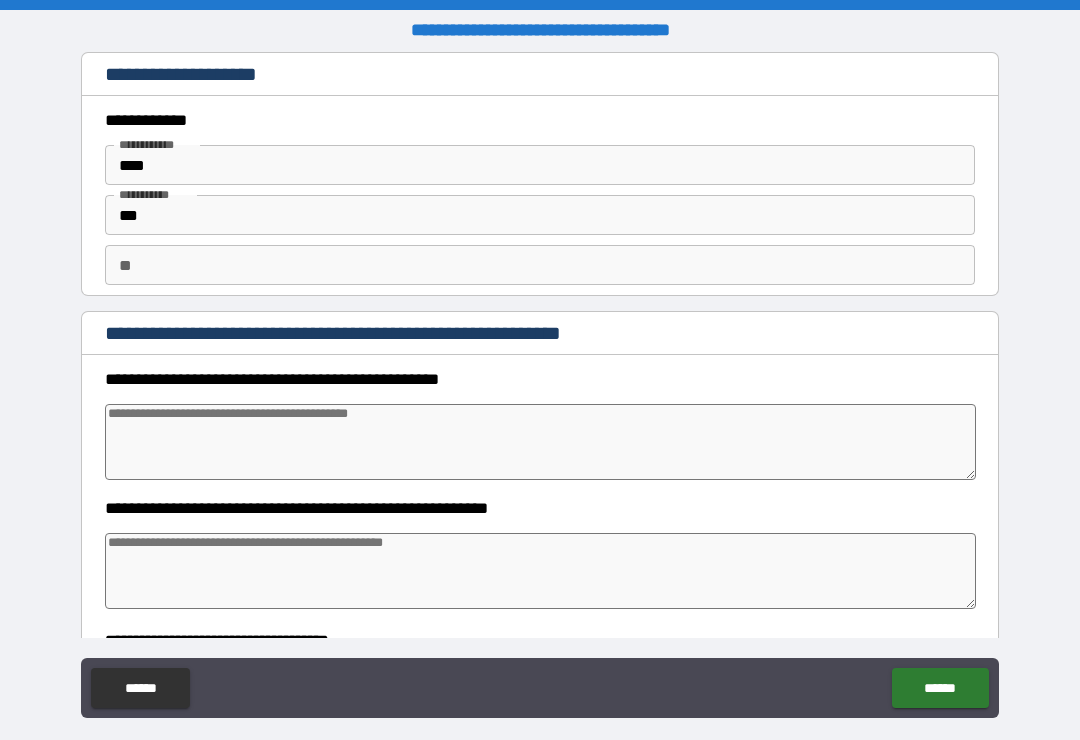 type on "*" 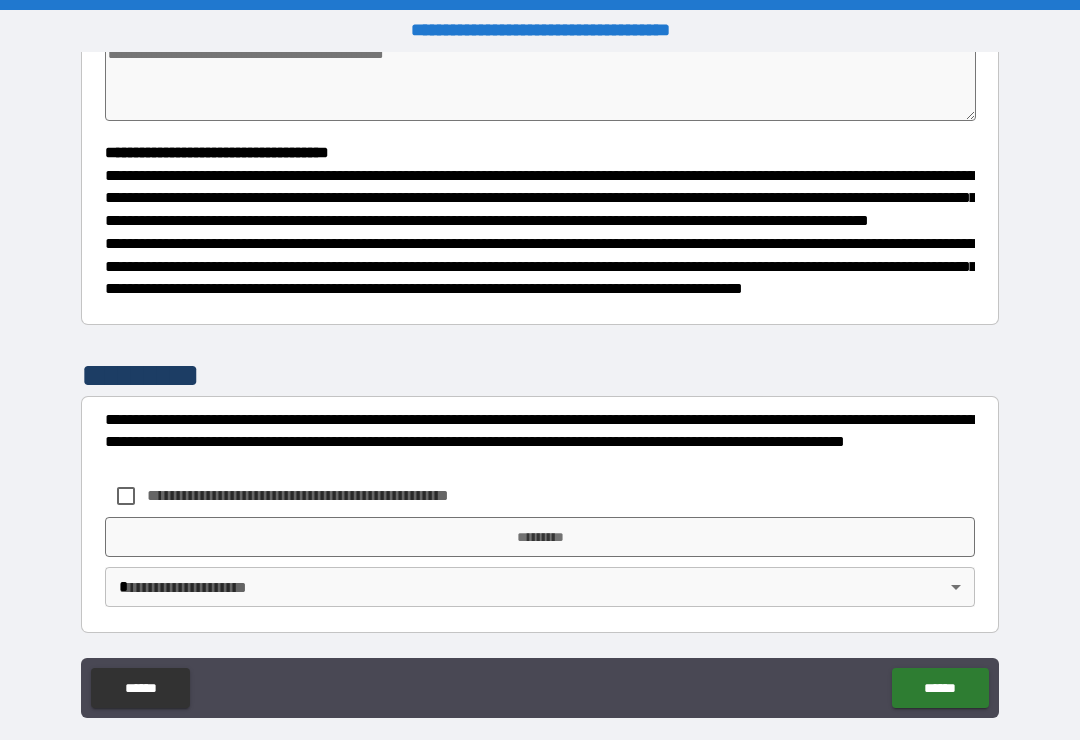 scroll, scrollTop: 526, scrollLeft: 0, axis: vertical 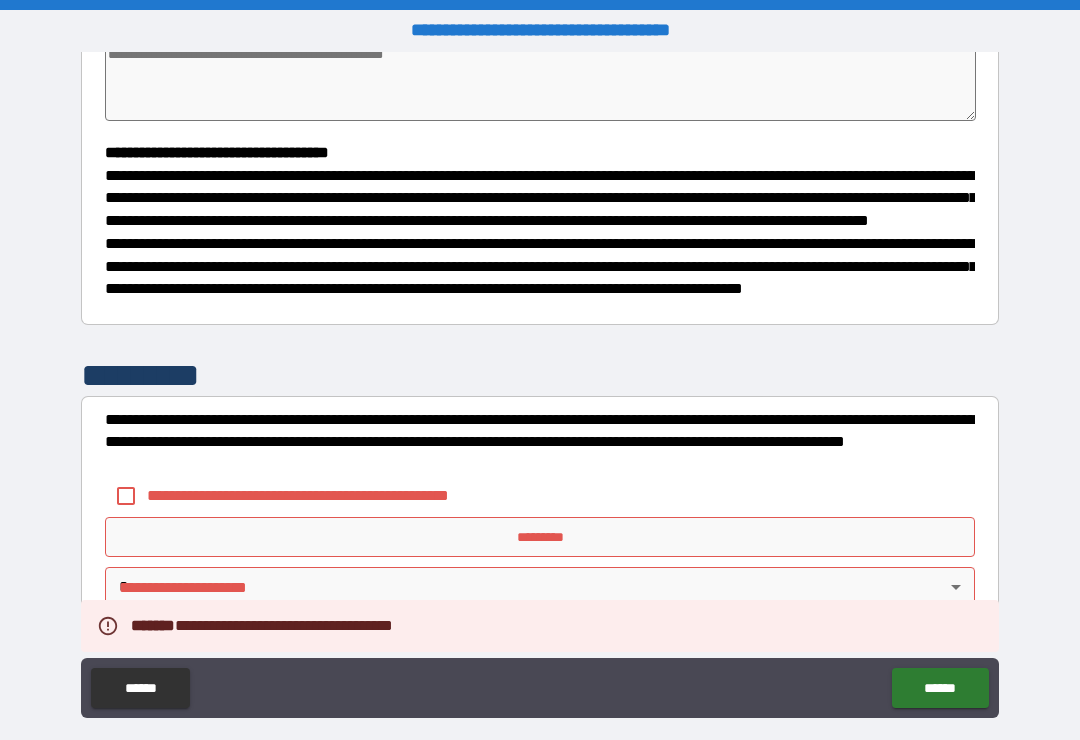 type on "*" 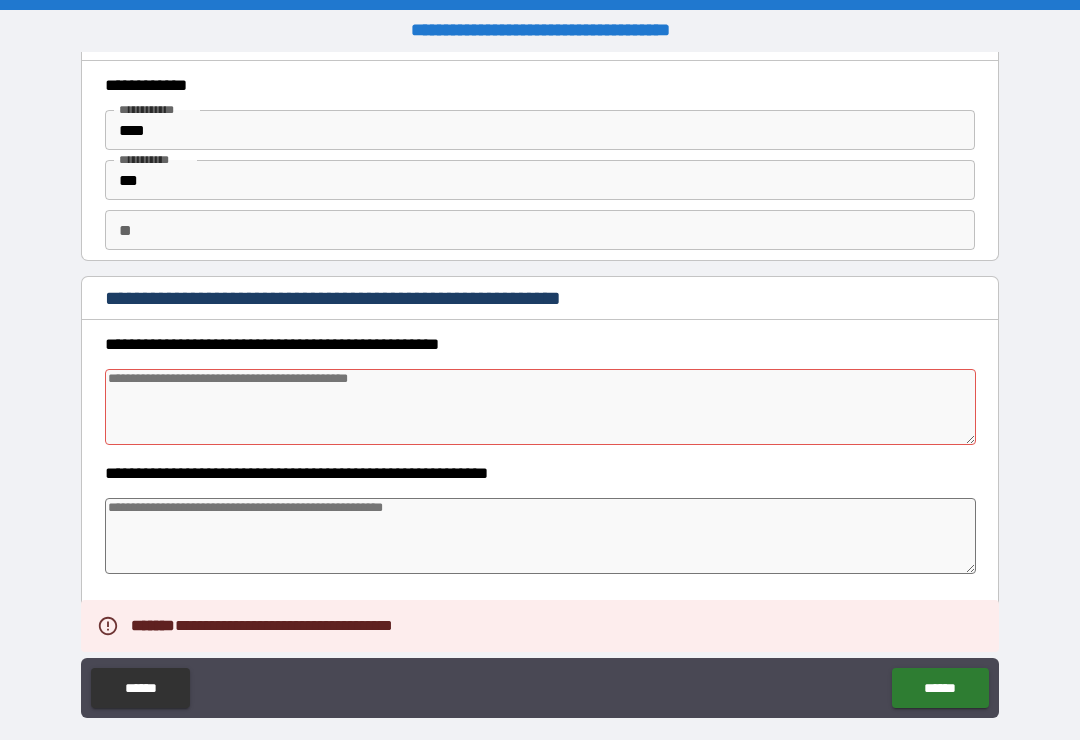 scroll, scrollTop: 27, scrollLeft: 0, axis: vertical 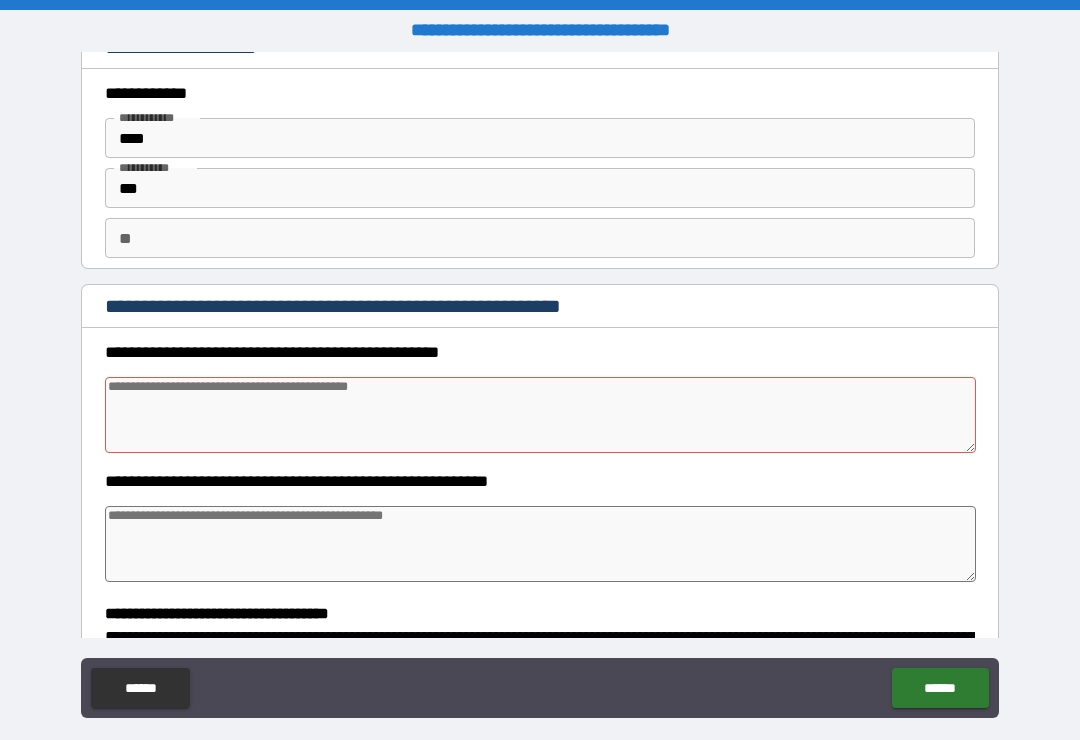 click on "**********" at bounding box center [540, 388] 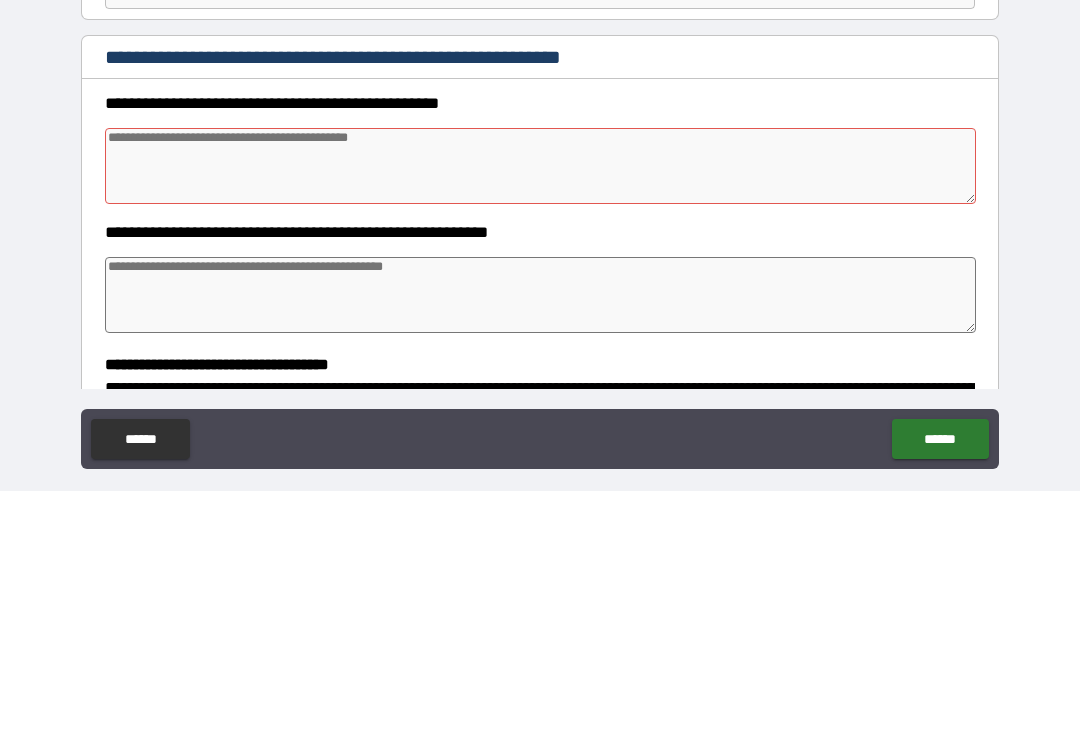 type on "*" 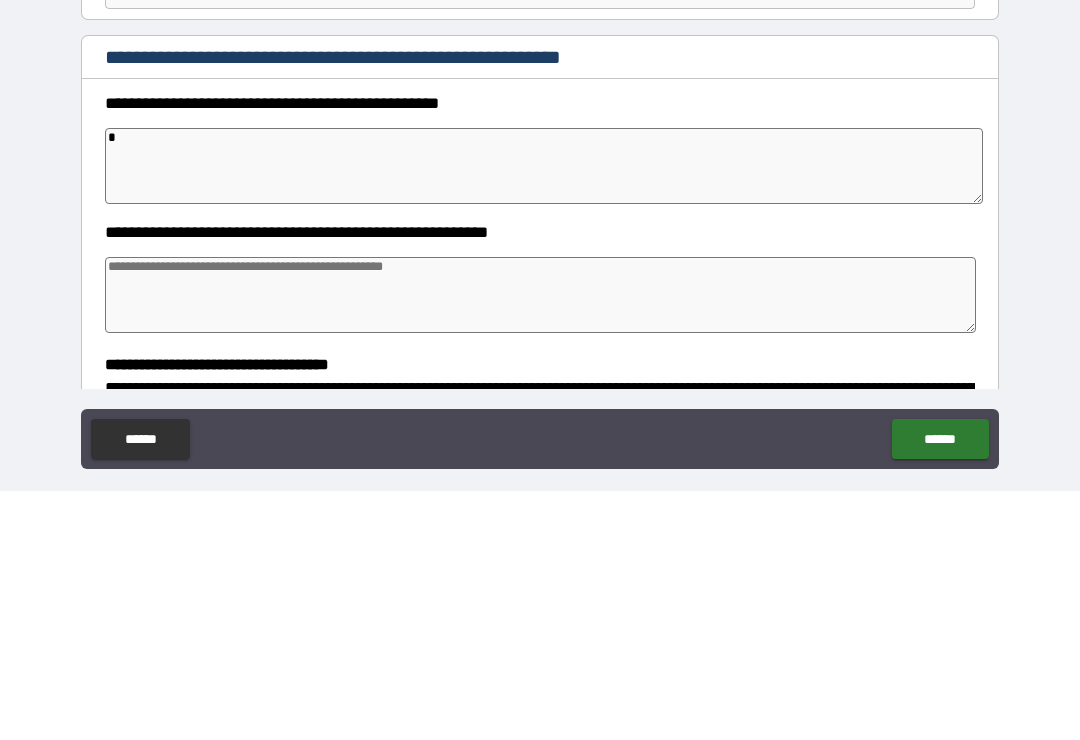 type on "*" 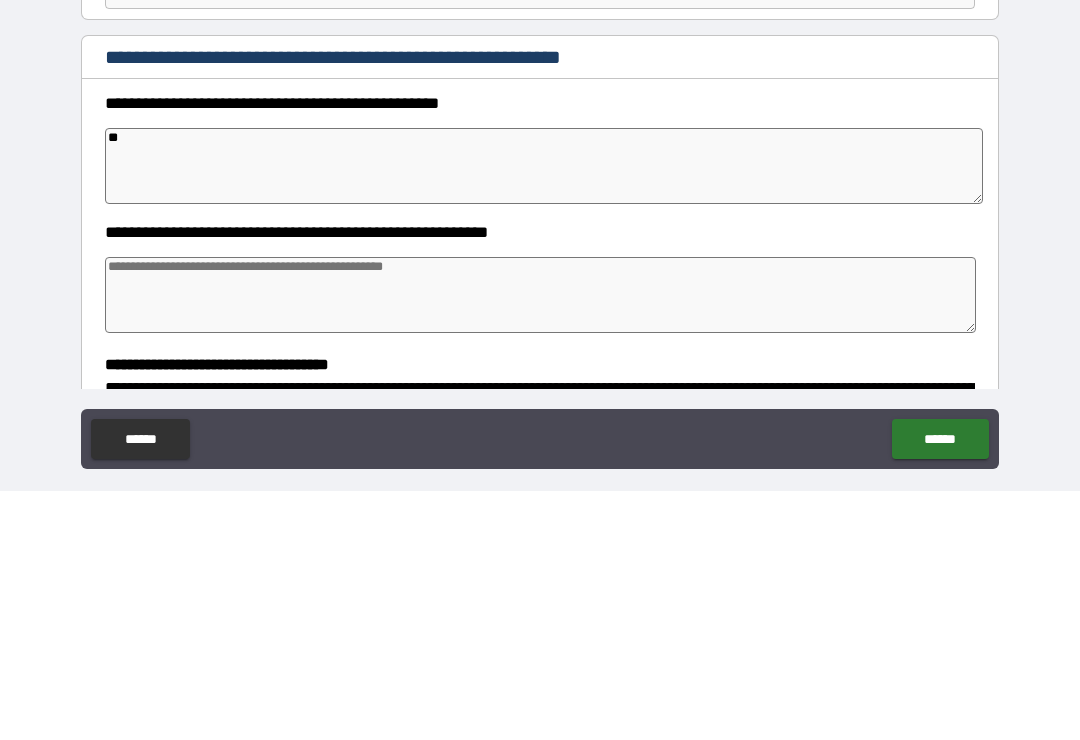 type on "*" 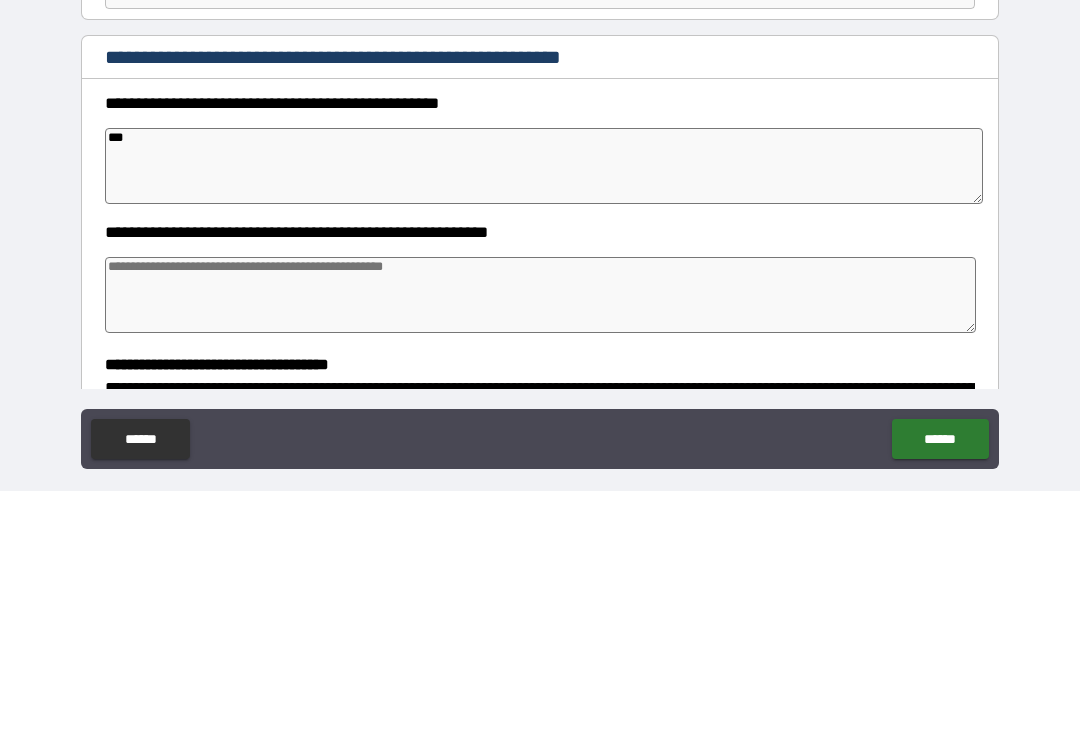 type on "*" 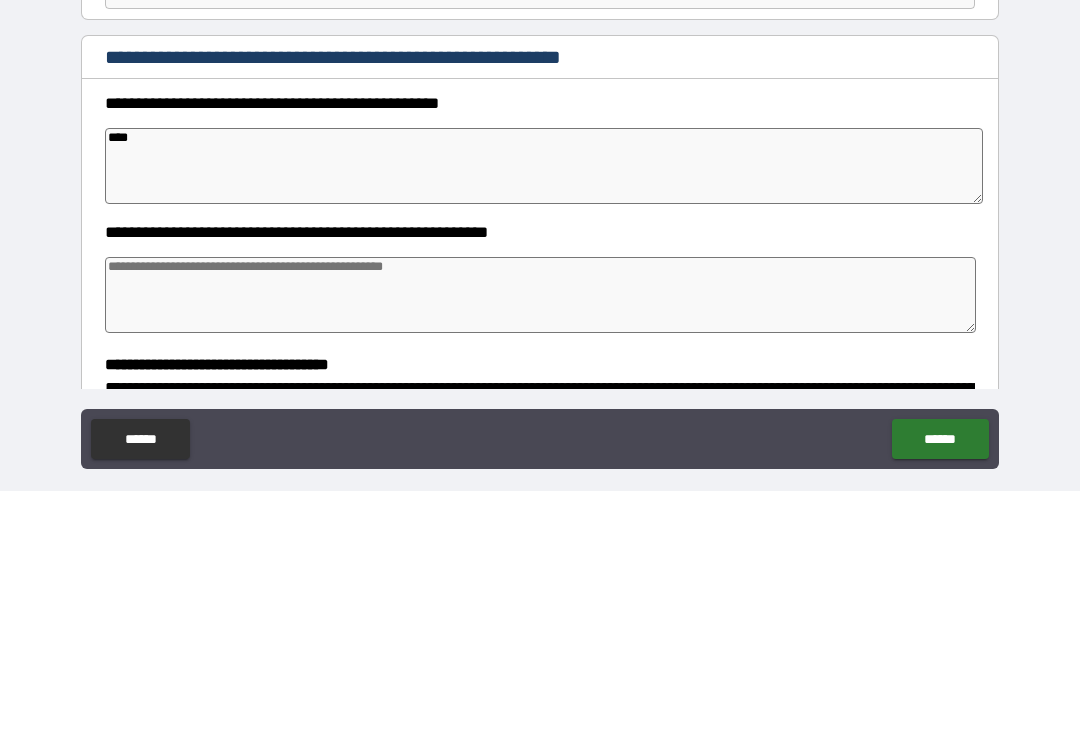 type on "*" 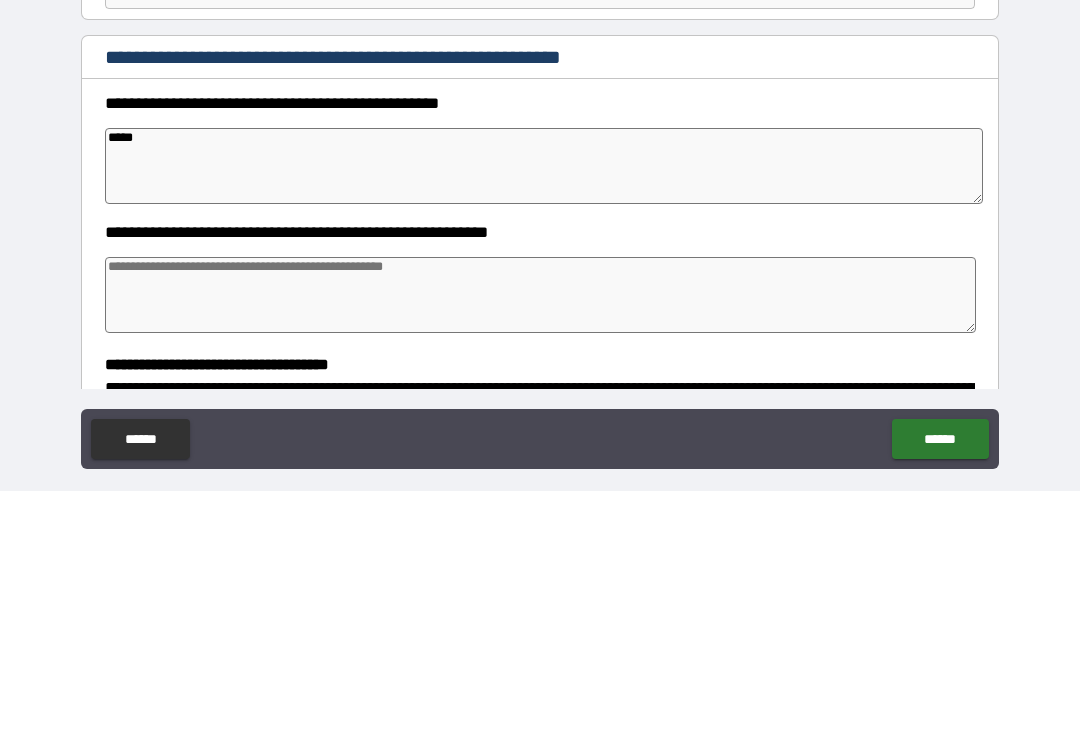 type on "*" 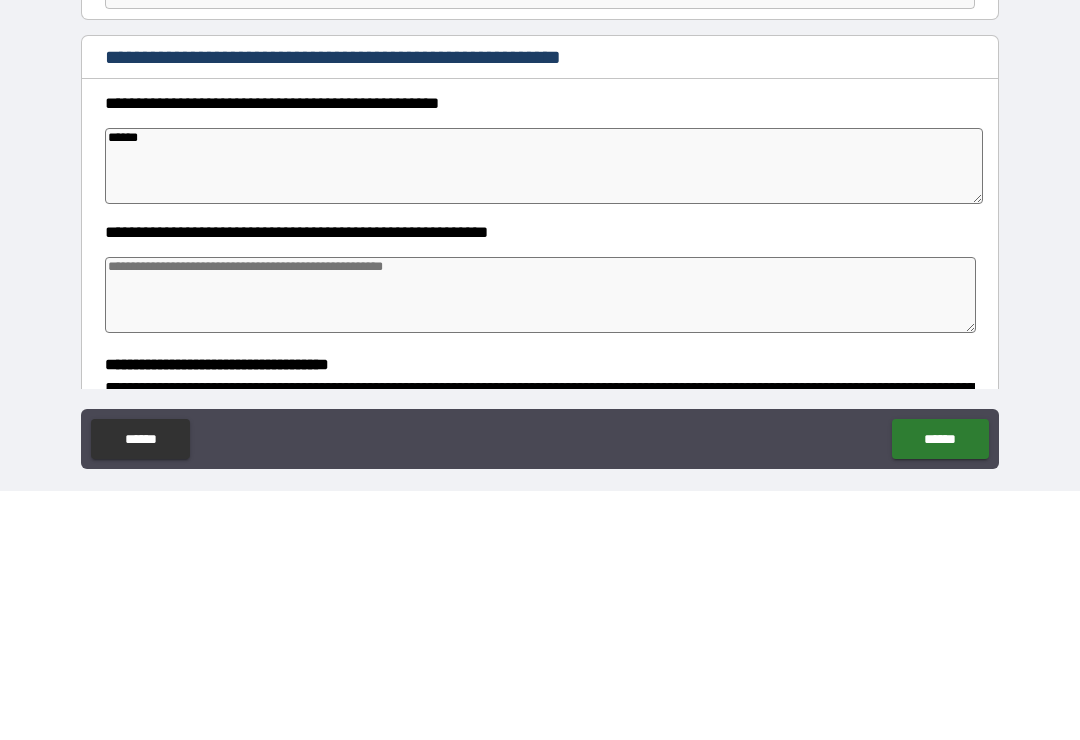 type on "*" 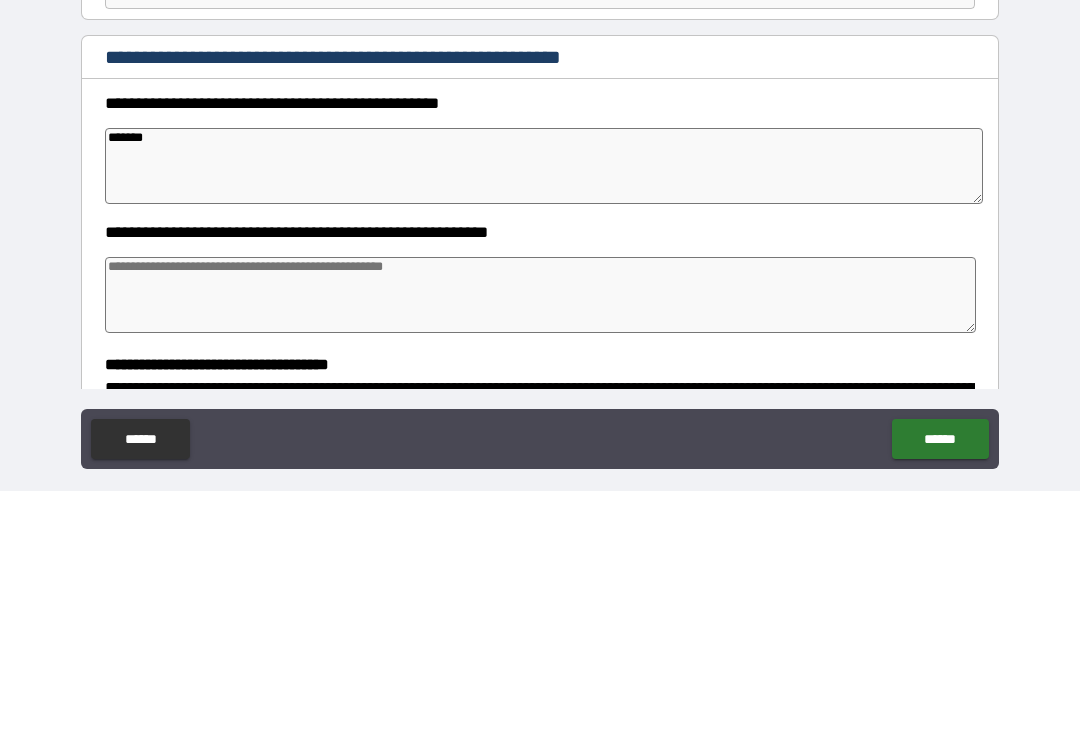 type on "*" 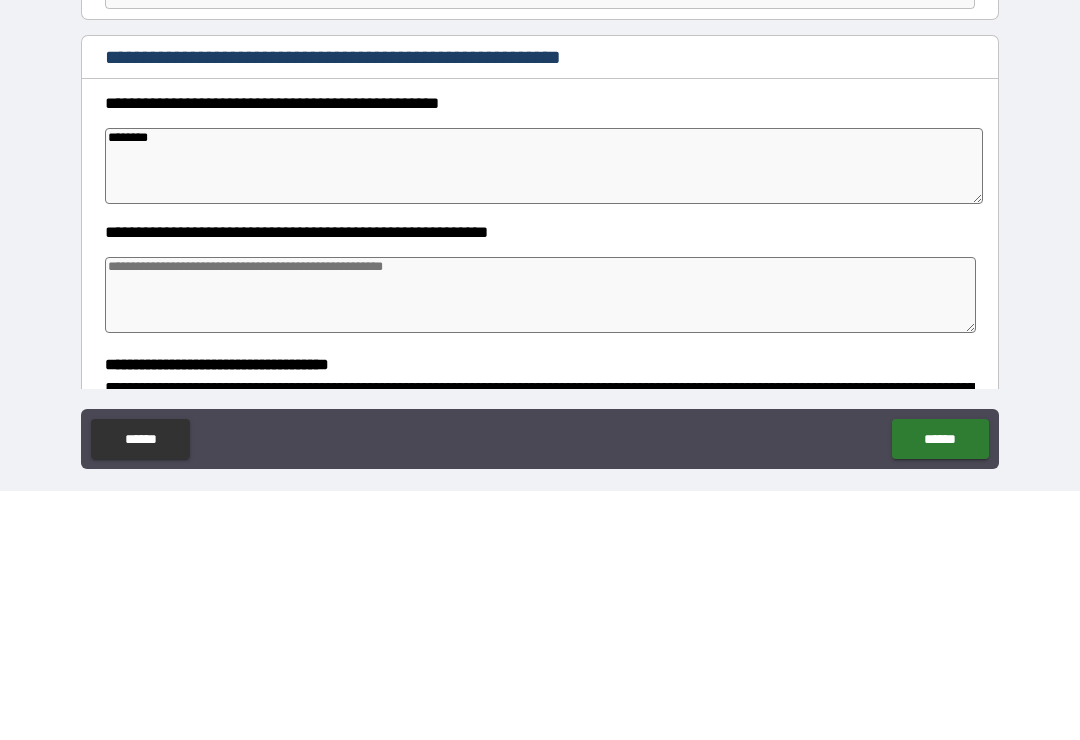 type on "*" 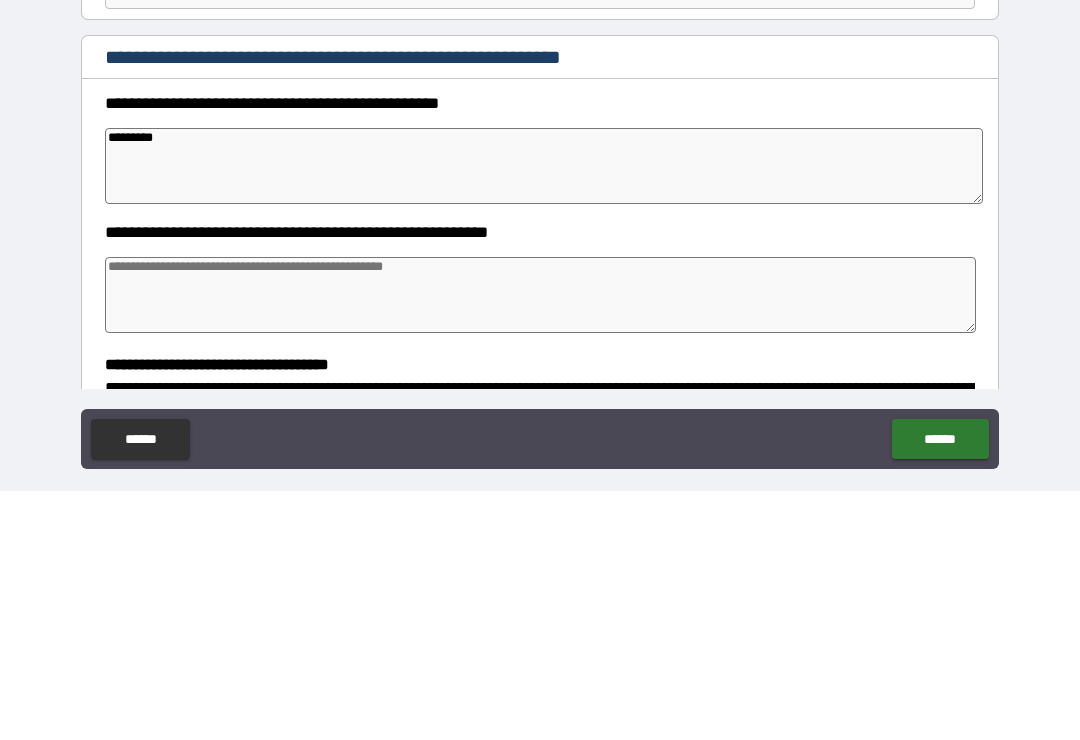 type on "*" 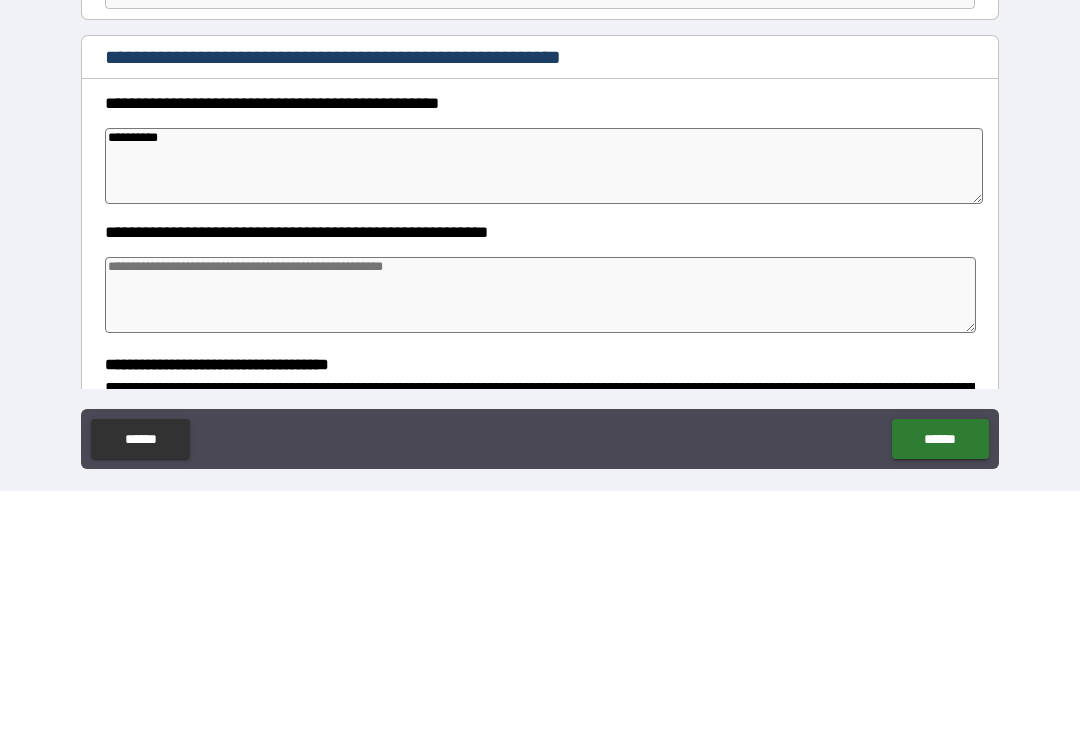 type on "*" 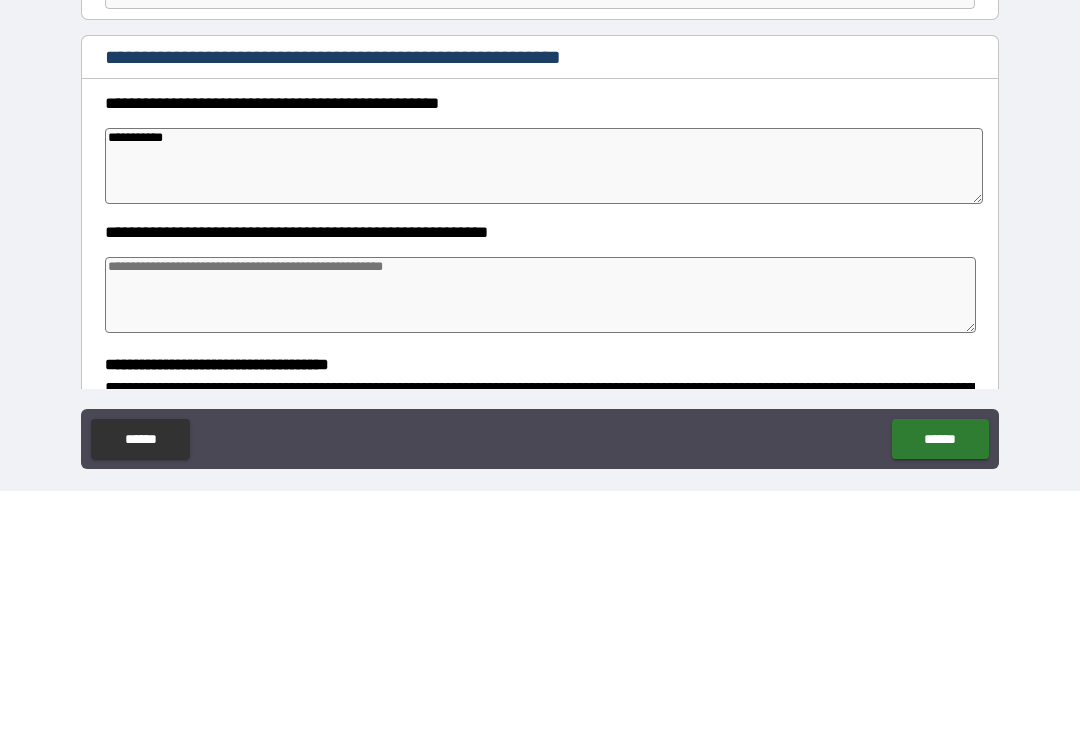 type on "*" 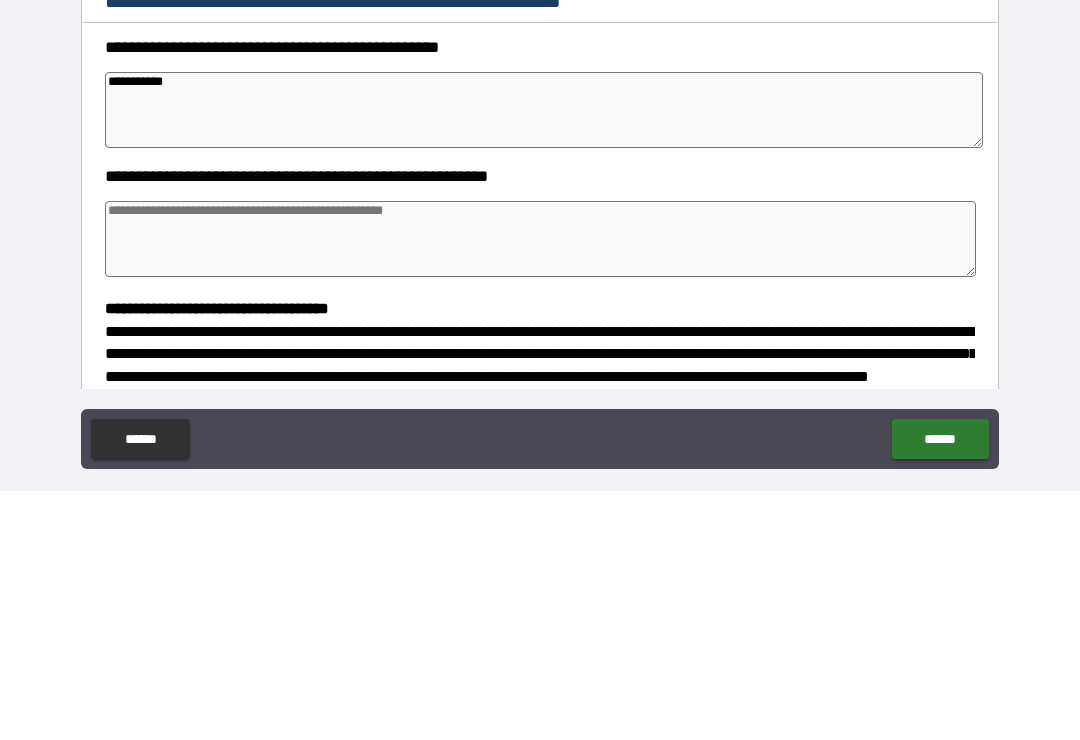 scroll, scrollTop: 67, scrollLeft: 0, axis: vertical 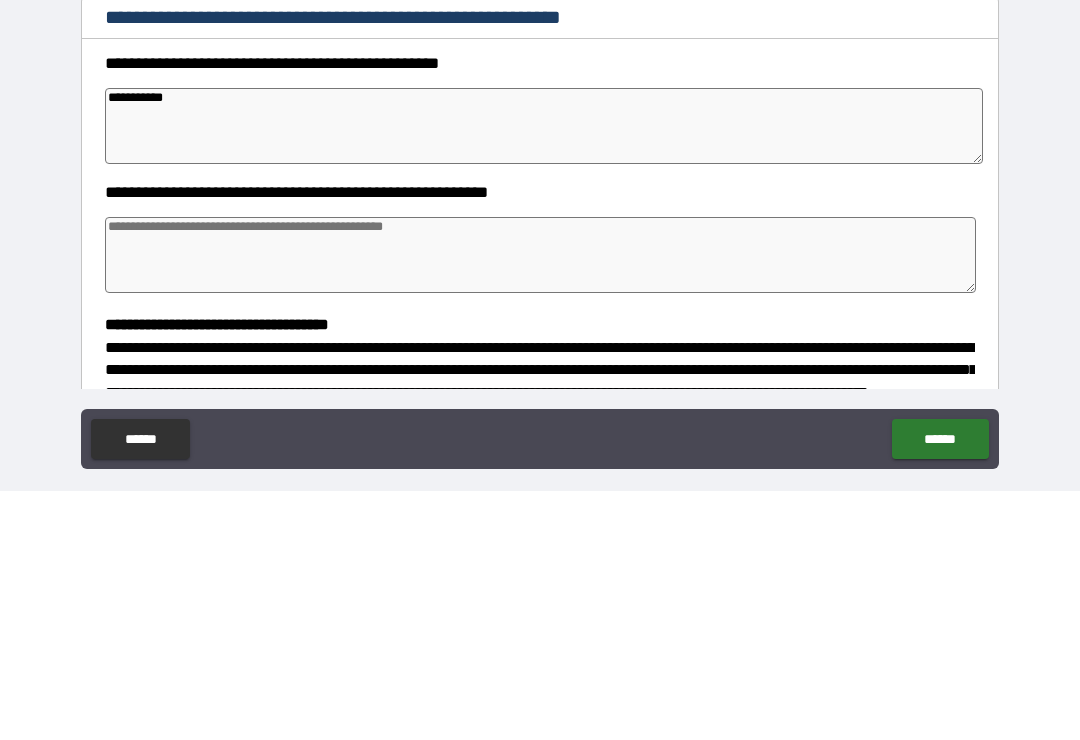 click on "**********" at bounding box center [544, 375] 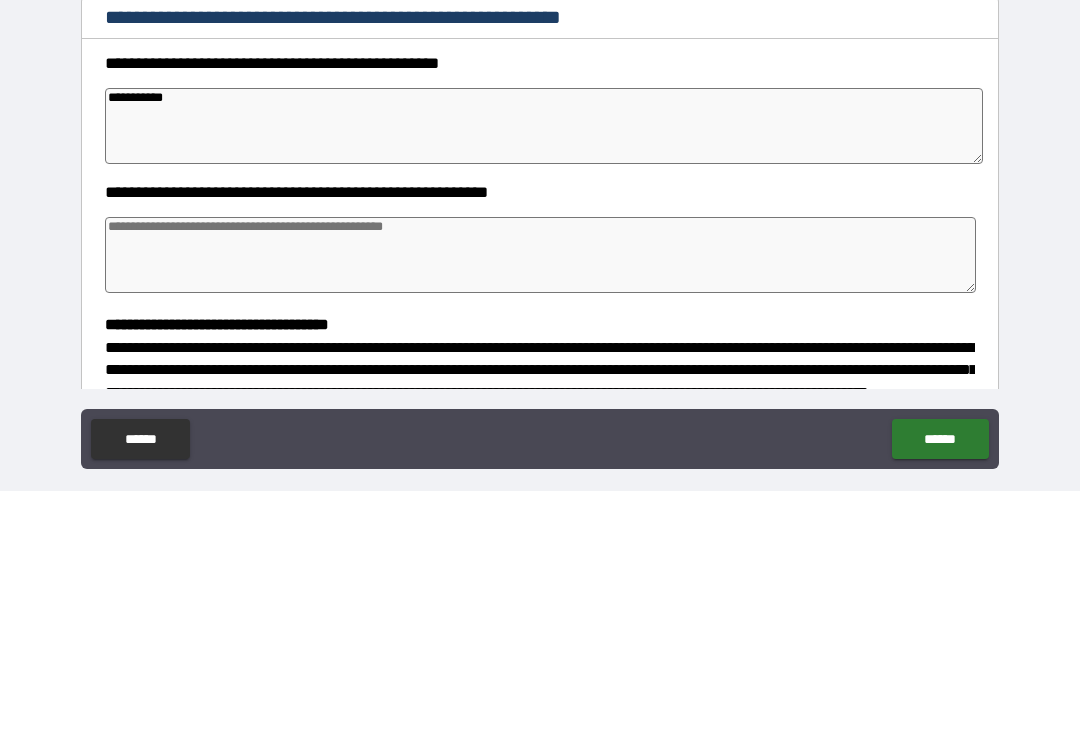 type on "**********" 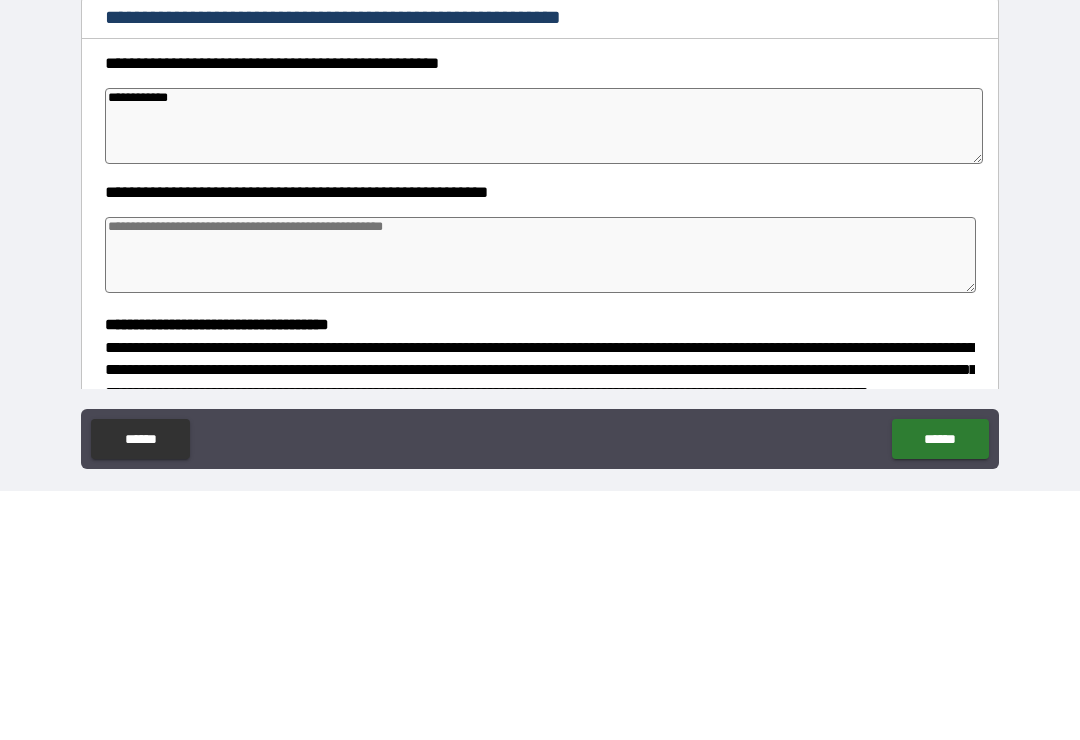 type on "*" 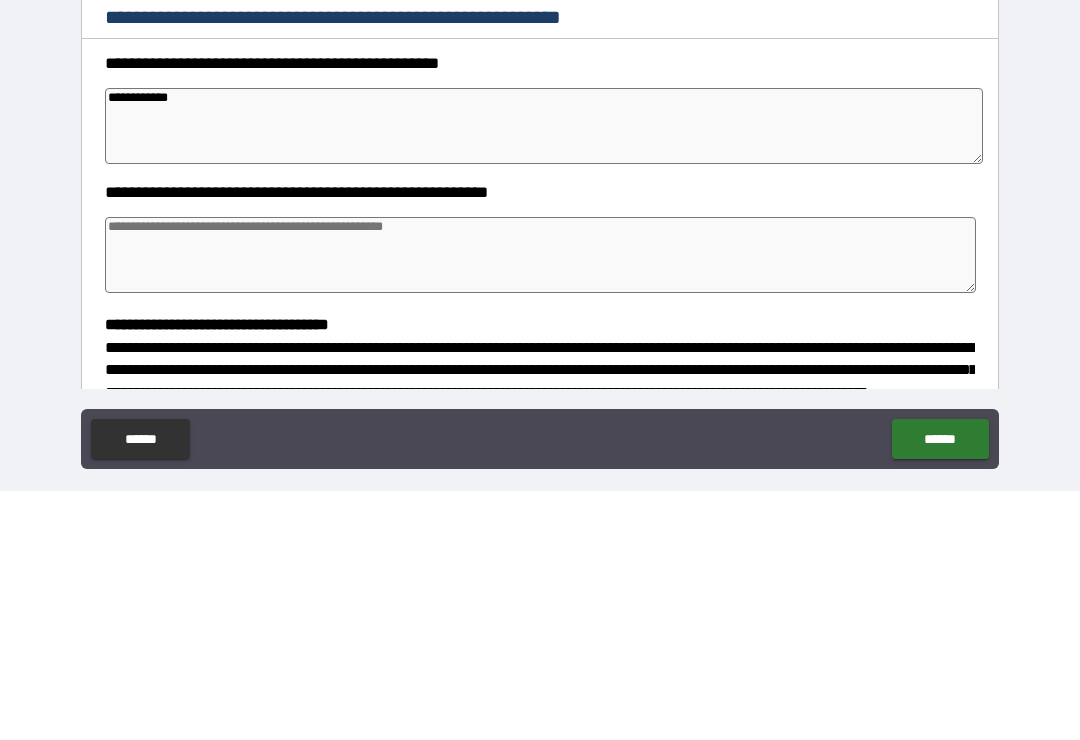 type on "*" 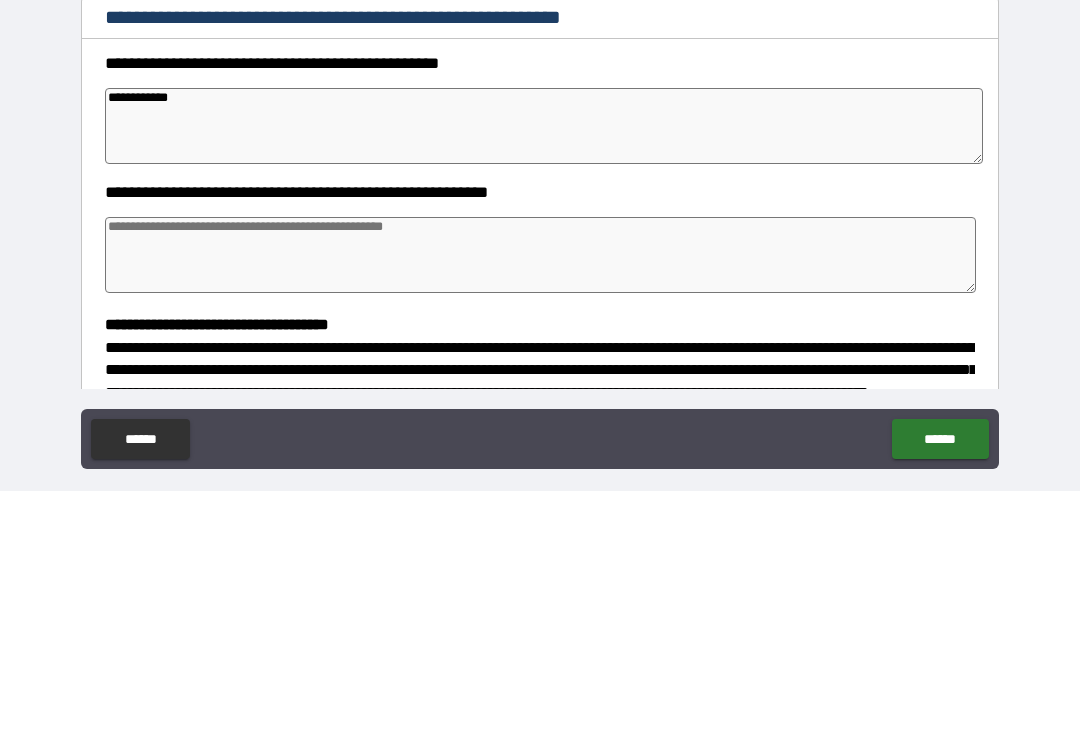 type on "*" 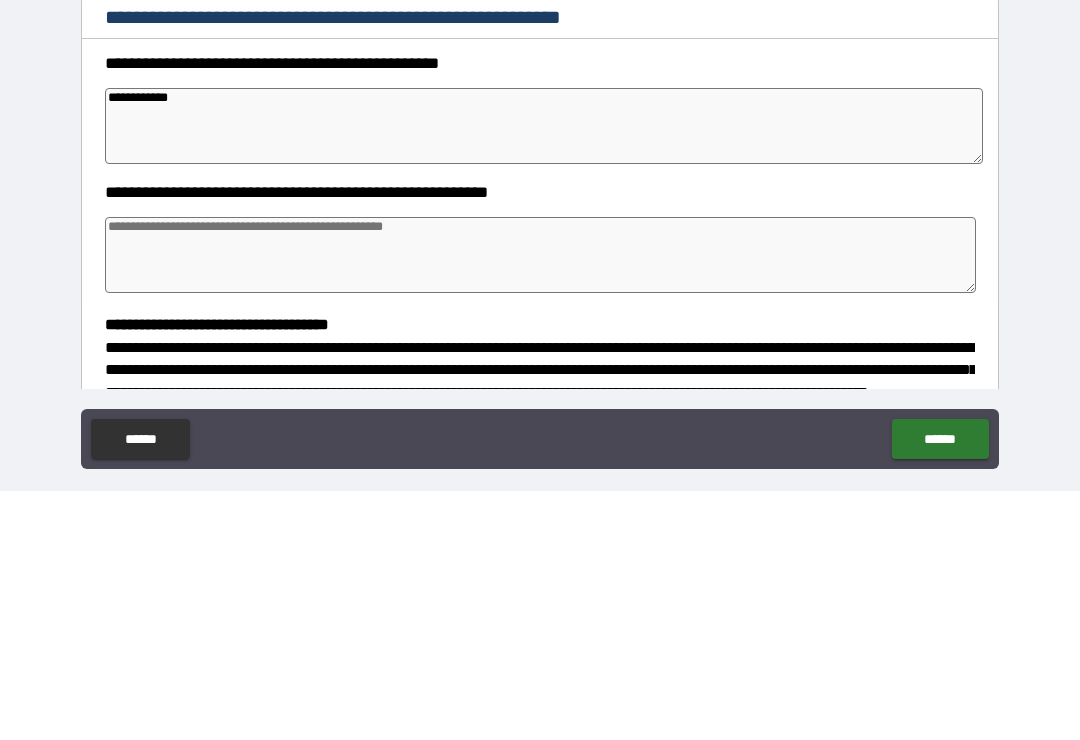 type on "**********" 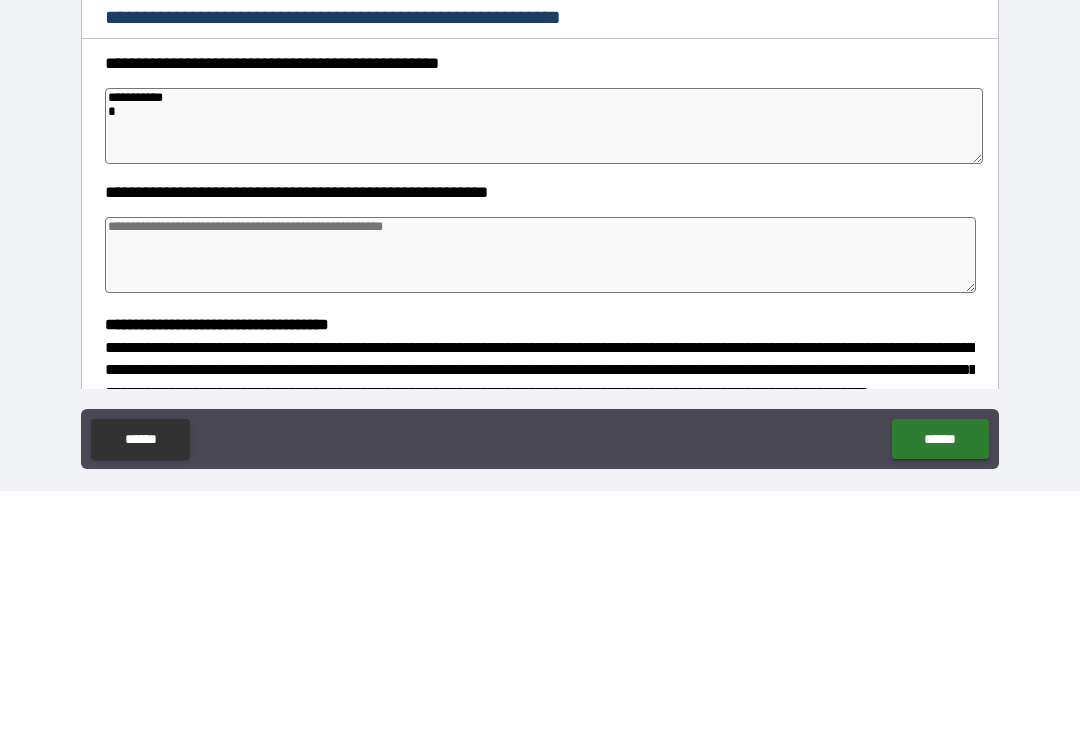 type on "*" 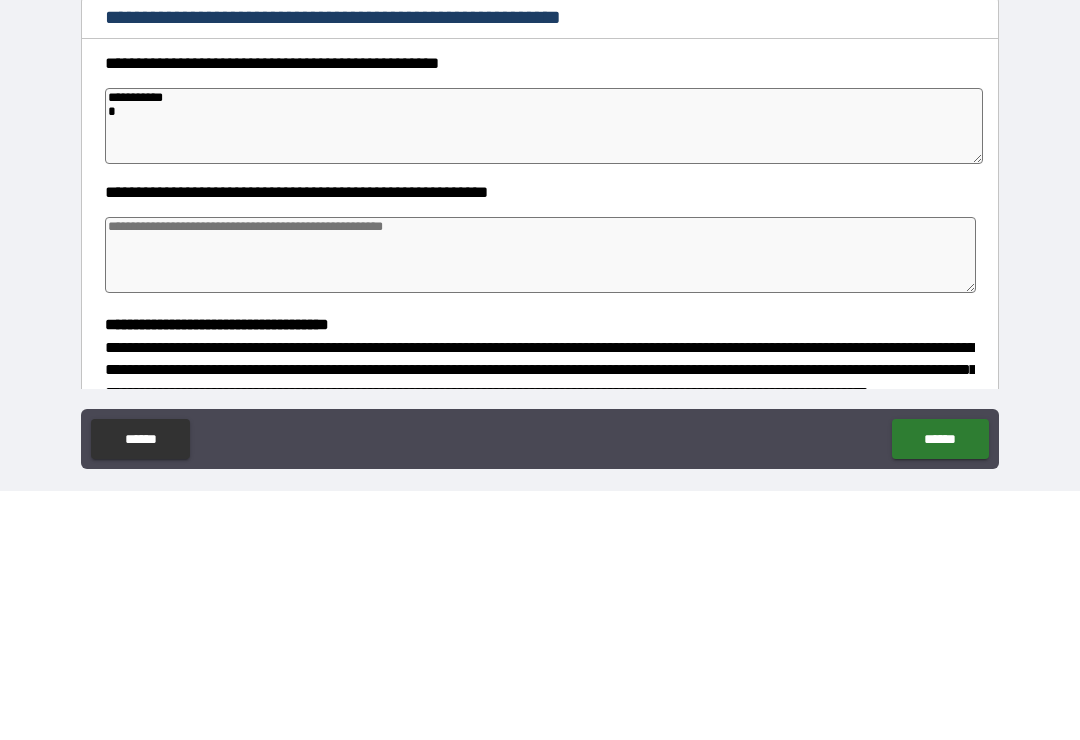 type on "*" 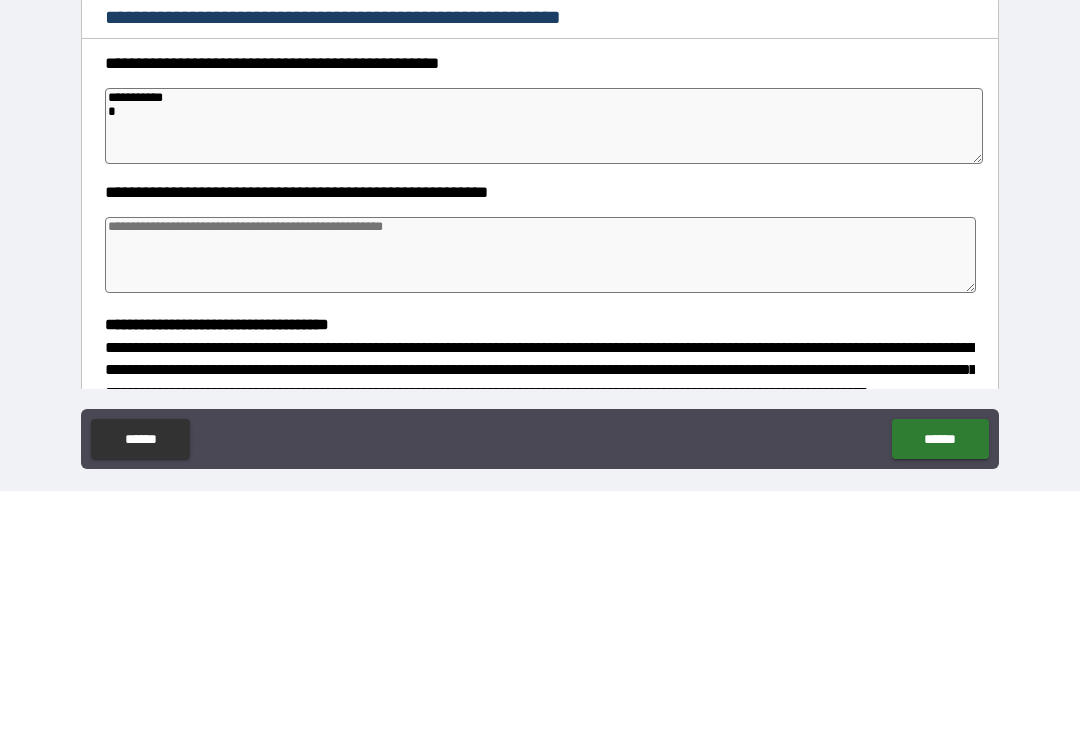 type on "*" 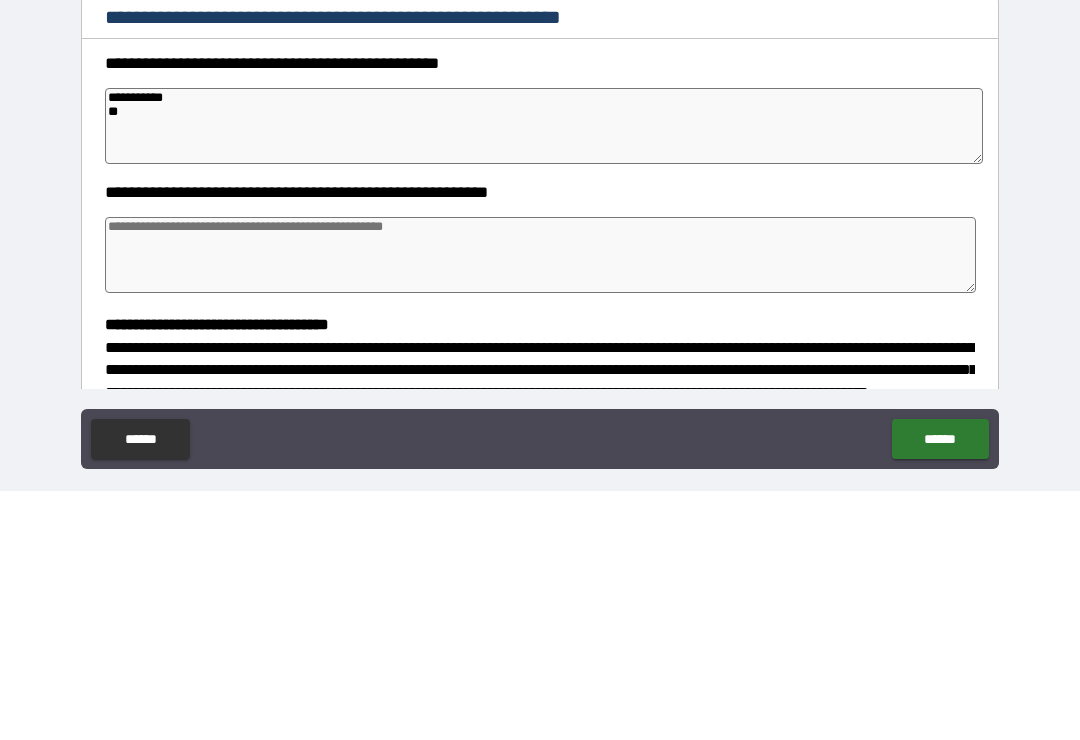 type on "*" 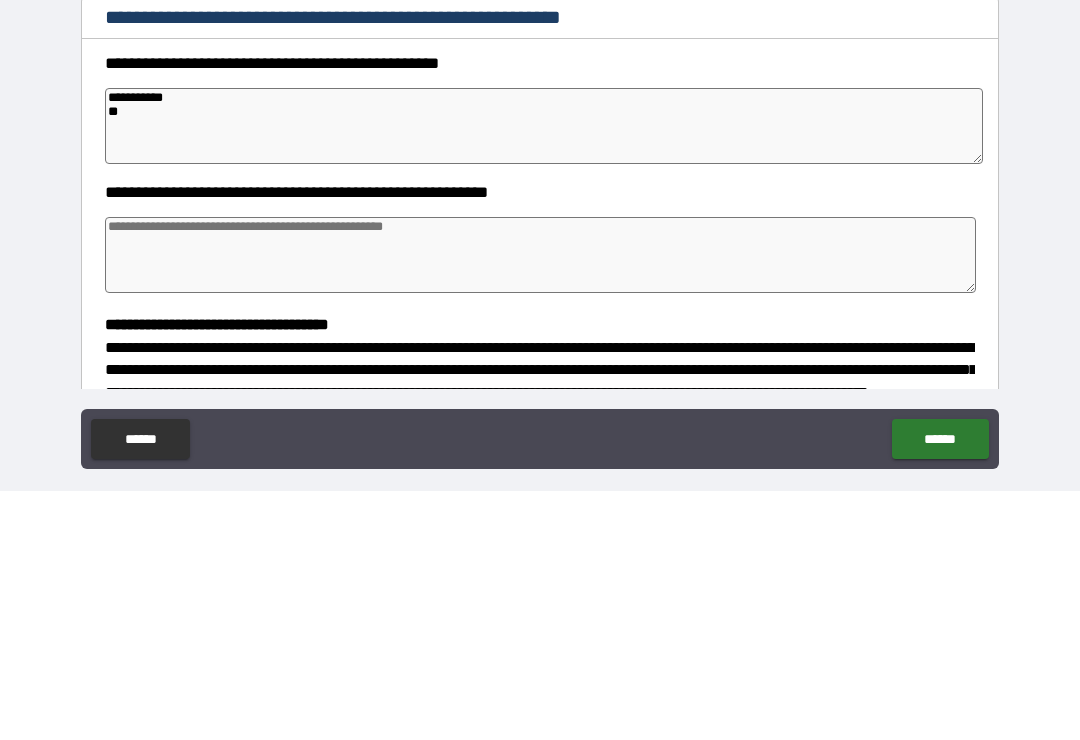 type on "*" 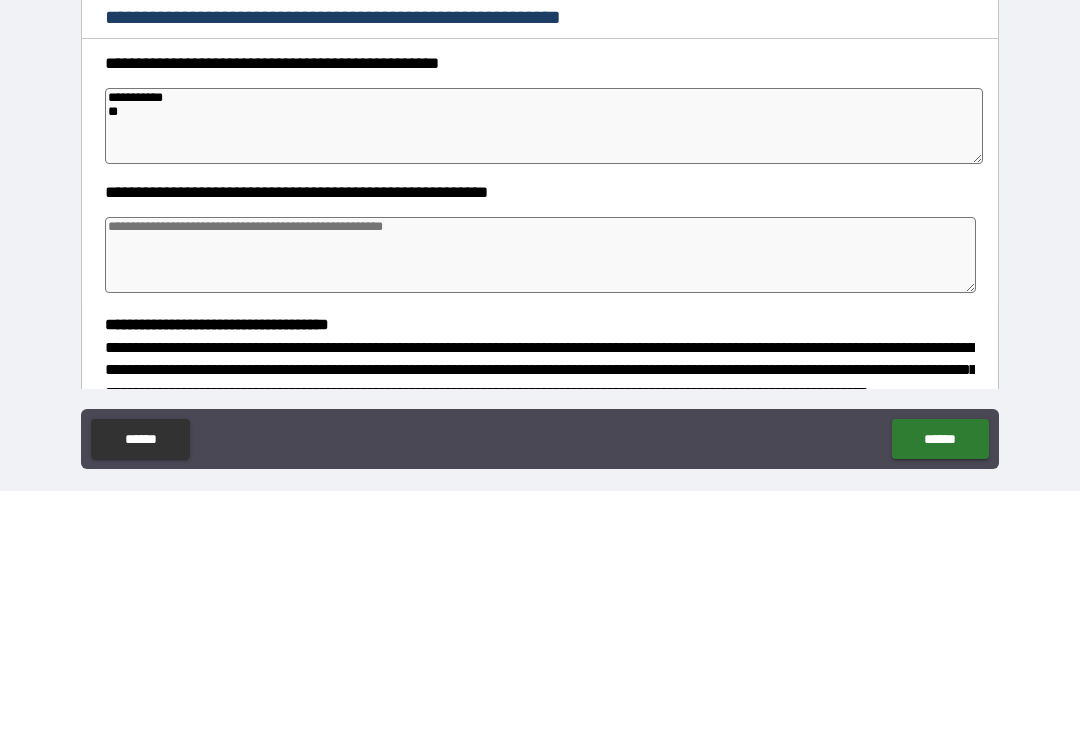 type on "*" 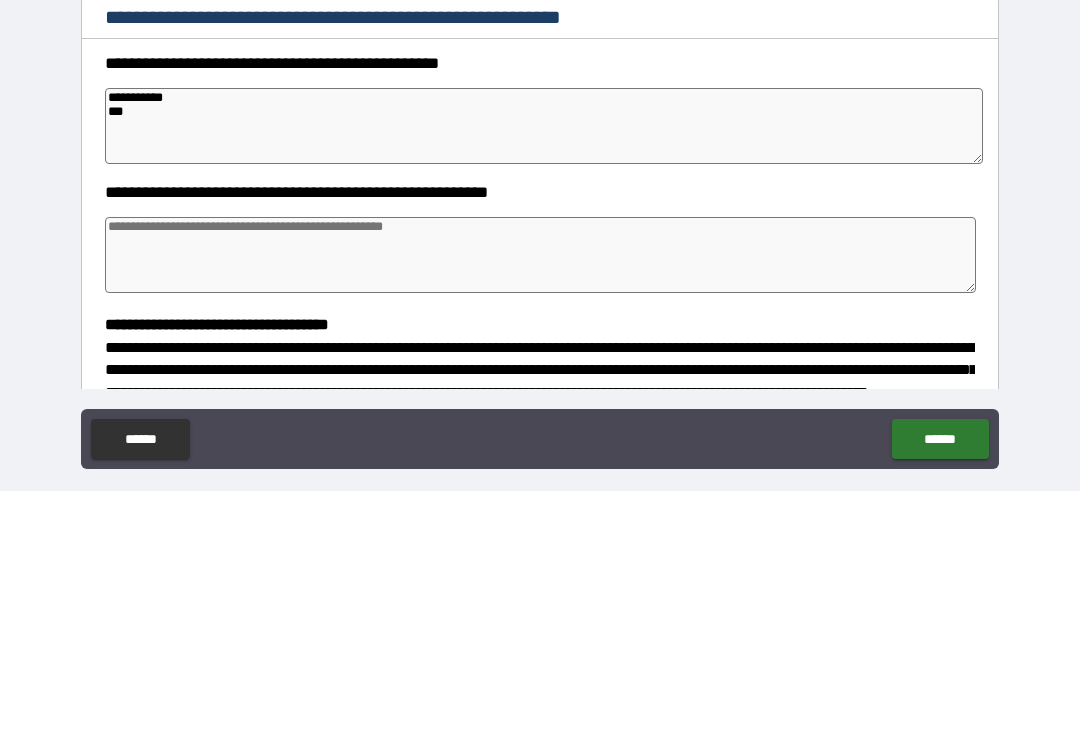 type on "*" 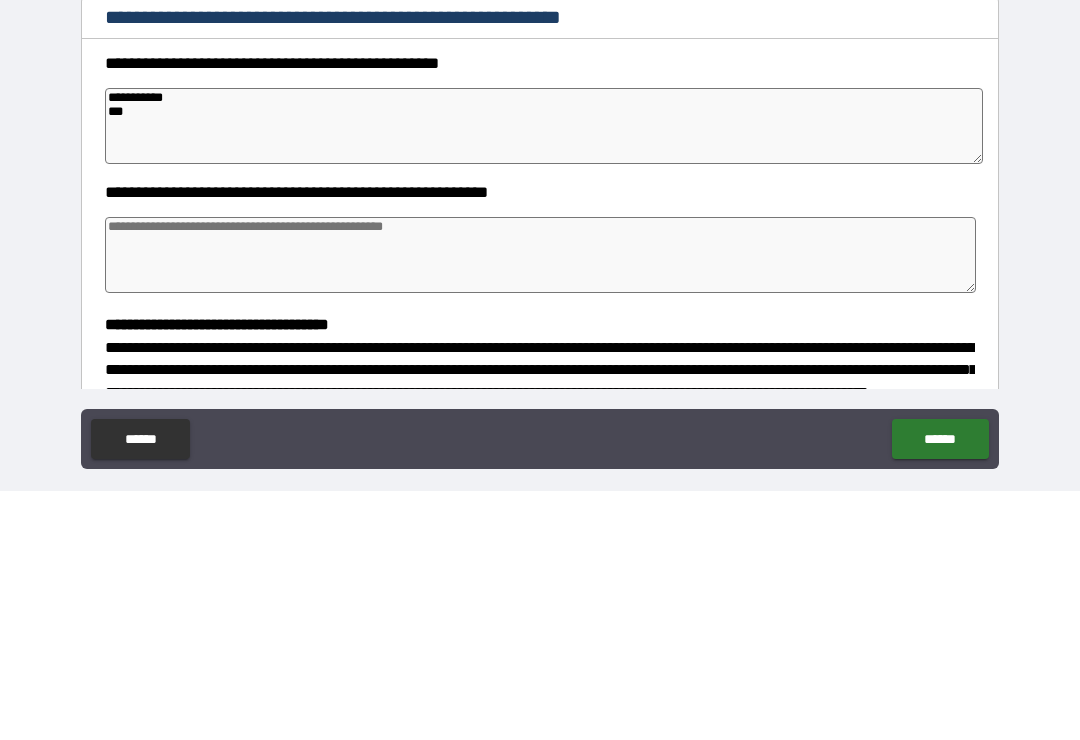 type on "*" 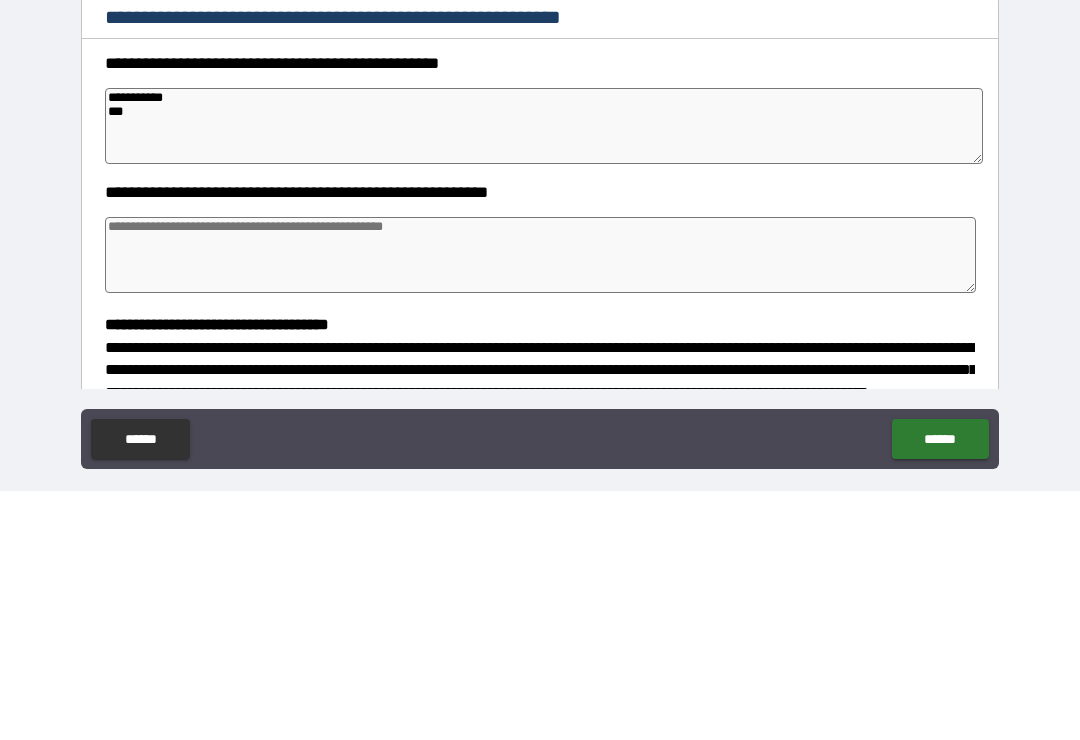 type on "*" 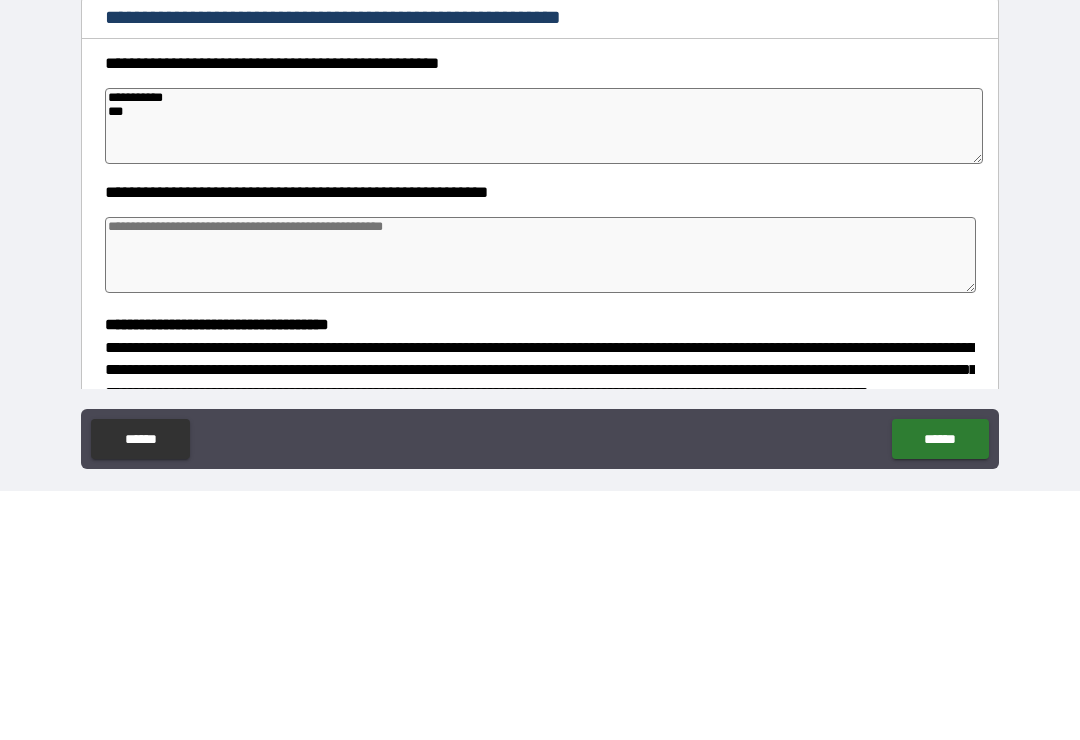 type on "**********" 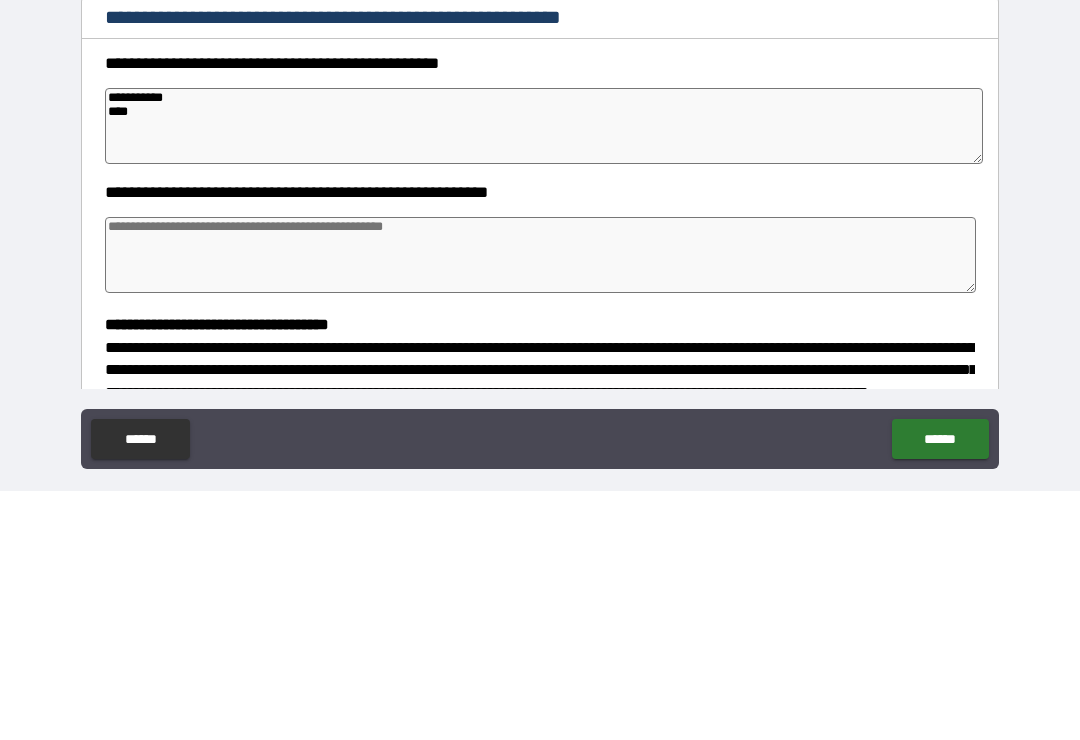type on "*" 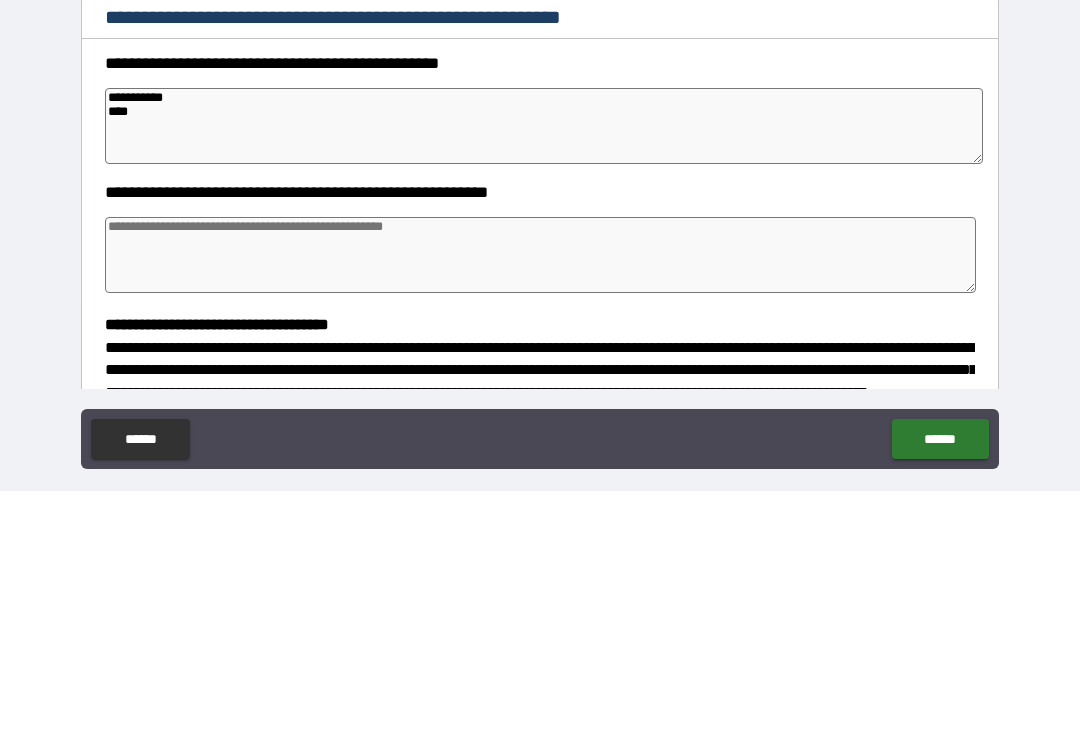 type on "*" 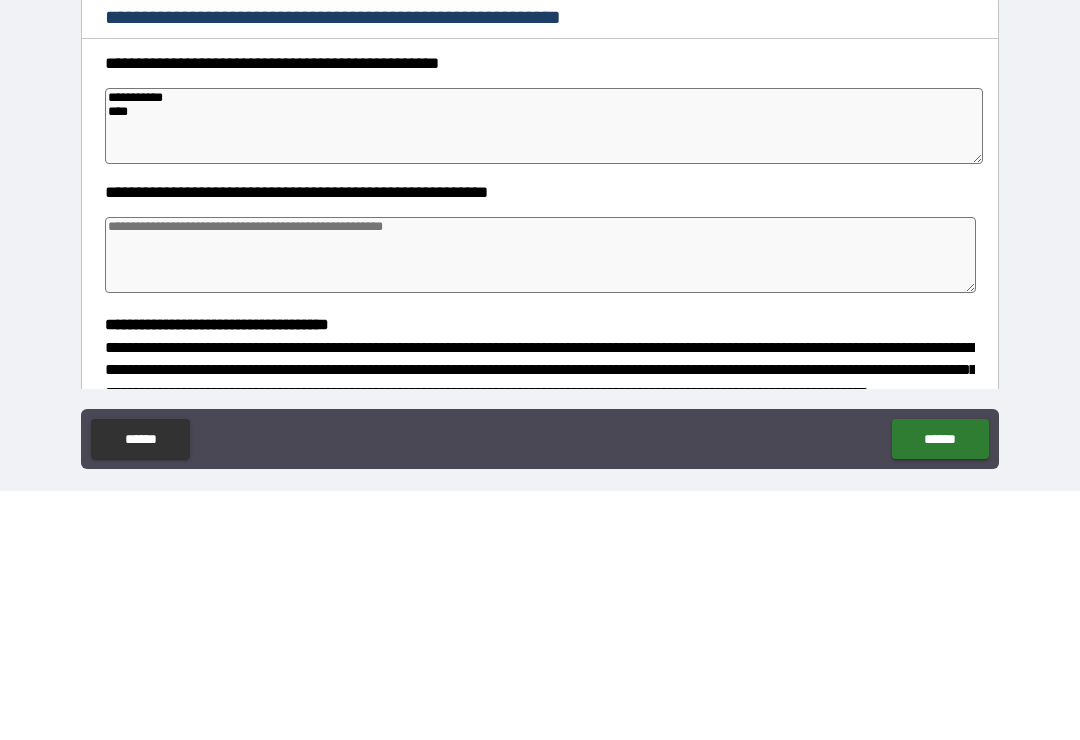 type on "*" 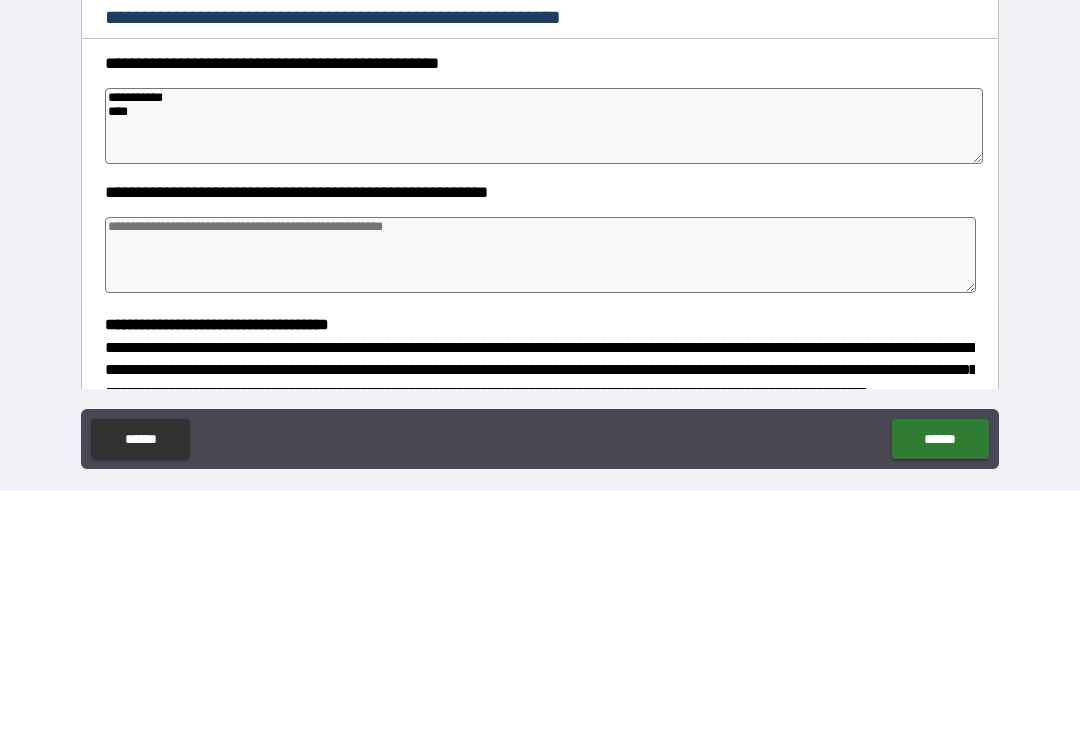 type on "**********" 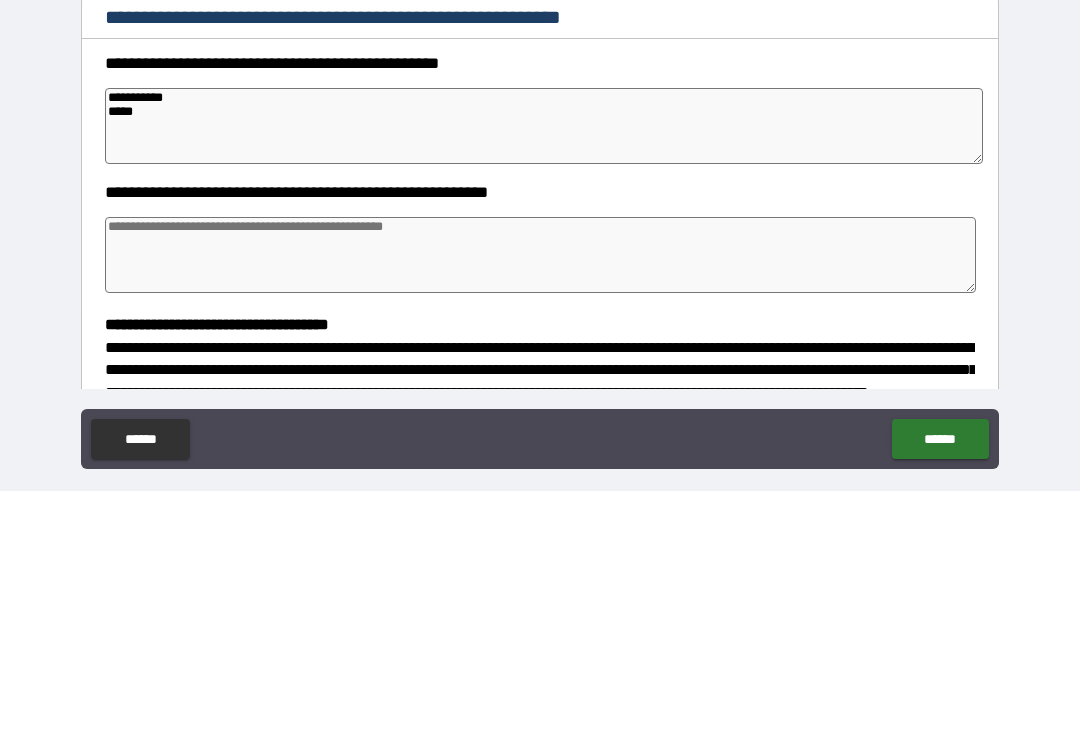 type on "*" 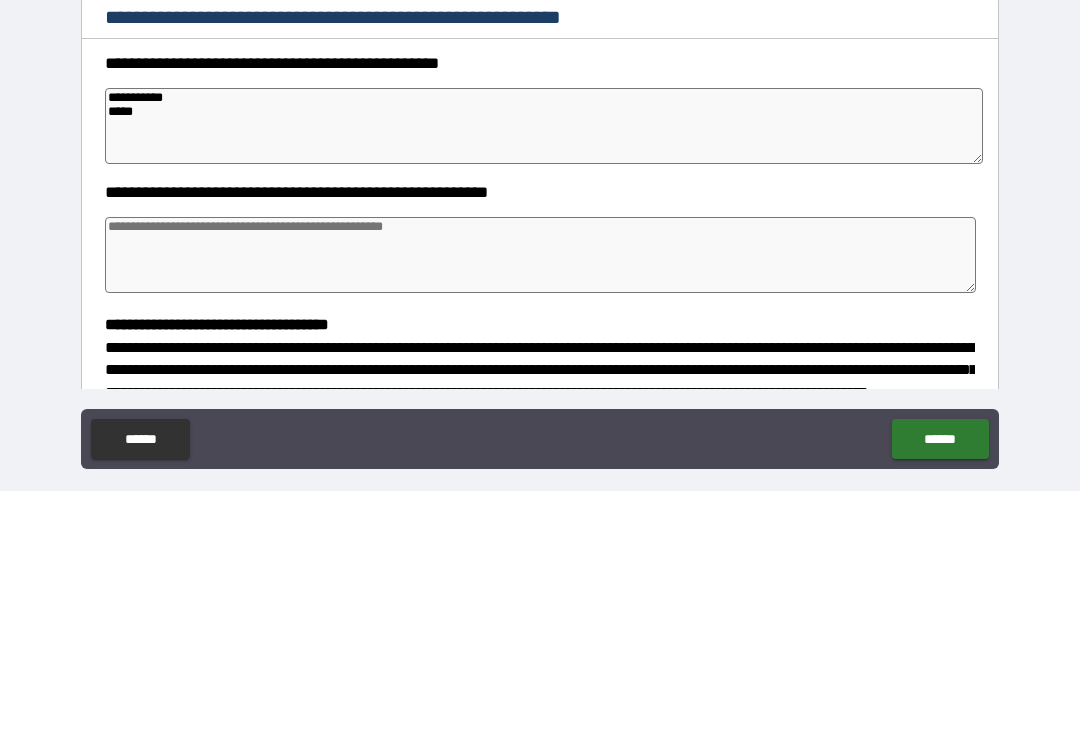 type on "*" 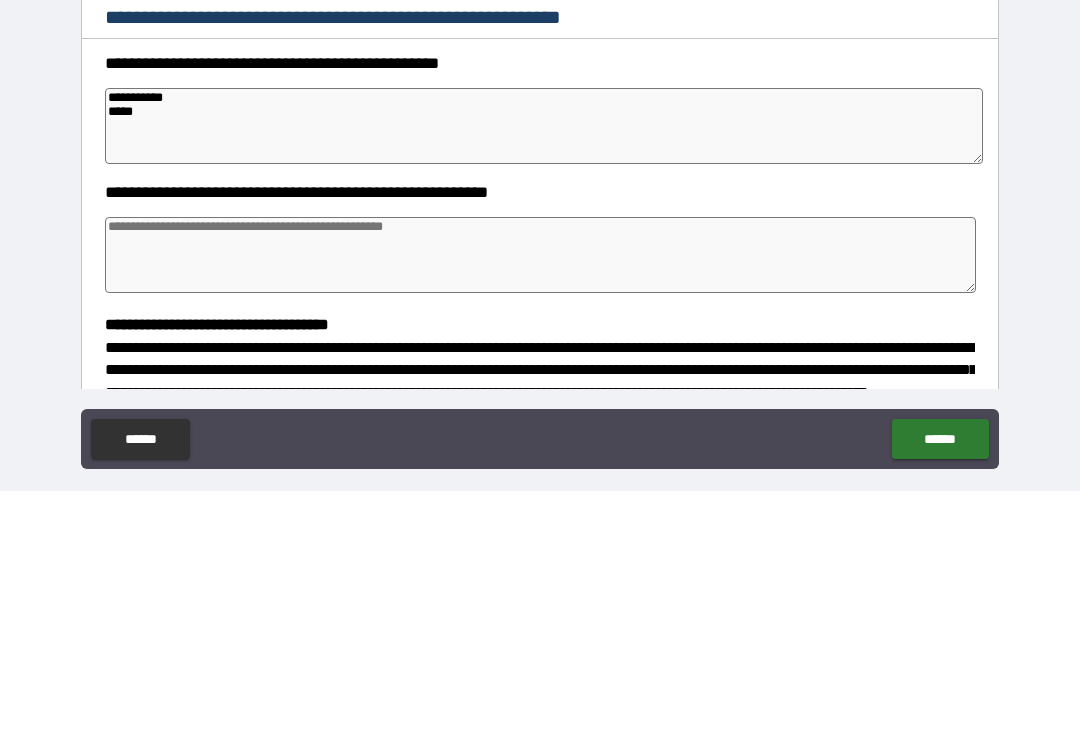 type on "*" 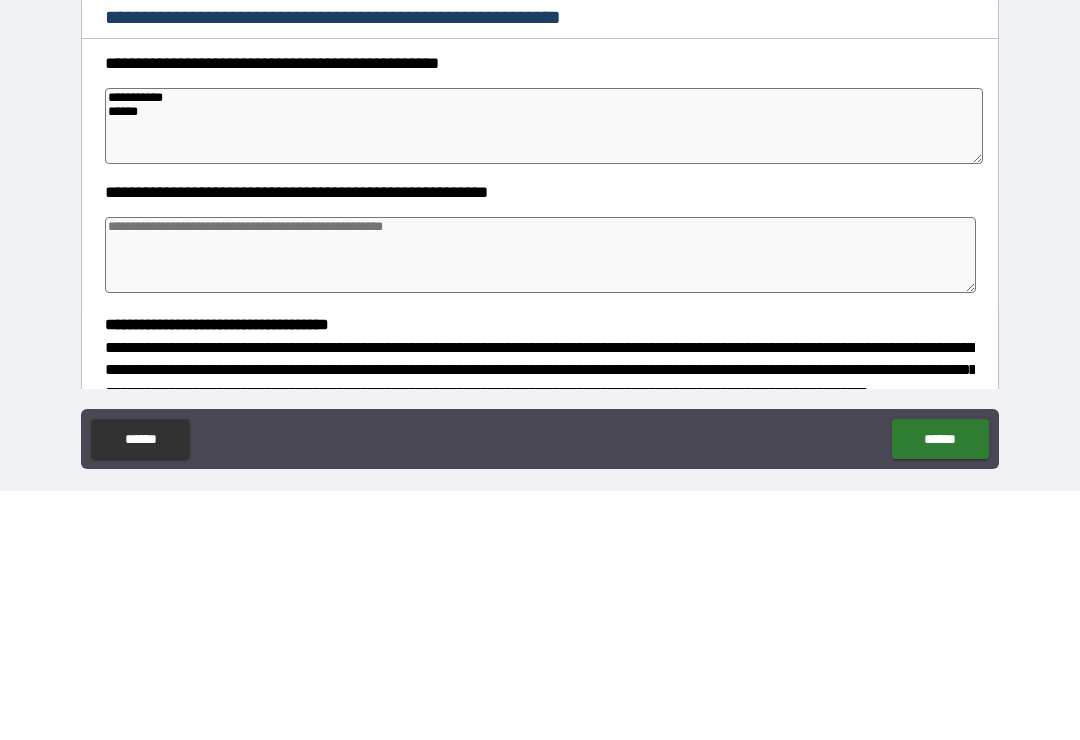 type on "*" 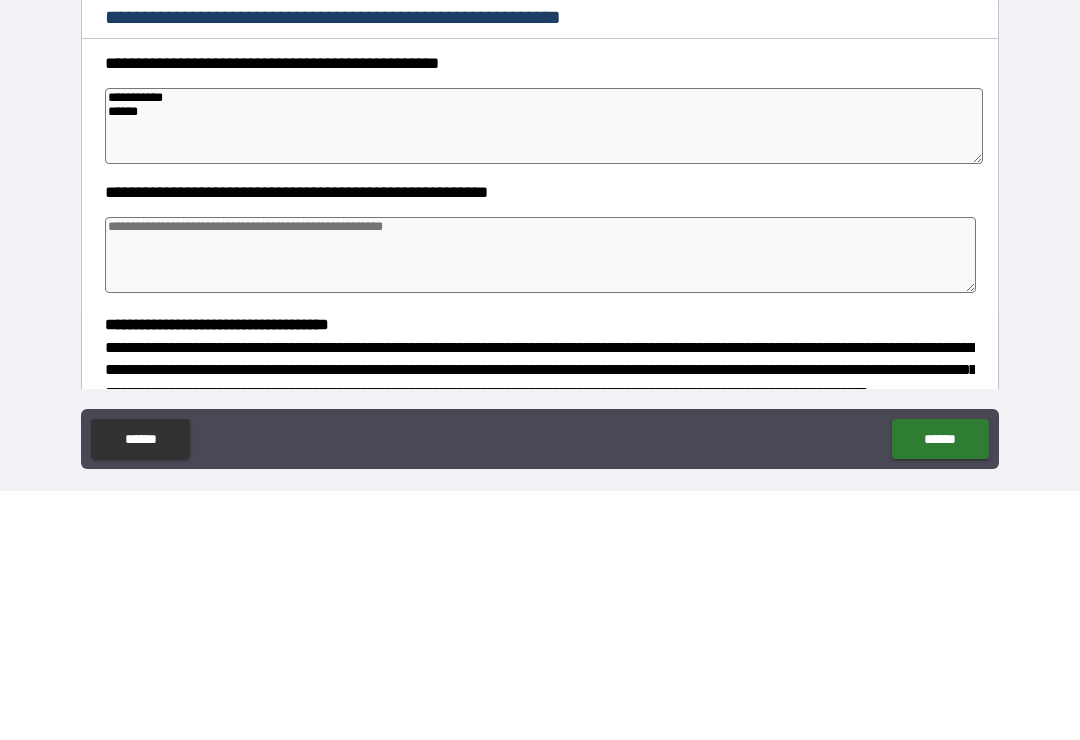 type on "**********" 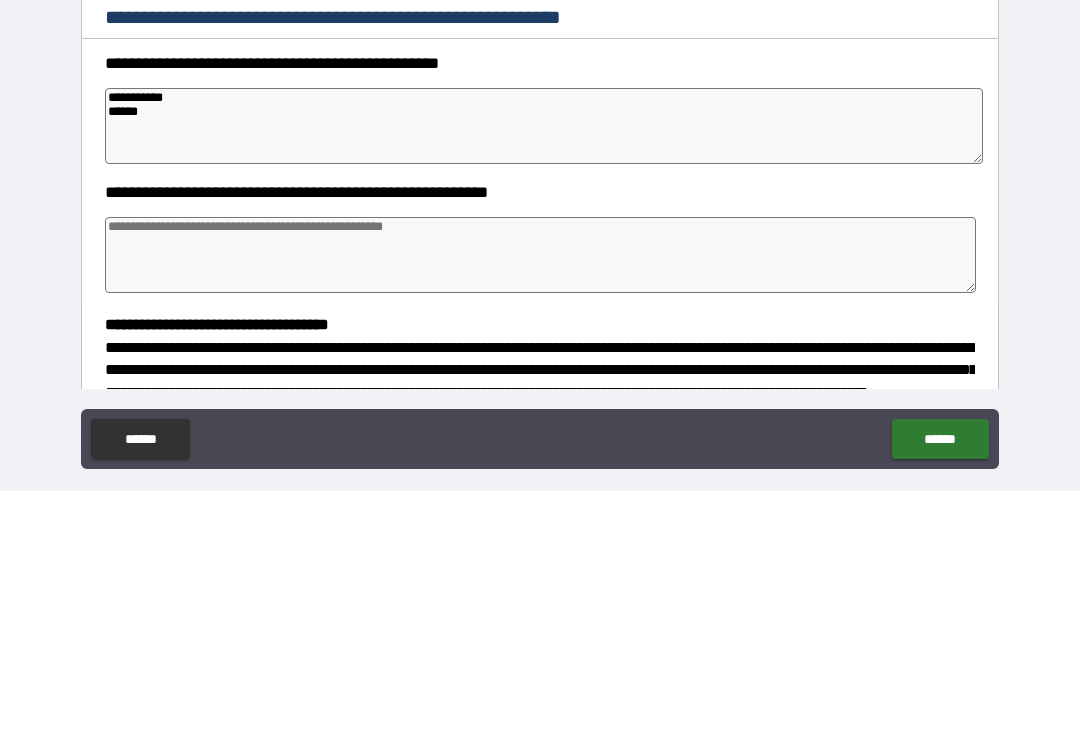 type on "*" 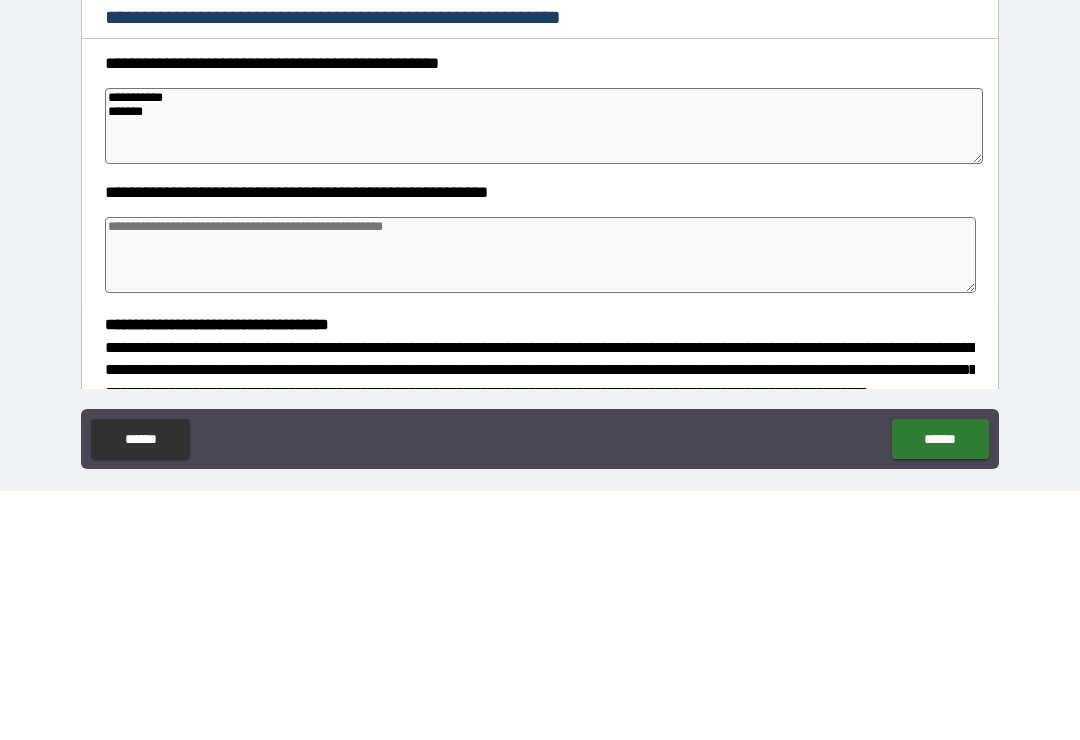 type on "*" 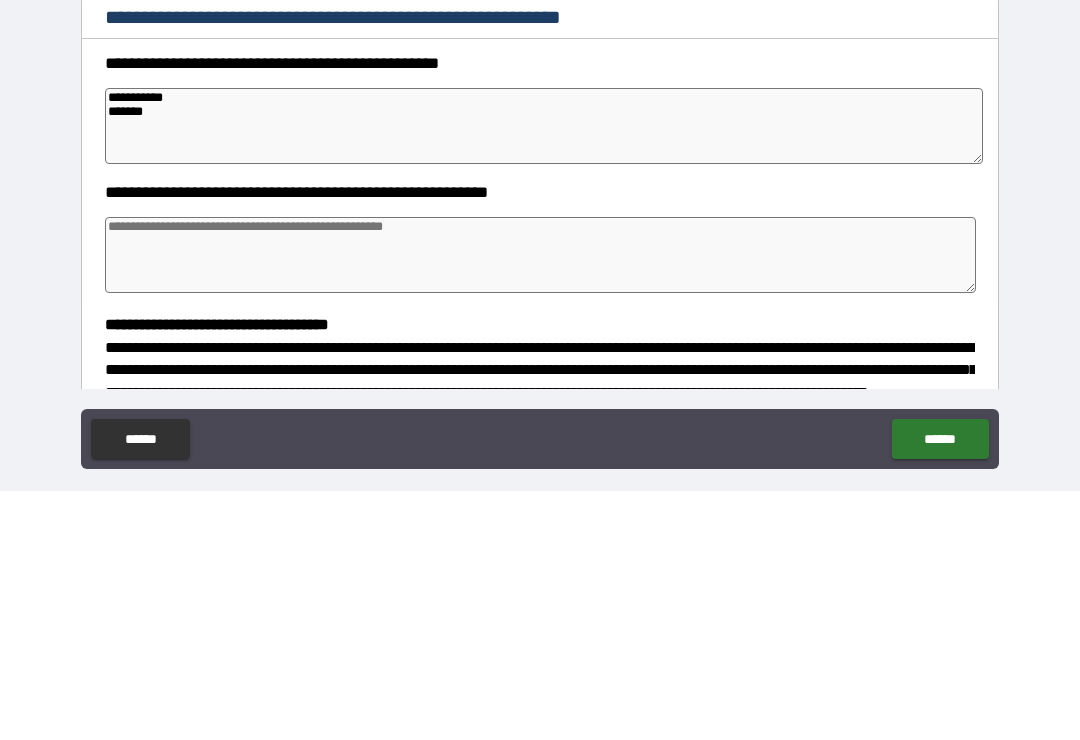 type on "**********" 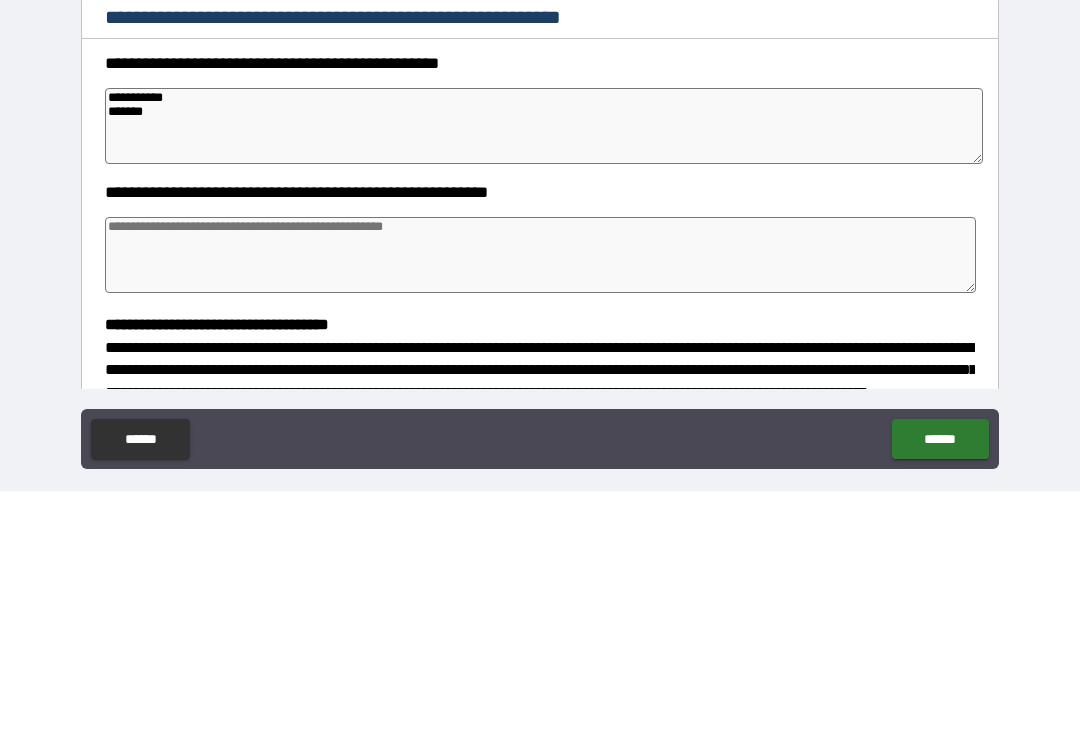 type on "*" 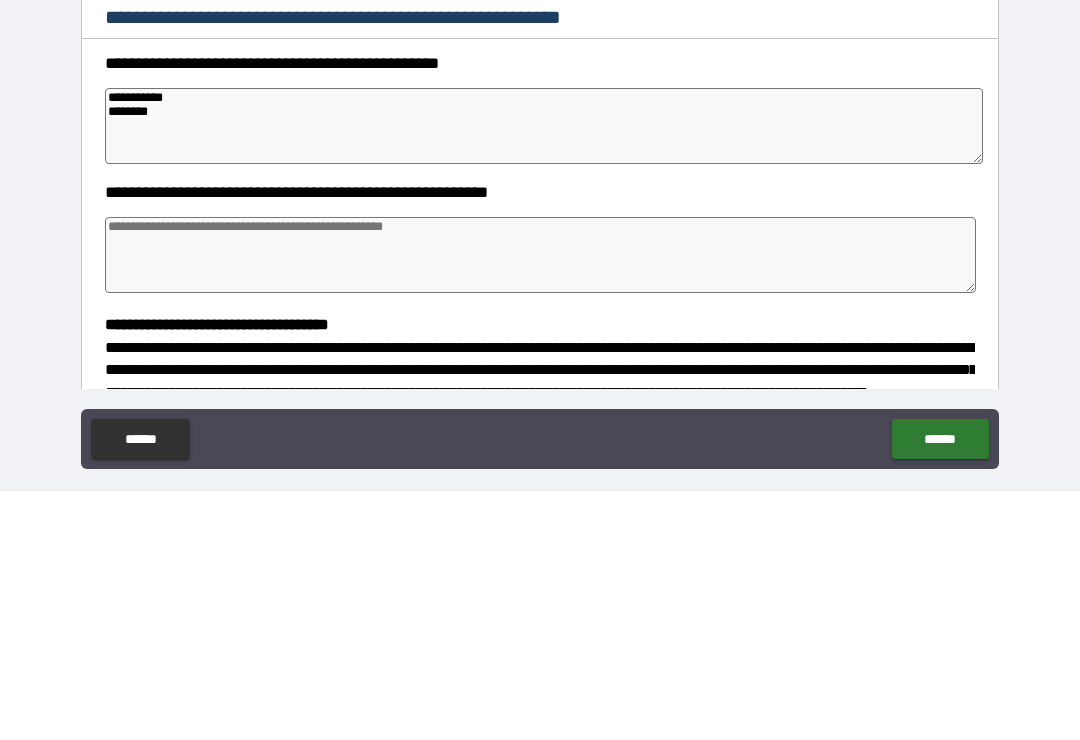type on "*" 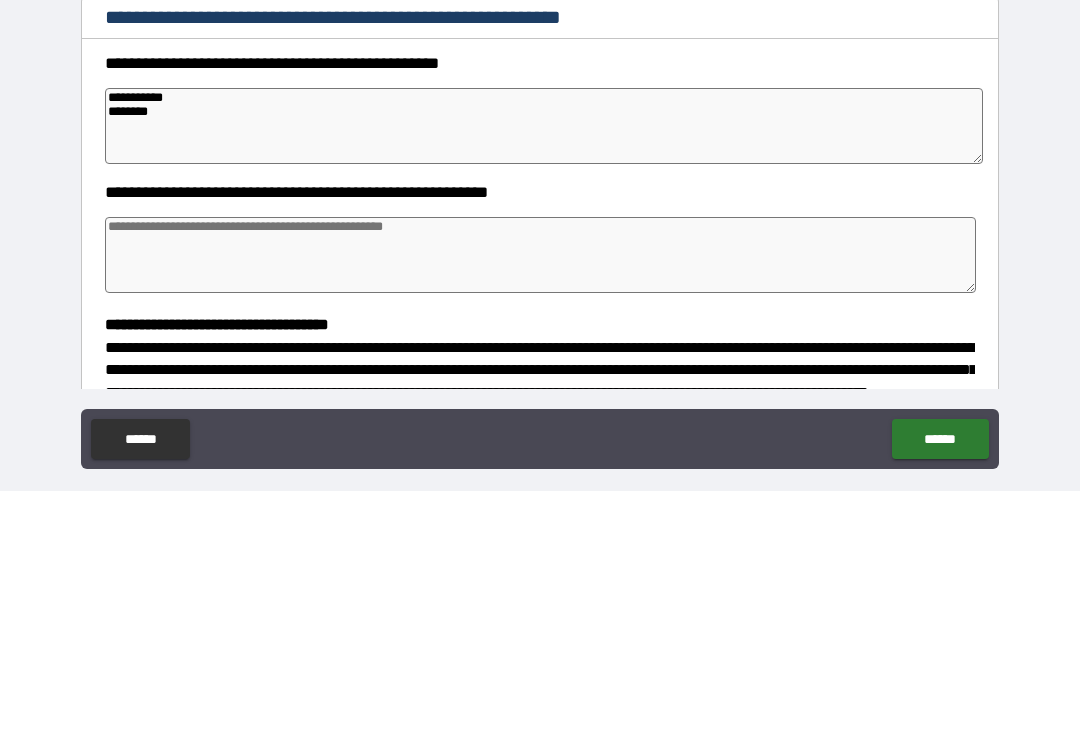 type on "**********" 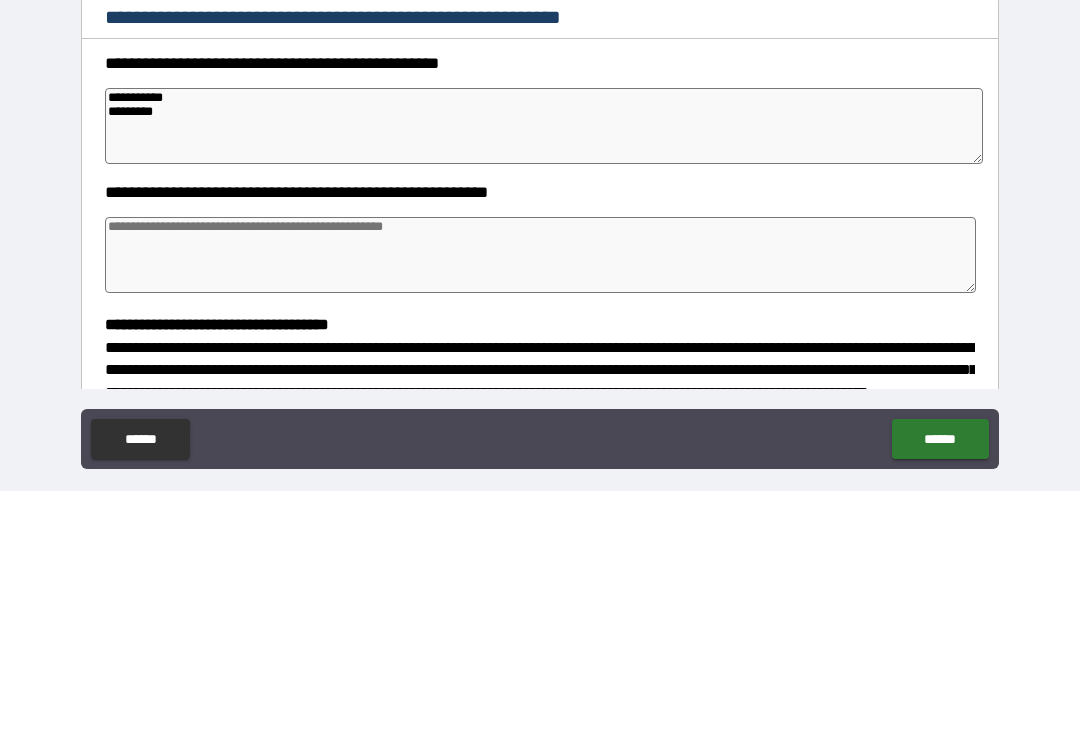 type on "*" 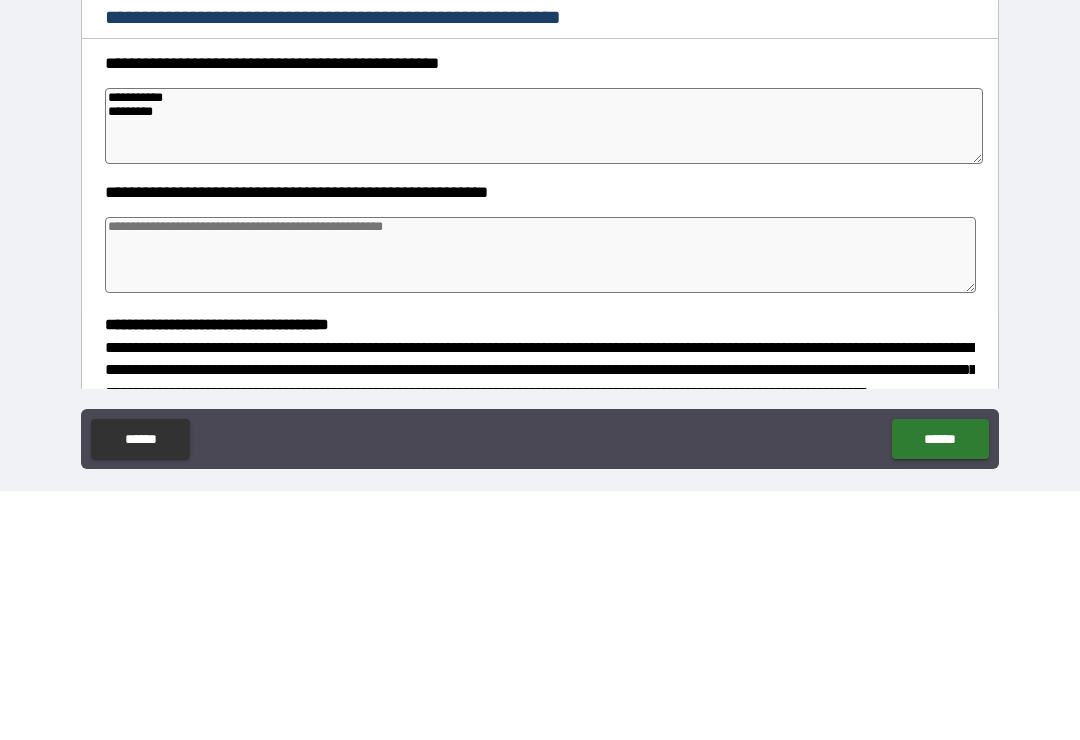 type on "*" 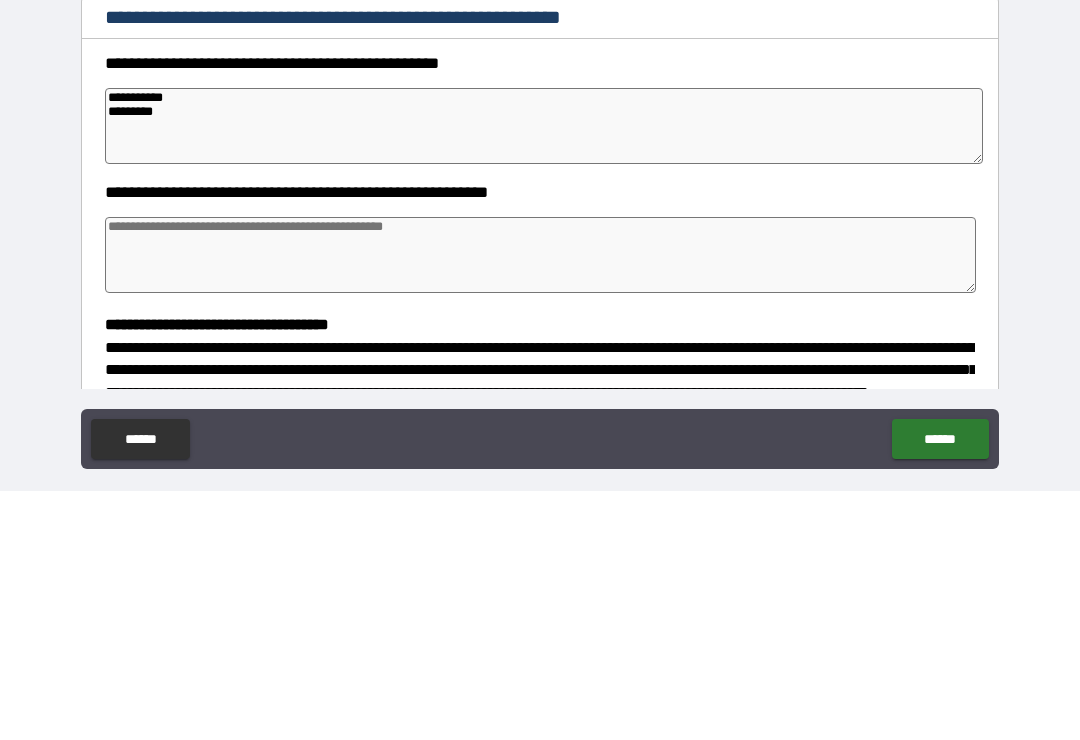 type on "*" 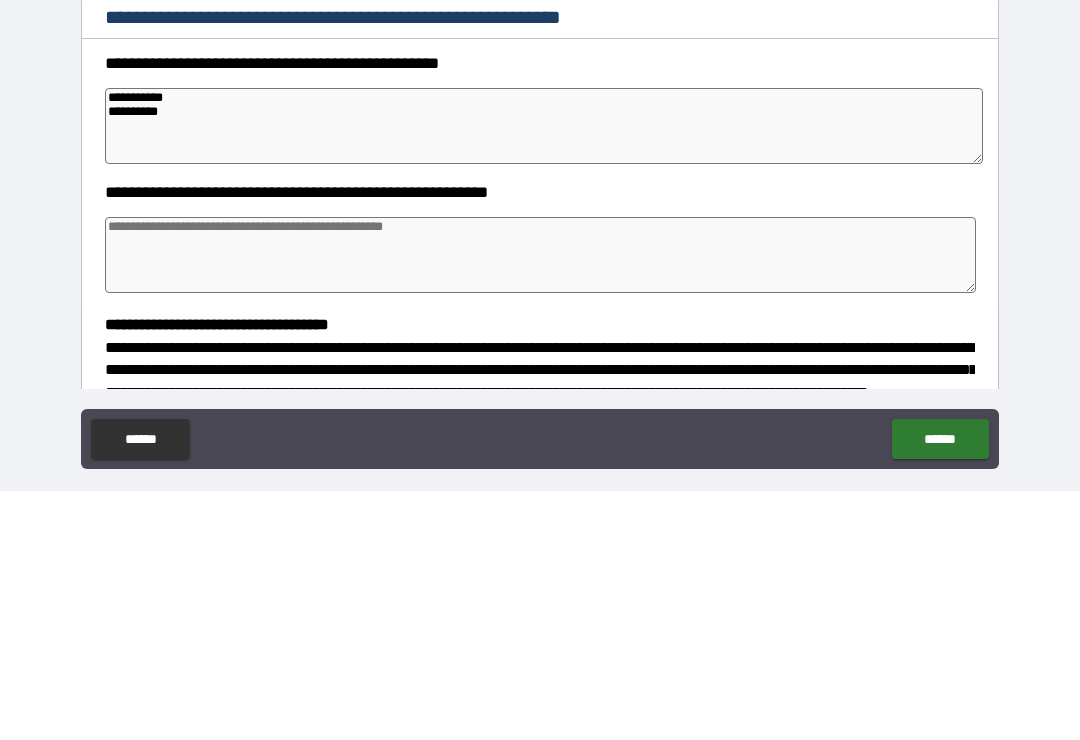 type on "*" 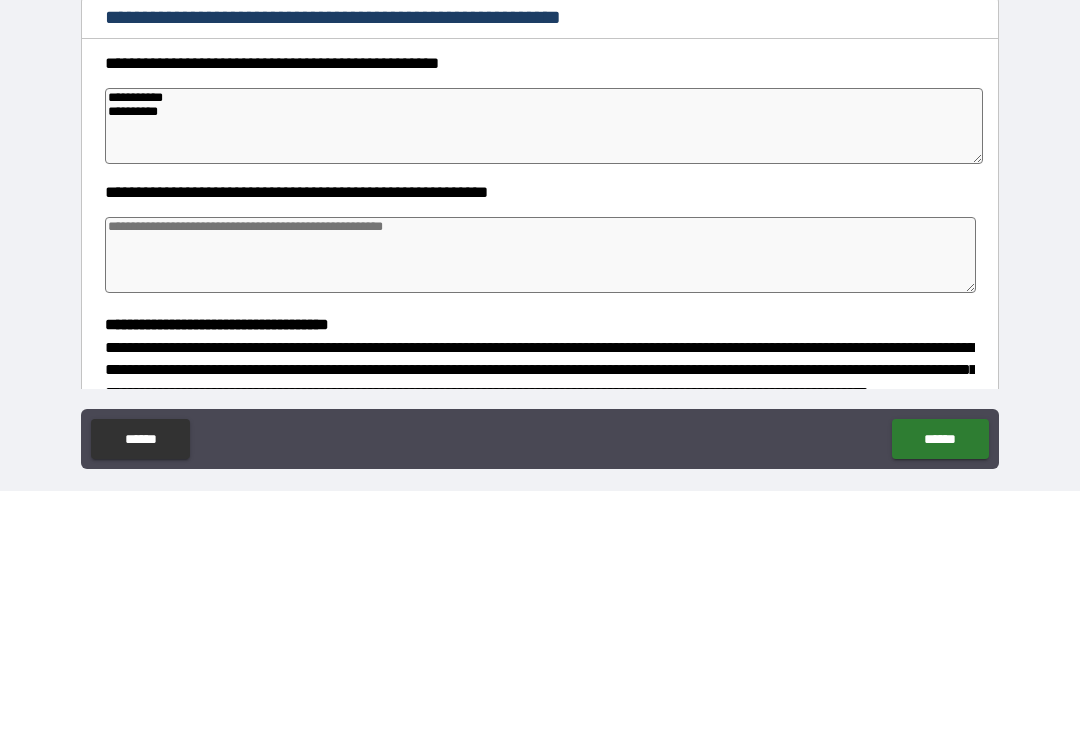 type on "*" 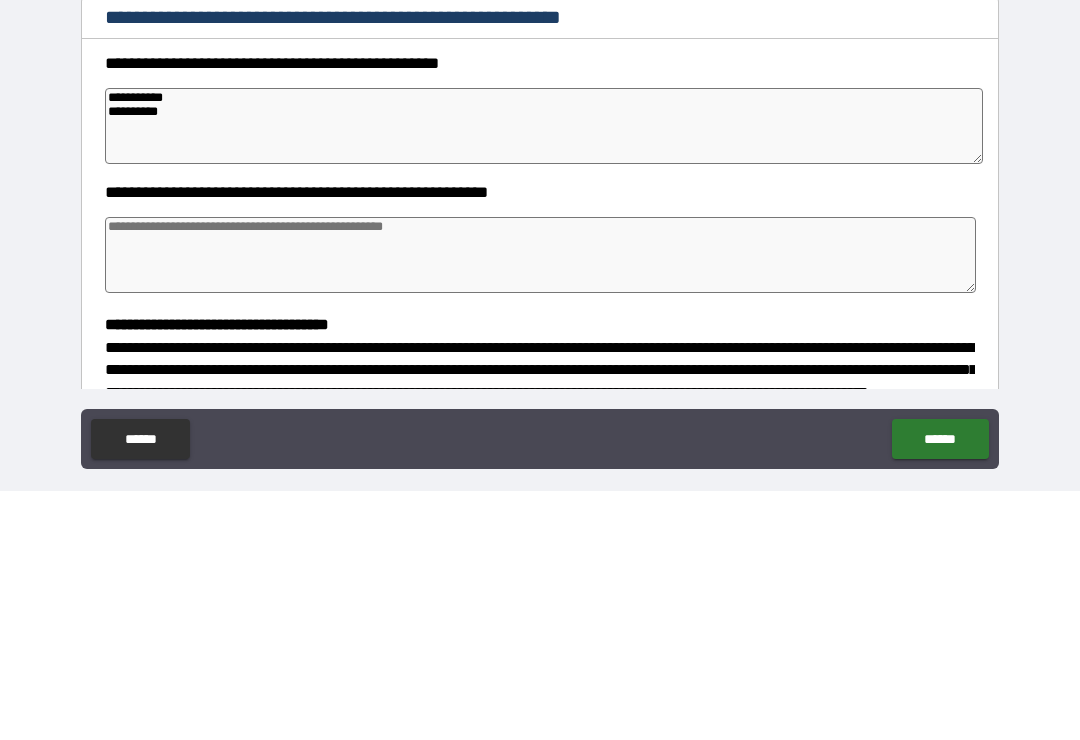 type on "*" 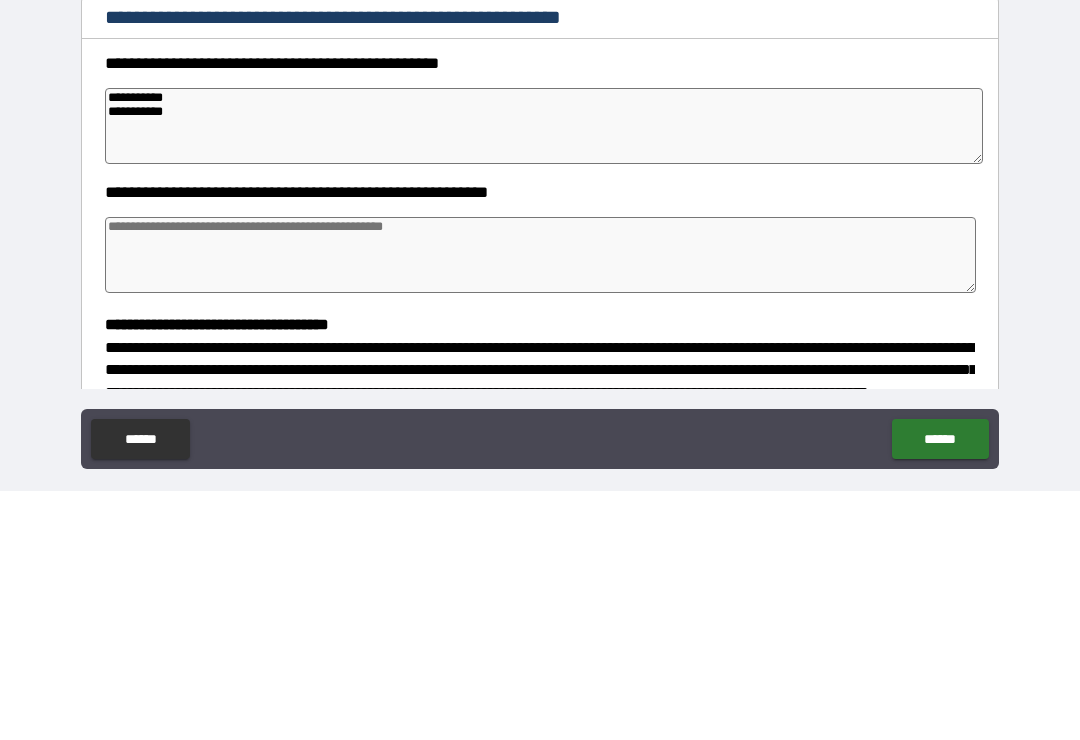 type on "*" 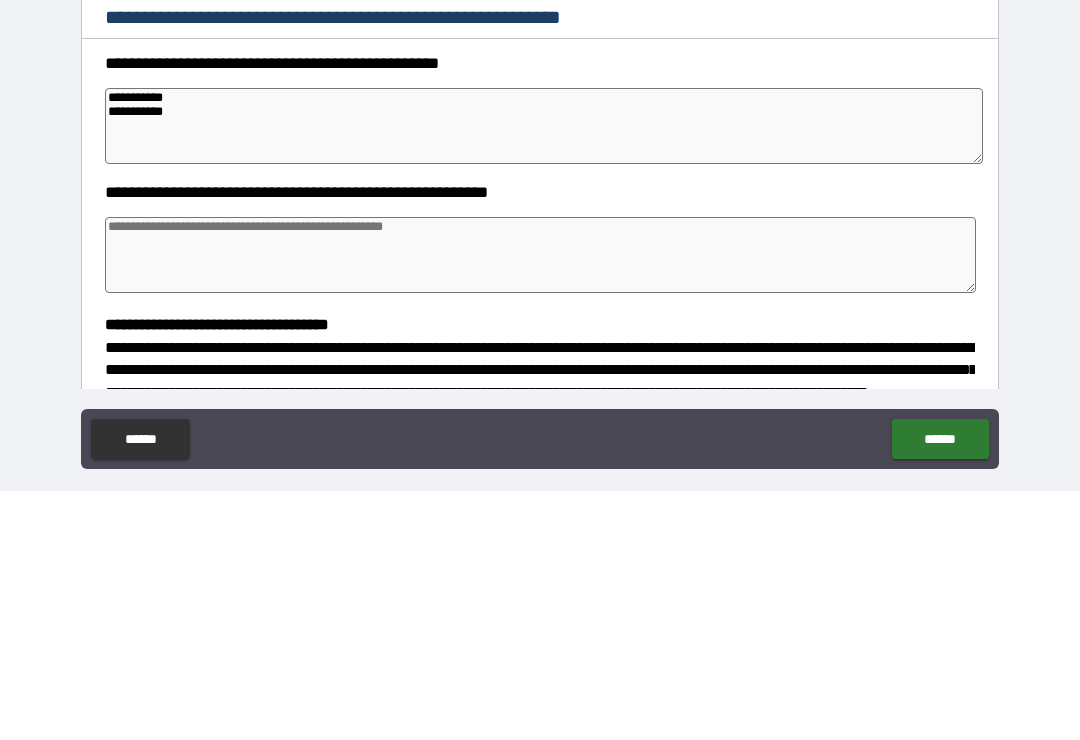 type on "*" 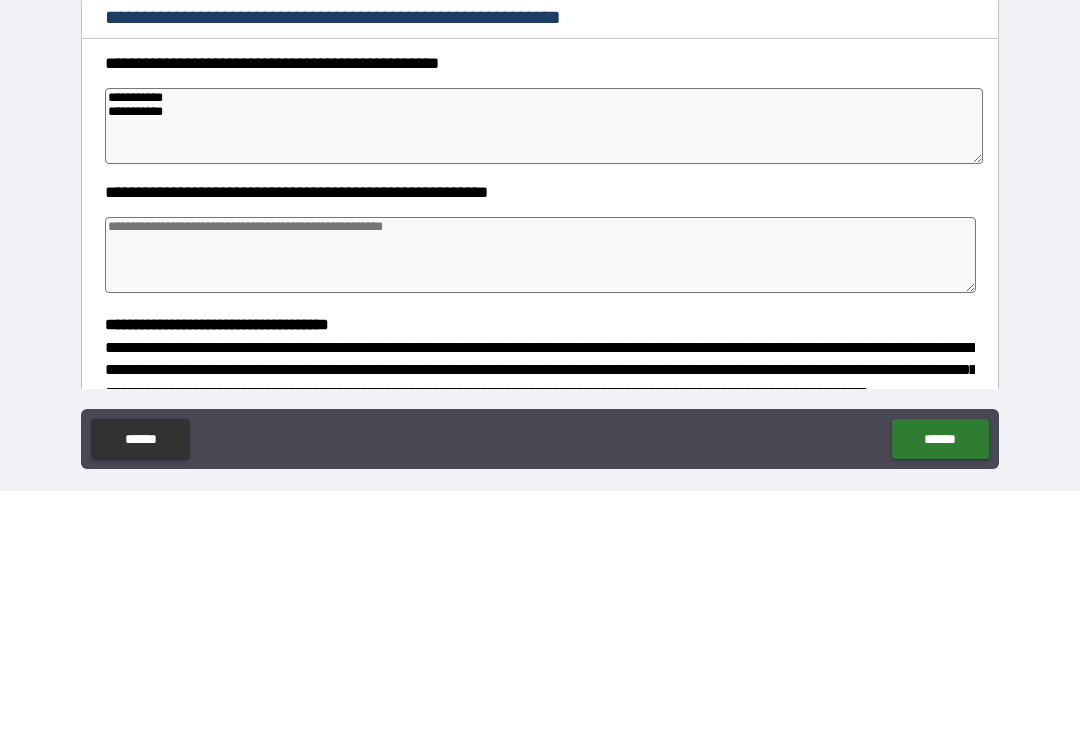 type on "**********" 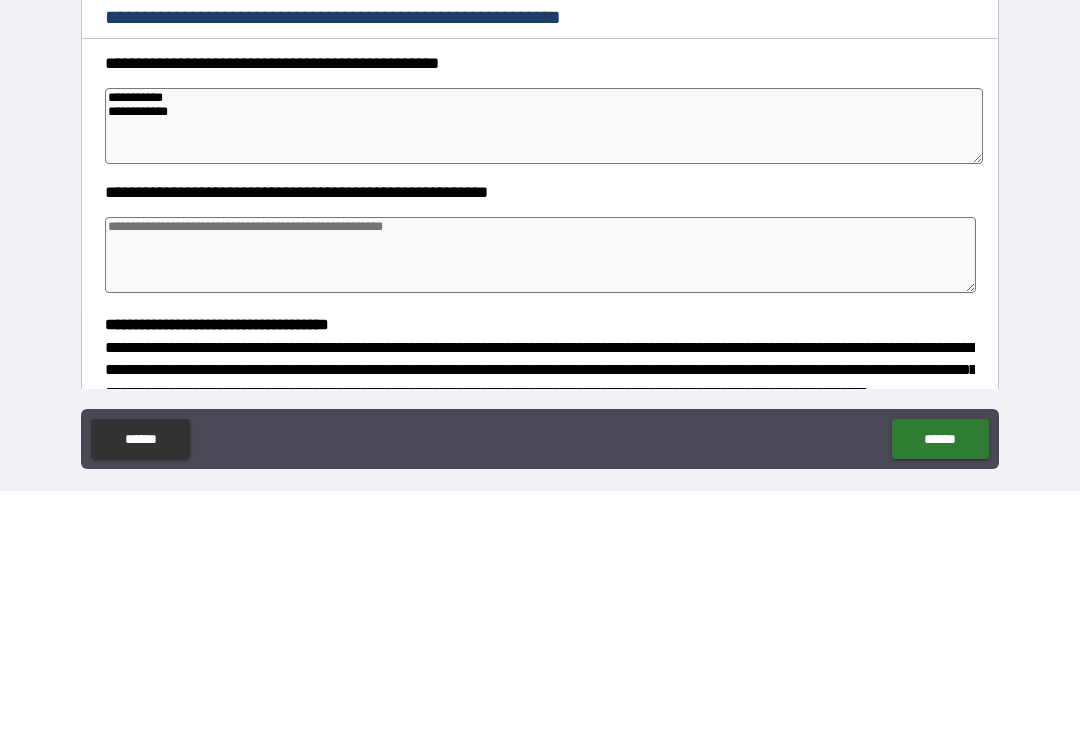 type on "*" 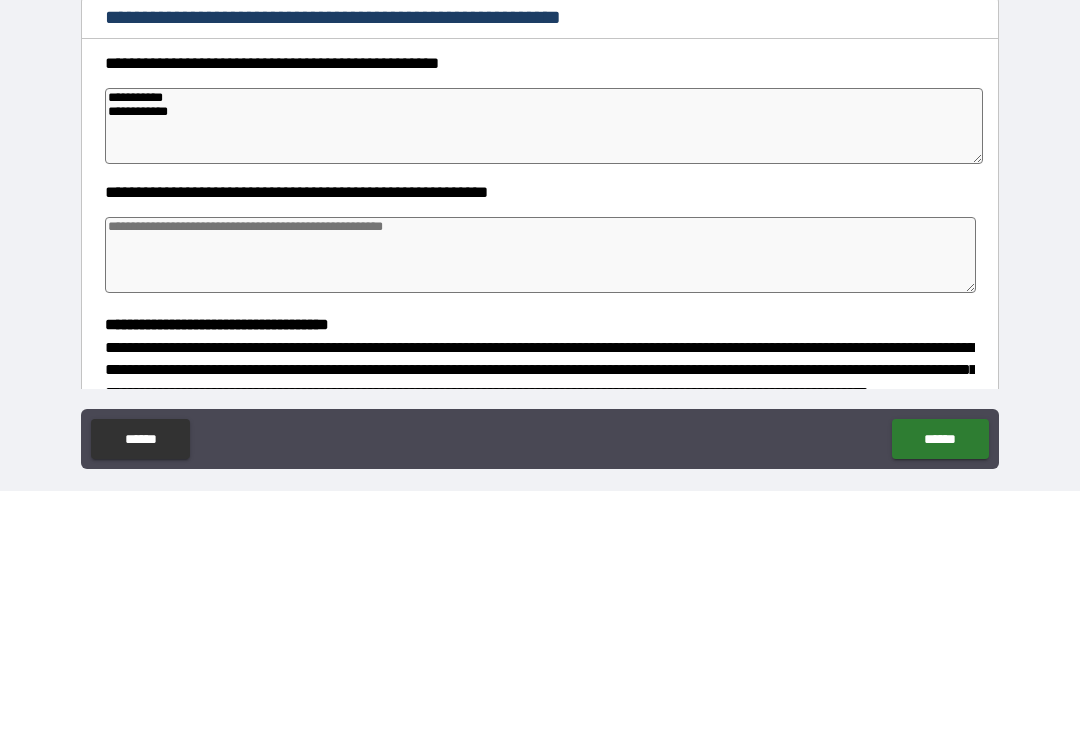 type on "*" 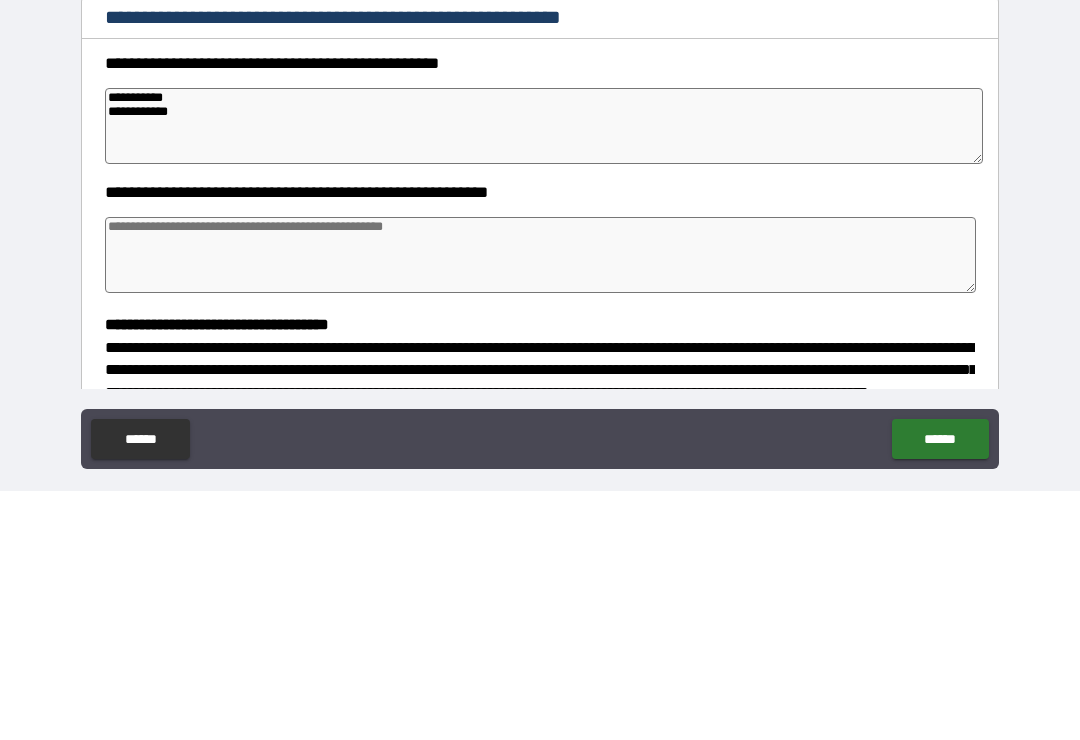 type on "*" 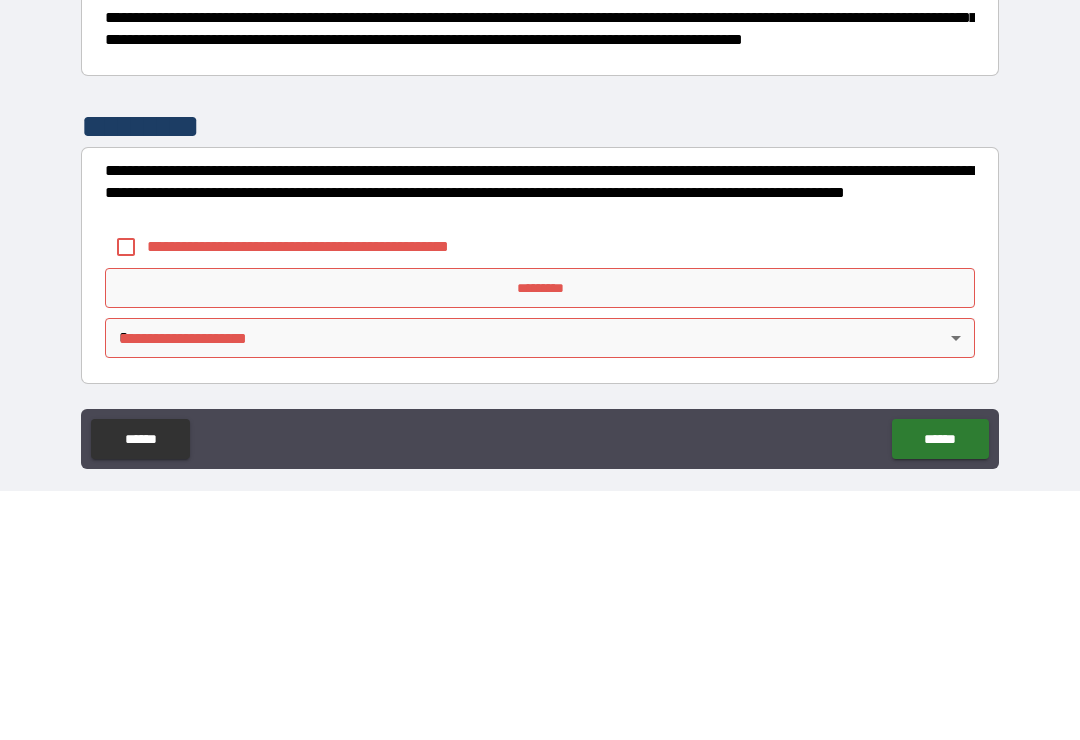 scroll, scrollTop: 526, scrollLeft: 0, axis: vertical 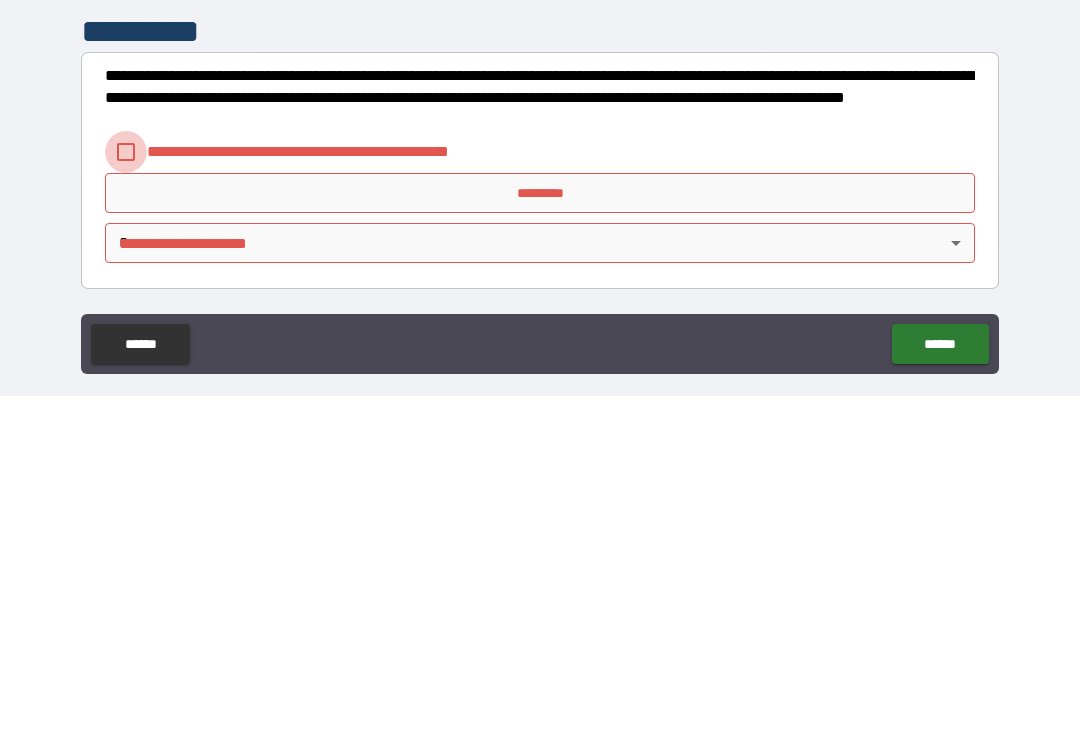 type on "**********" 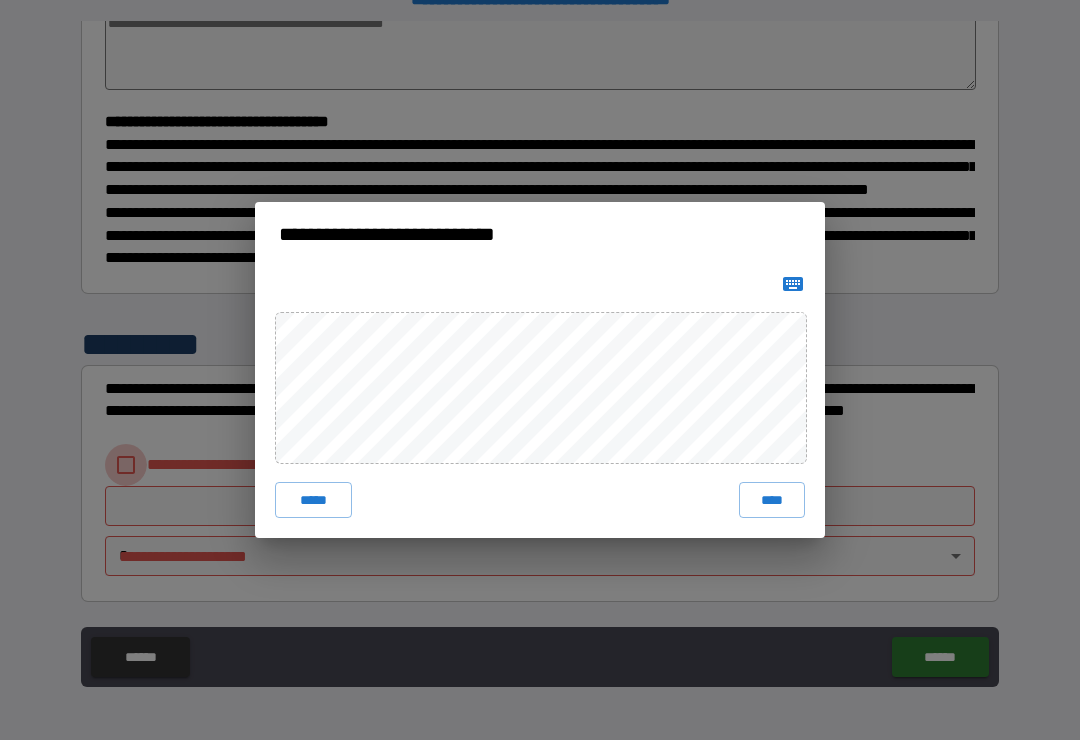 click on "****" at bounding box center [772, 500] 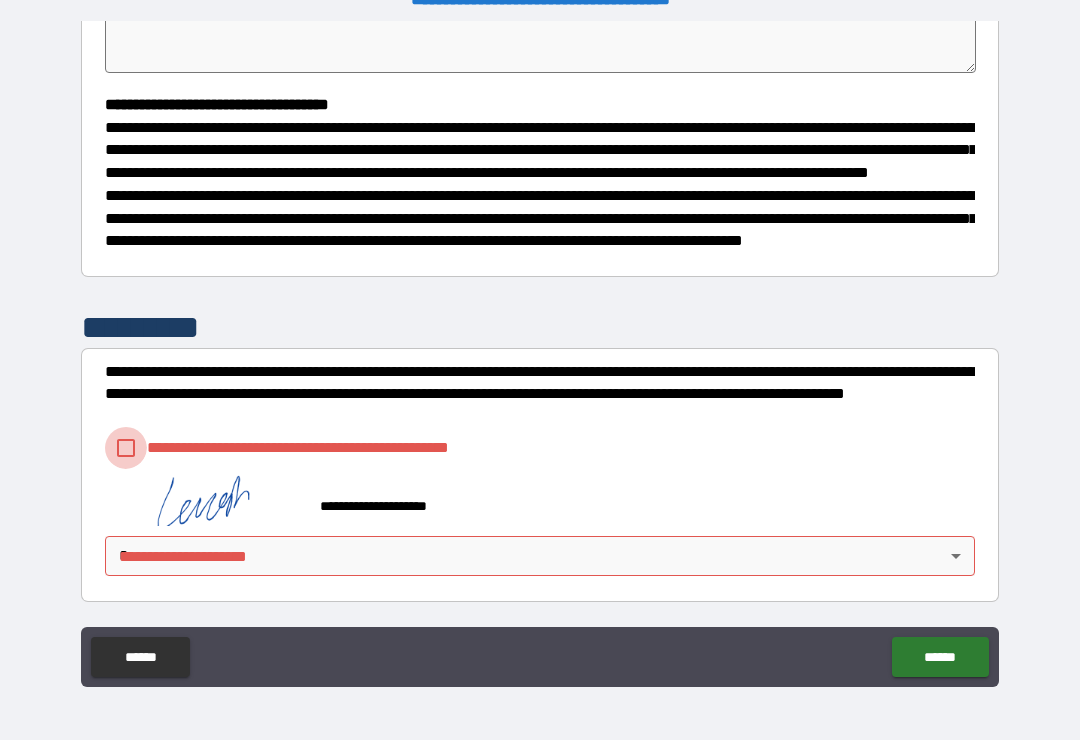 scroll, scrollTop: 516, scrollLeft: 0, axis: vertical 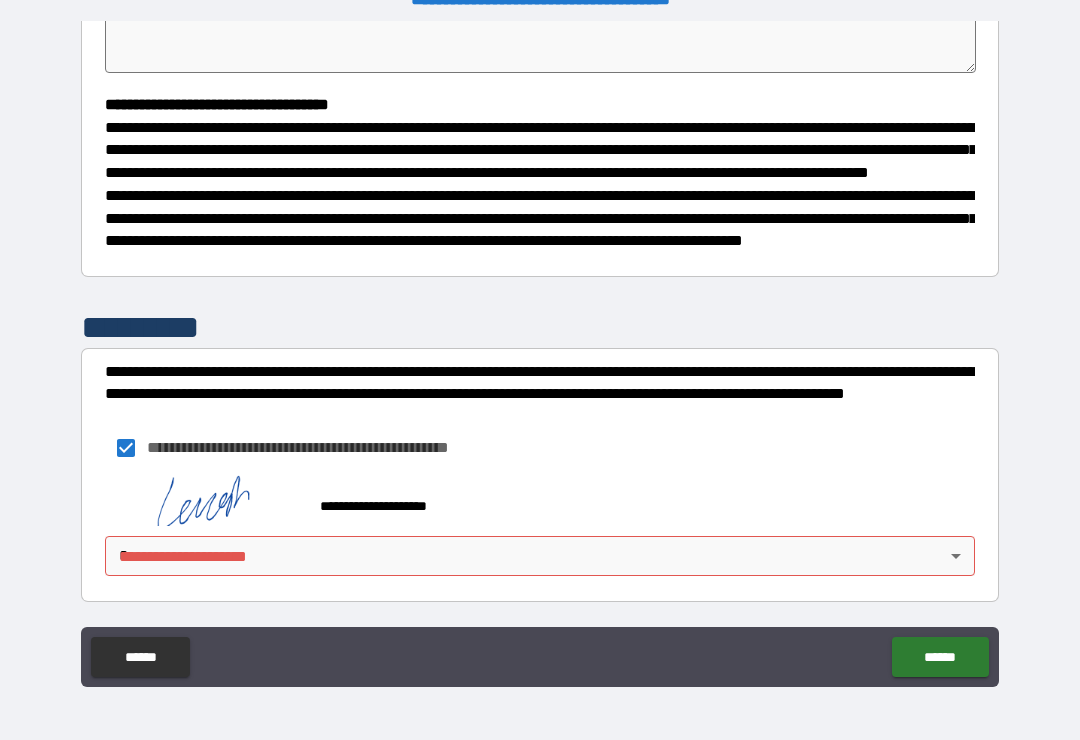 type on "*" 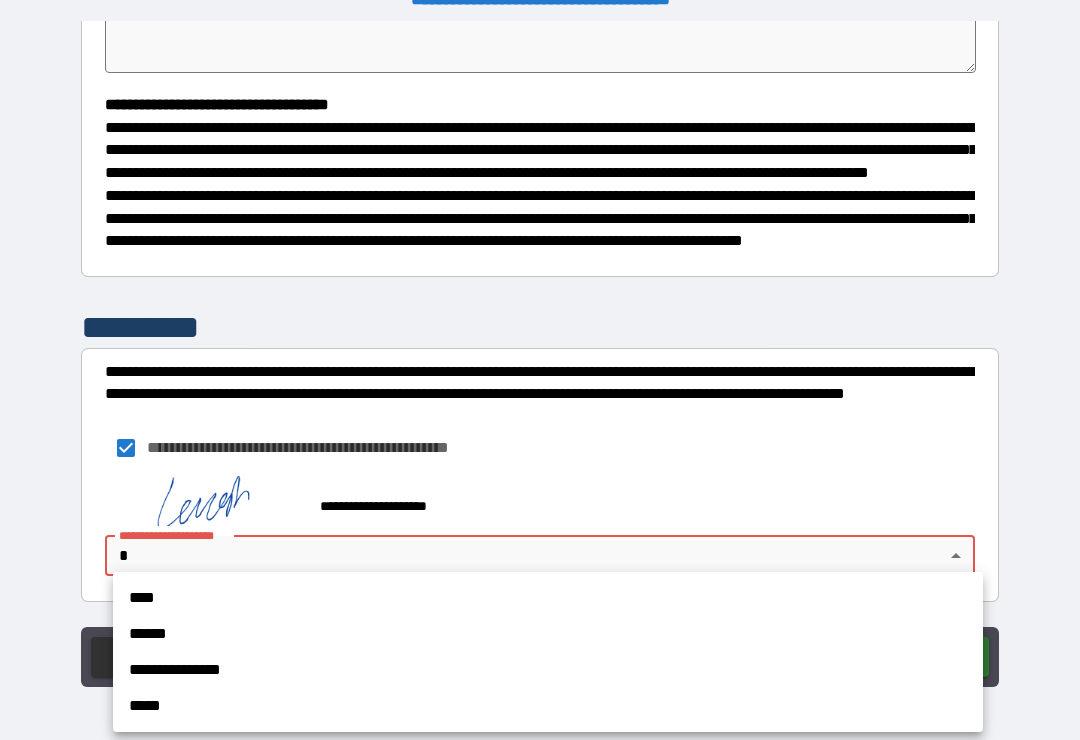 click on "******" at bounding box center [548, 634] 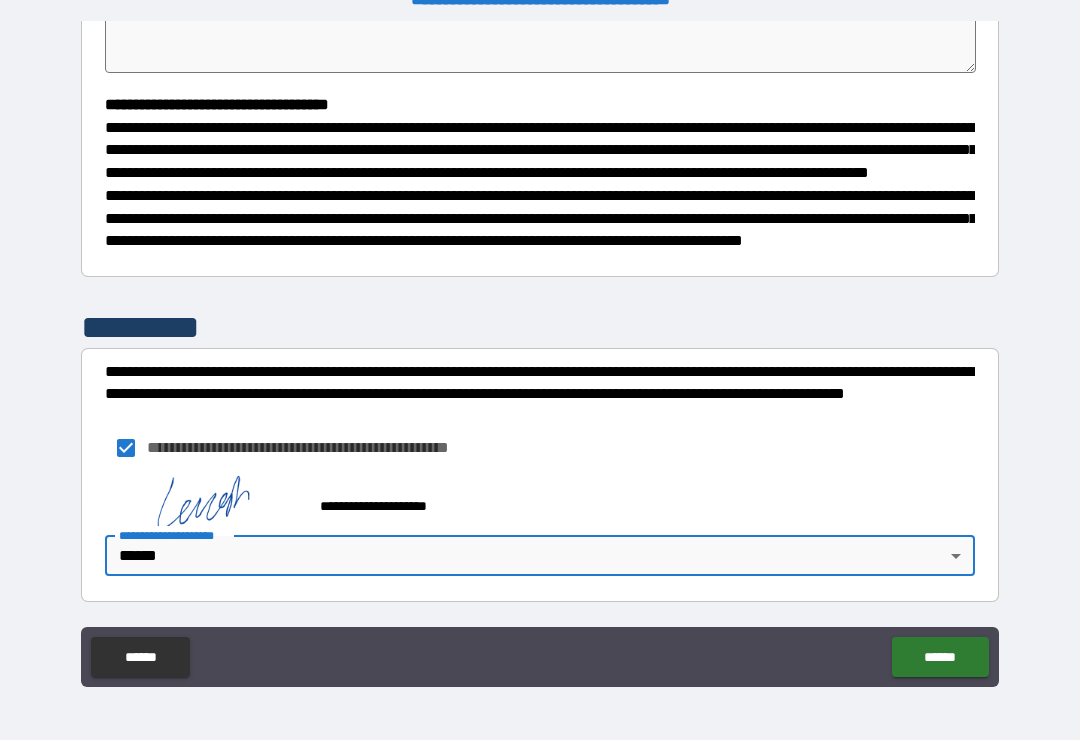 type on "*" 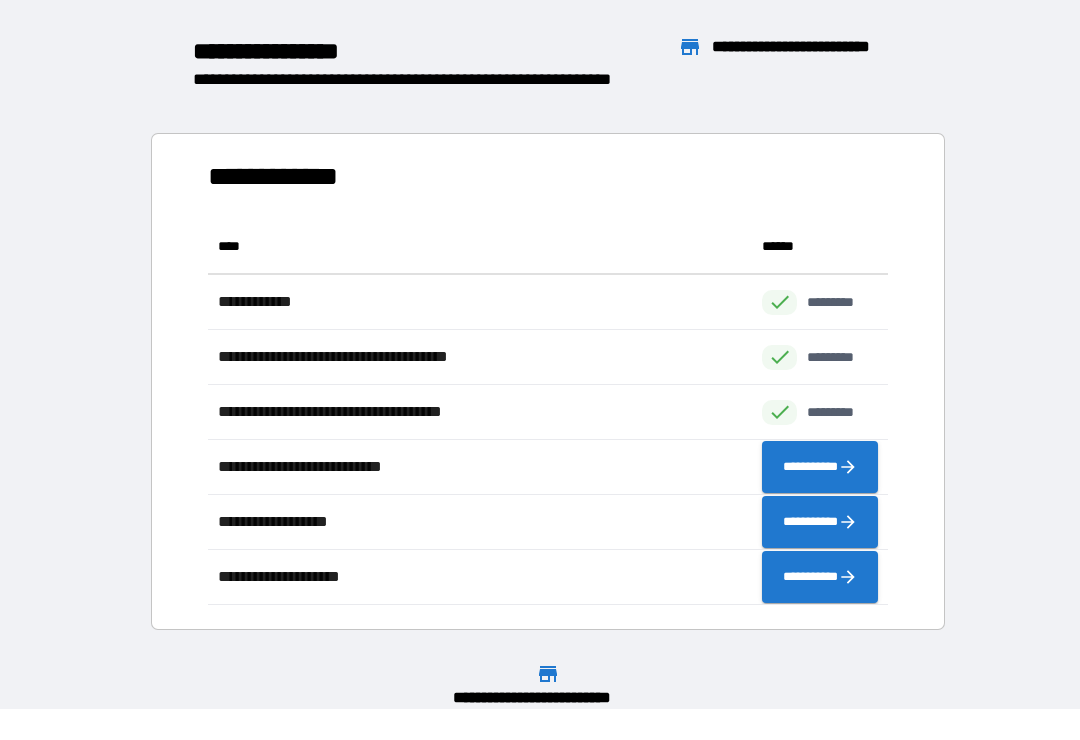 scroll, scrollTop: 1, scrollLeft: 1, axis: both 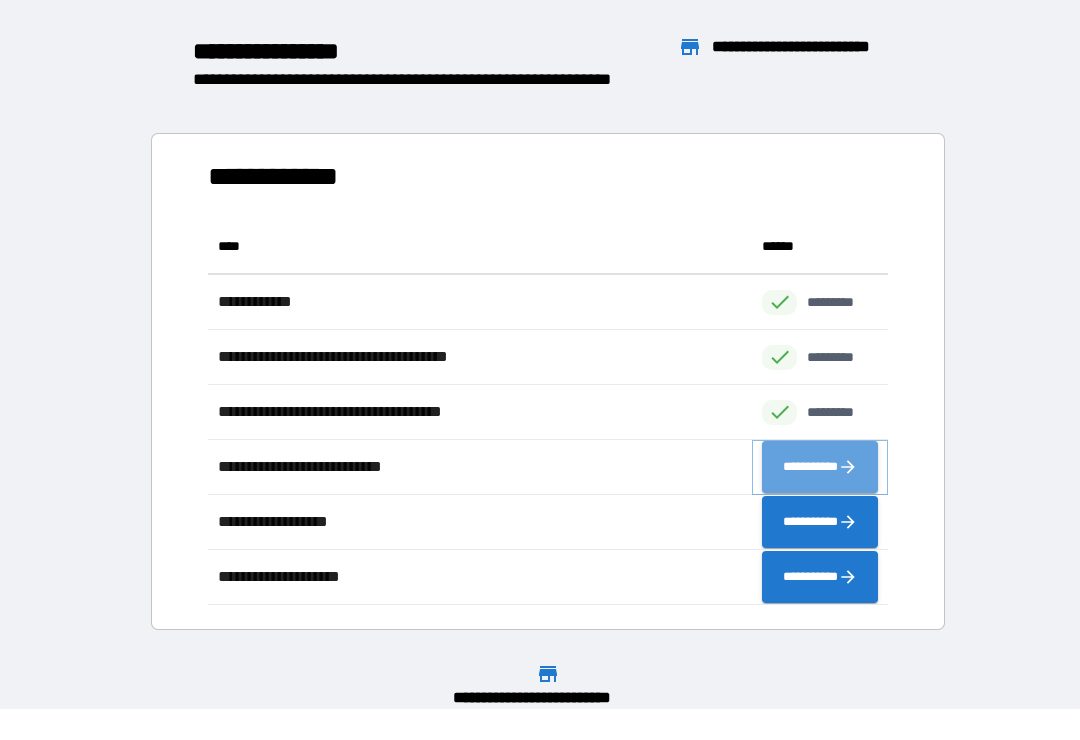 click on "**********" at bounding box center [820, 467] 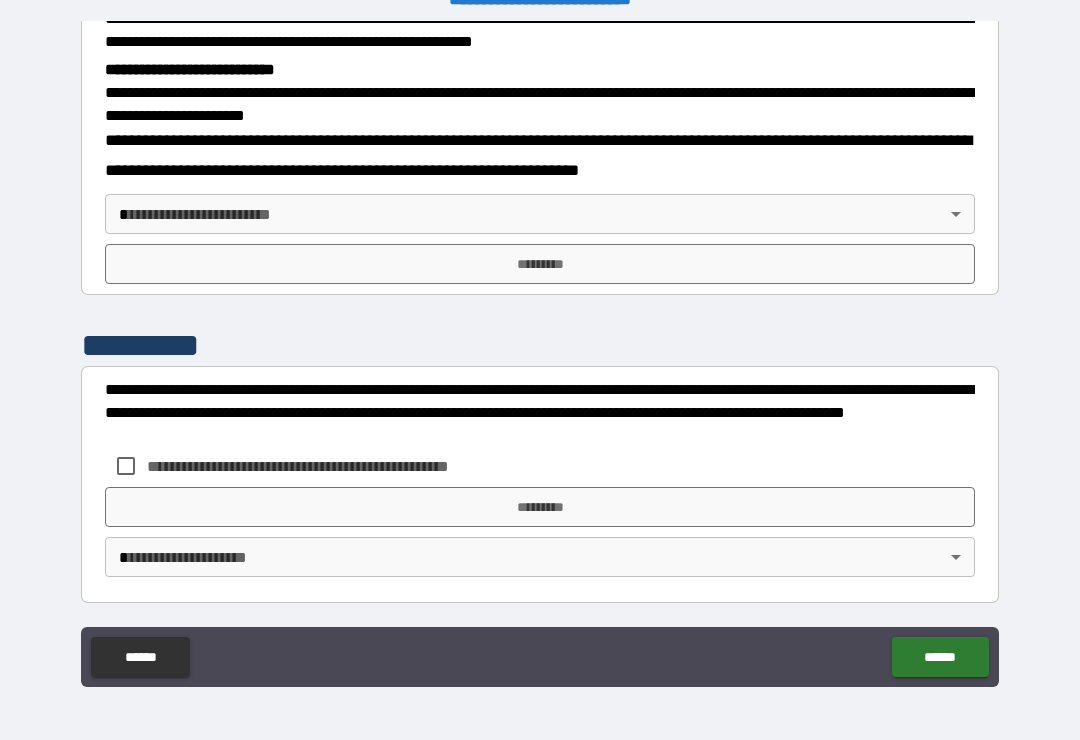 scroll, scrollTop: 633, scrollLeft: 0, axis: vertical 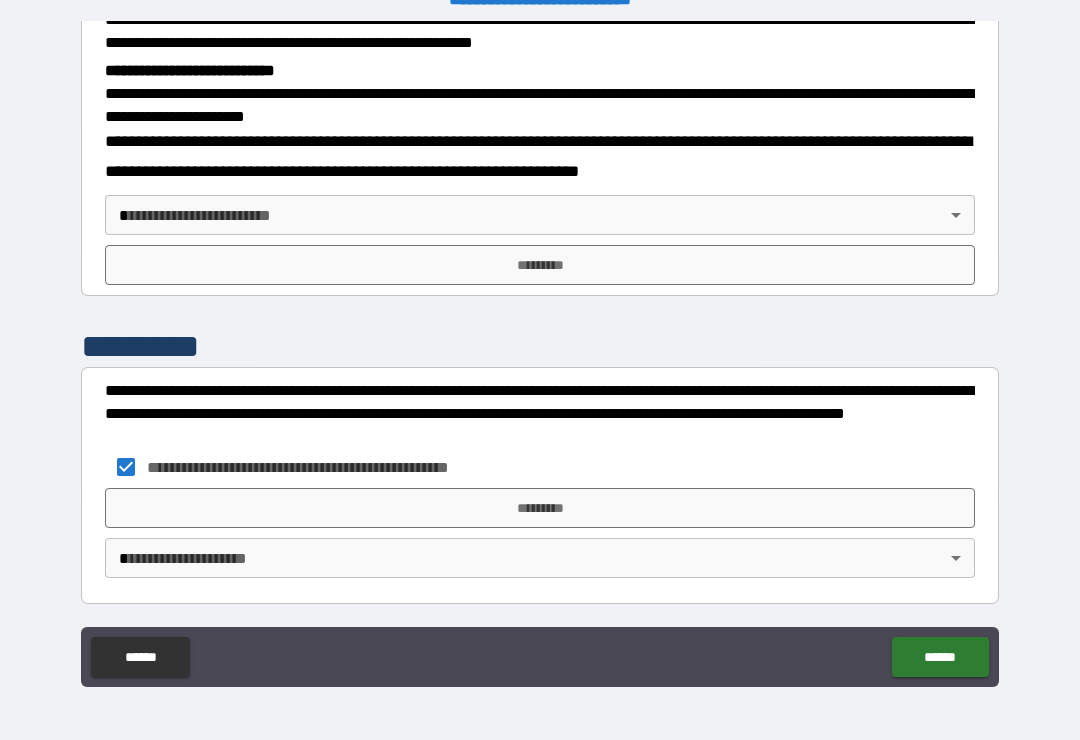 click on "*********" at bounding box center (540, 508) 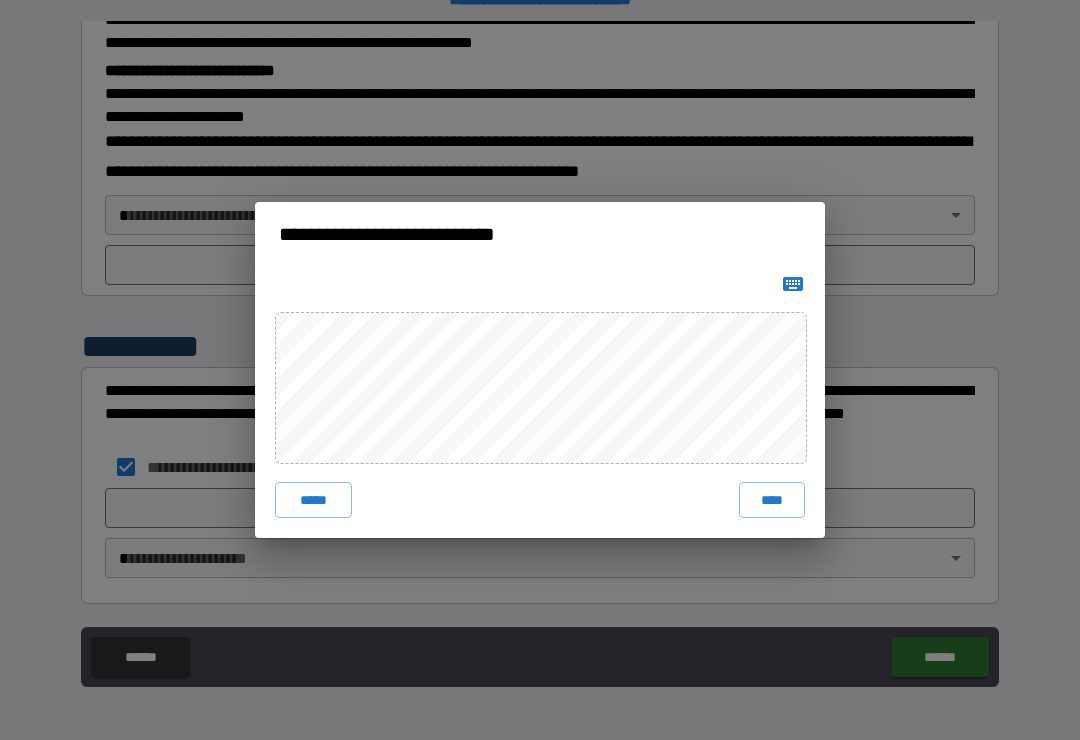 click on "****" at bounding box center [772, 500] 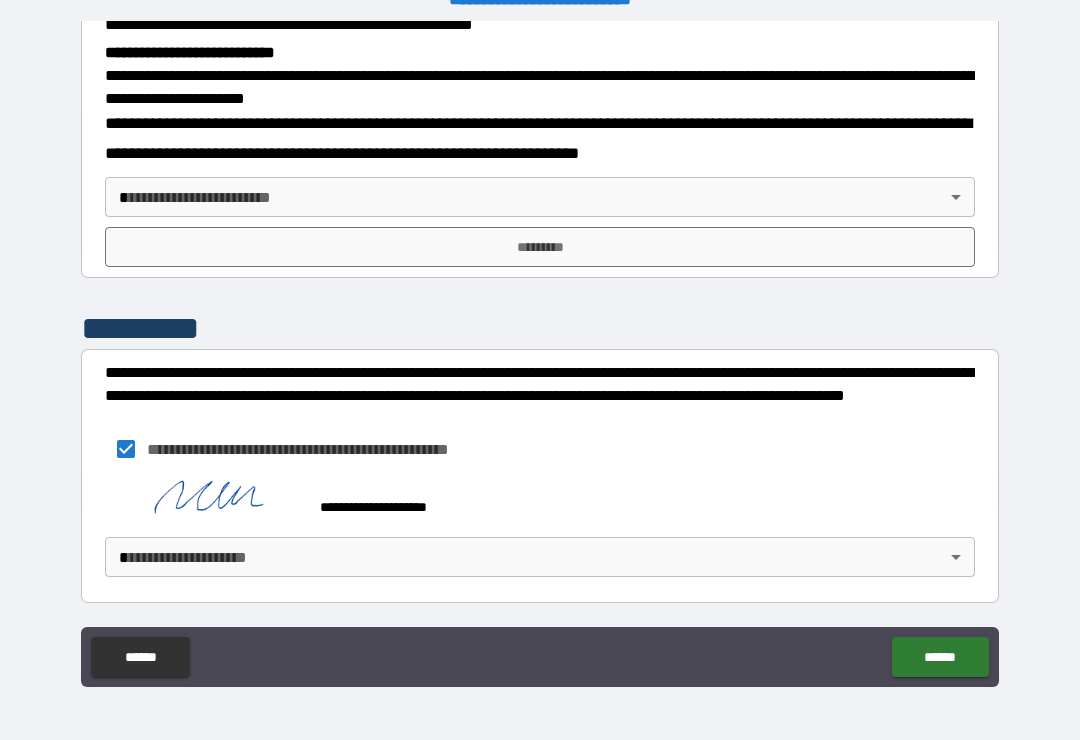 scroll, scrollTop: 650, scrollLeft: 0, axis: vertical 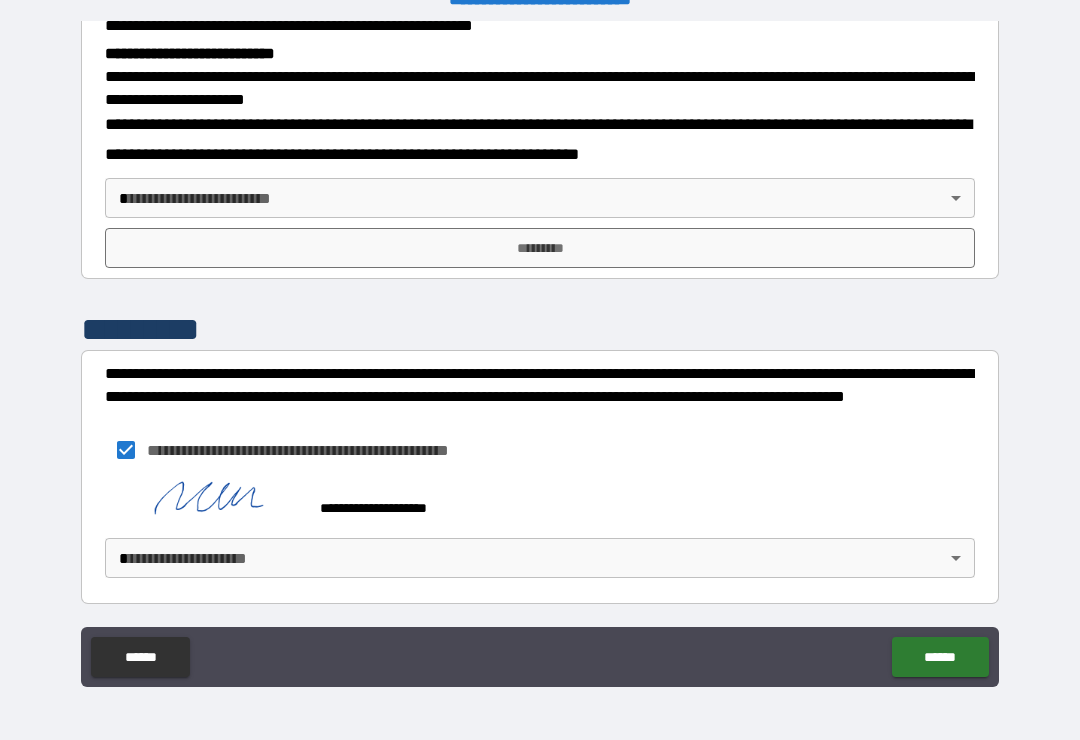 click on "******" at bounding box center (940, 657) 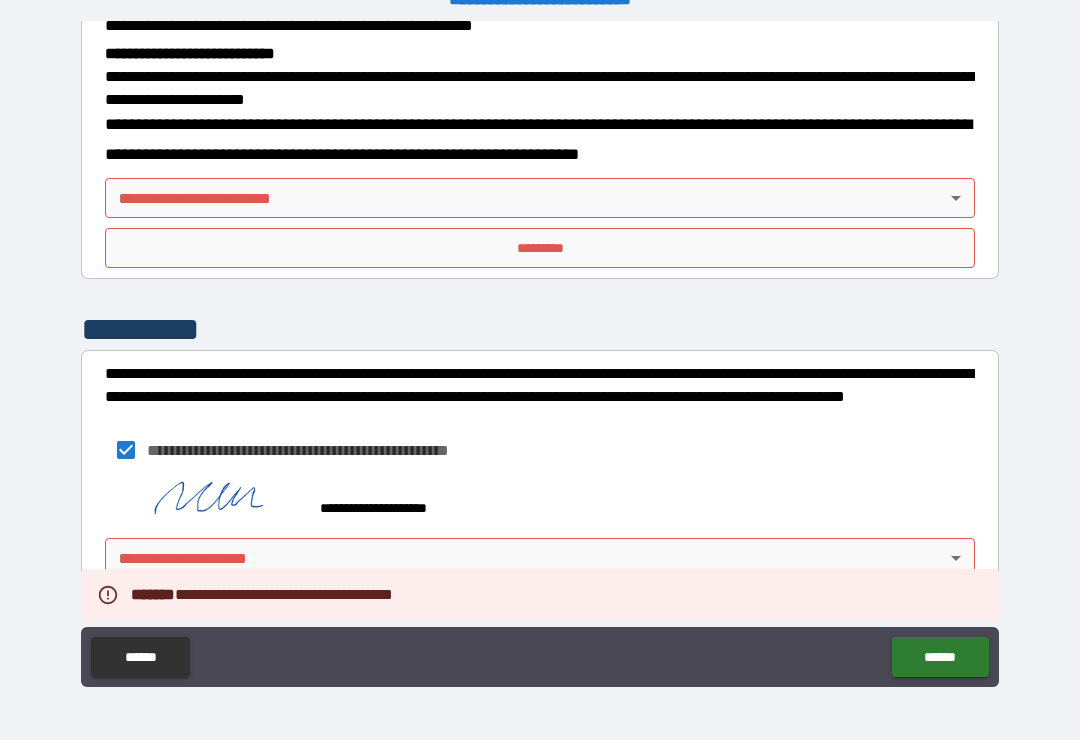 click on "*********" at bounding box center (540, 248) 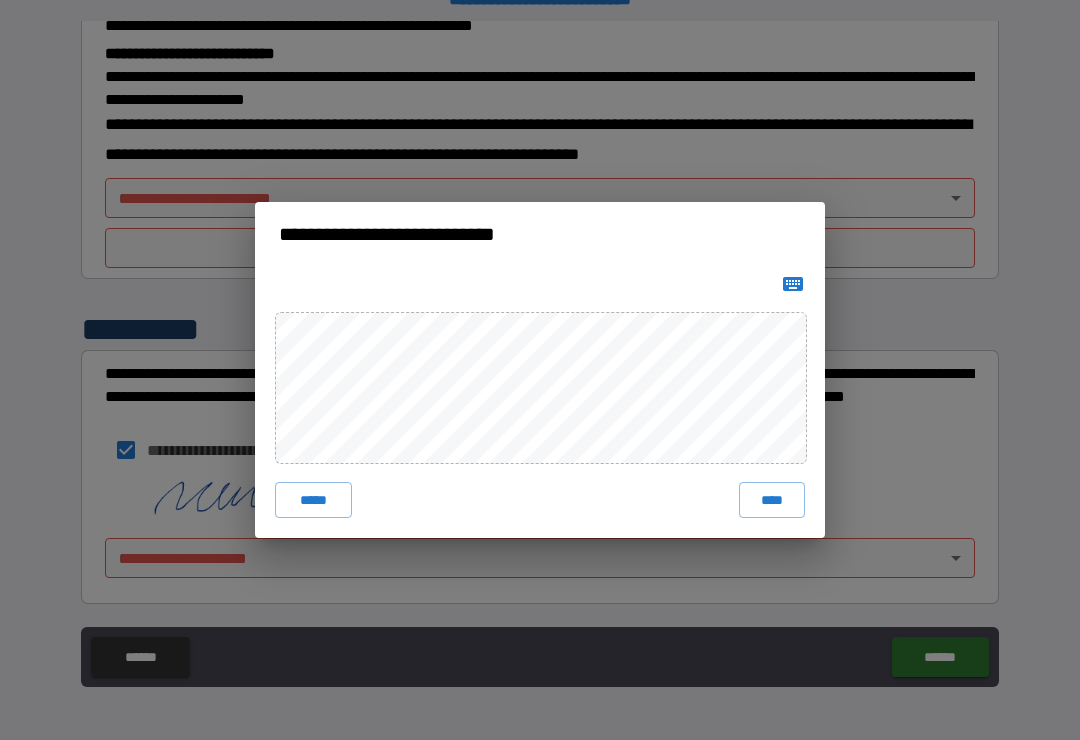 click on "****" at bounding box center [772, 500] 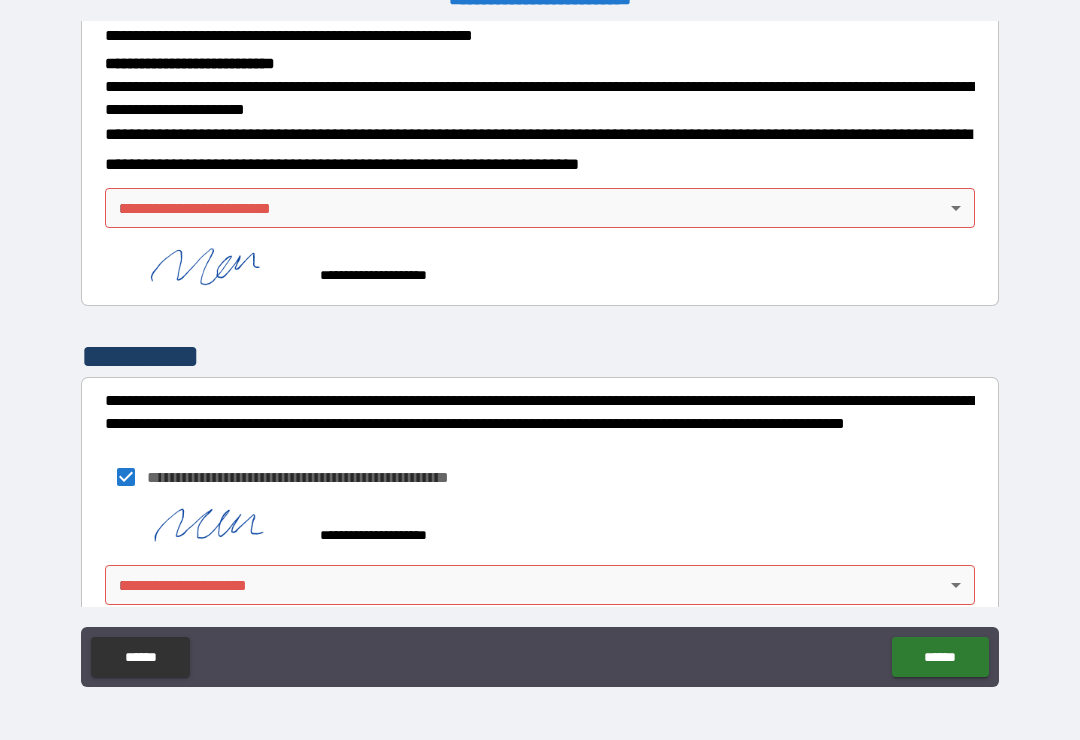 click on "******" at bounding box center [940, 657] 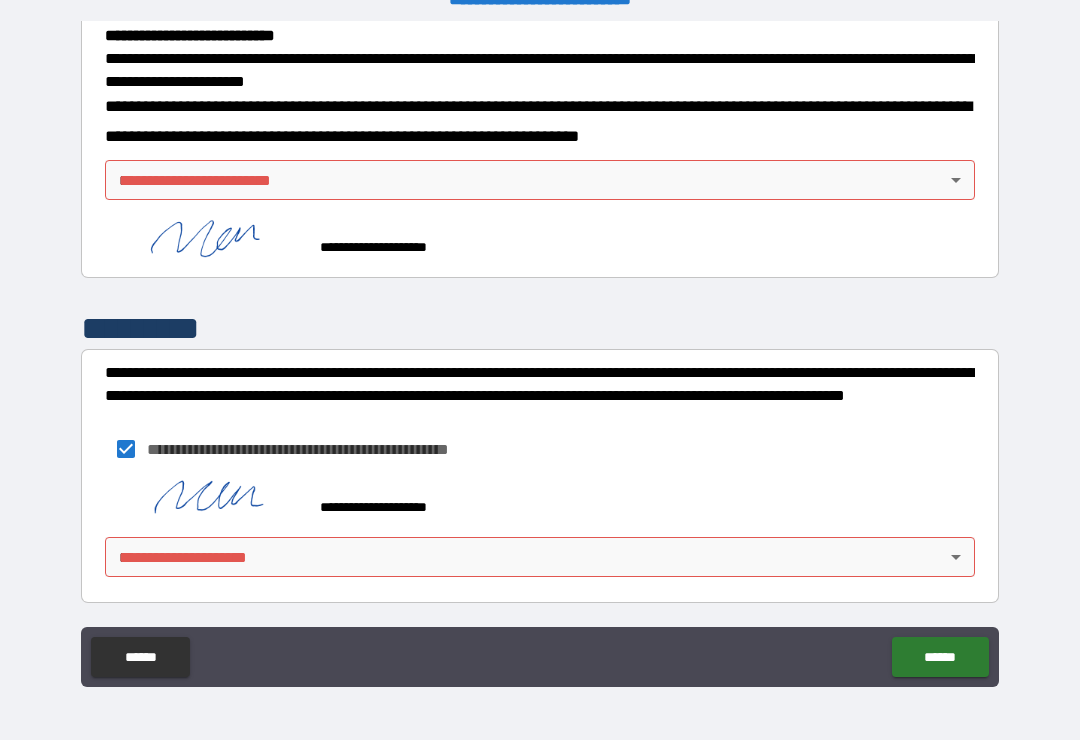 scroll, scrollTop: 667, scrollLeft: 0, axis: vertical 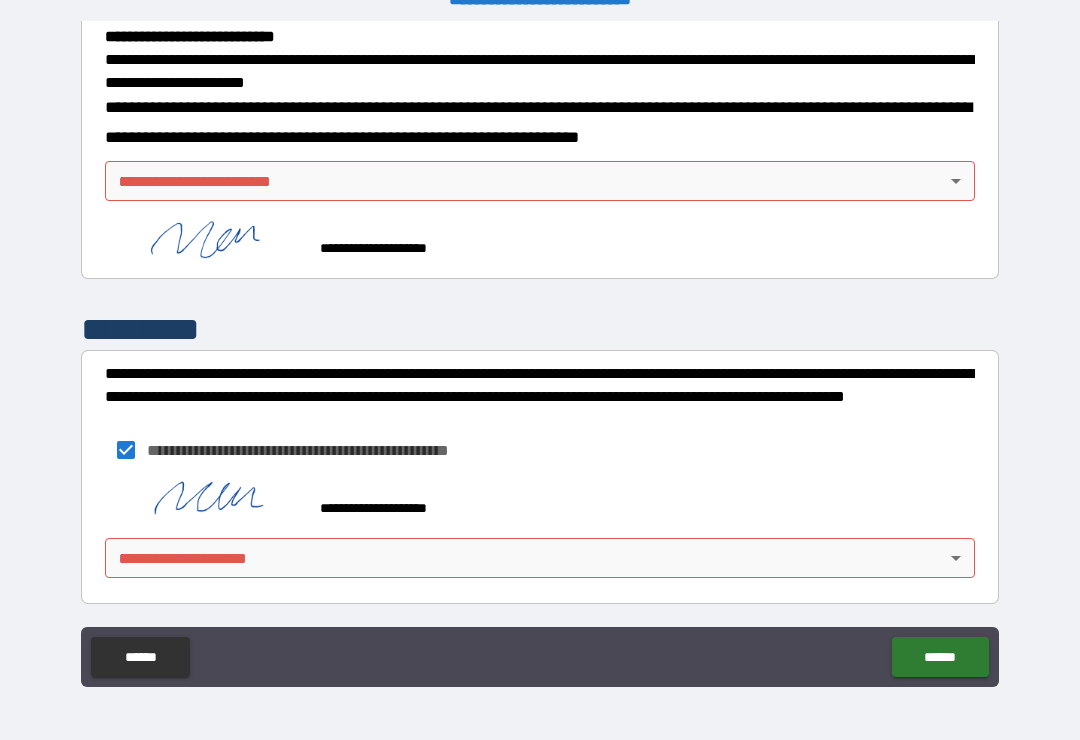 click on "**********" at bounding box center [540, 354] 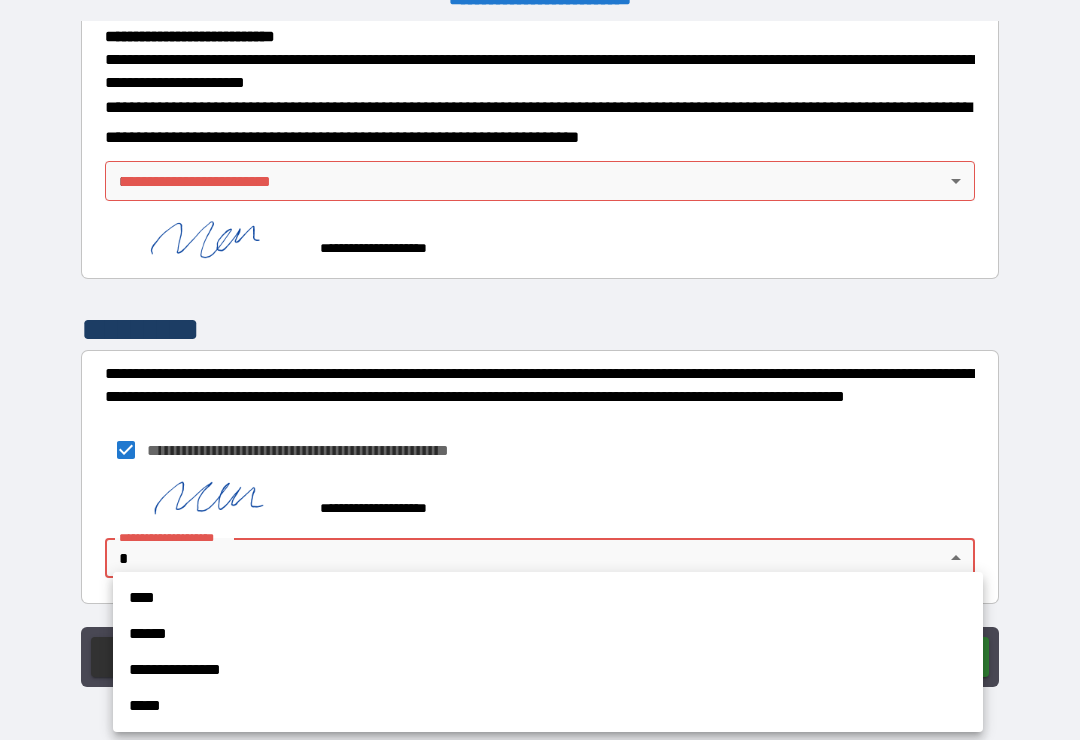 click on "****" at bounding box center [548, 598] 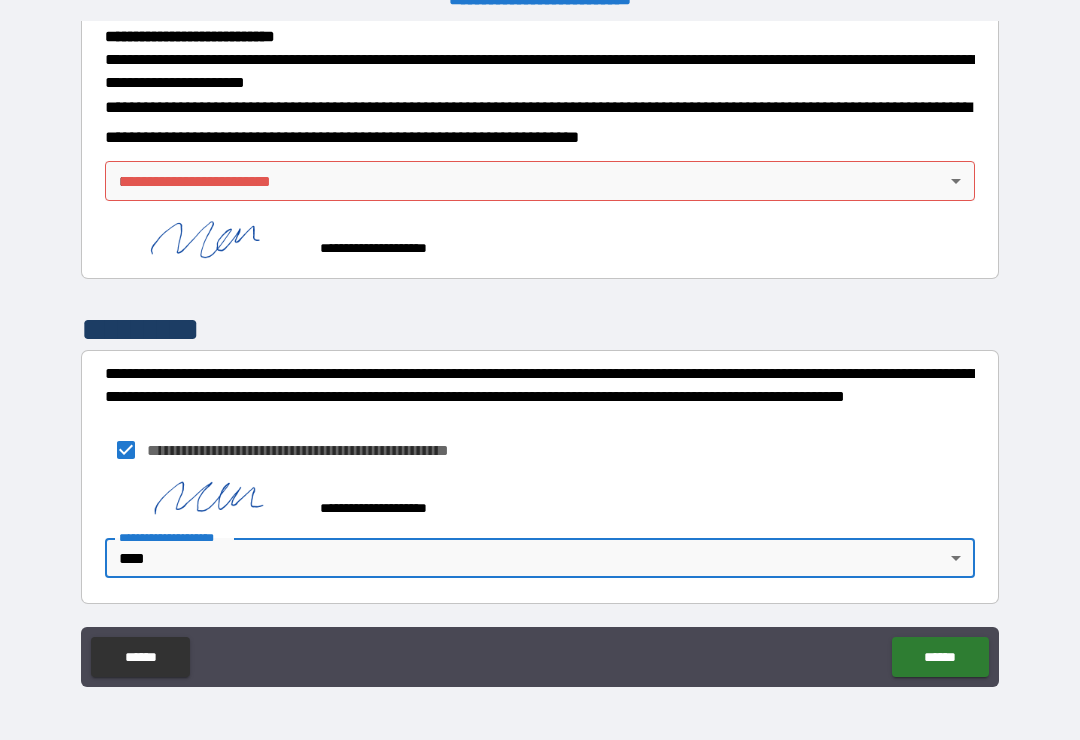 type on "****" 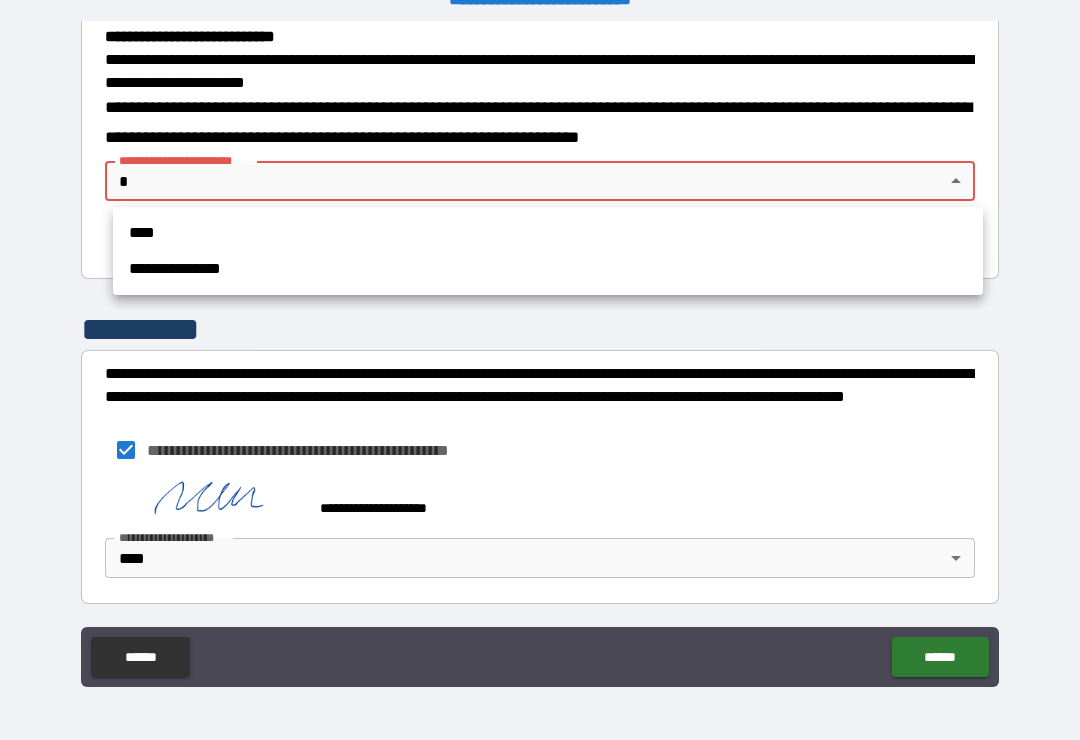 click on "****" at bounding box center [548, 233] 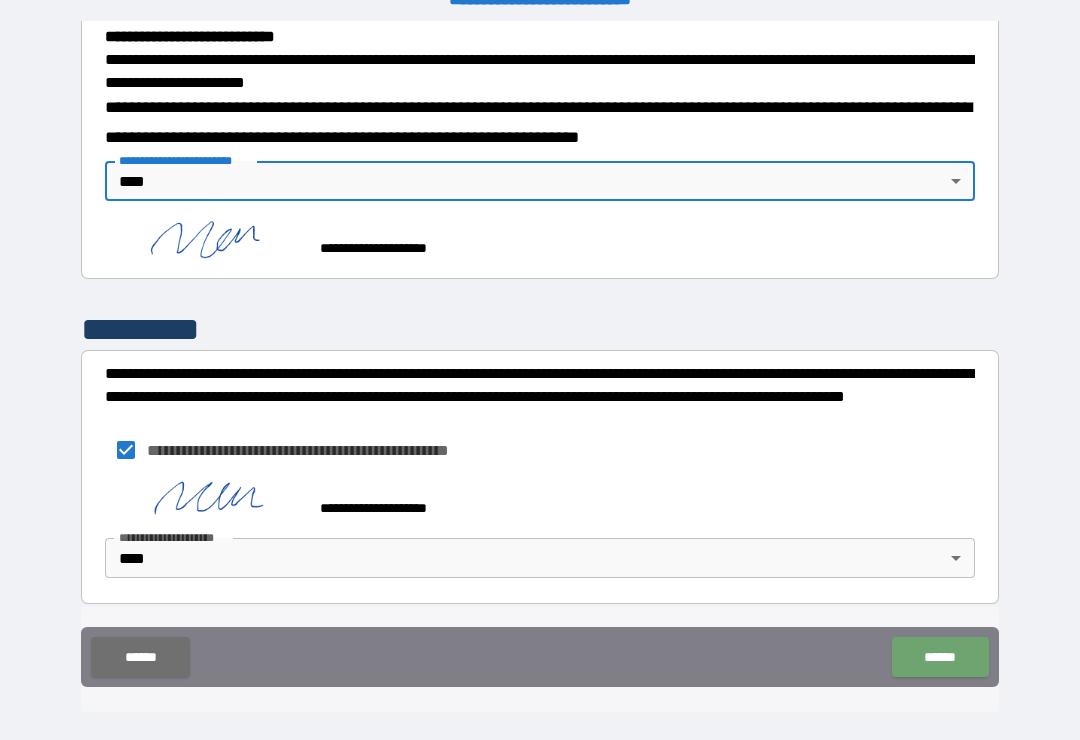 click on "******" at bounding box center [940, 657] 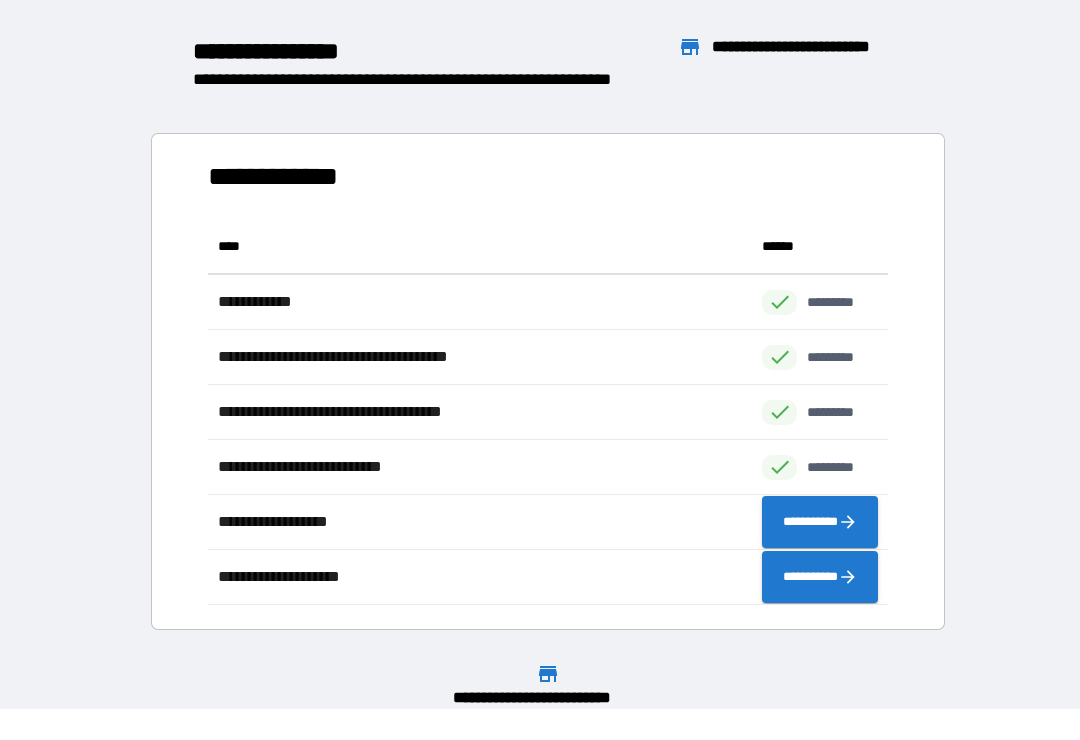 scroll, scrollTop: 1, scrollLeft: 1, axis: both 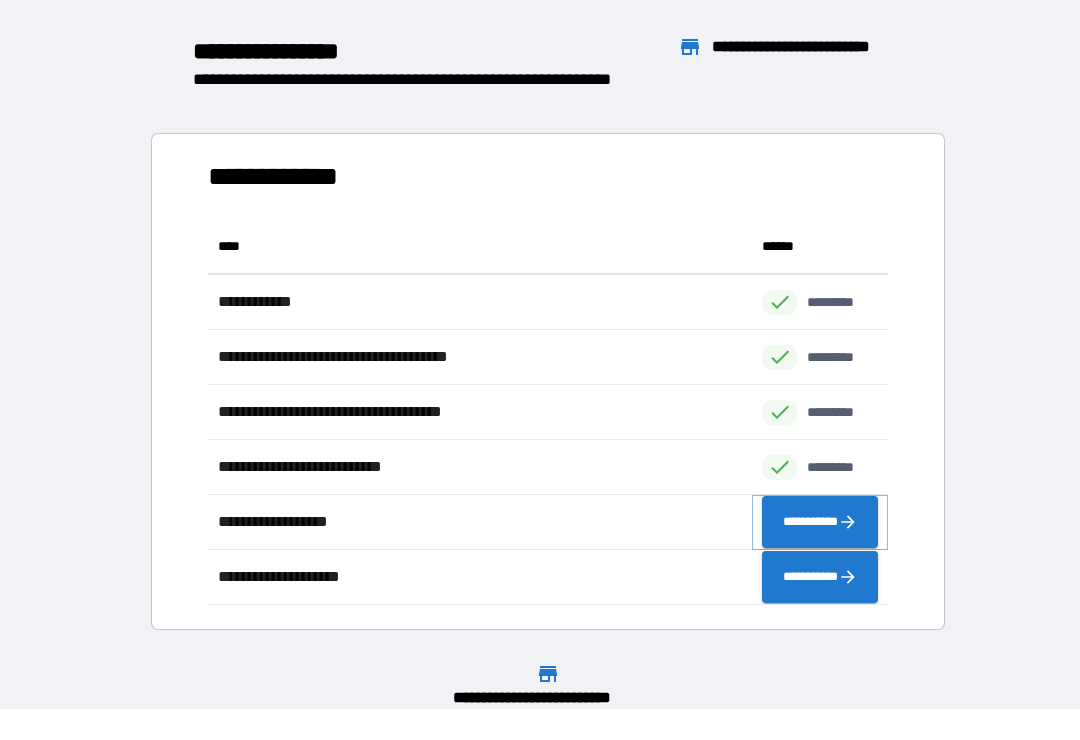 click 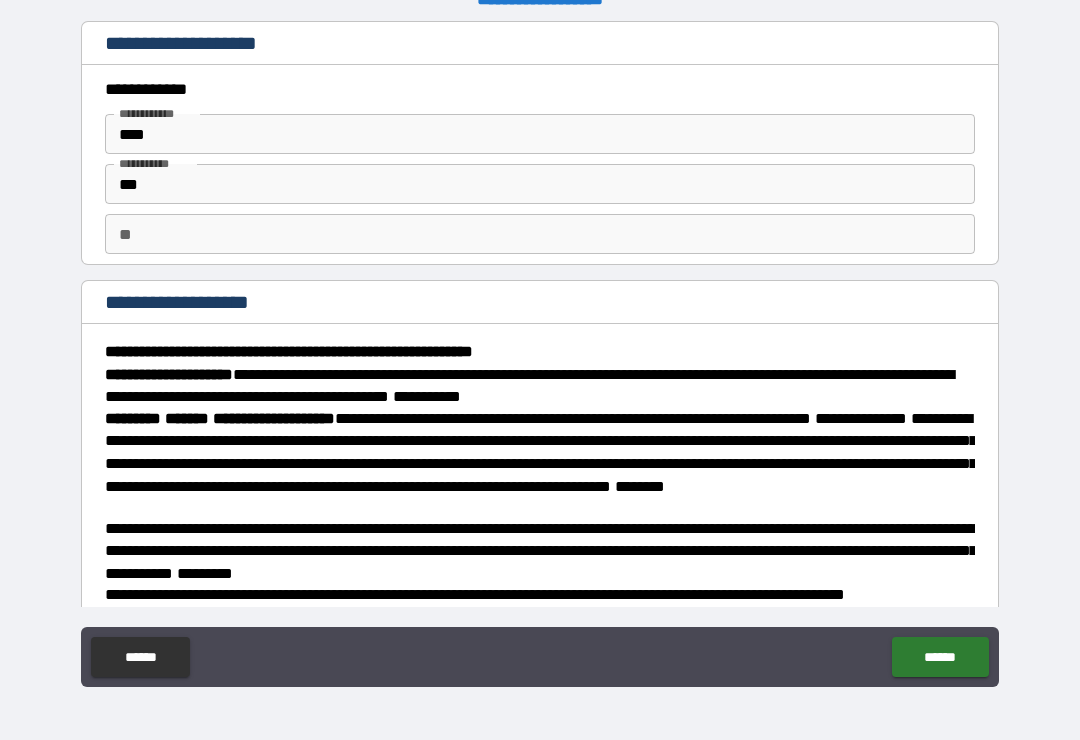 click on "**" at bounding box center [540, 234] 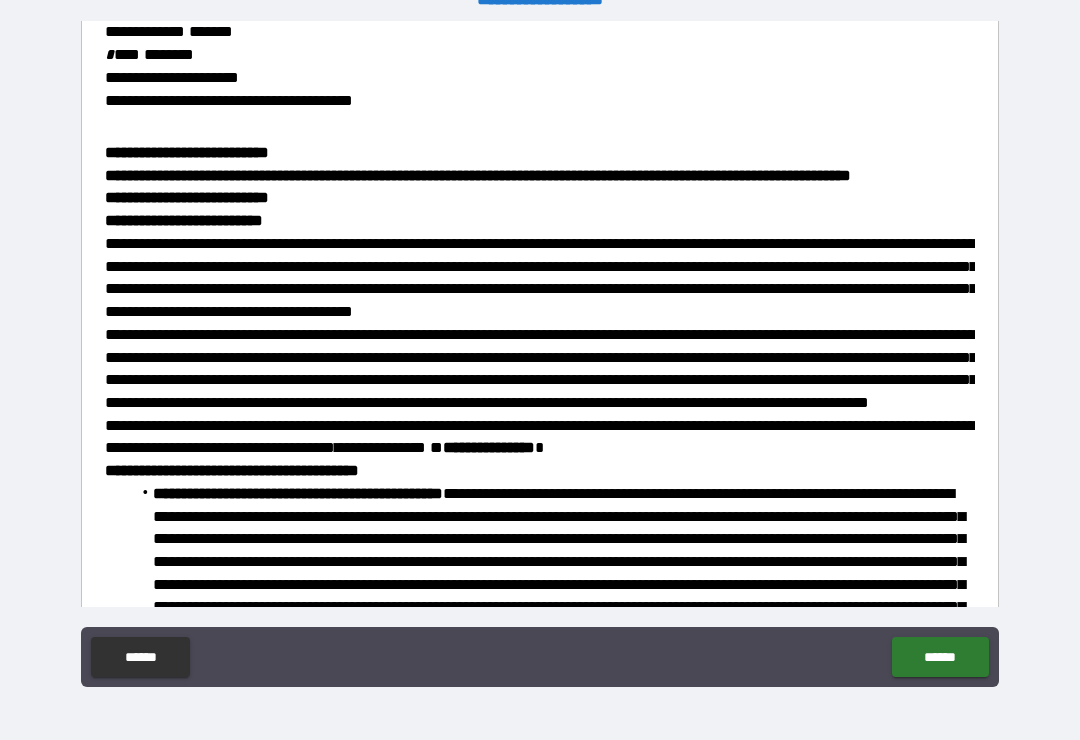 scroll, scrollTop: 619, scrollLeft: 0, axis: vertical 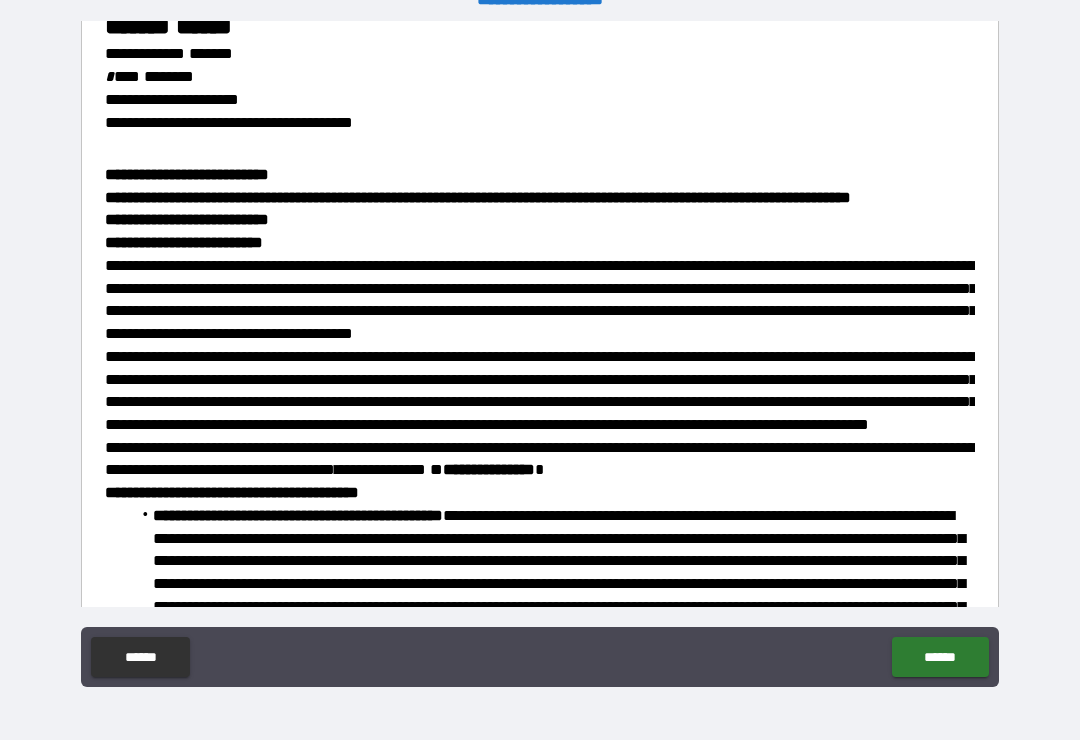type on "*****" 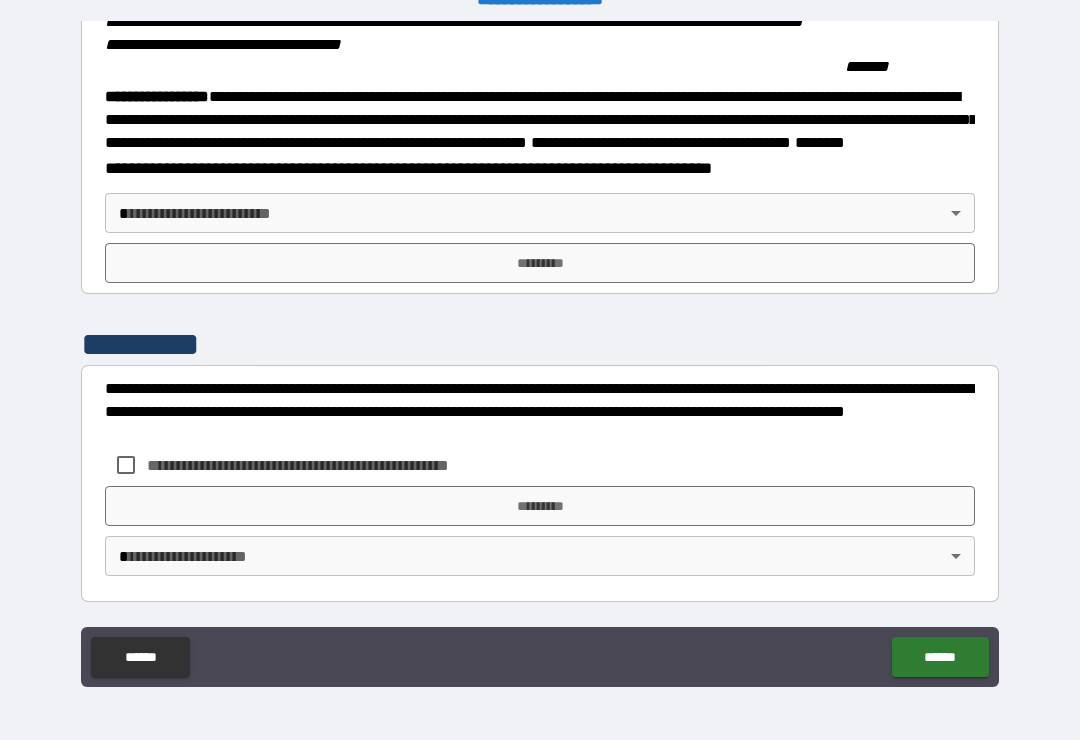 scroll, scrollTop: 2237, scrollLeft: 0, axis: vertical 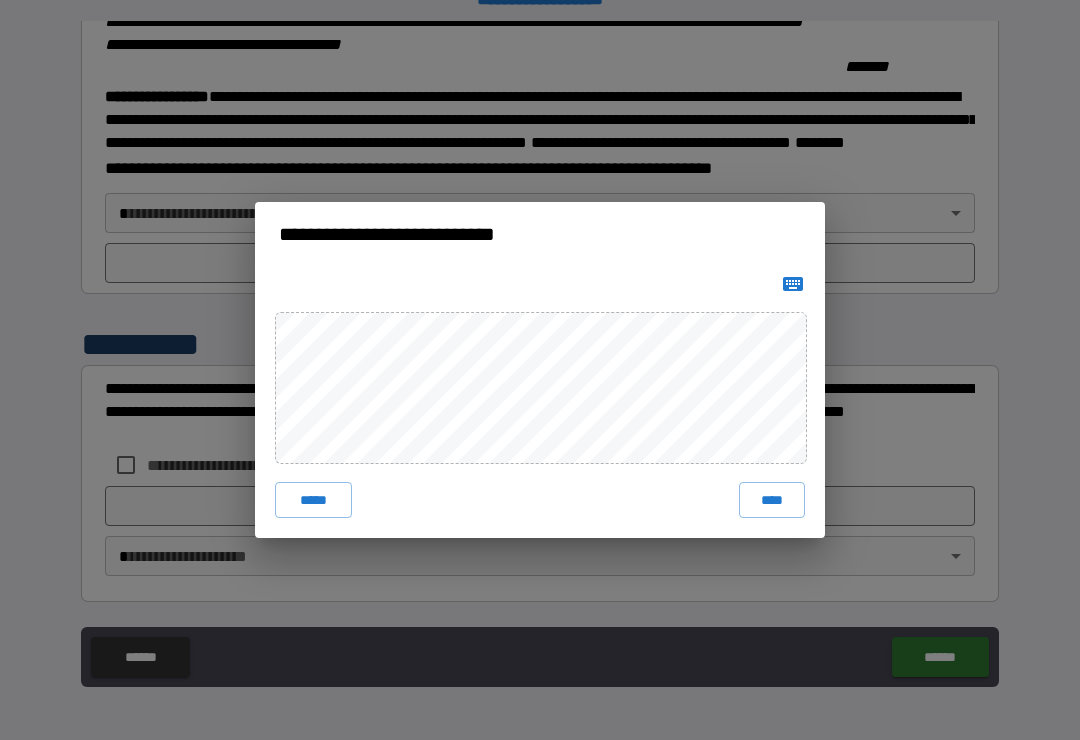click on "****" at bounding box center [772, 500] 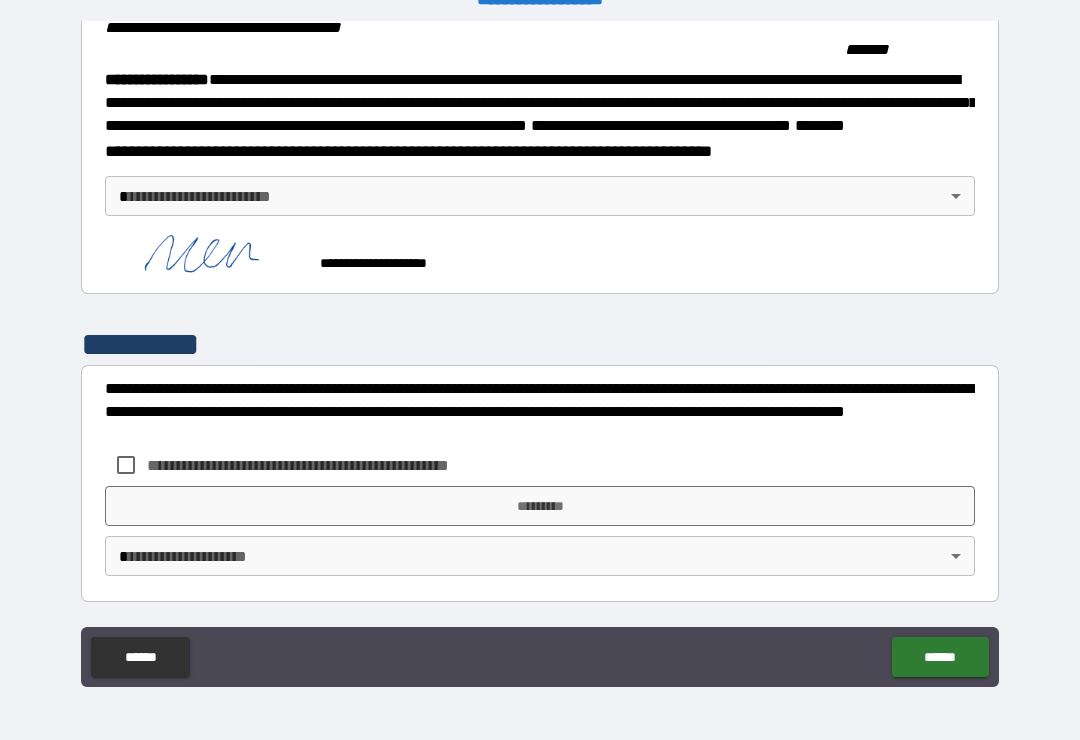 click on "**********" at bounding box center [540, 354] 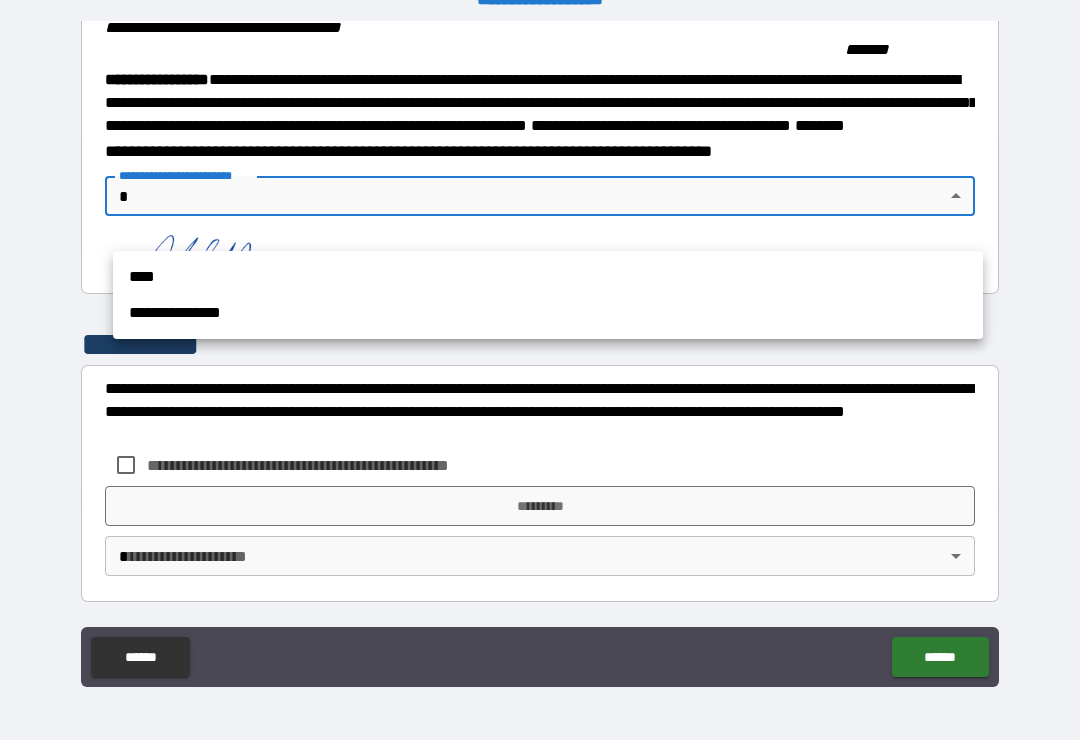click on "****" at bounding box center (548, 277) 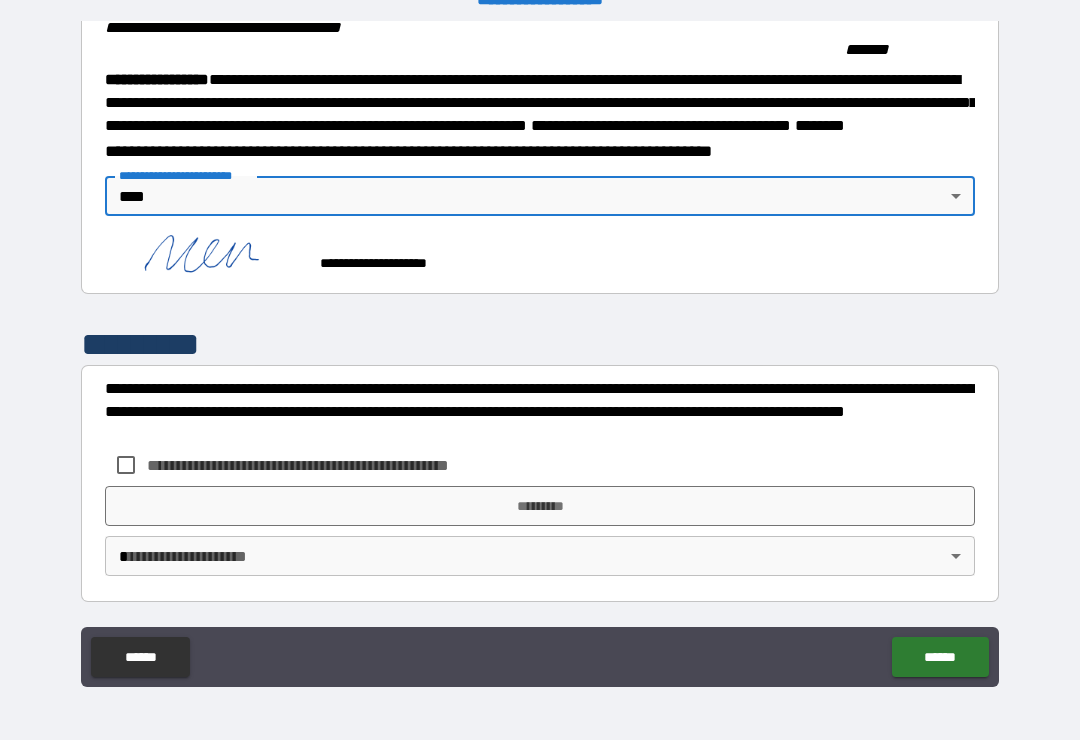 click on "*********" at bounding box center (540, 506) 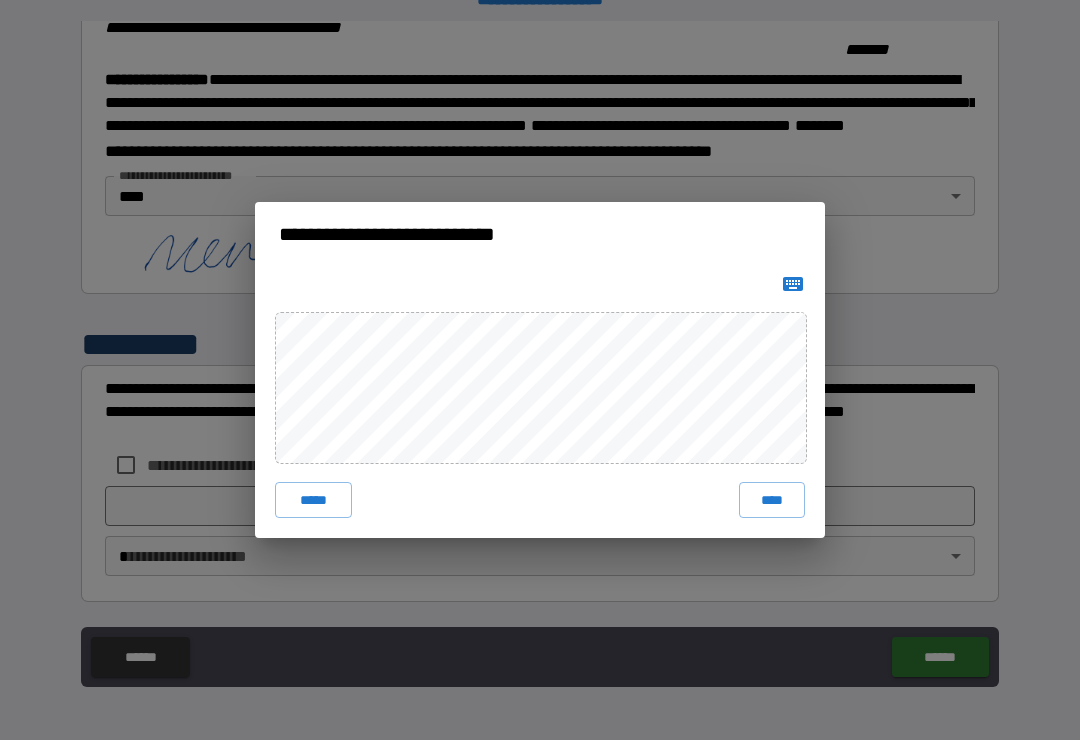 click on "****" at bounding box center [772, 500] 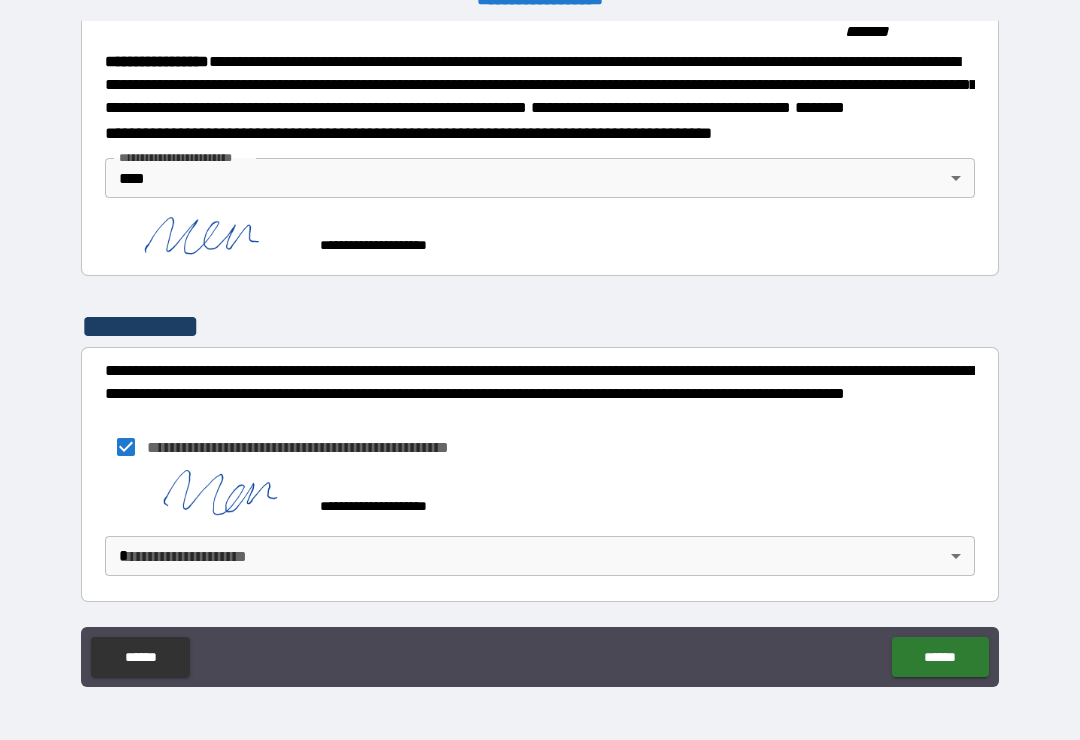 scroll, scrollTop: 2271, scrollLeft: 0, axis: vertical 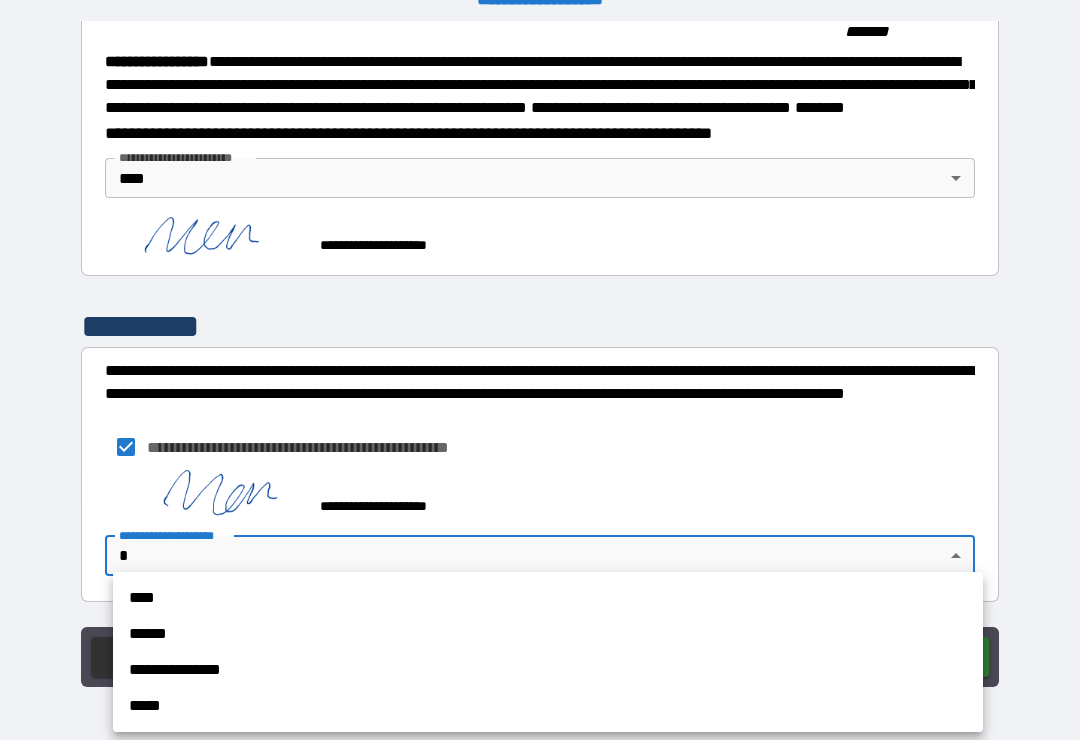 click on "****" at bounding box center [548, 598] 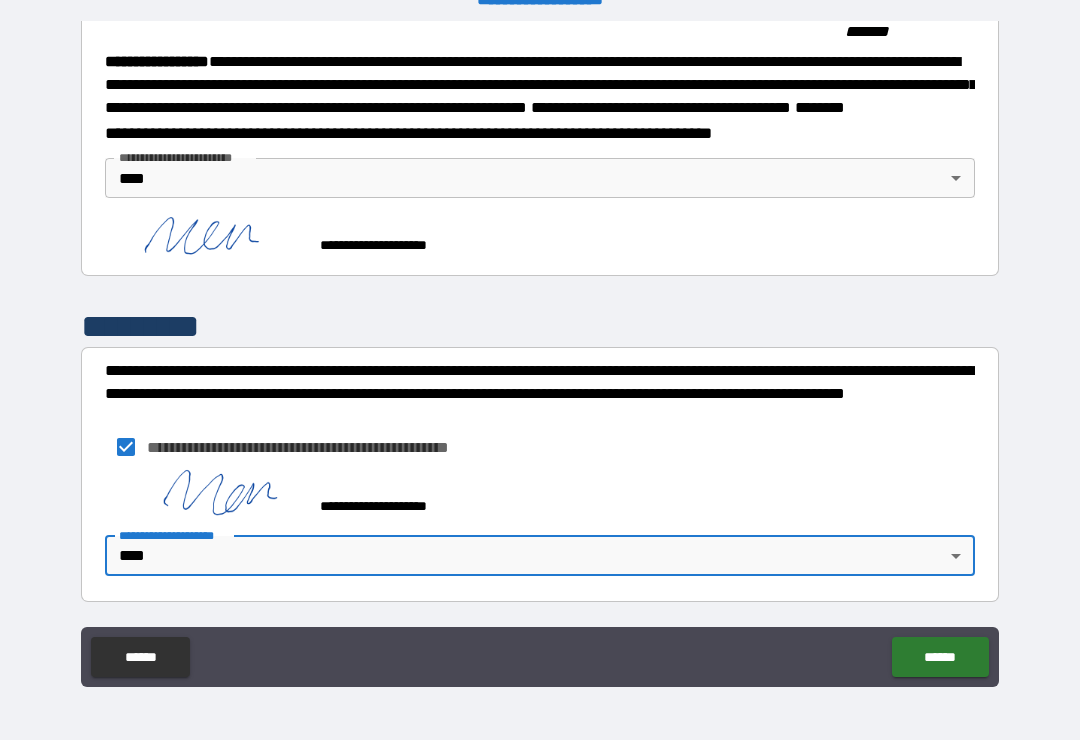 click on "******" at bounding box center [940, 657] 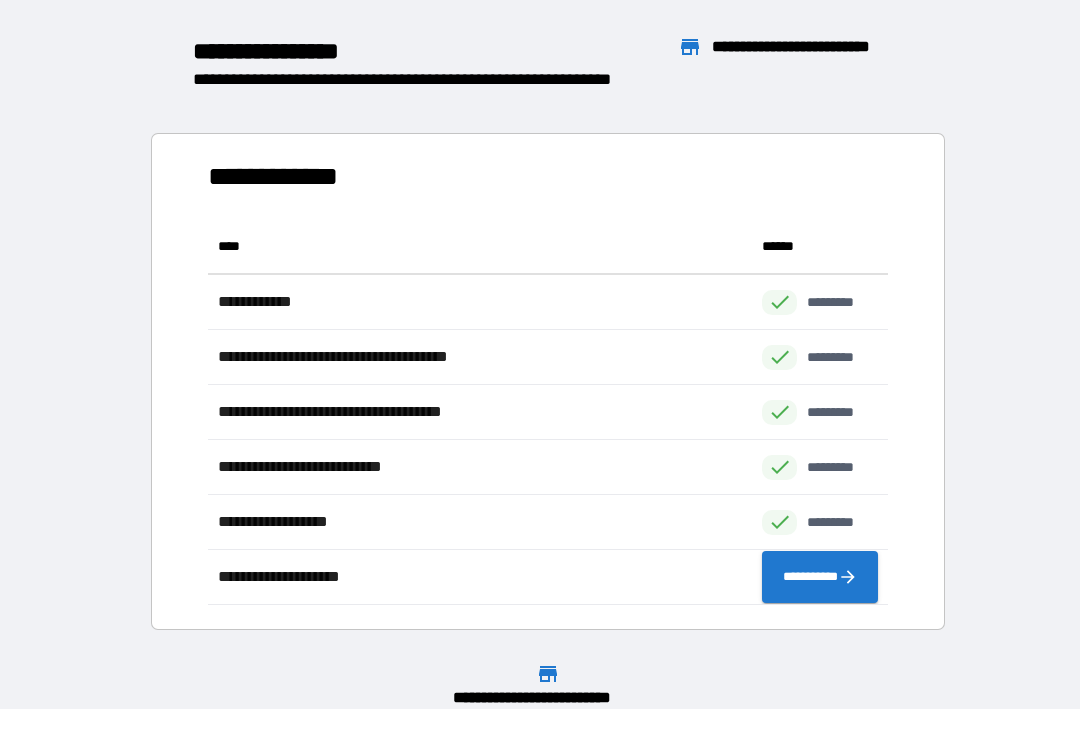 scroll, scrollTop: 386, scrollLeft: 680, axis: both 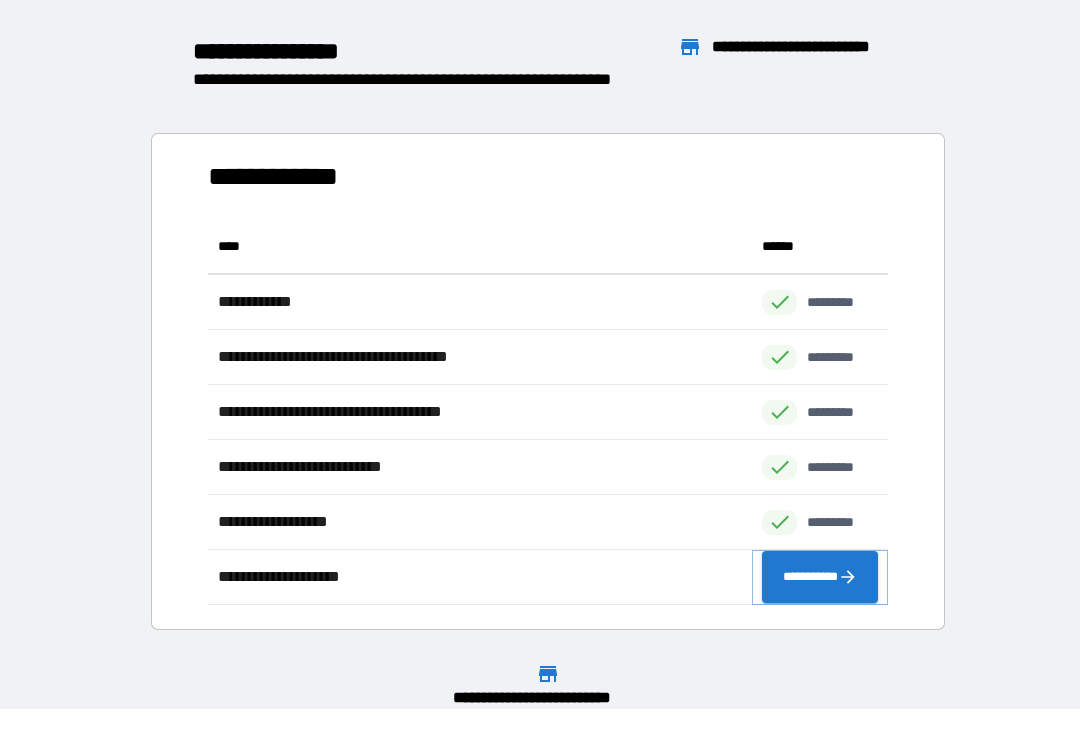 click on "**********" at bounding box center [820, 577] 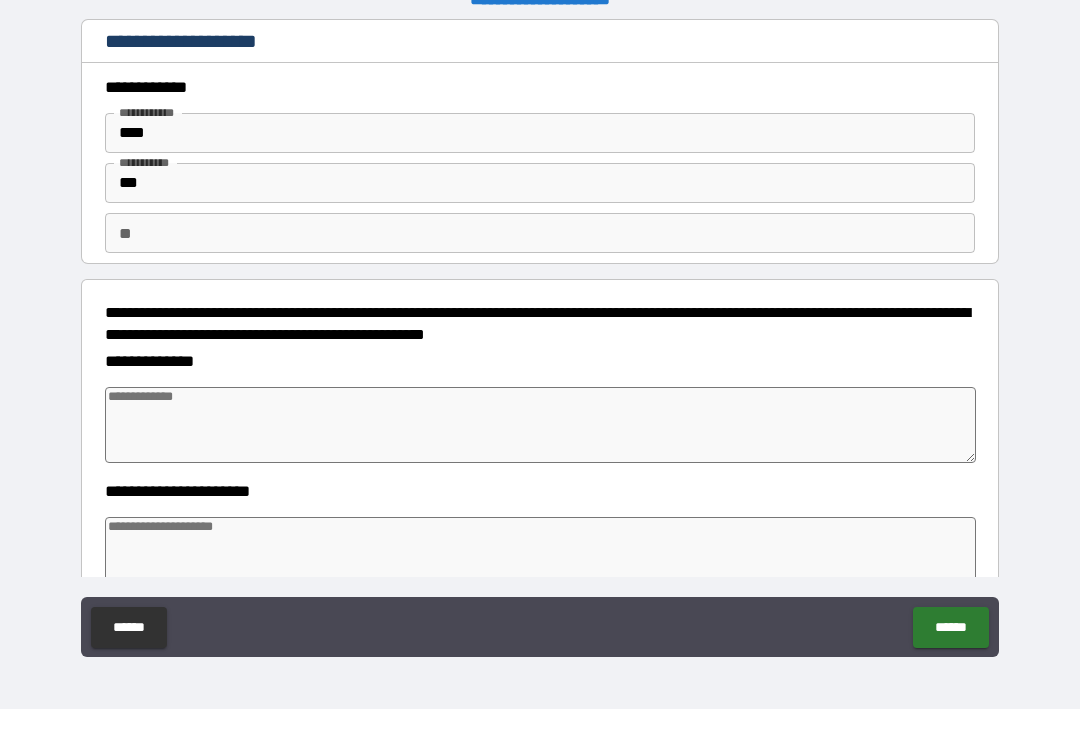 type on "*" 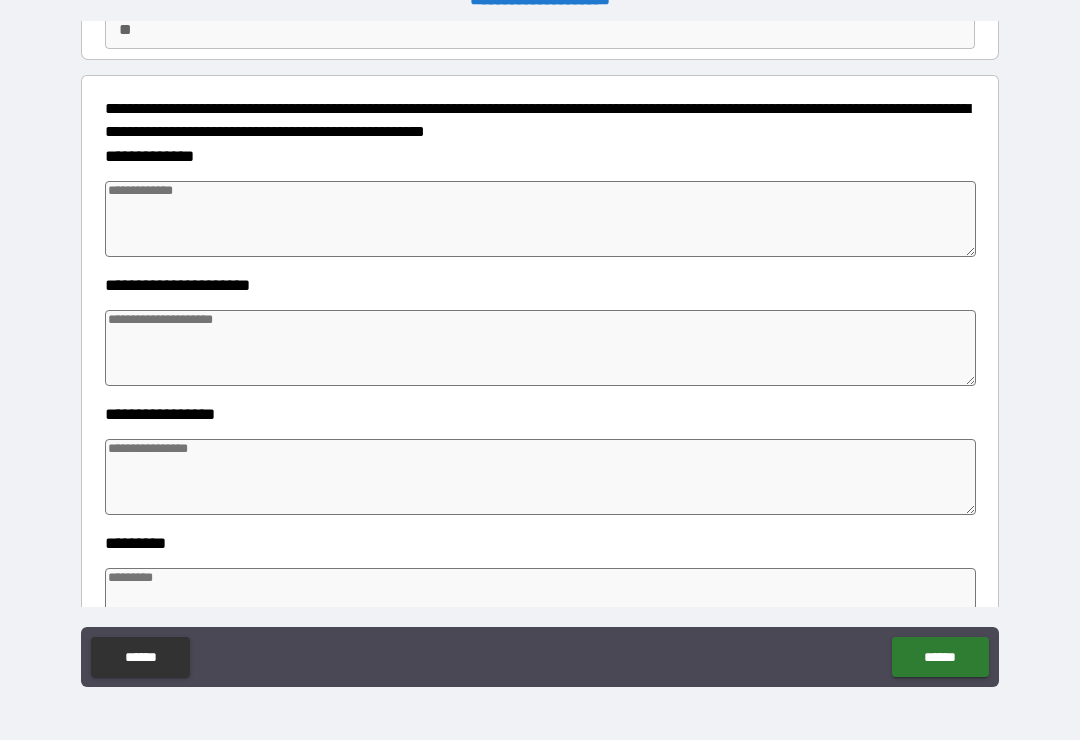 scroll, scrollTop: 206, scrollLeft: 0, axis: vertical 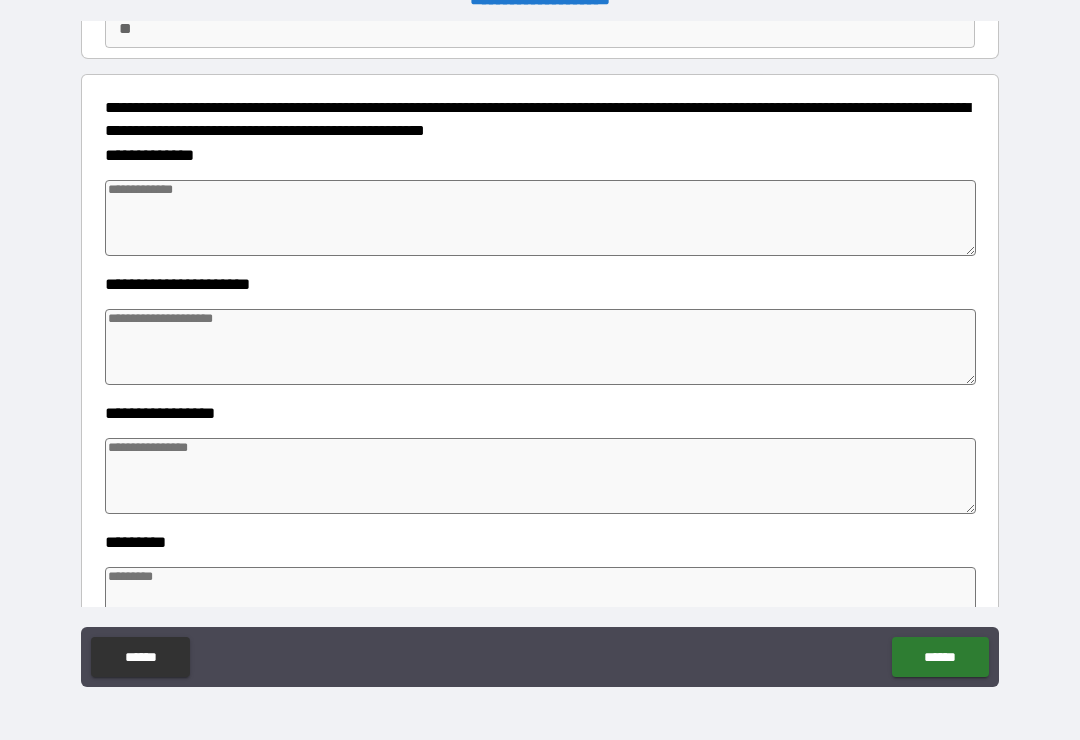 click at bounding box center (540, 218) 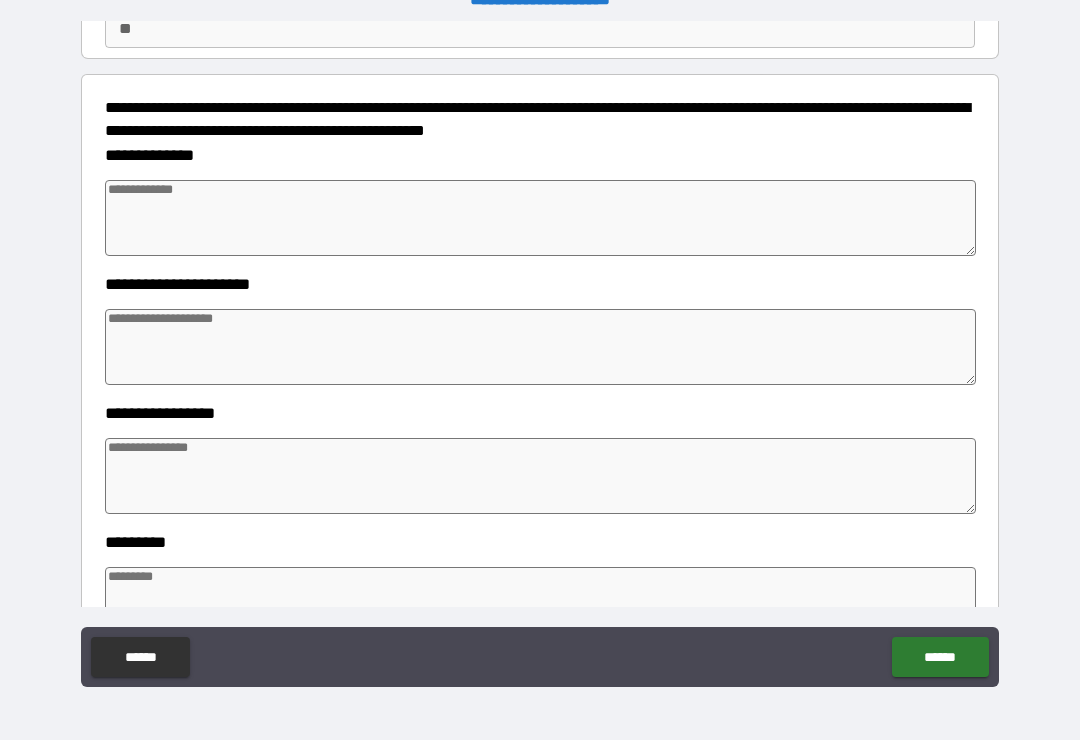 type on "*" 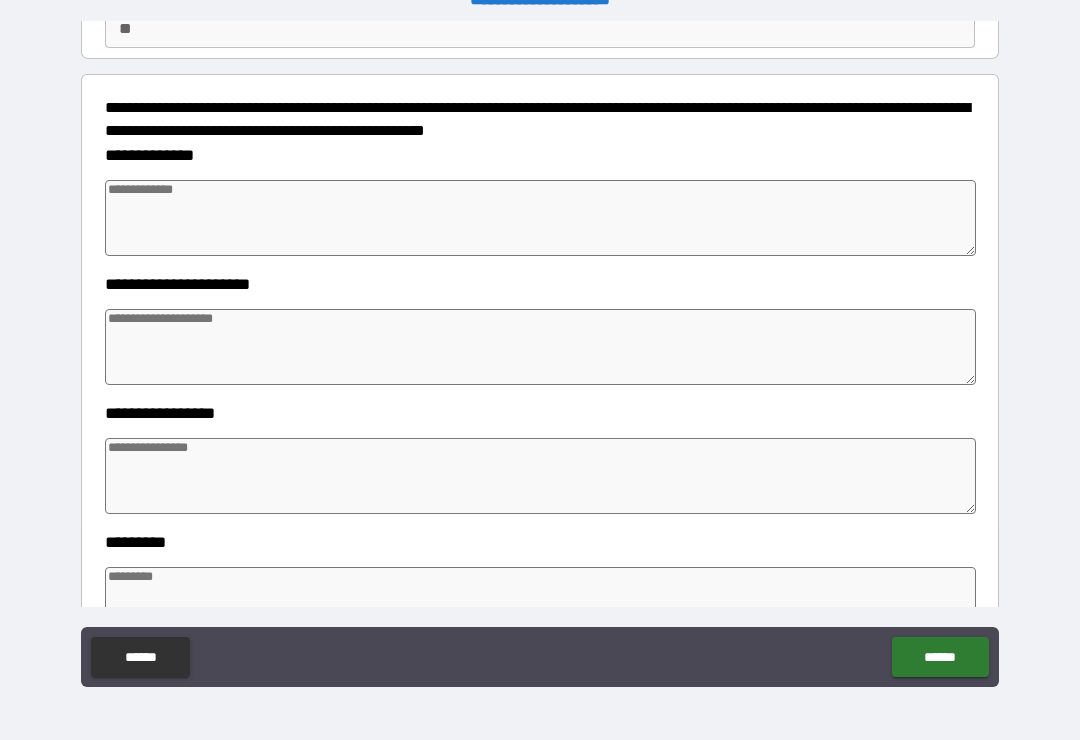 type on "*" 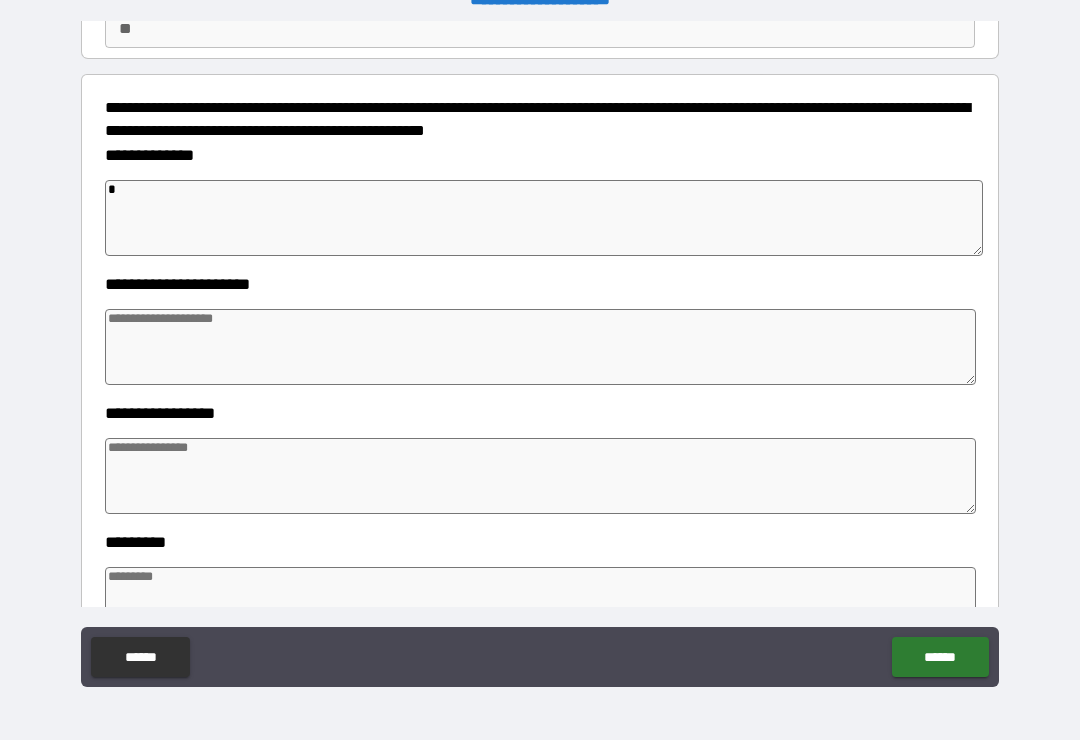 type on "*" 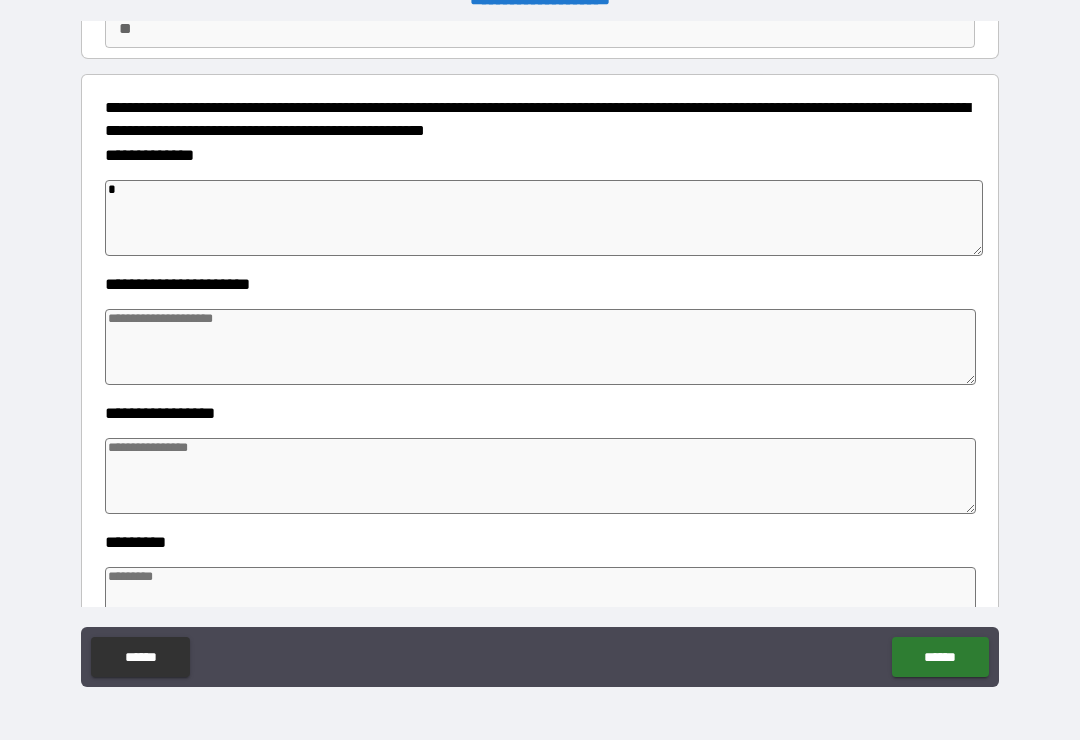 type on "*" 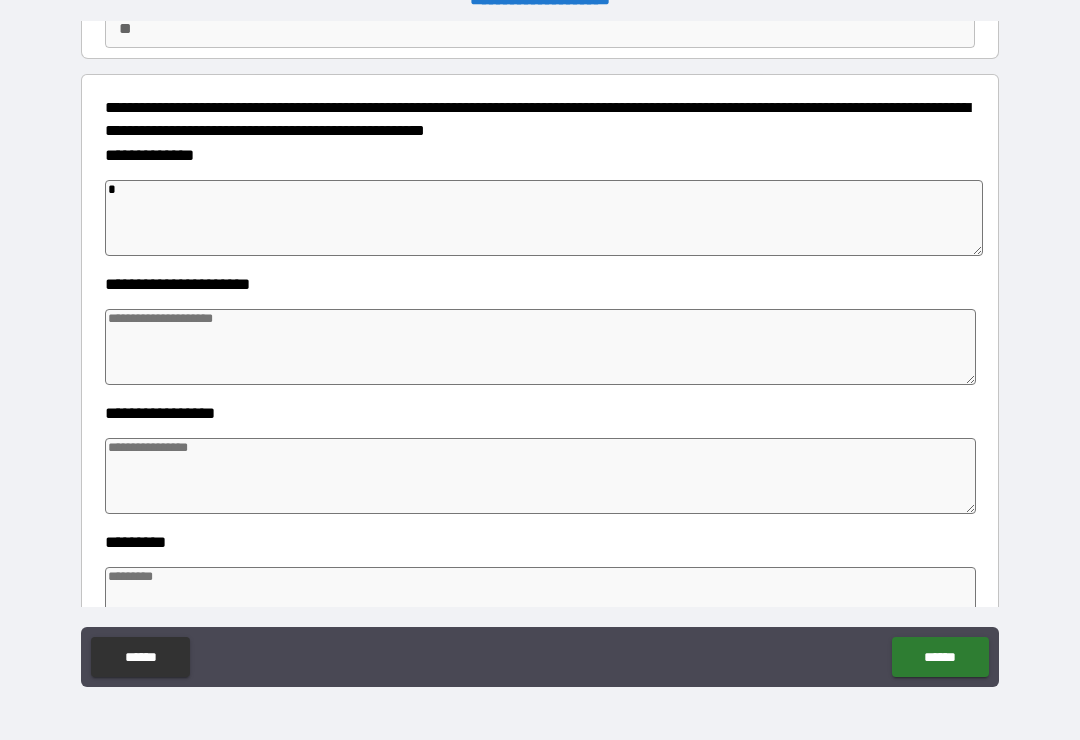 type on "**" 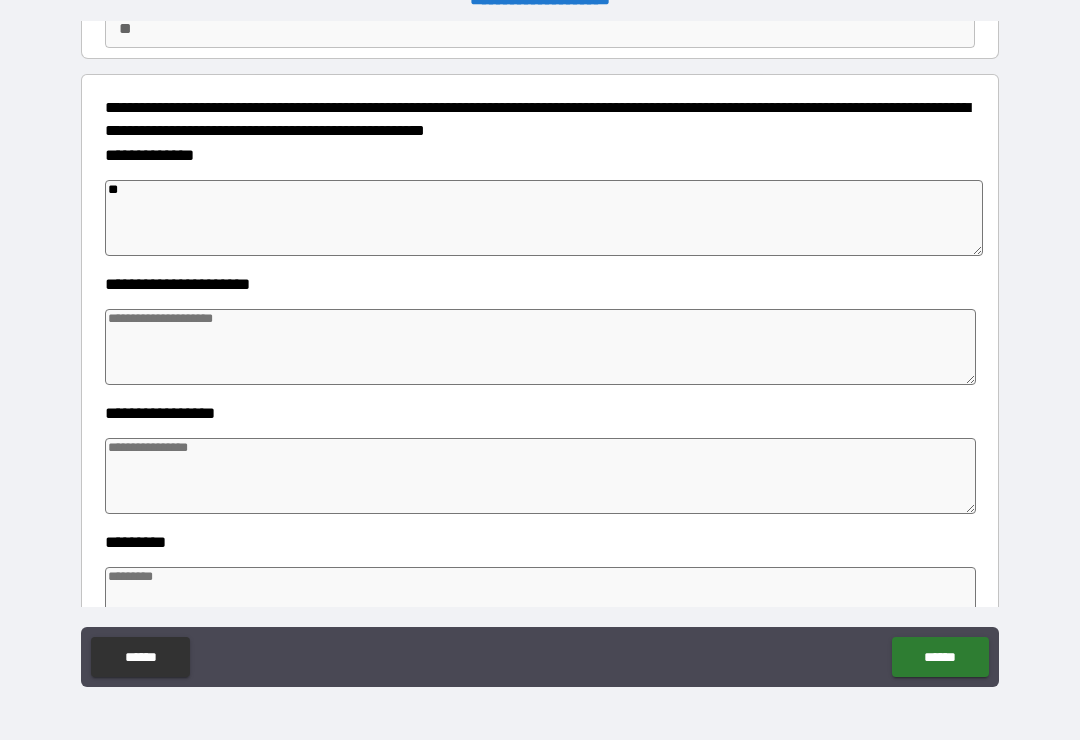 type on "*" 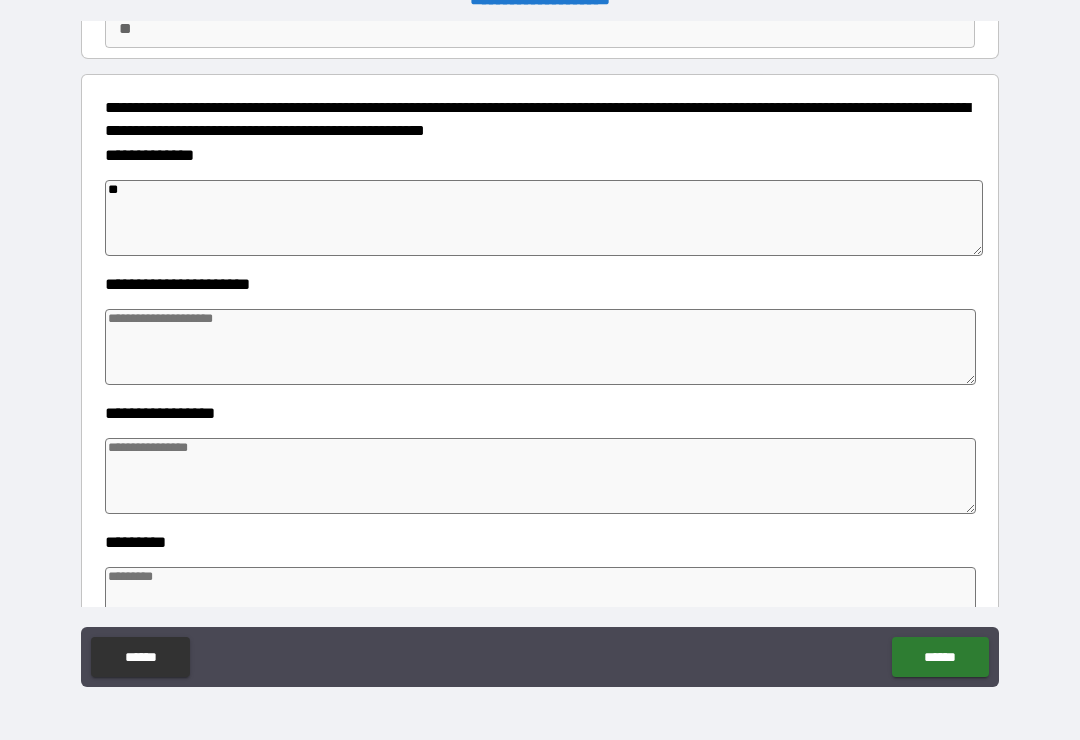 type on "*" 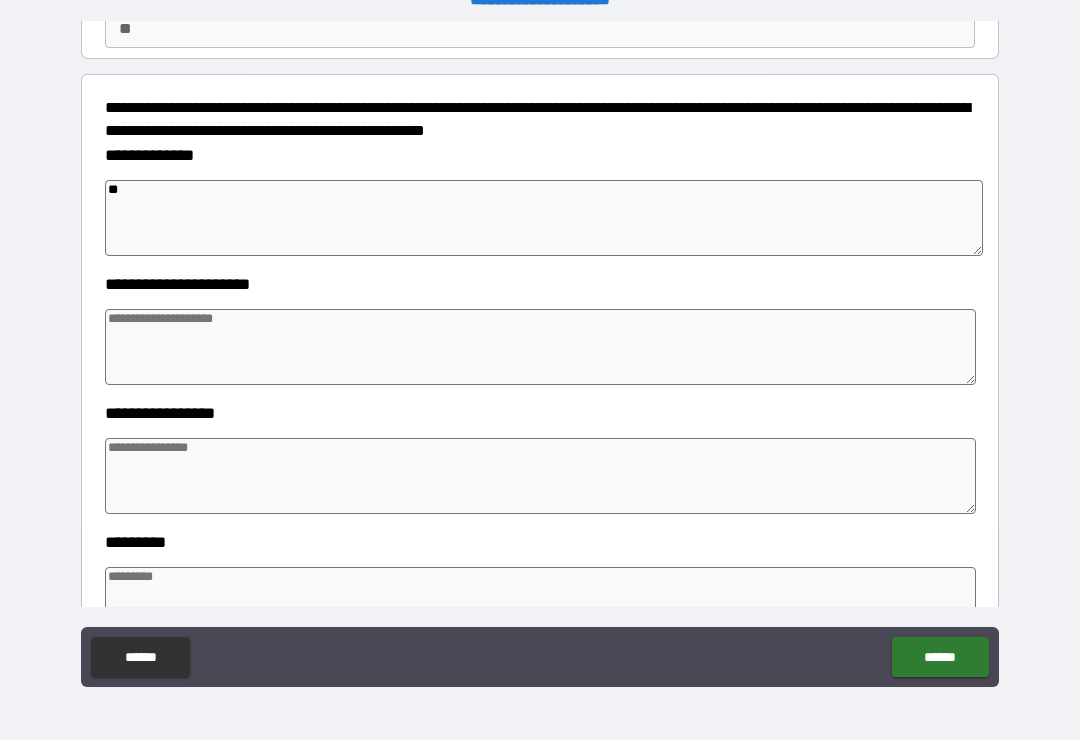 type on "*" 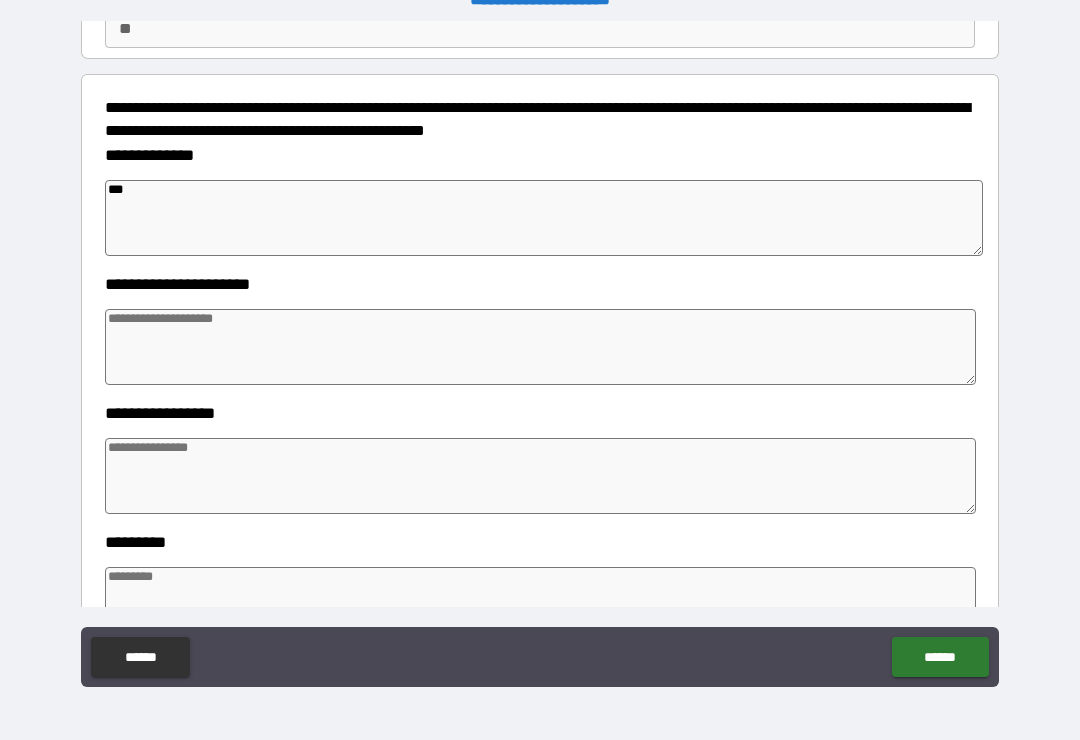 type on "*" 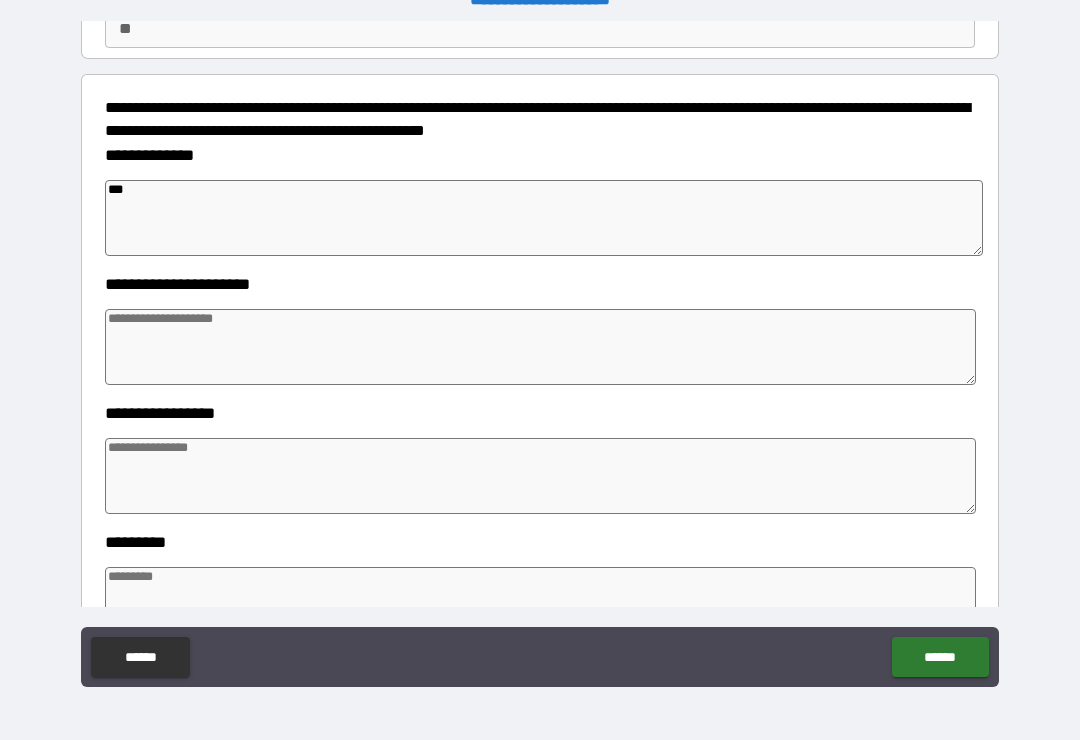 type on "*" 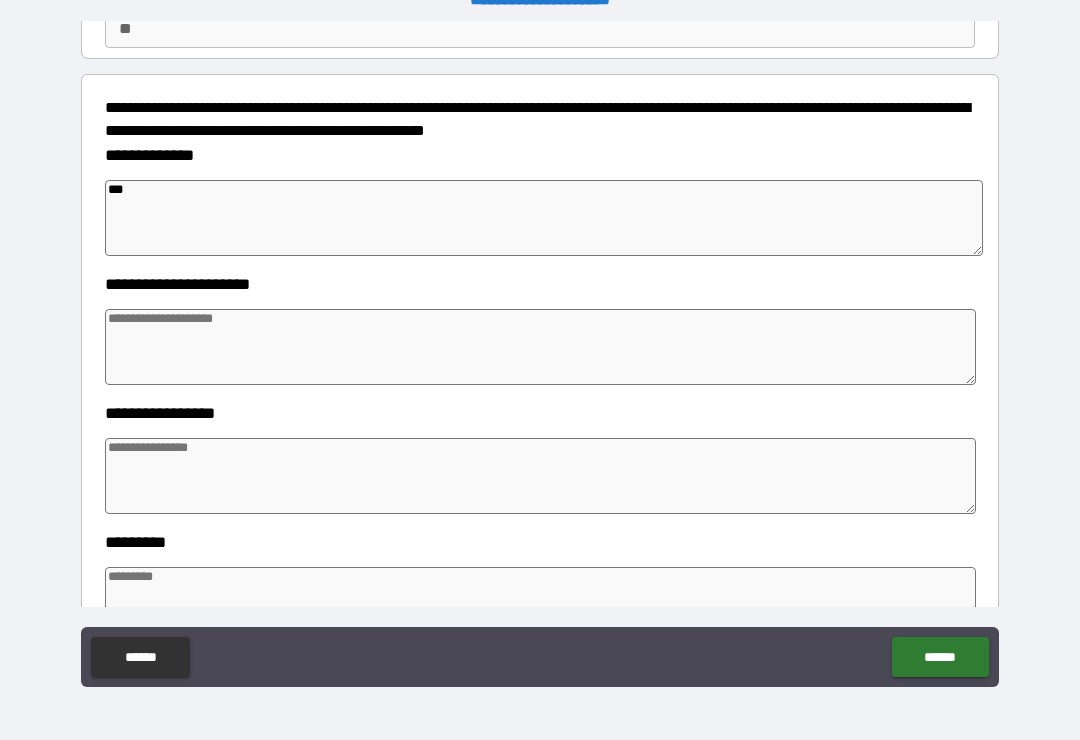 type on "*" 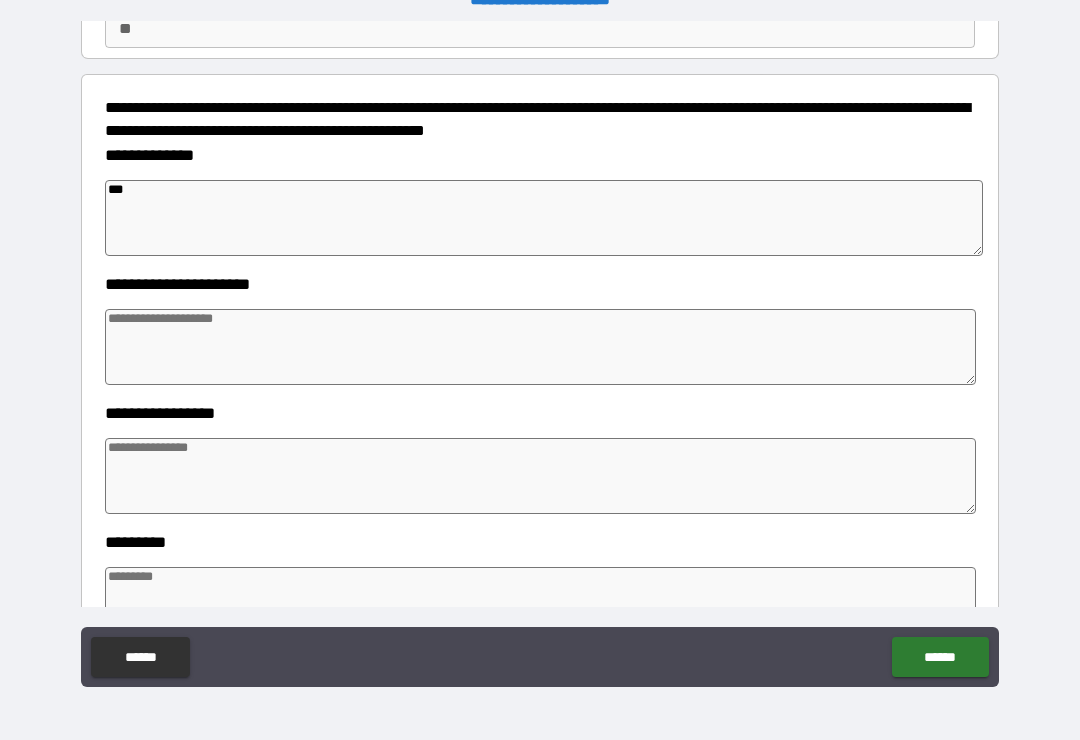type on "**" 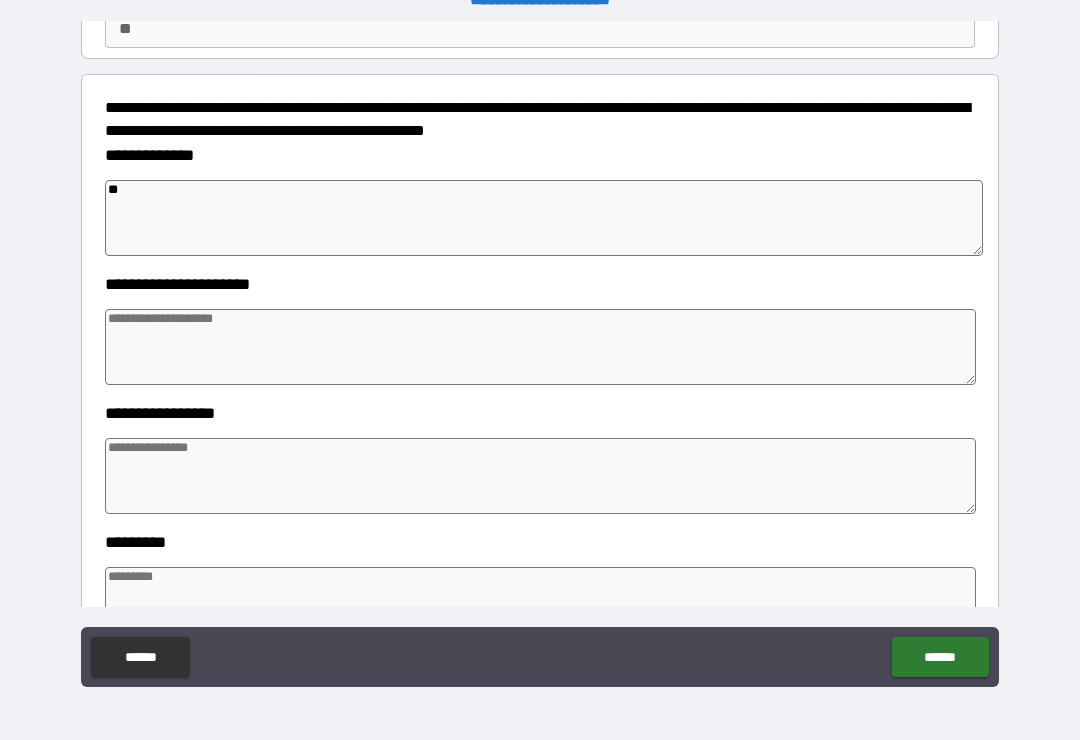 type on "*" 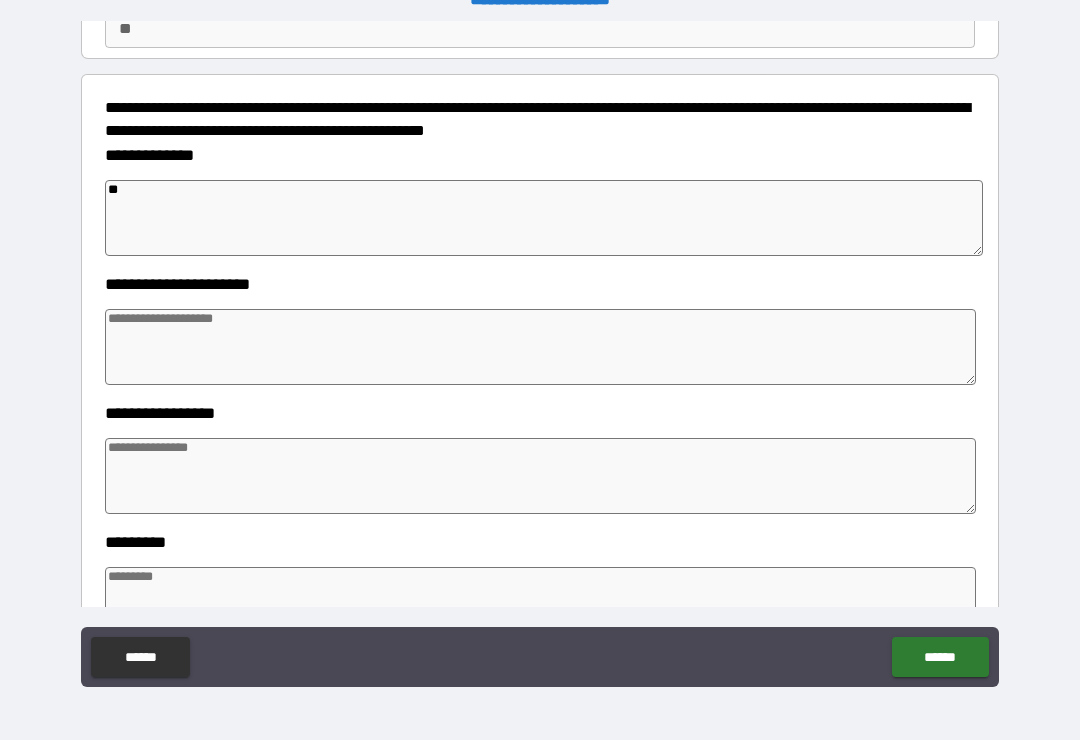 type on "***" 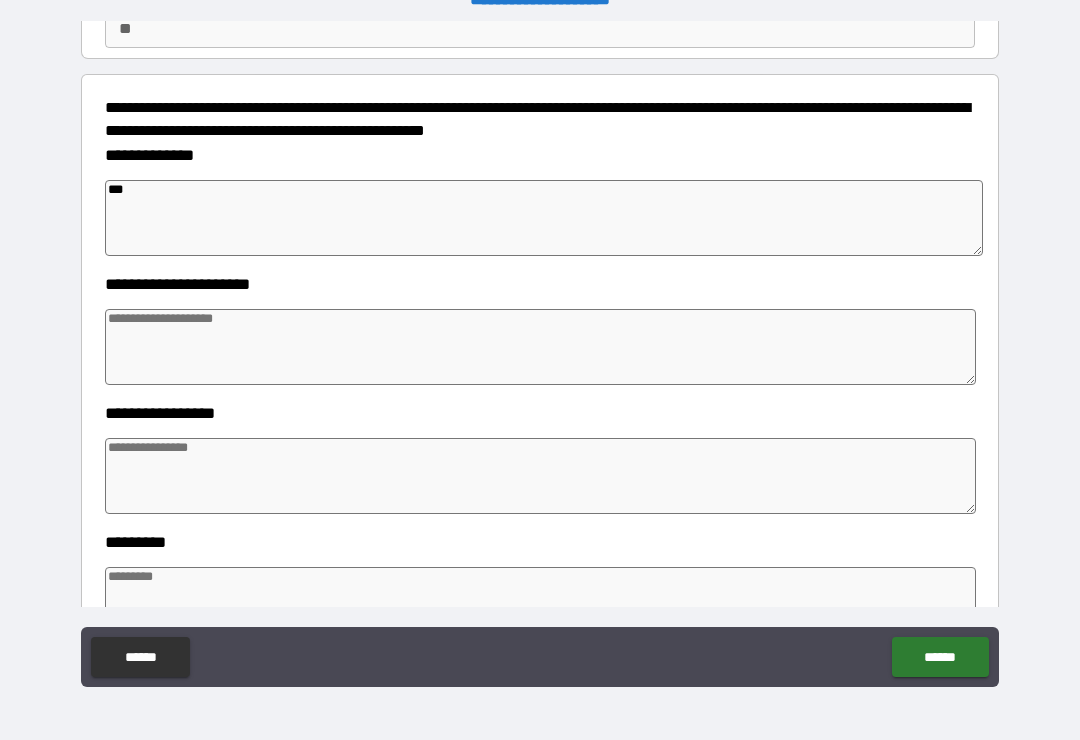 type on "*" 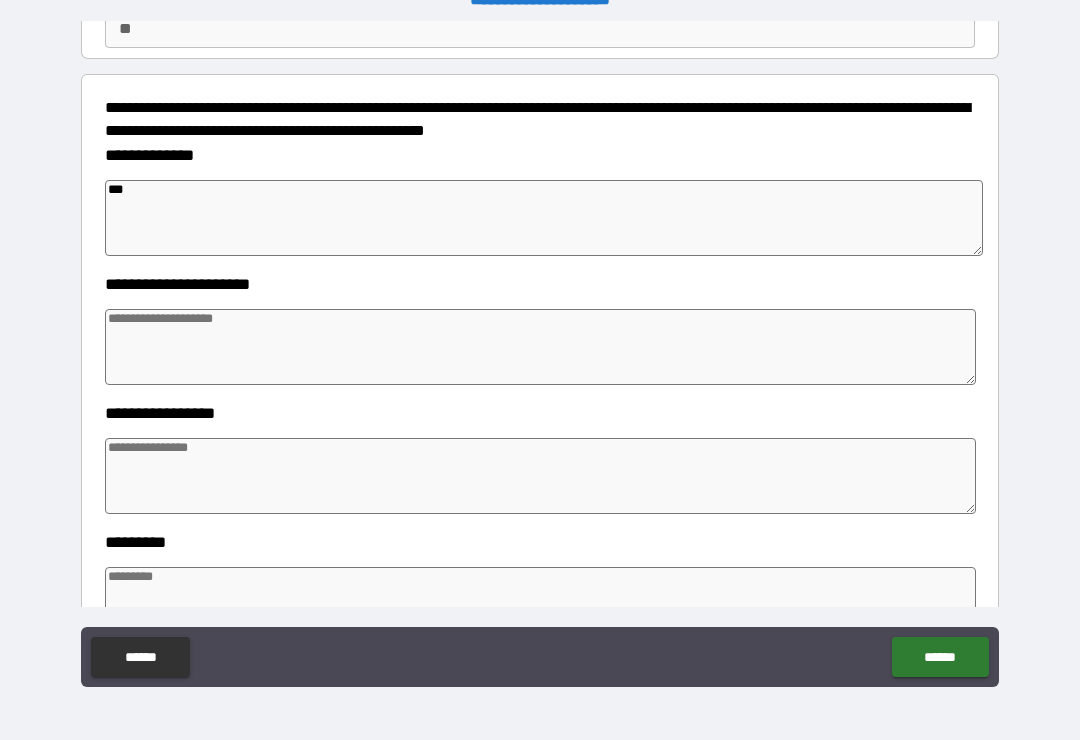 type on "*" 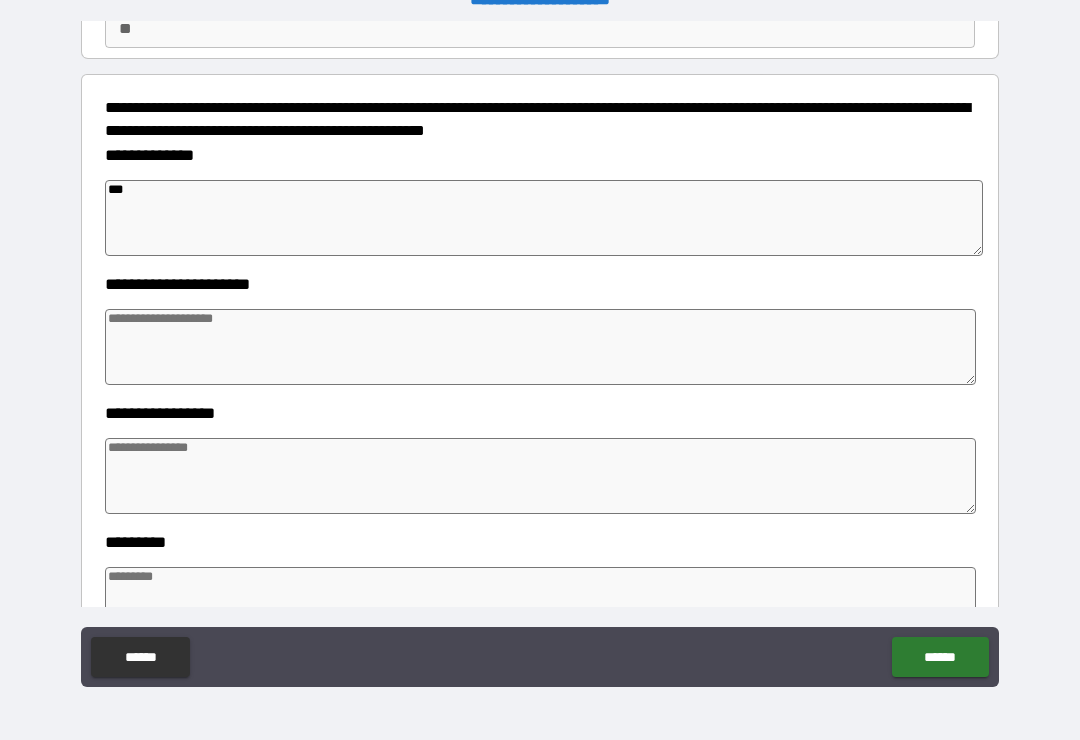 type on "*" 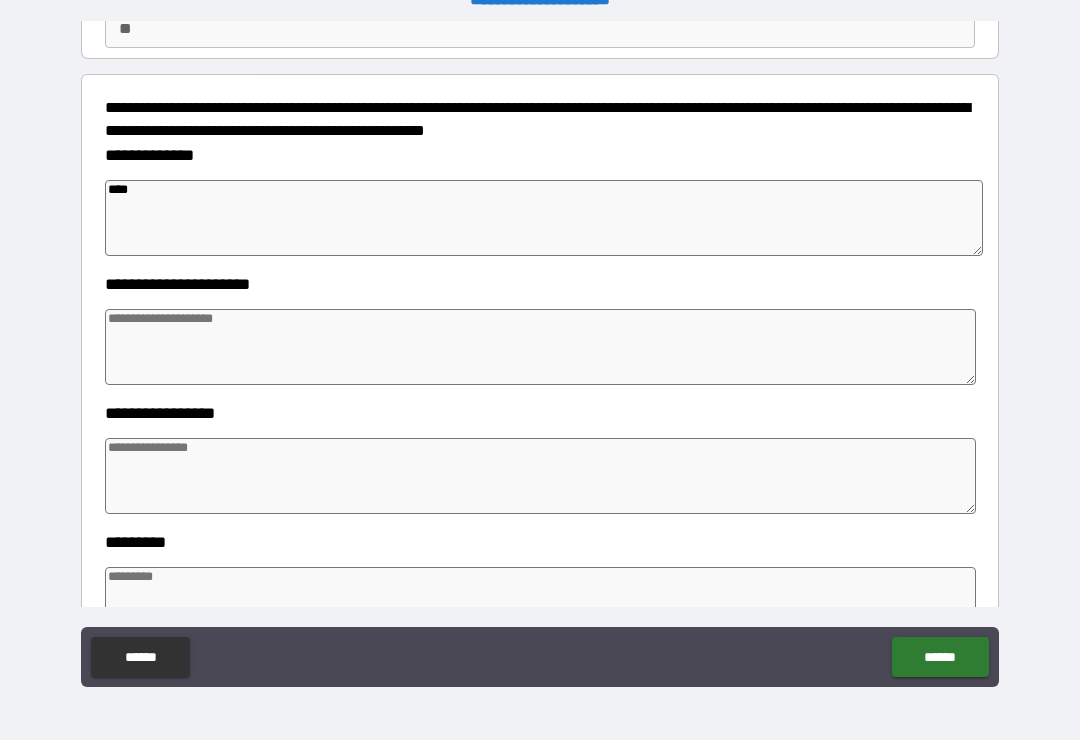 type on "*" 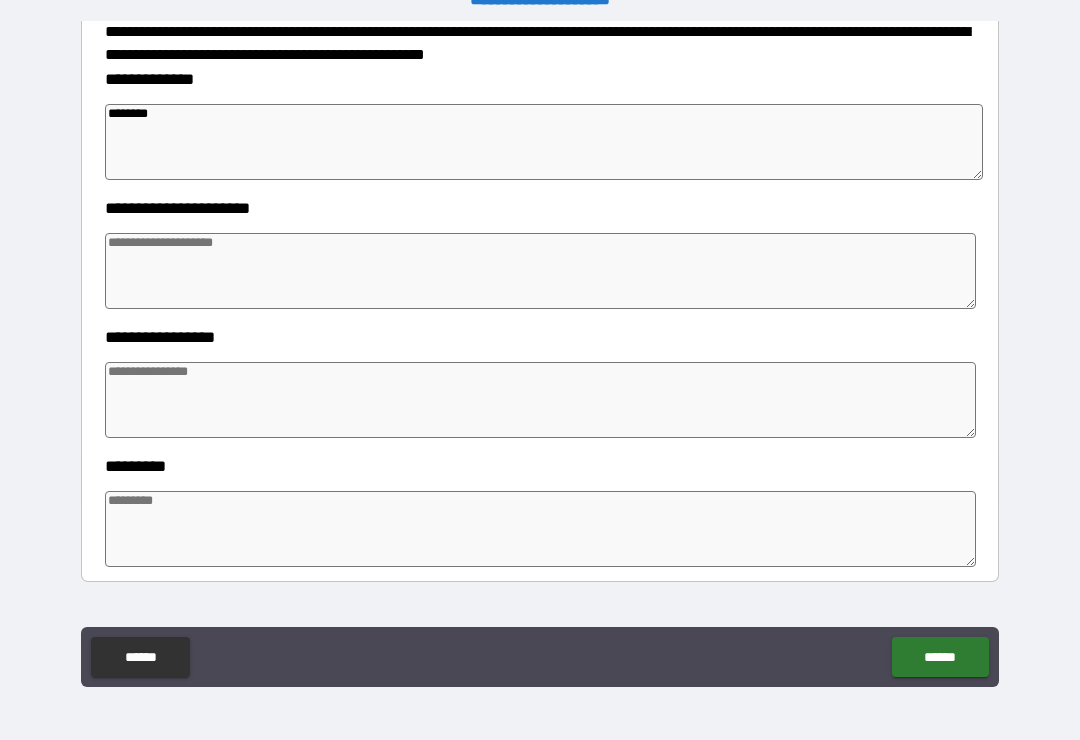 scroll, scrollTop: 281, scrollLeft: 0, axis: vertical 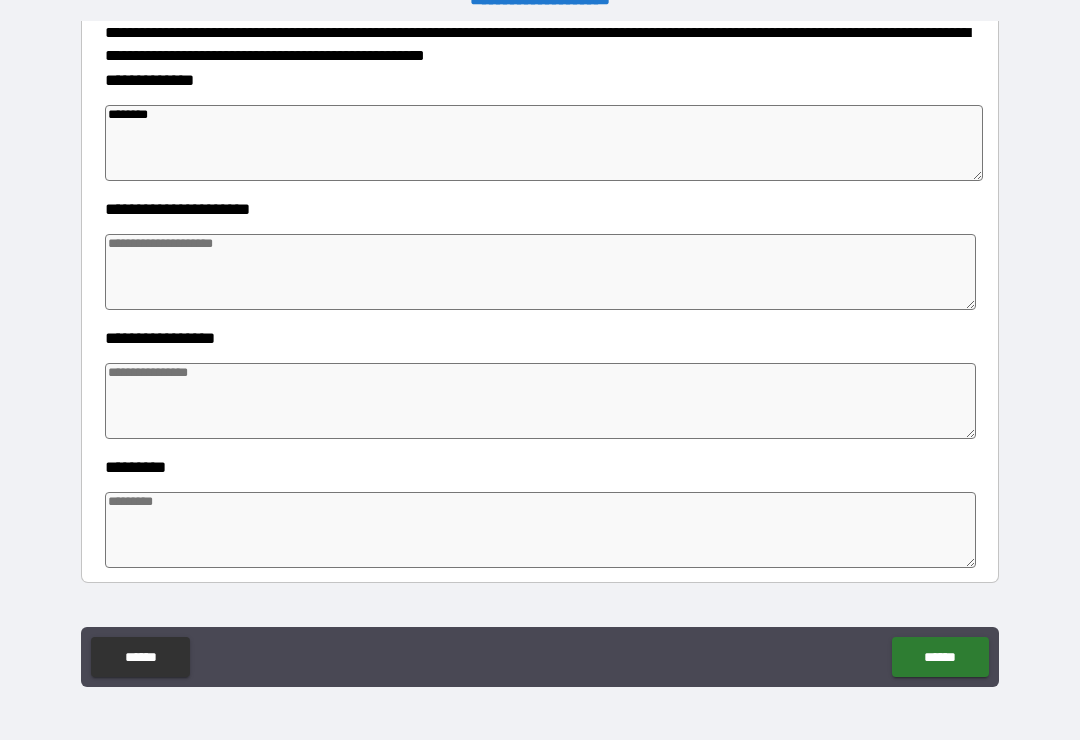 click at bounding box center (540, 272) 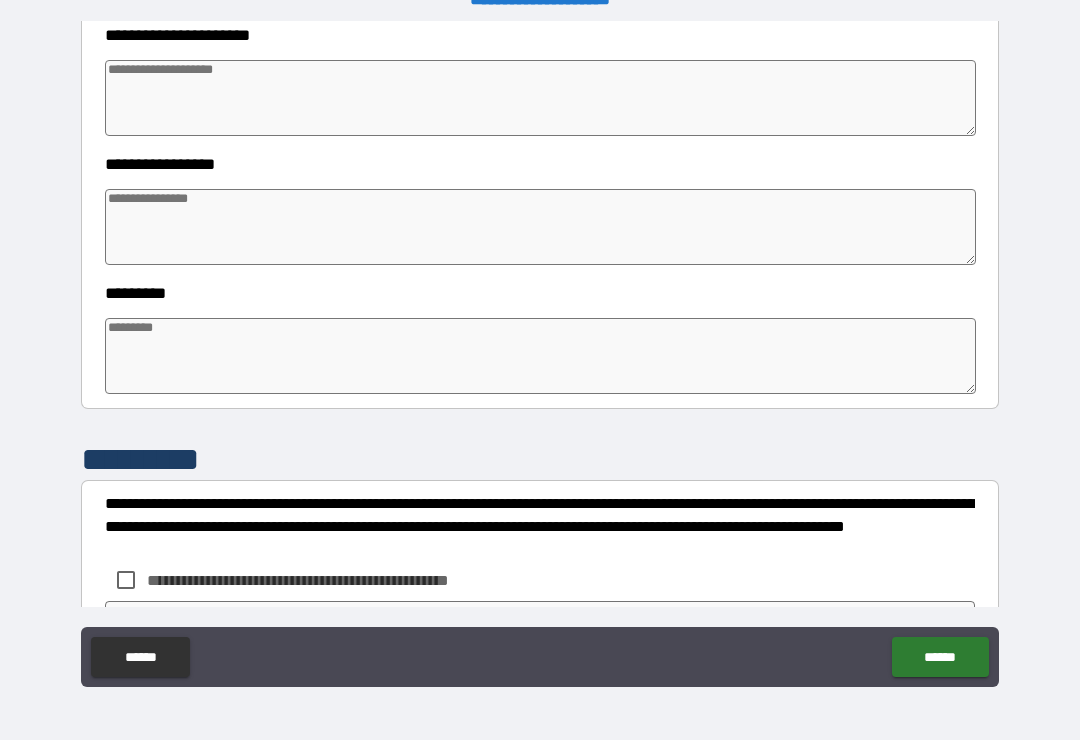 scroll, scrollTop: 475, scrollLeft: 0, axis: vertical 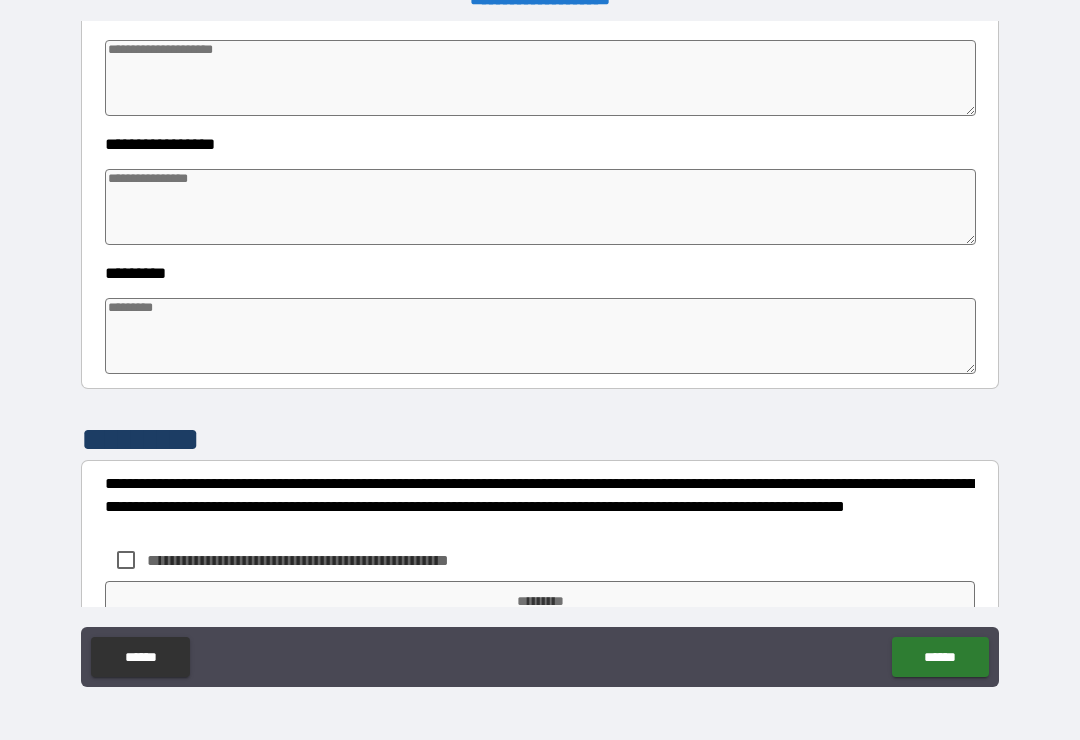 click at bounding box center [540, 207] 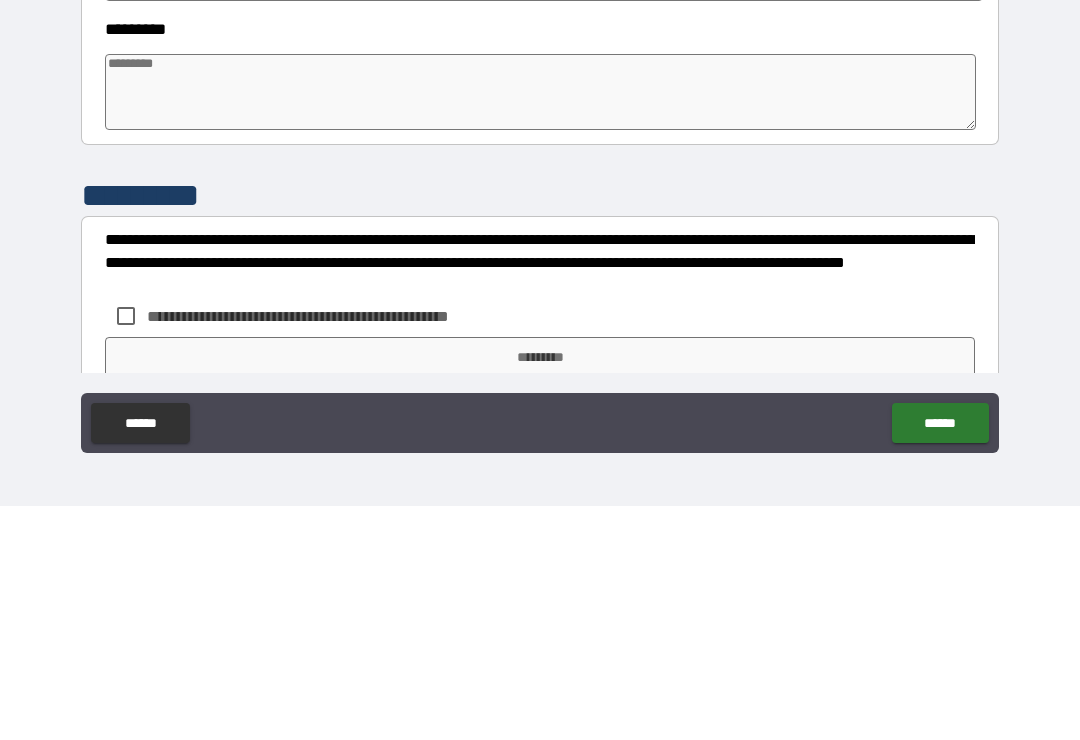scroll, scrollTop: 463, scrollLeft: 0, axis: vertical 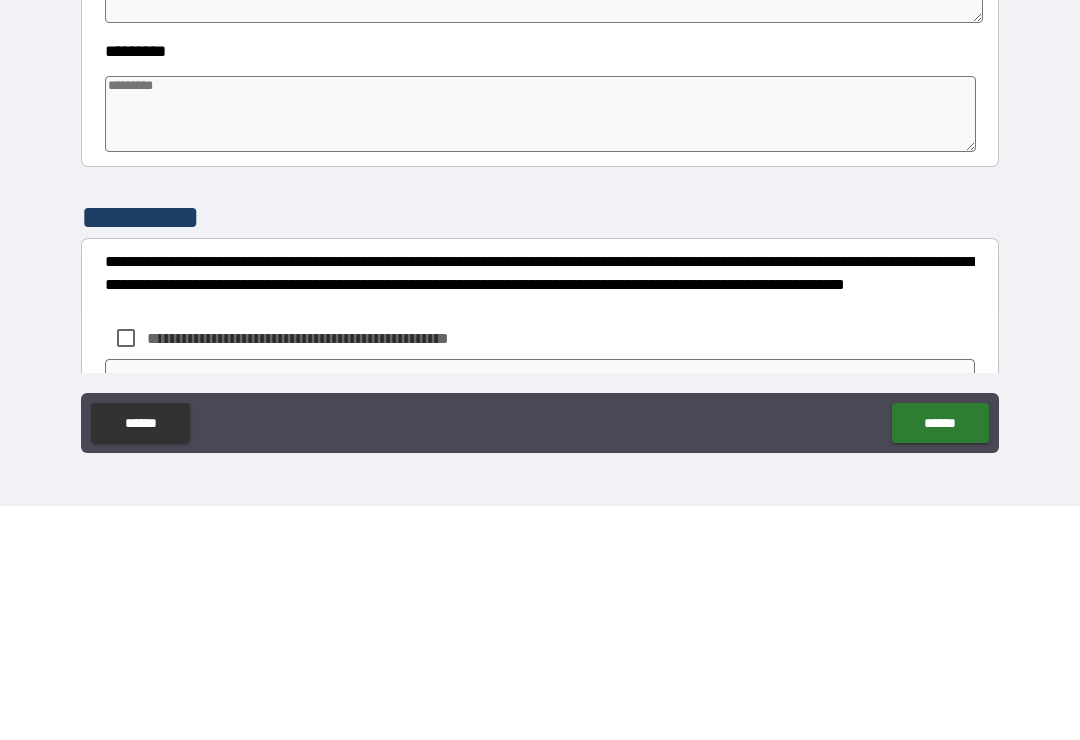 click at bounding box center (540, 348) 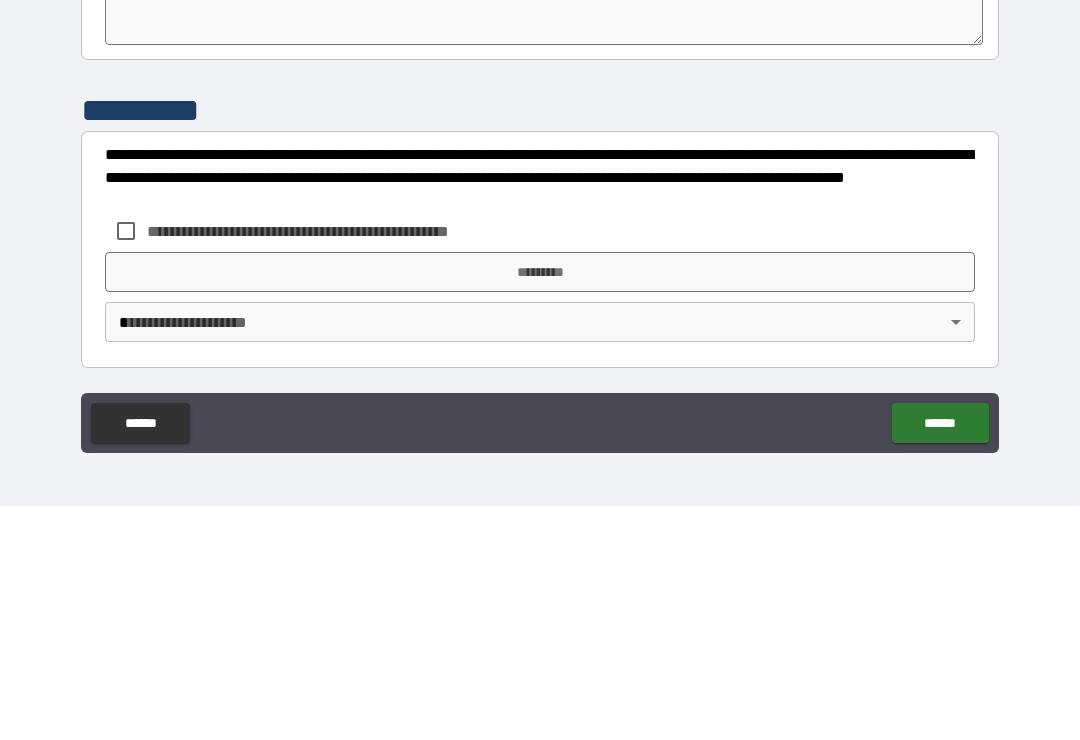 scroll, scrollTop: 570, scrollLeft: 0, axis: vertical 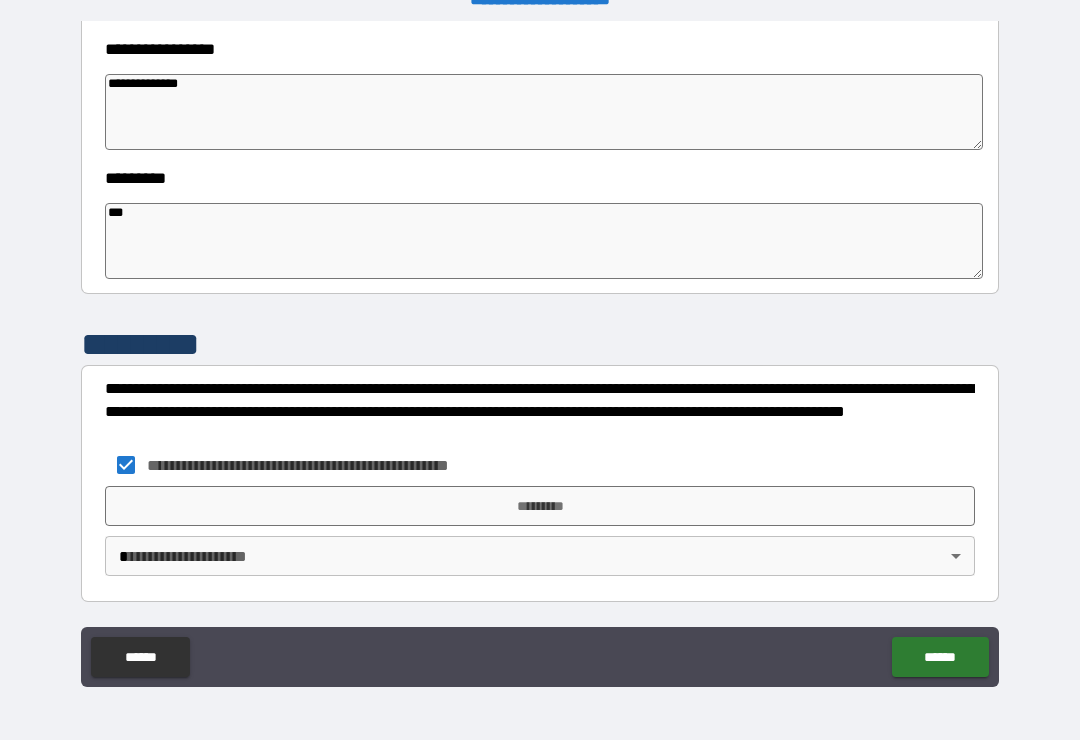 click on "*********" at bounding box center [540, 506] 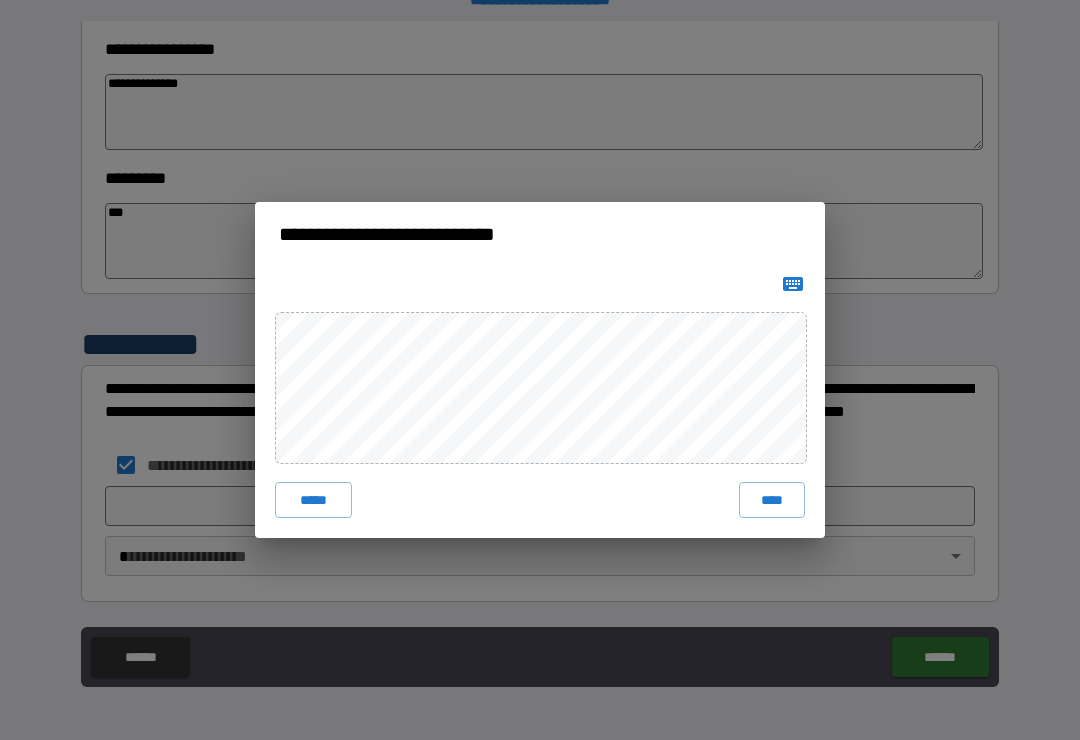 click on "****" at bounding box center [772, 500] 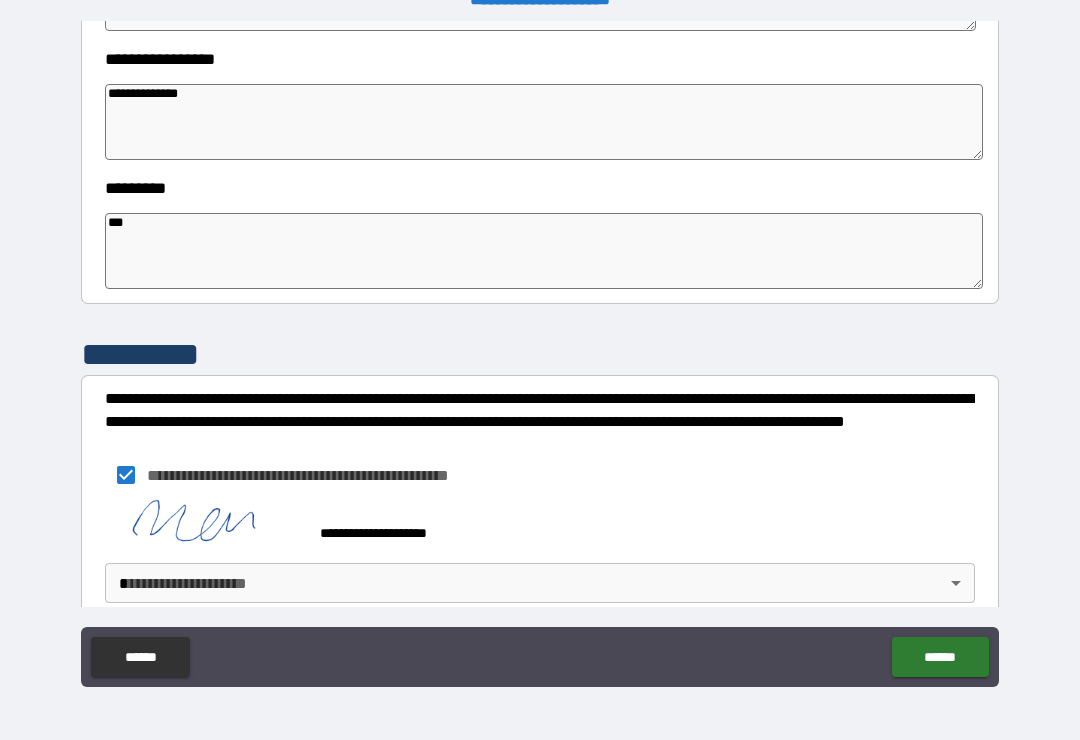 click on "**********" at bounding box center [540, 354] 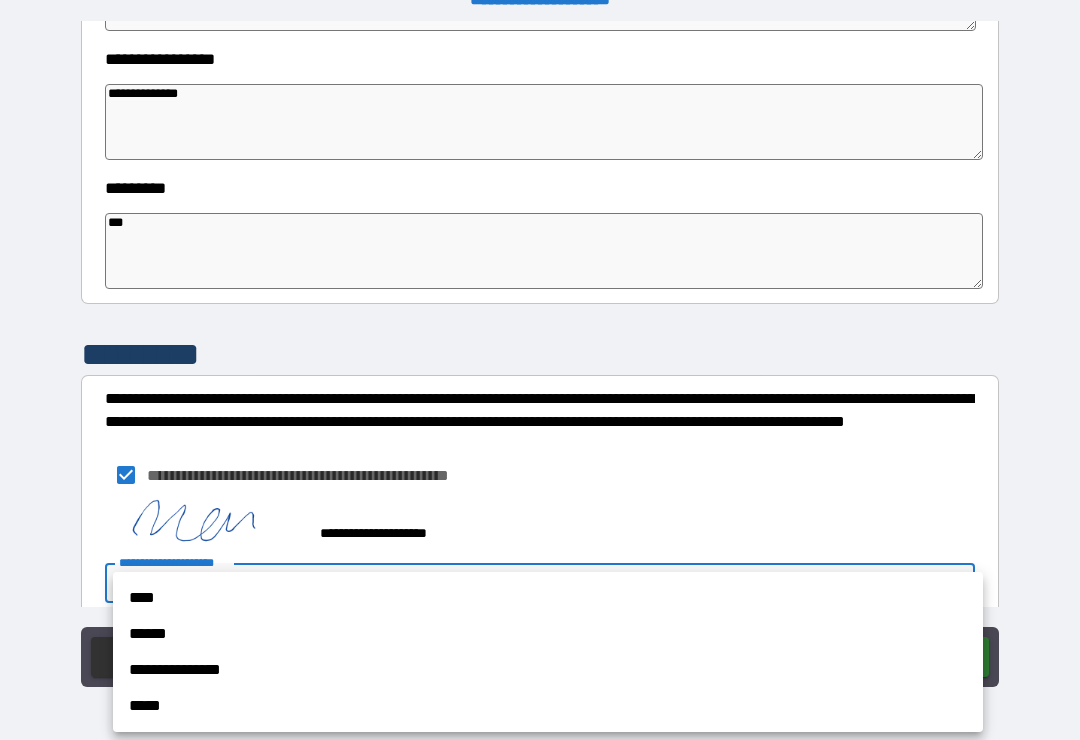 click on "****" at bounding box center [548, 598] 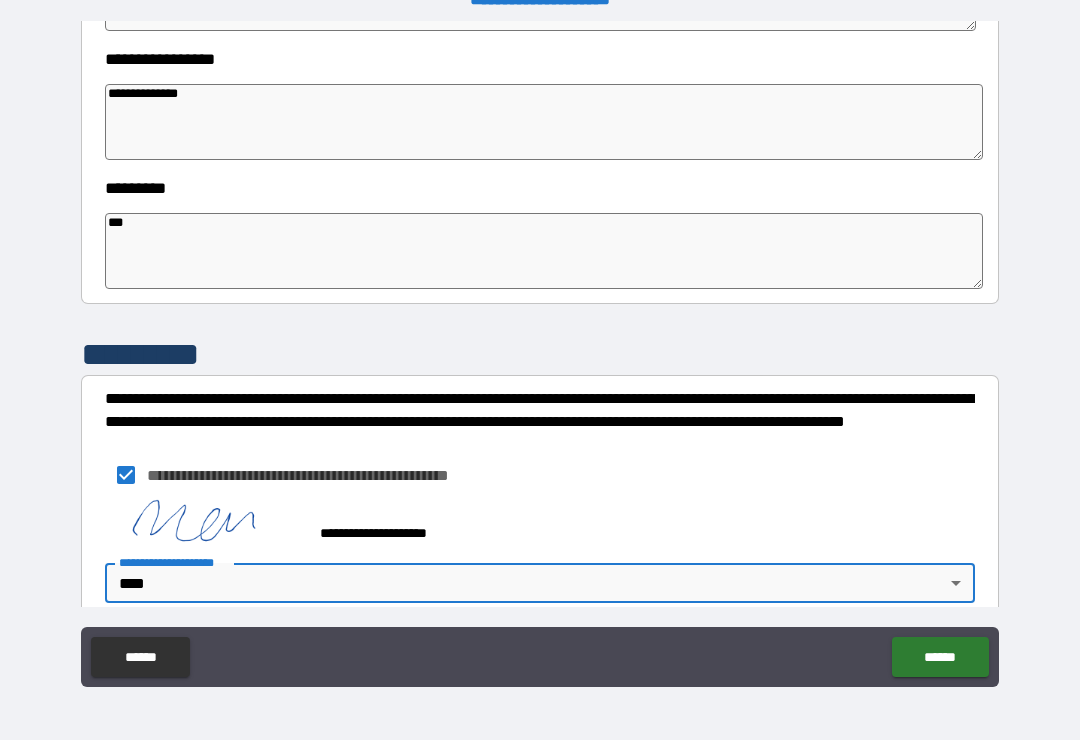 click on "******" at bounding box center (940, 657) 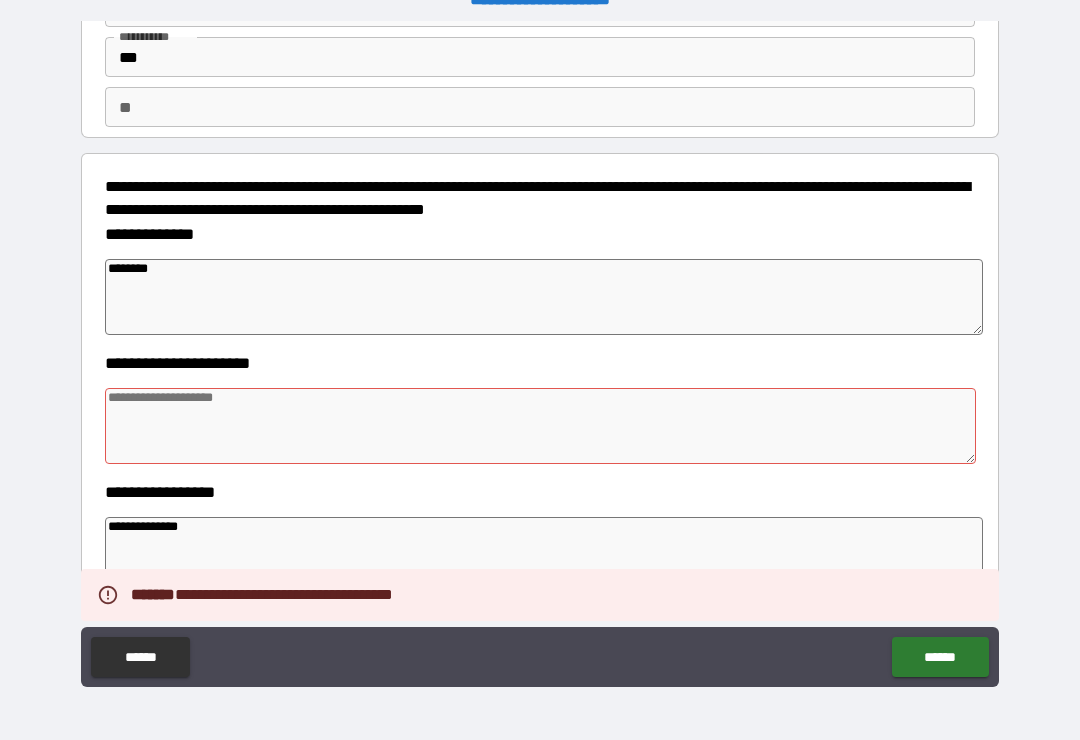 scroll, scrollTop: 130, scrollLeft: 0, axis: vertical 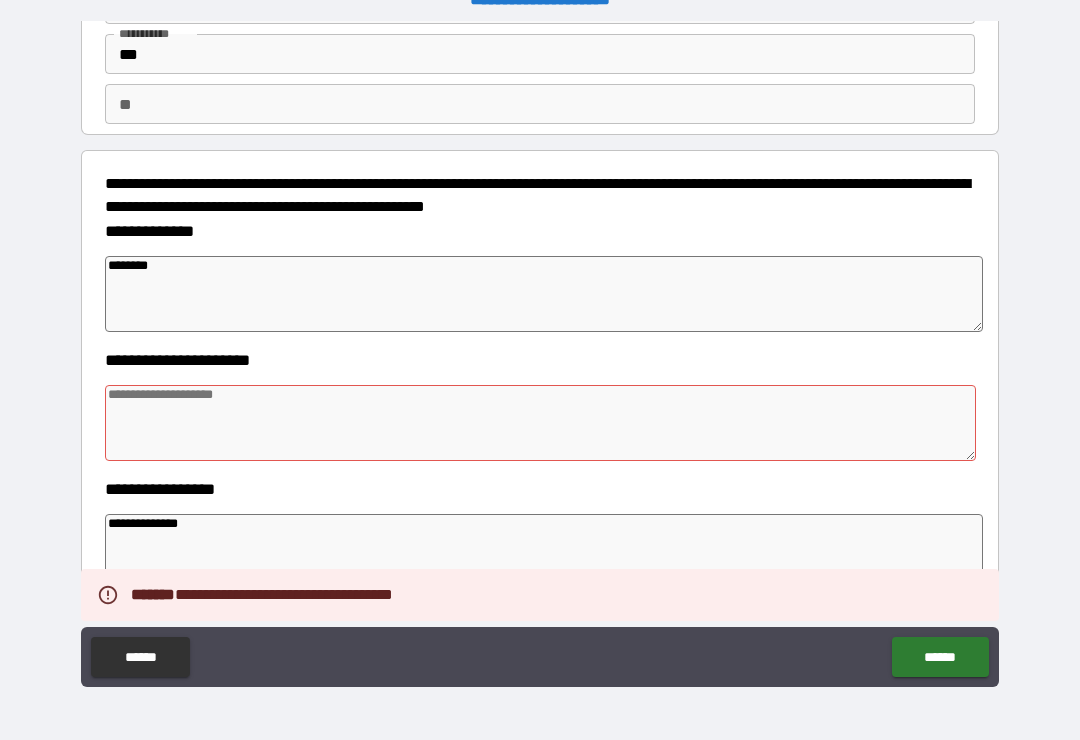 click at bounding box center (540, 423) 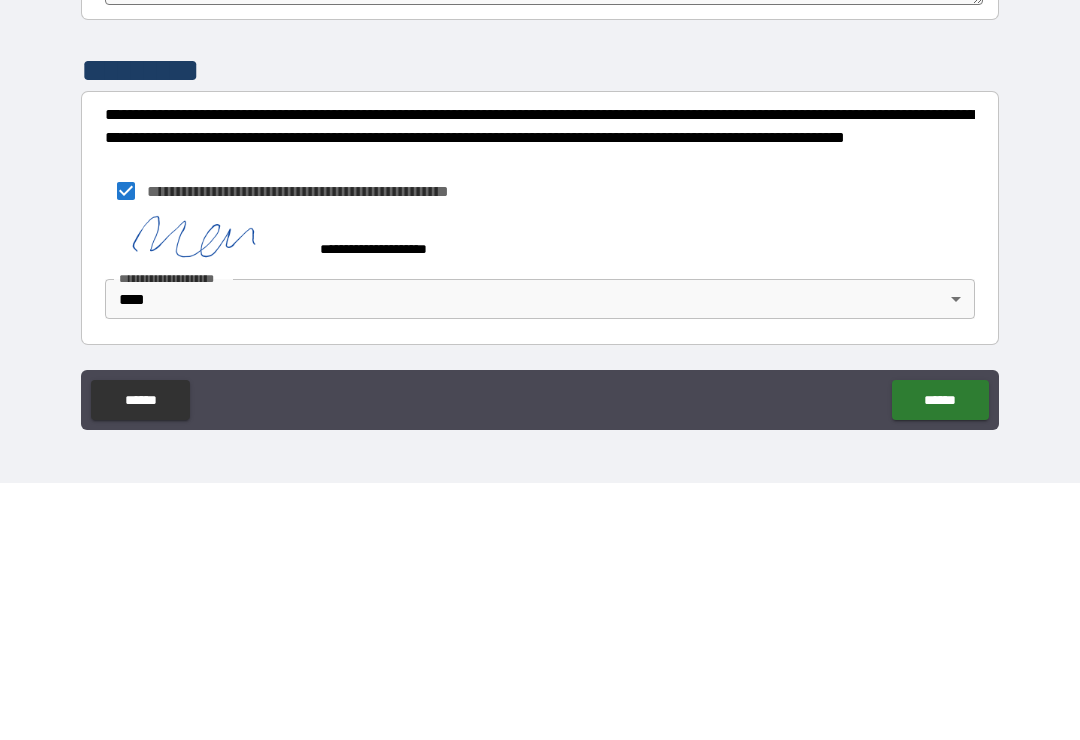 scroll, scrollTop: 587, scrollLeft: 0, axis: vertical 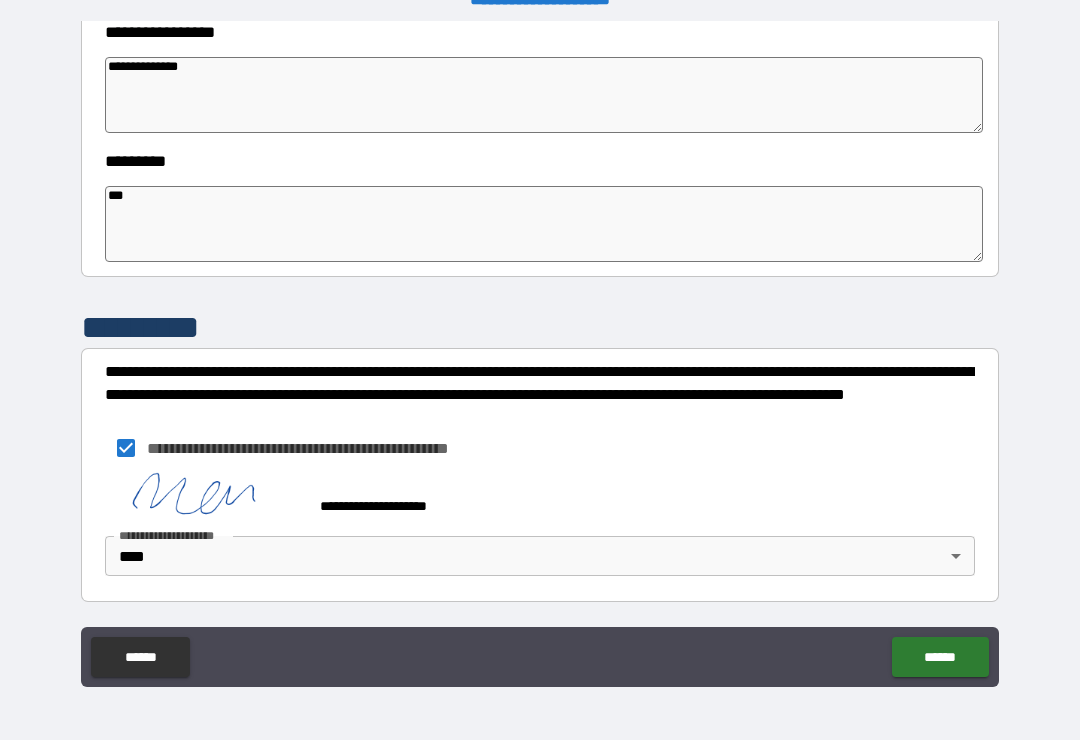 click on "******" at bounding box center [940, 657] 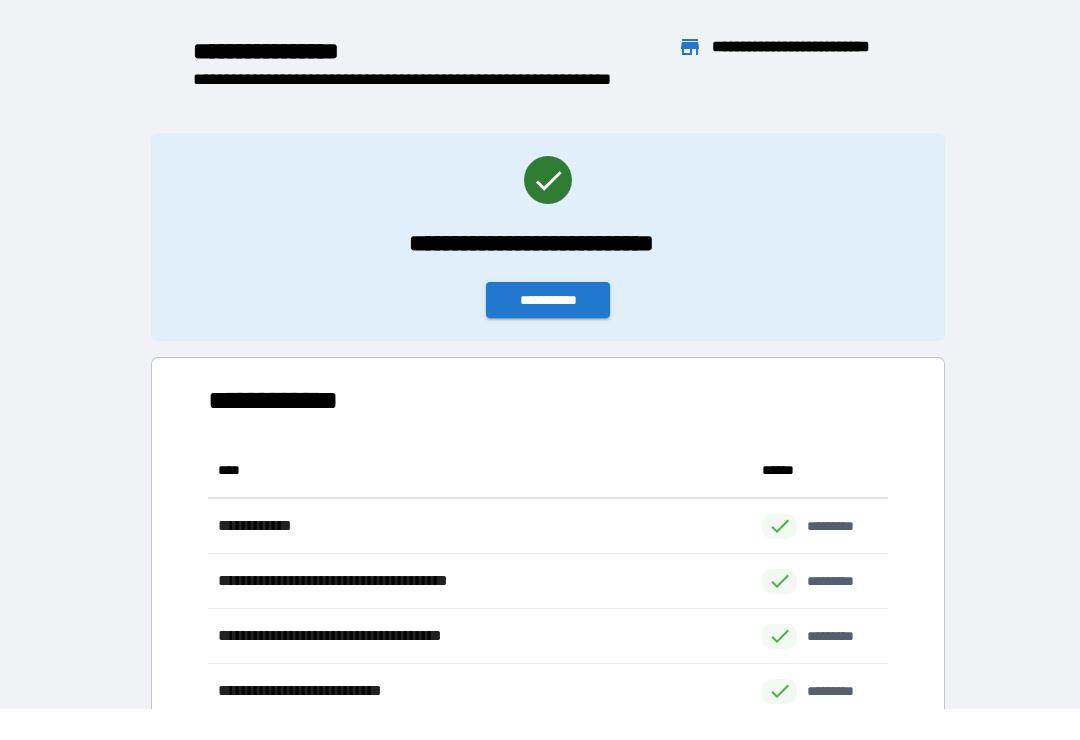 scroll, scrollTop: 1, scrollLeft: 1, axis: both 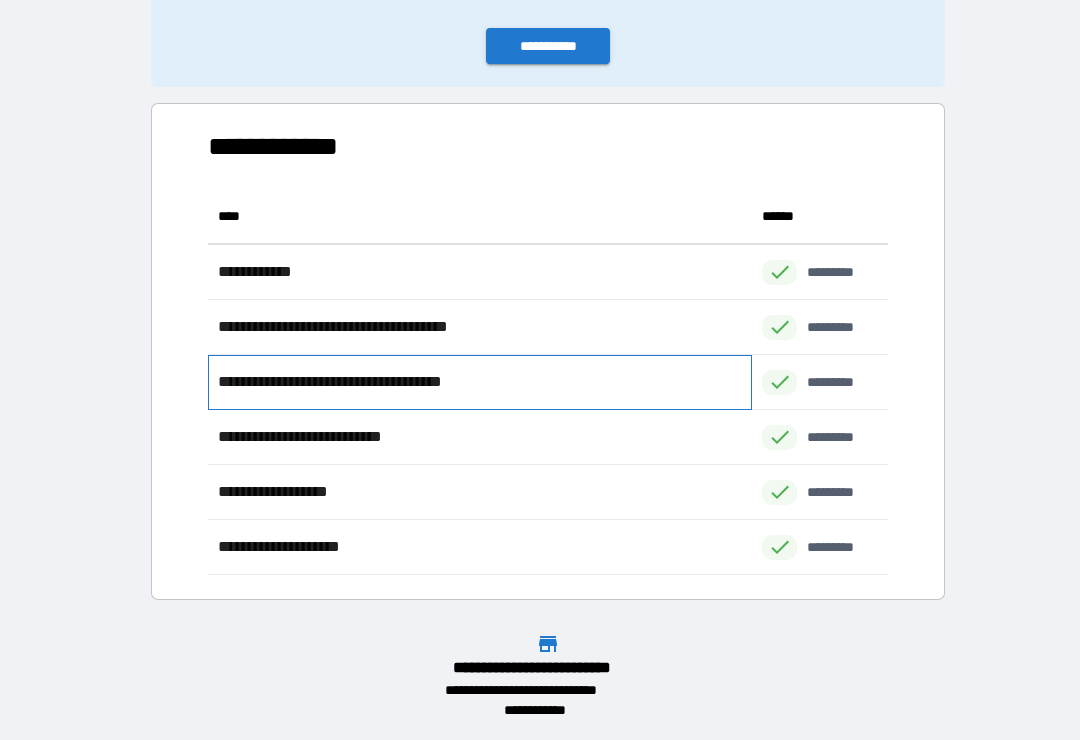 click on "**********" at bounding box center [480, 382] 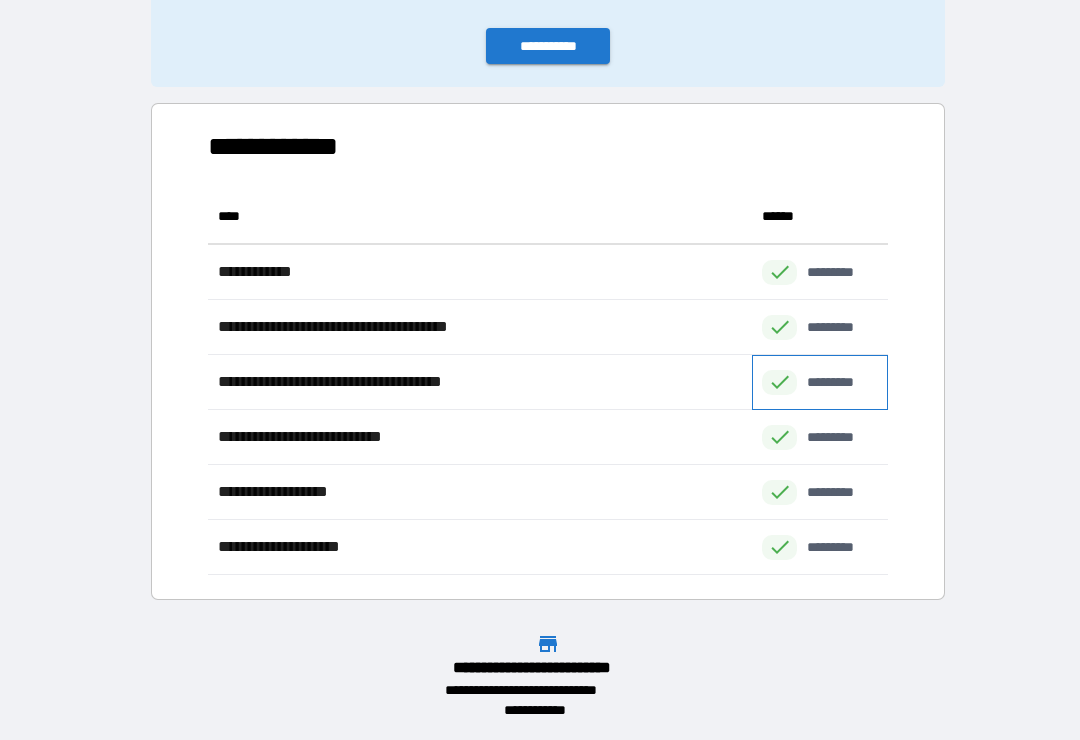 click on "*********" at bounding box center [820, 382] 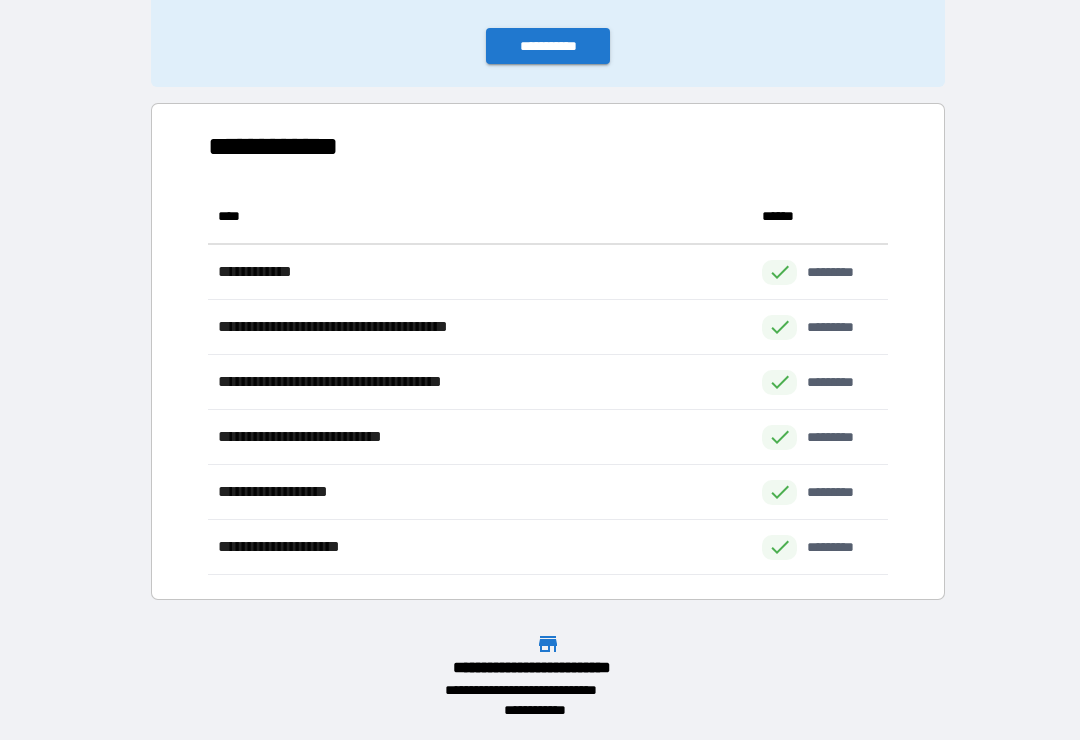 click on "**********" at bounding box center [548, 351] 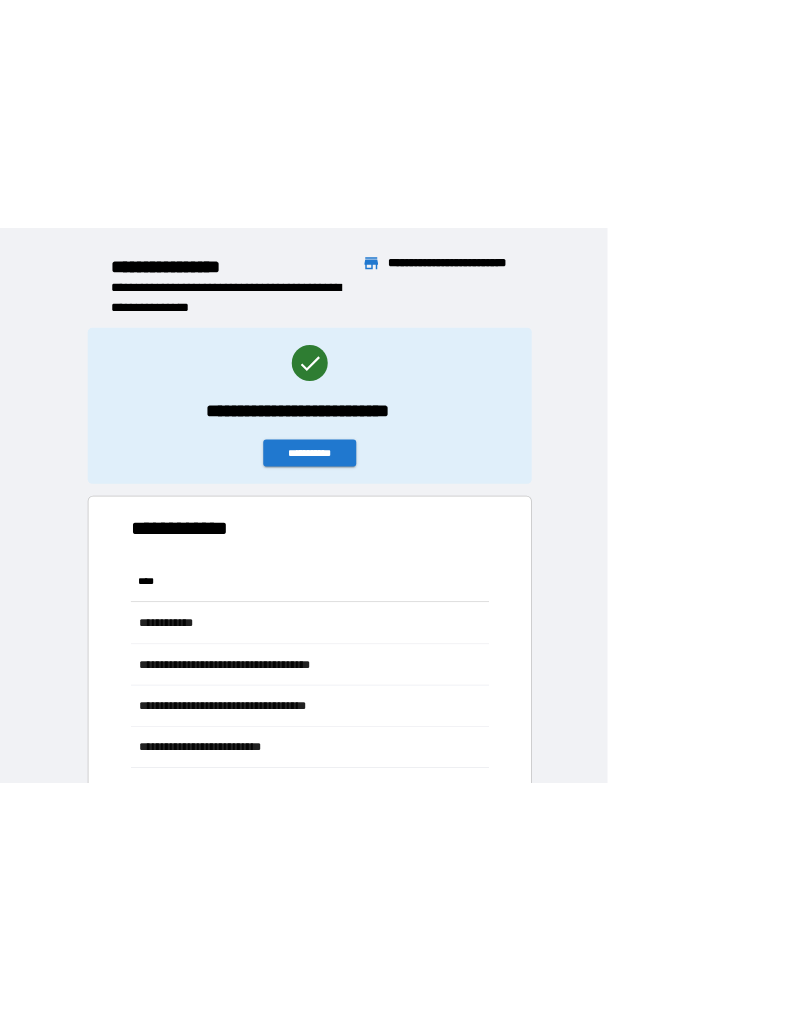 scroll, scrollTop: 0, scrollLeft: 0, axis: both 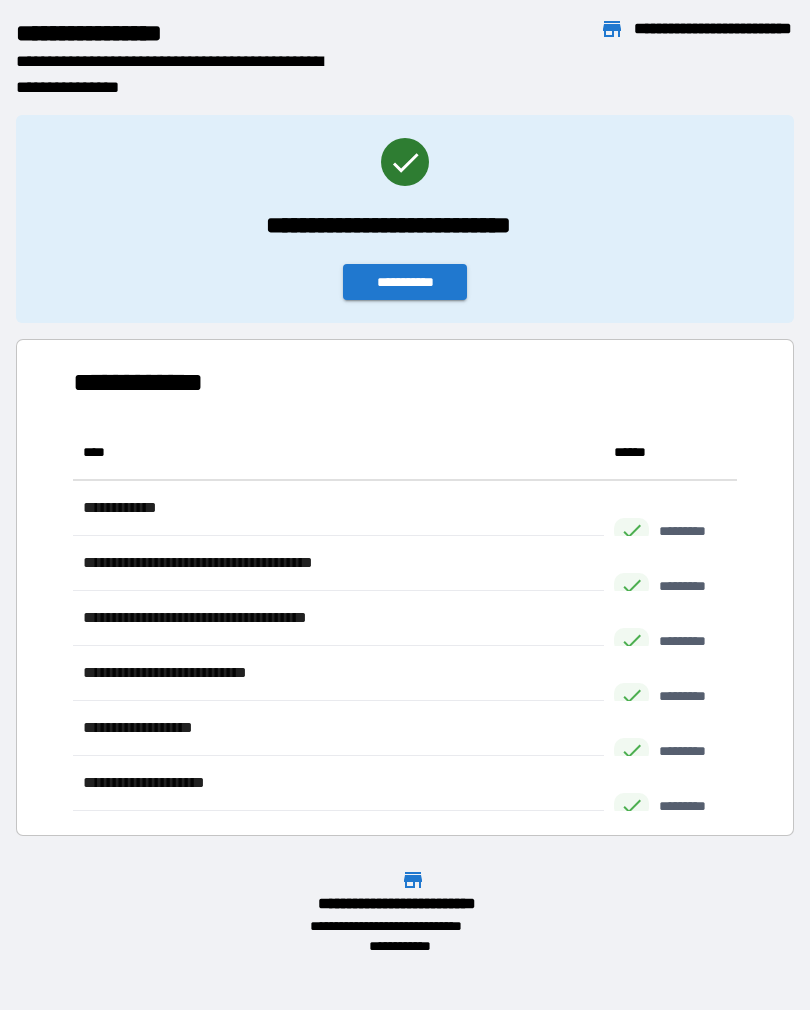 click on "**********" at bounding box center [405, 282] 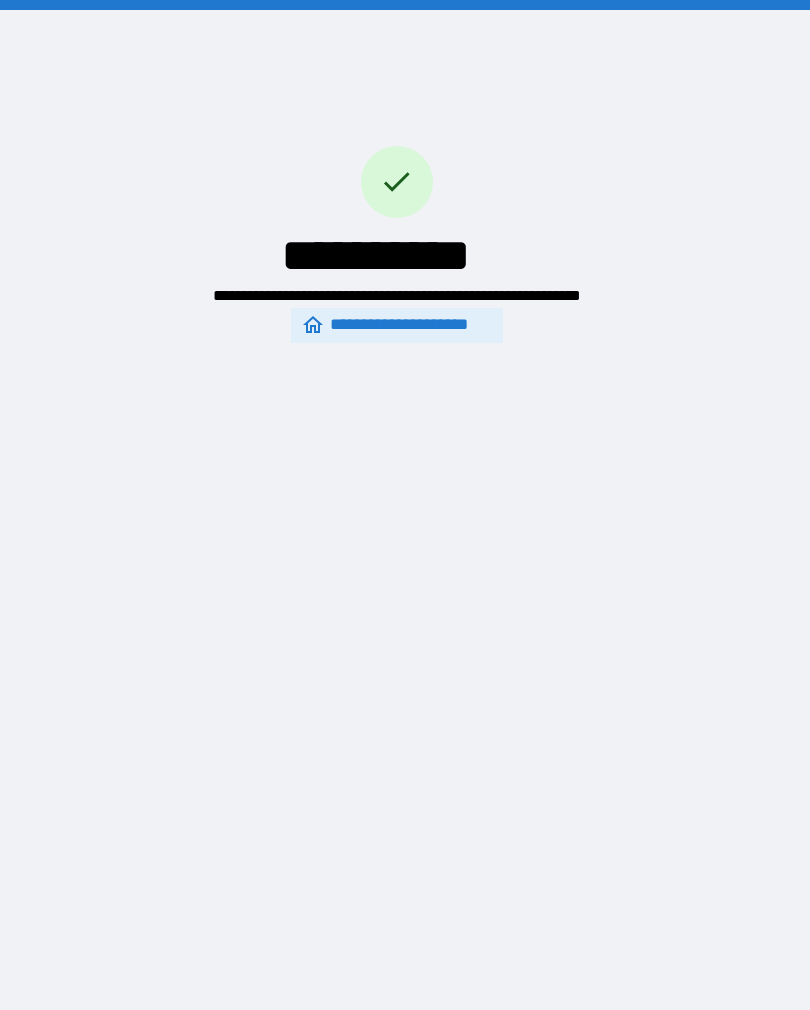 scroll, scrollTop: 0, scrollLeft: 0, axis: both 